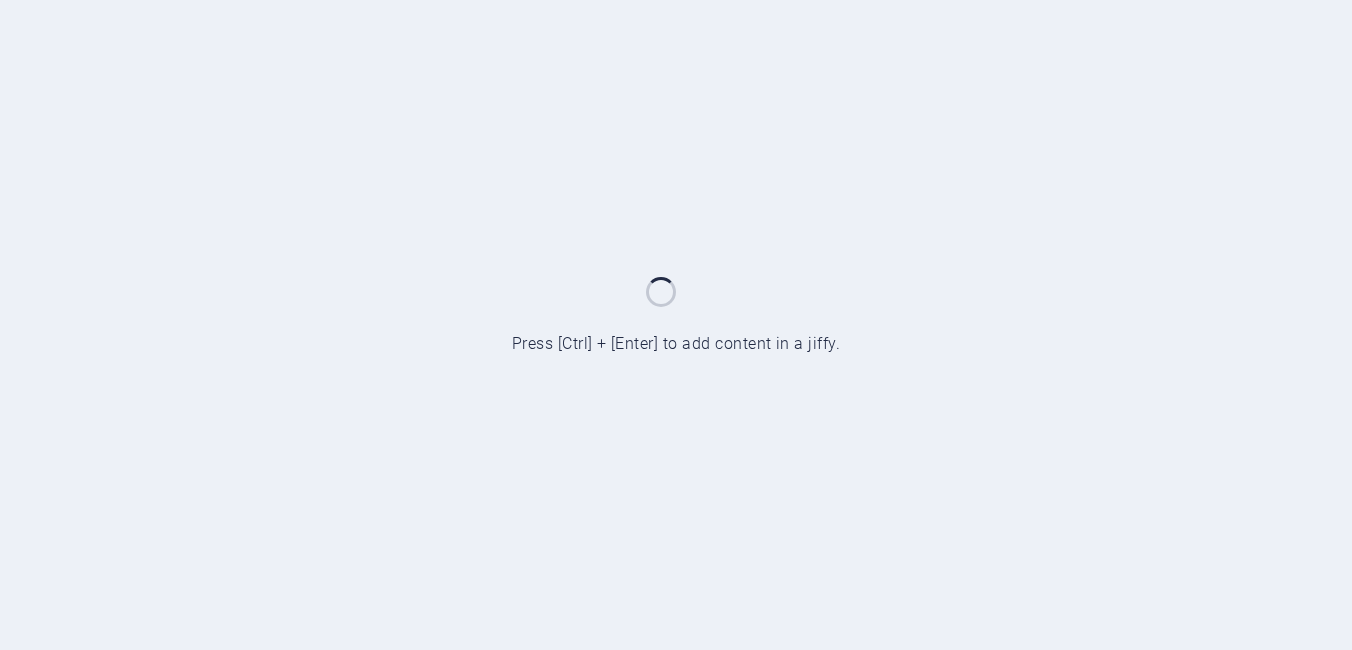 scroll, scrollTop: 0, scrollLeft: 0, axis: both 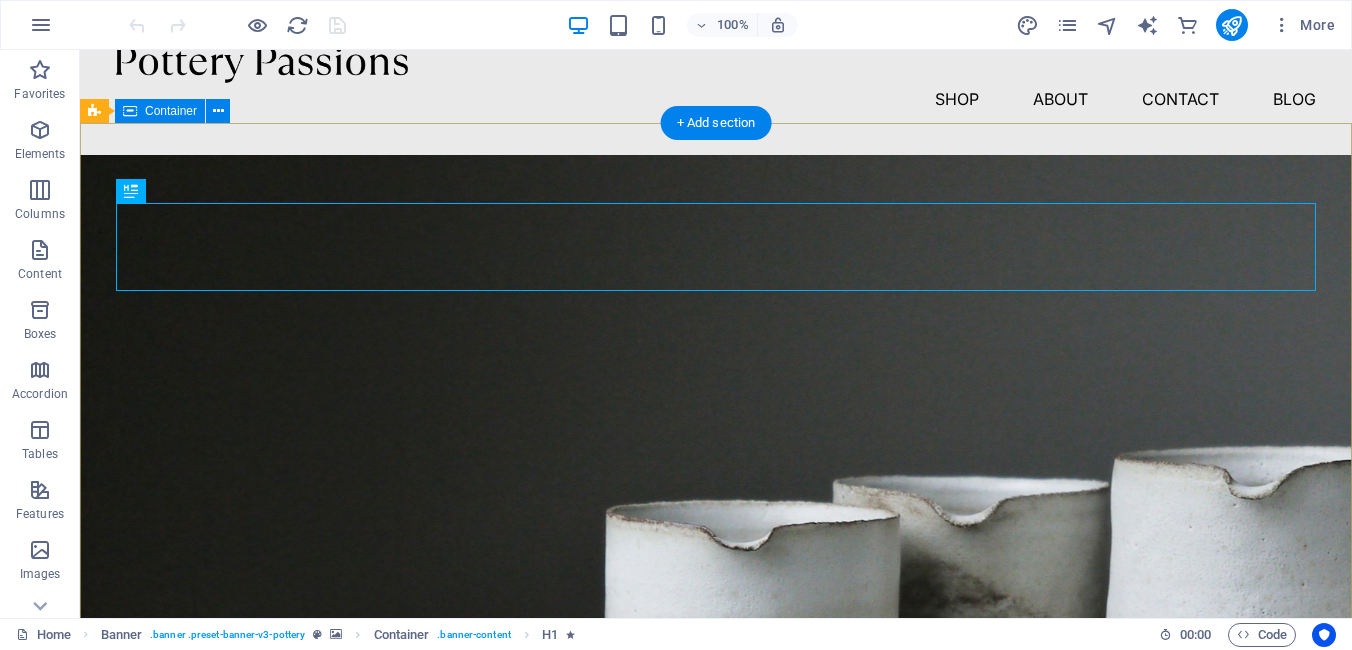 click on "Pottery is our passion Lorem ipsum dolor sit amet, consectetur adipiscing elit, sed do eiusmod tempor incididunt ut labore et dolore magna aliqua. Explore" at bounding box center [716, 960] 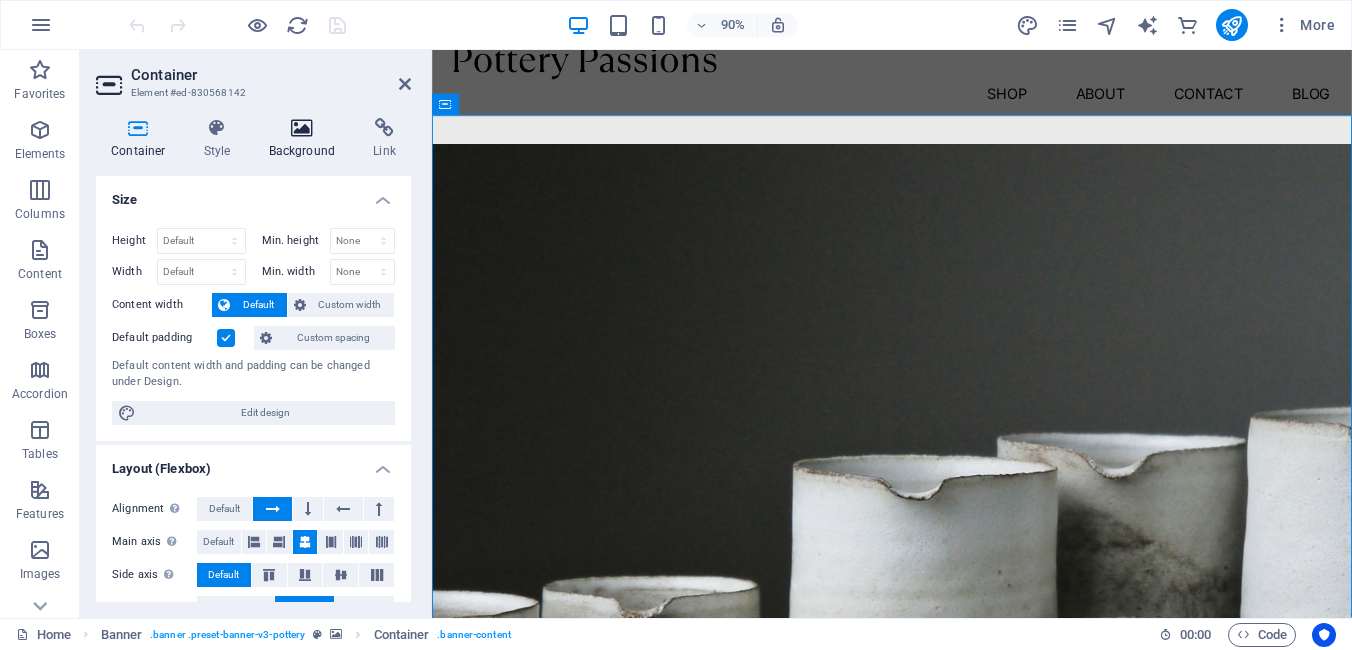 click at bounding box center (302, 128) 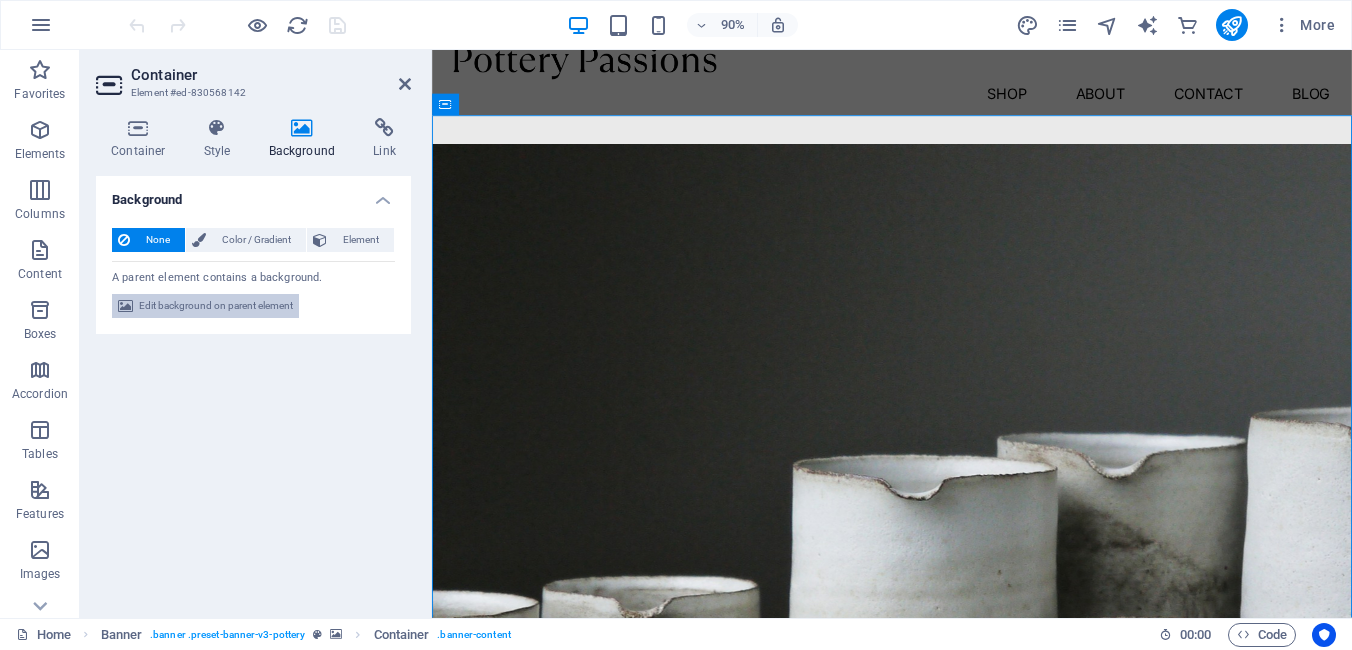 click on "Edit background on parent element" at bounding box center [216, 306] 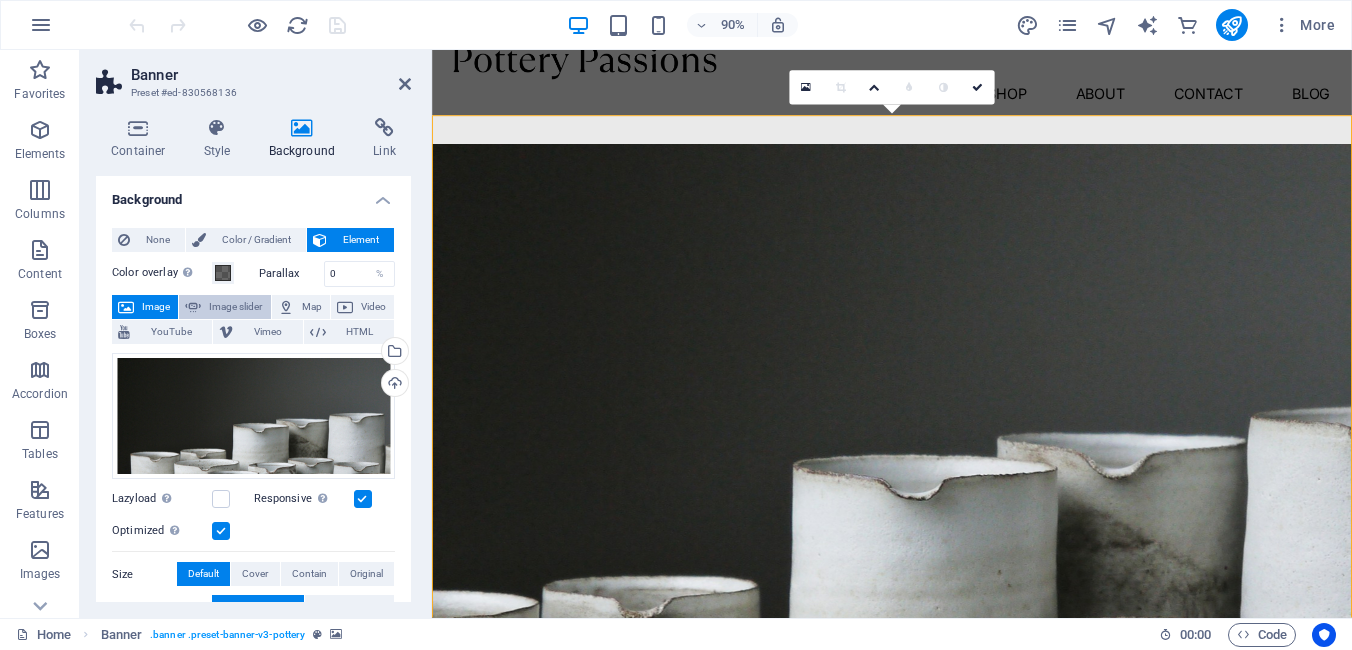 click on "Image slider" at bounding box center (235, 307) 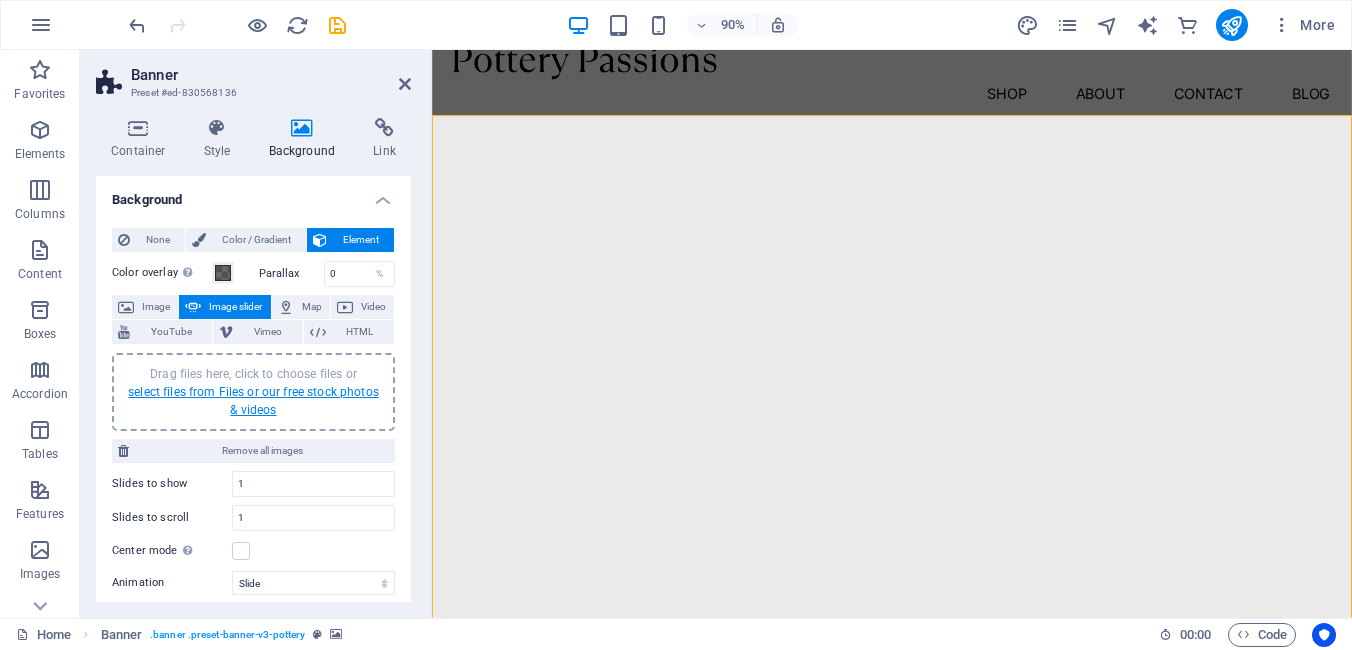click on "select files from Files or our free stock photos & videos" at bounding box center [253, 401] 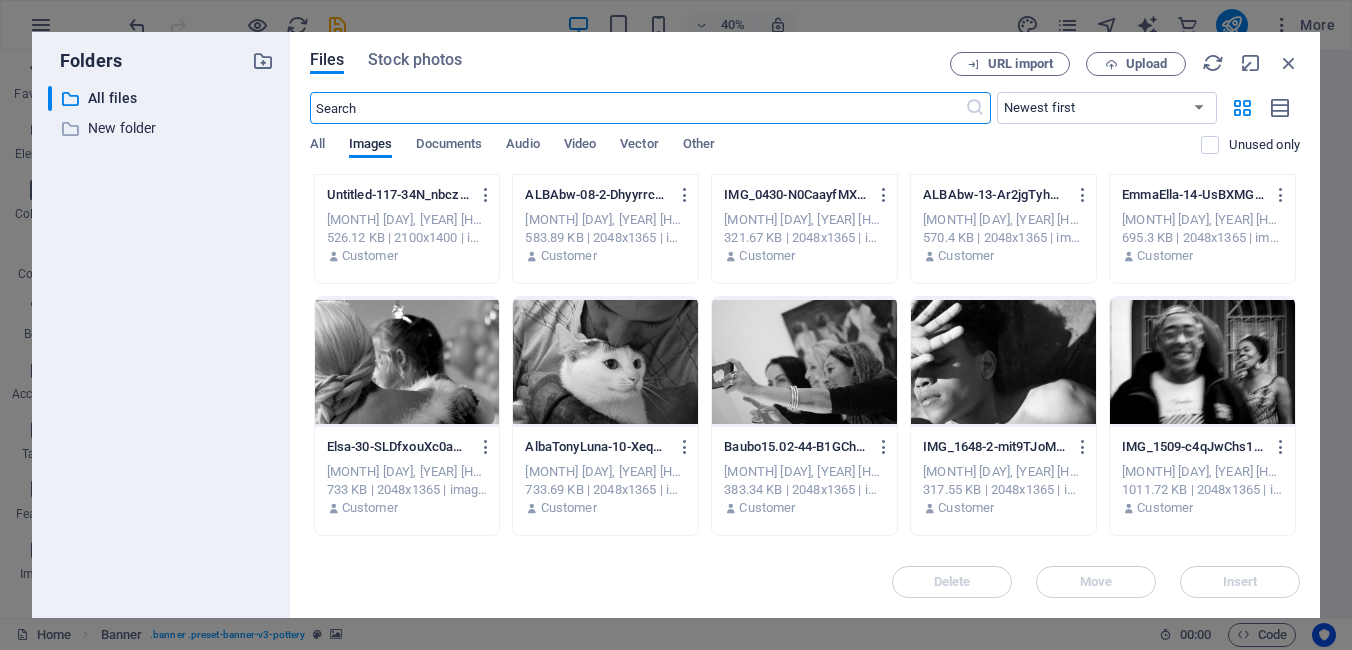 scroll, scrollTop: 15504, scrollLeft: 0, axis: vertical 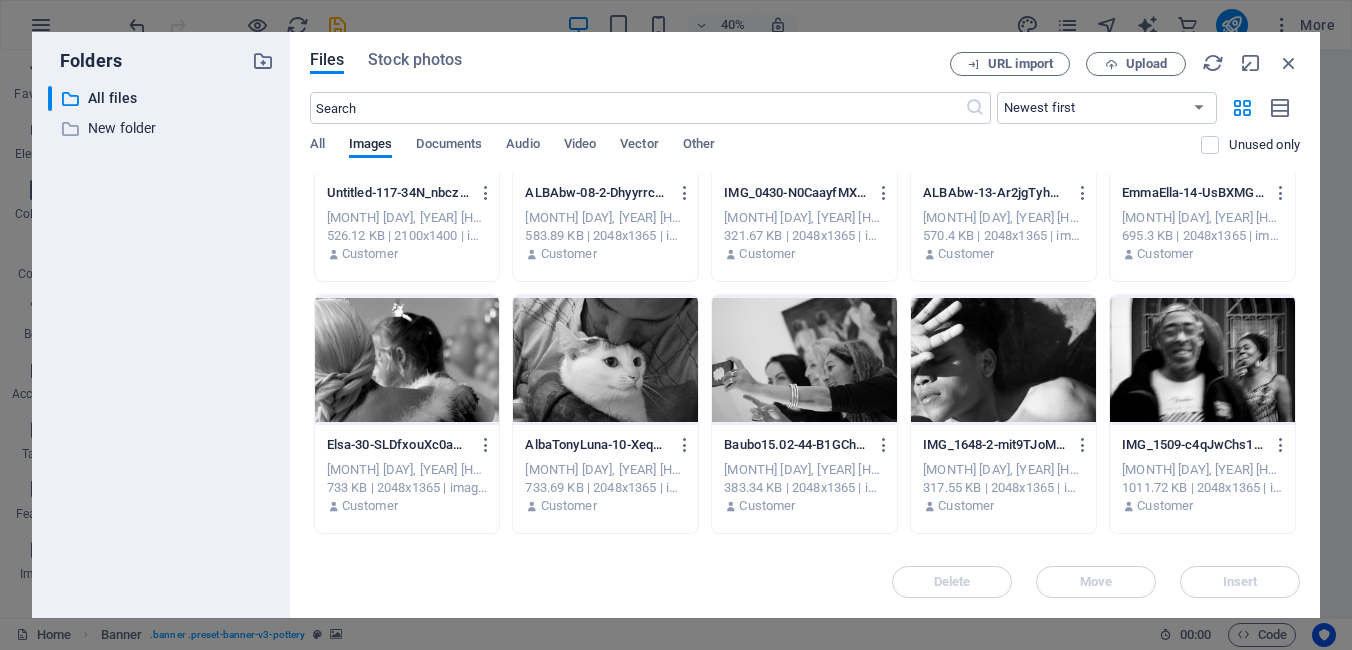 click at bounding box center [1202, 360] 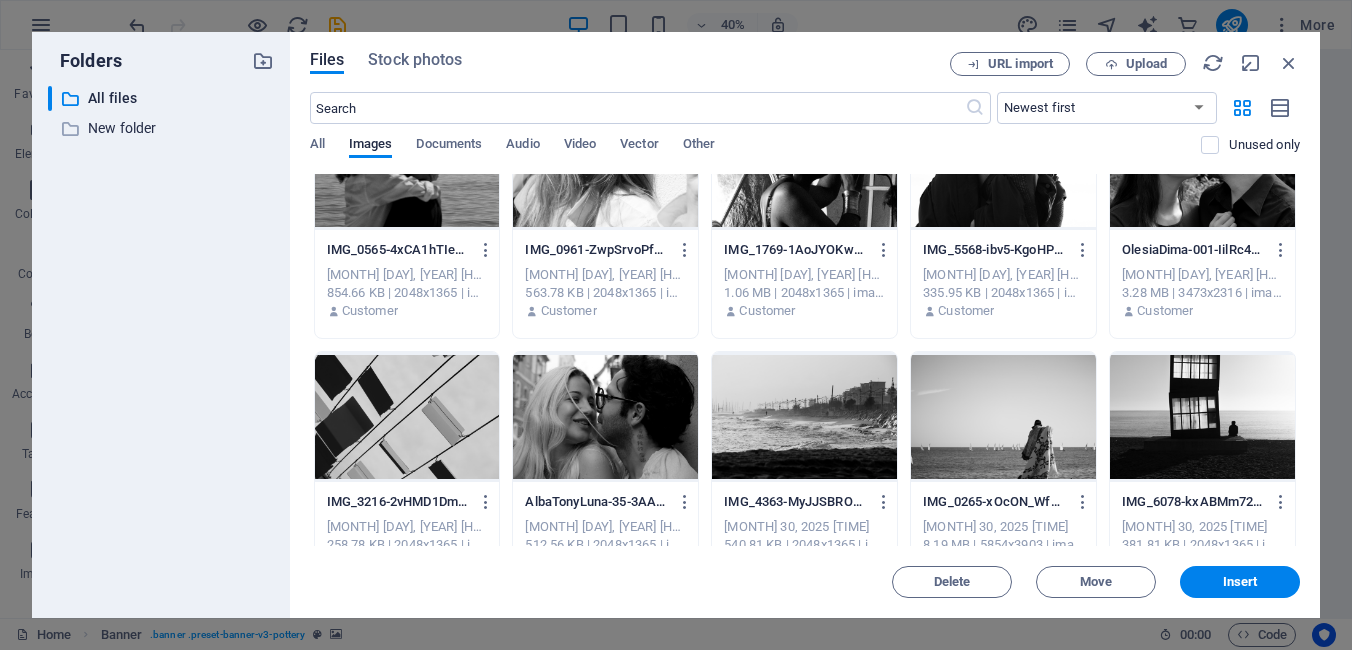 scroll, scrollTop: 15981, scrollLeft: 0, axis: vertical 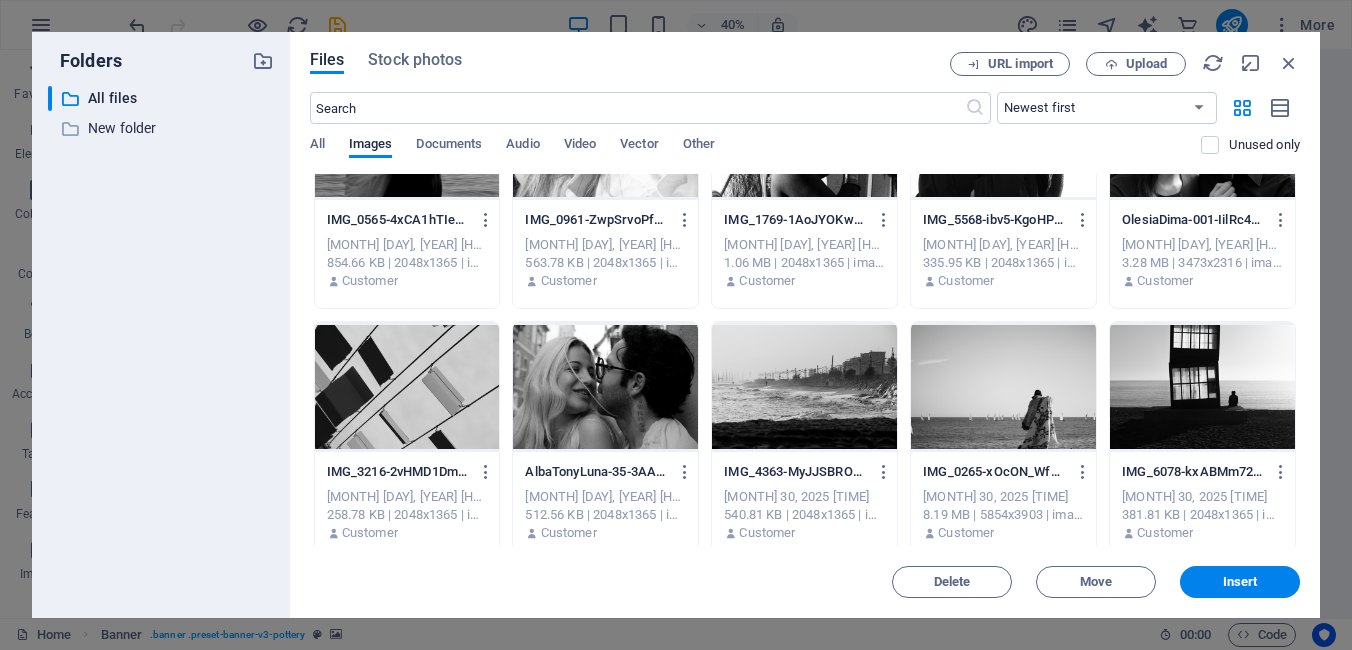 click at bounding box center (605, 387) 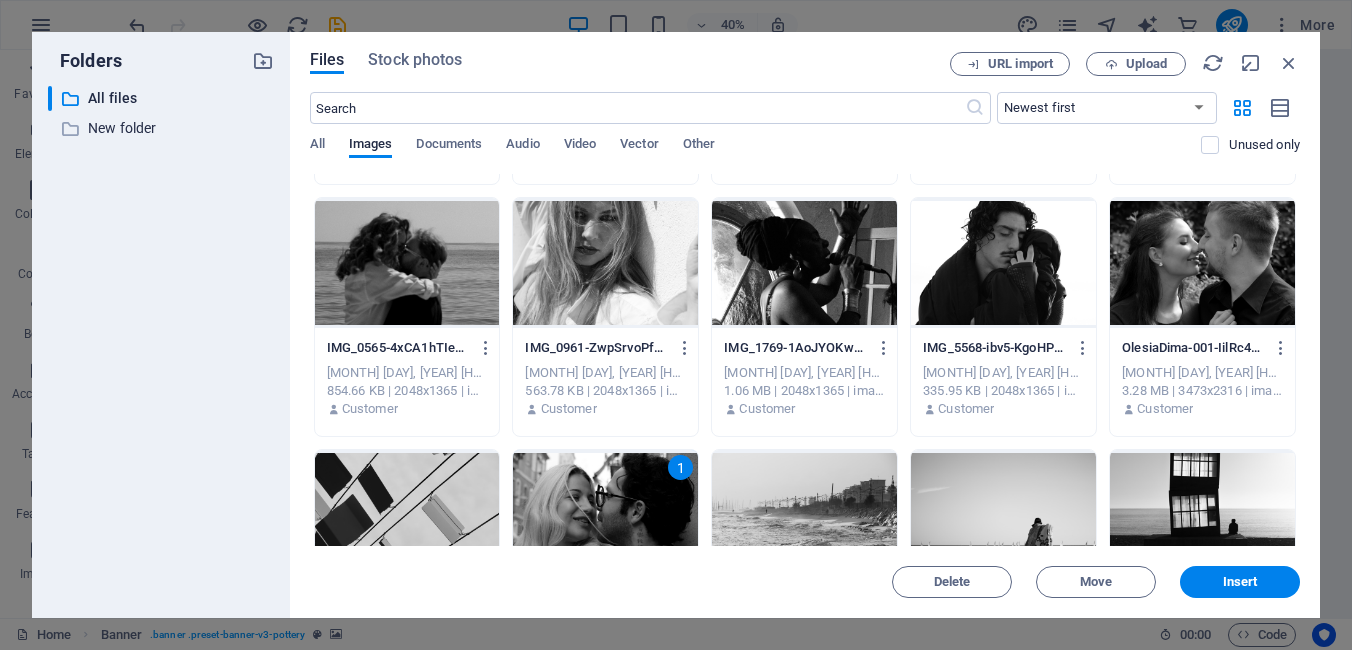 scroll, scrollTop: 15845, scrollLeft: 0, axis: vertical 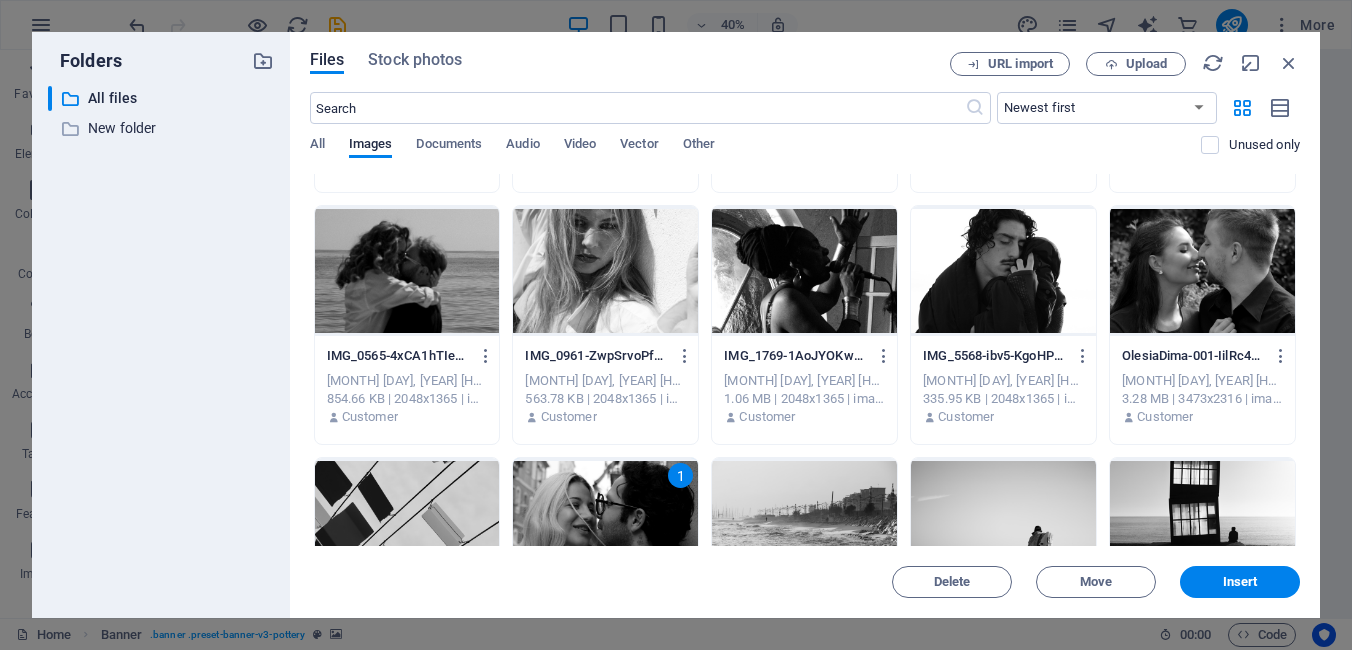 click at bounding box center [605, 271] 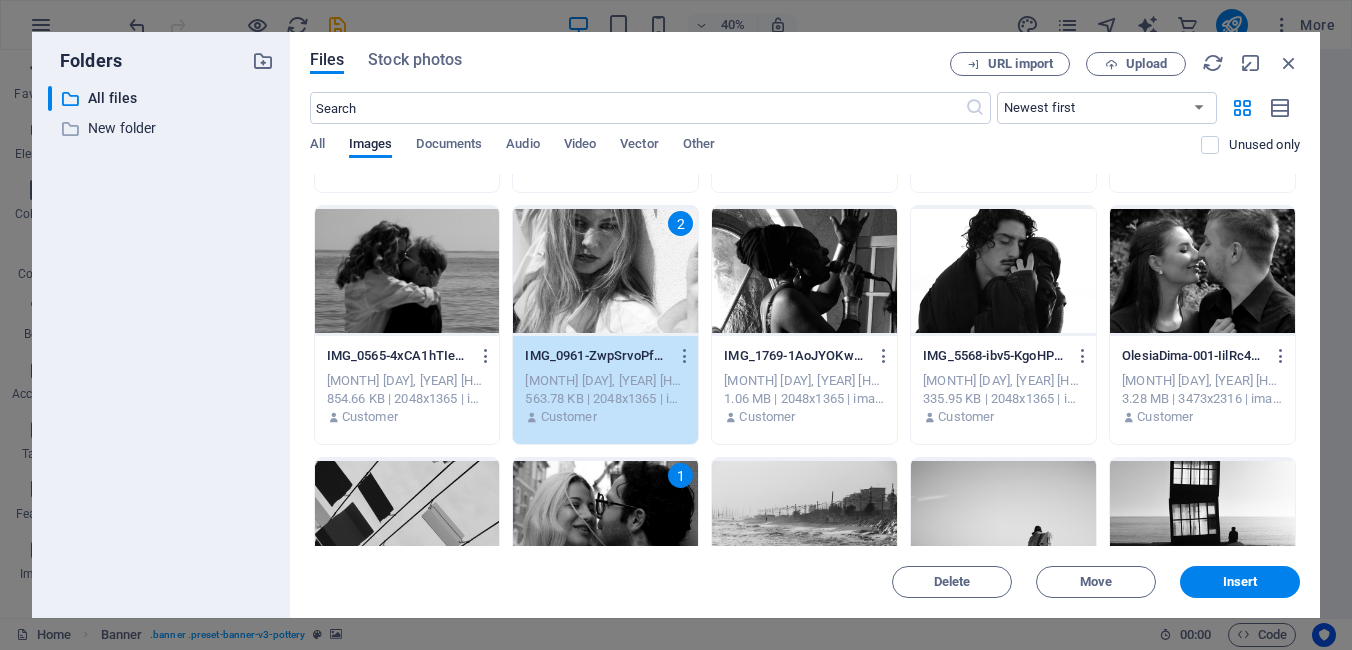 click at bounding box center [407, 271] 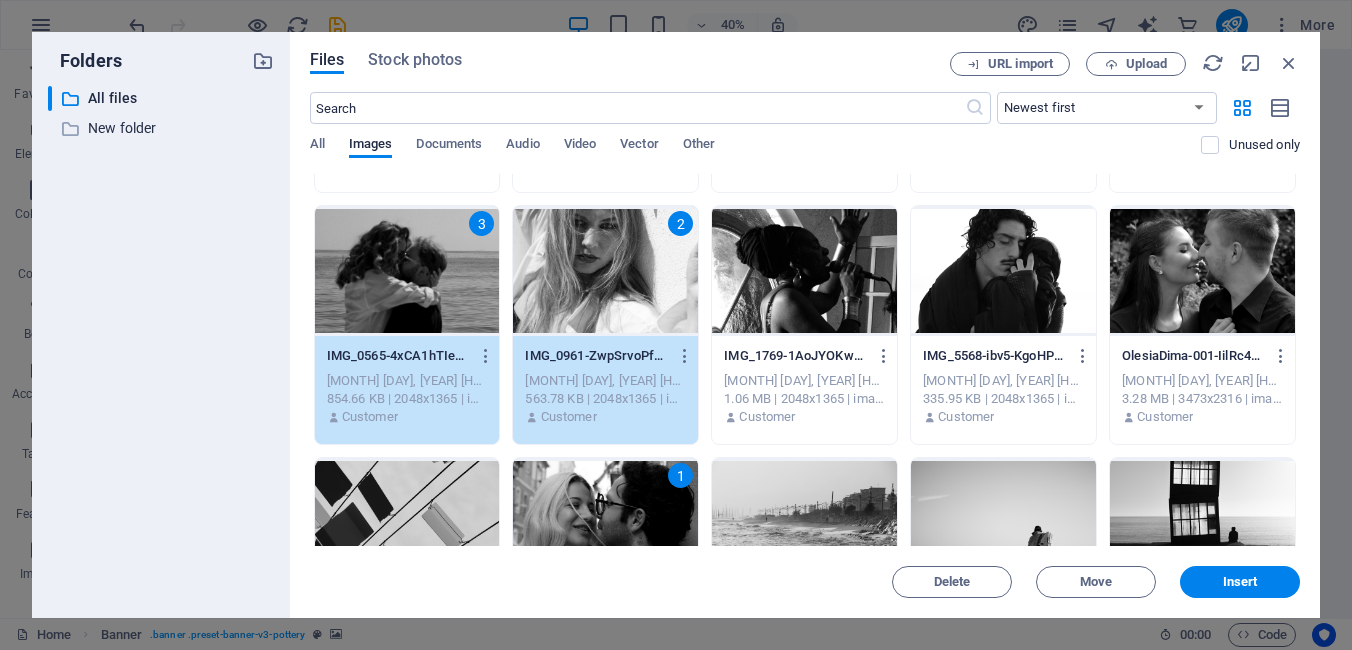 click at bounding box center [1003, 271] 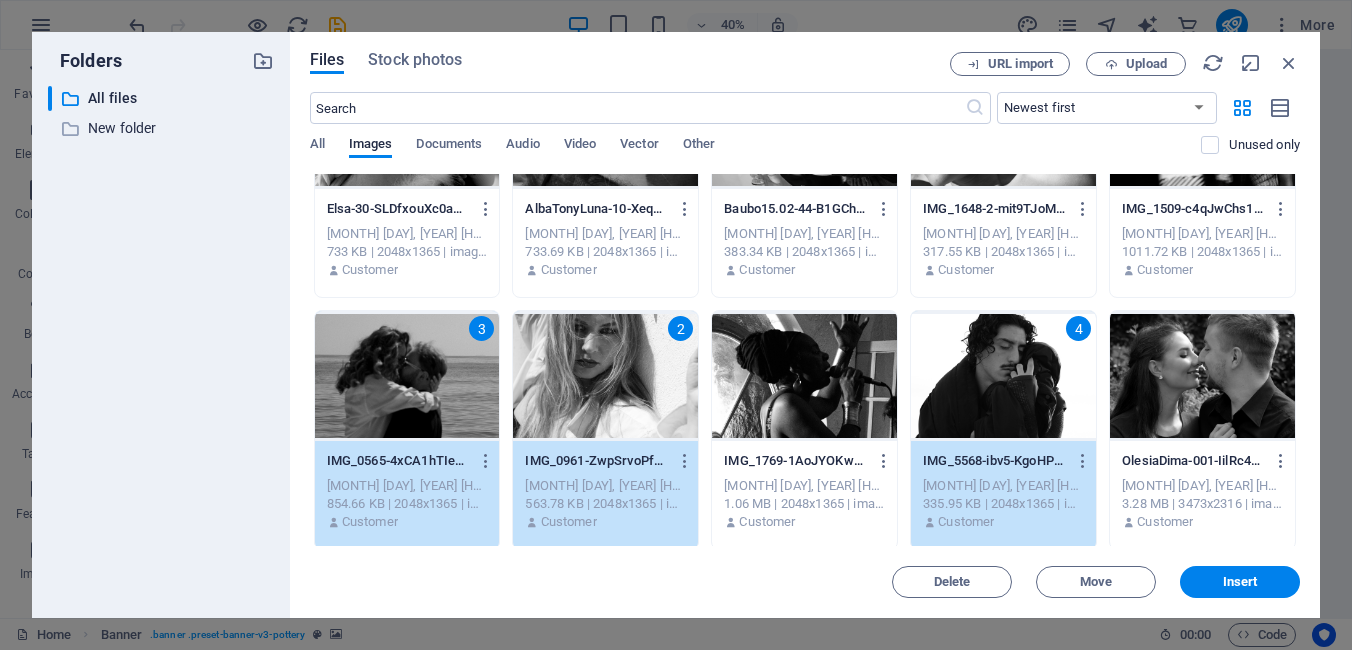 scroll, scrollTop: 15736, scrollLeft: 0, axis: vertical 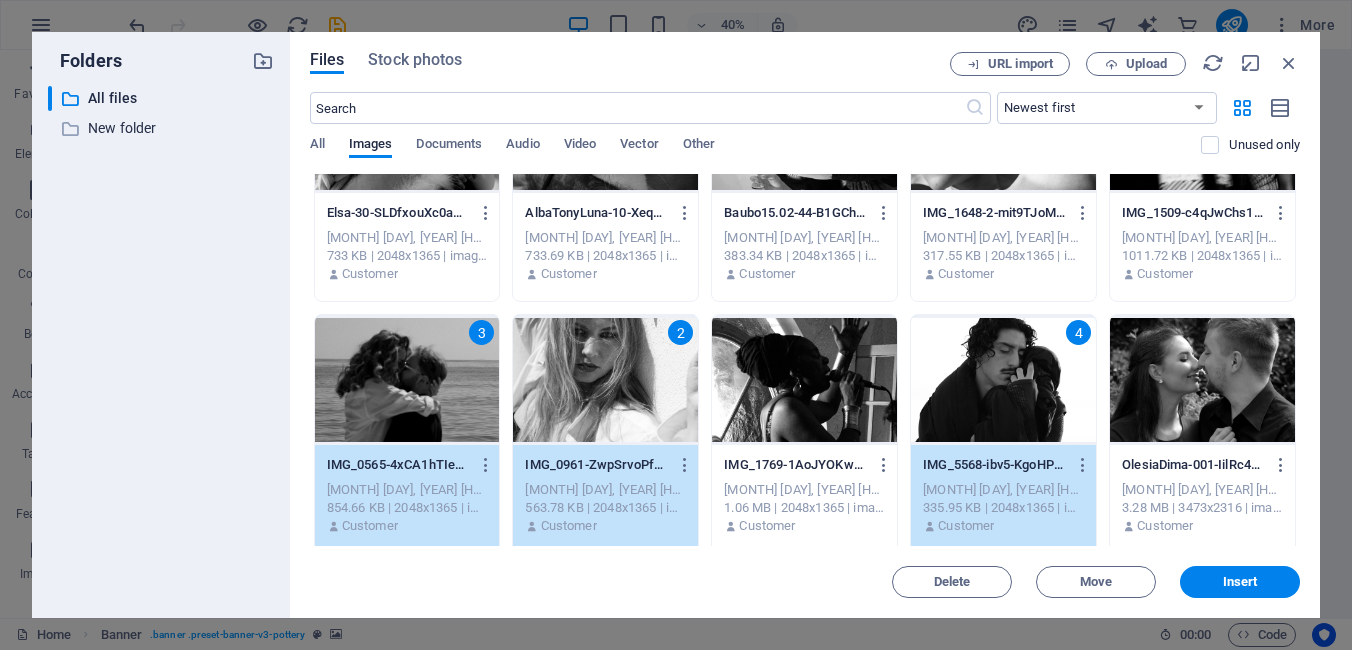 click at bounding box center (1202, 380) 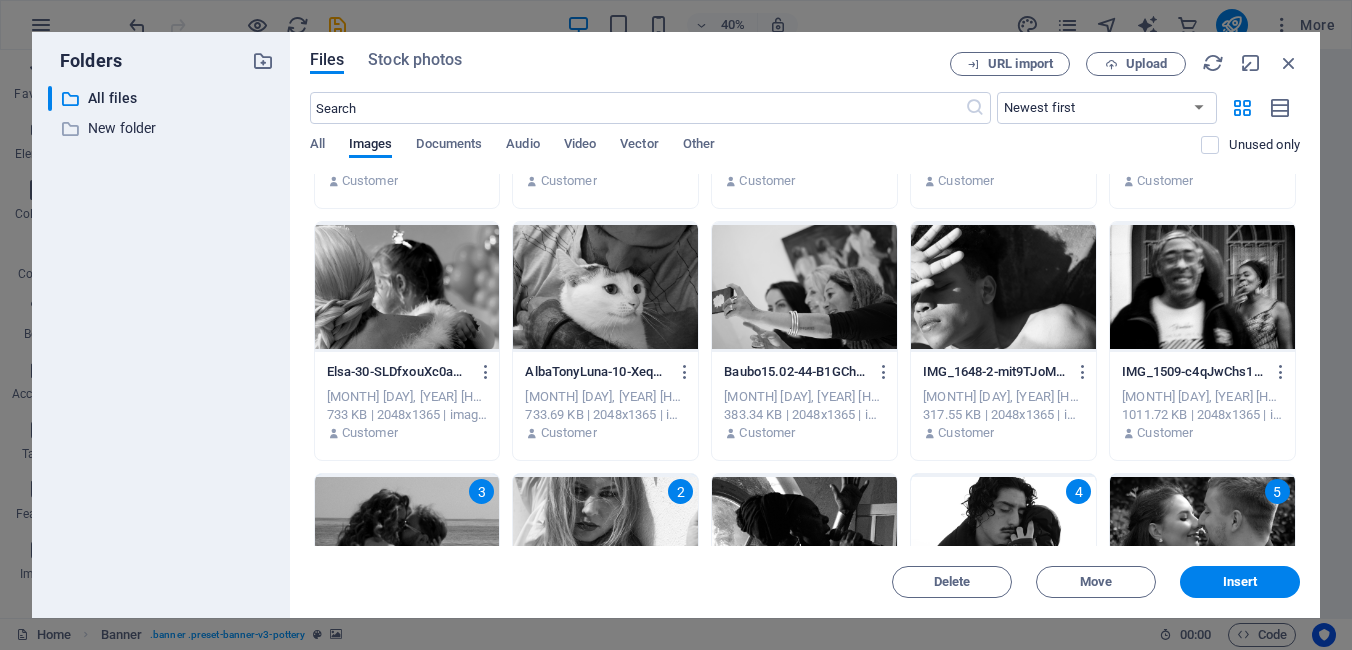scroll, scrollTop: 15551, scrollLeft: 0, axis: vertical 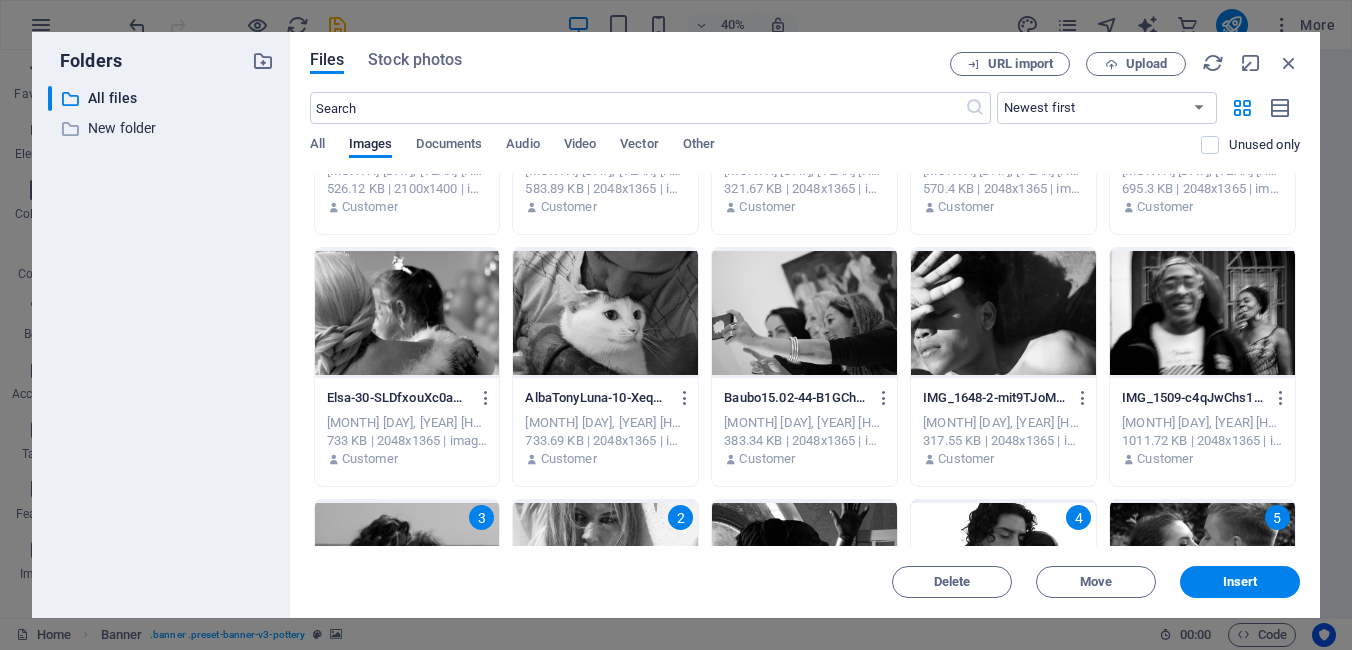 click at bounding box center [1202, 313] 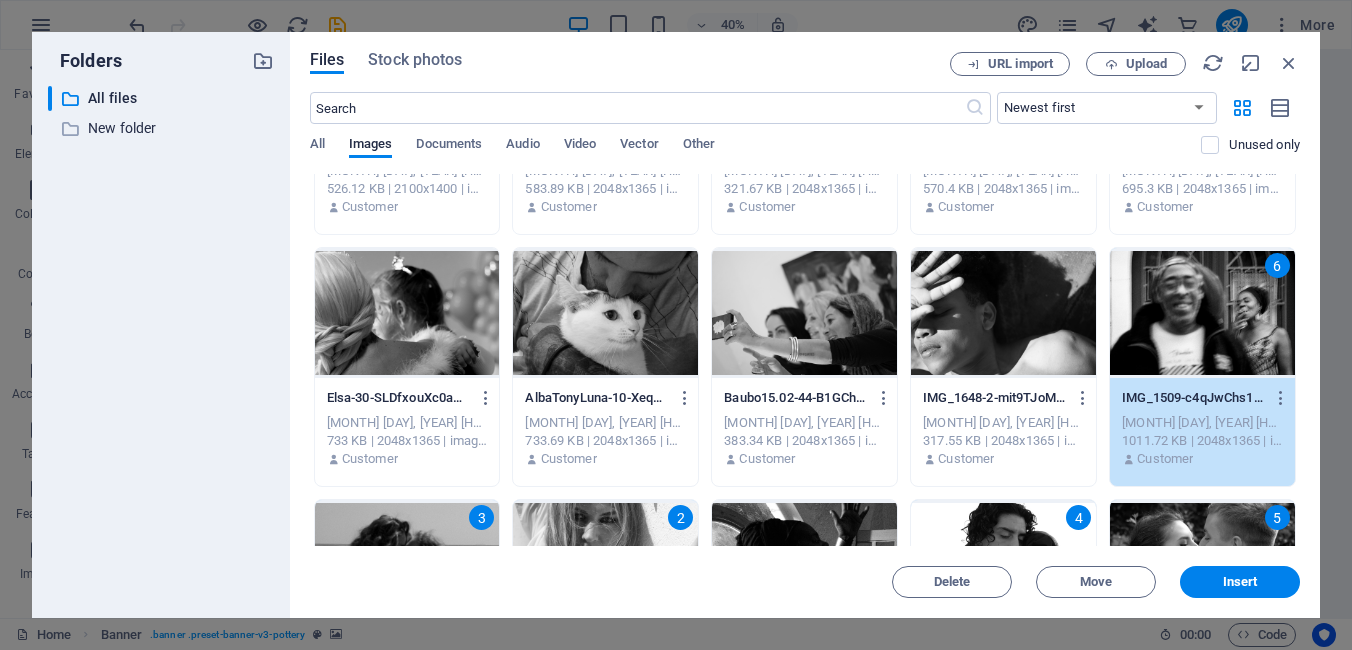 click at bounding box center (804, 313) 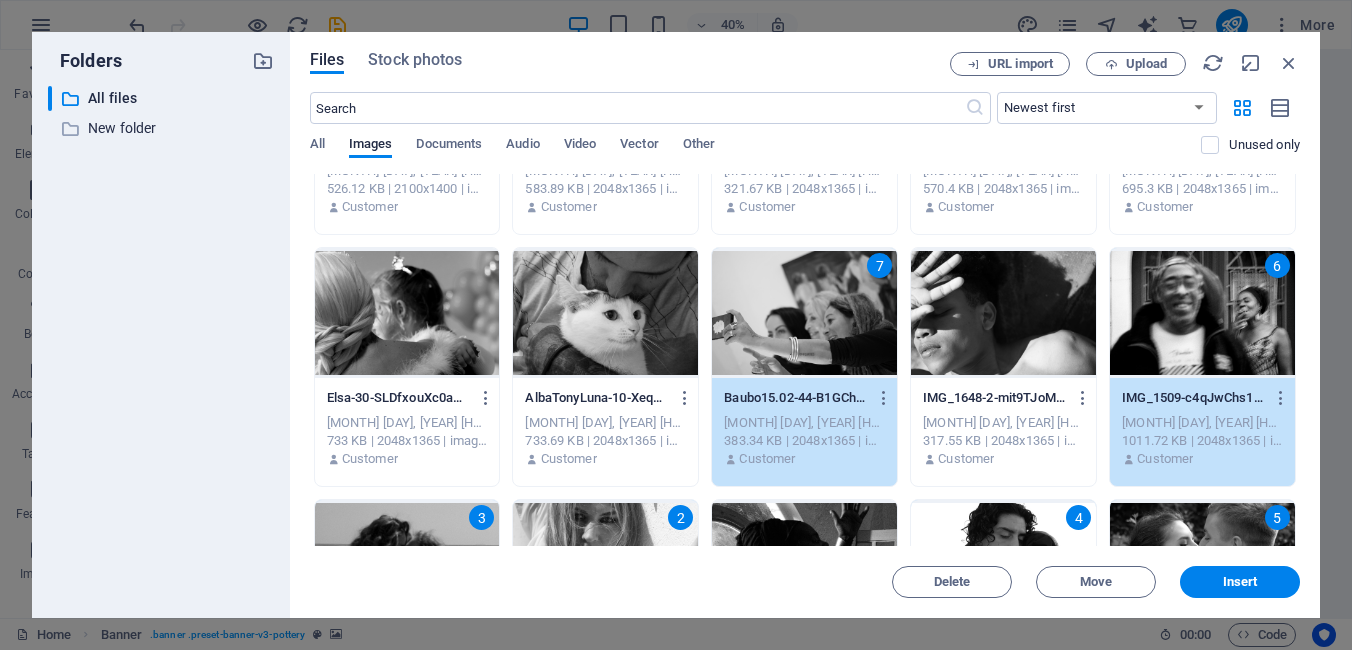 click at bounding box center (407, 313) 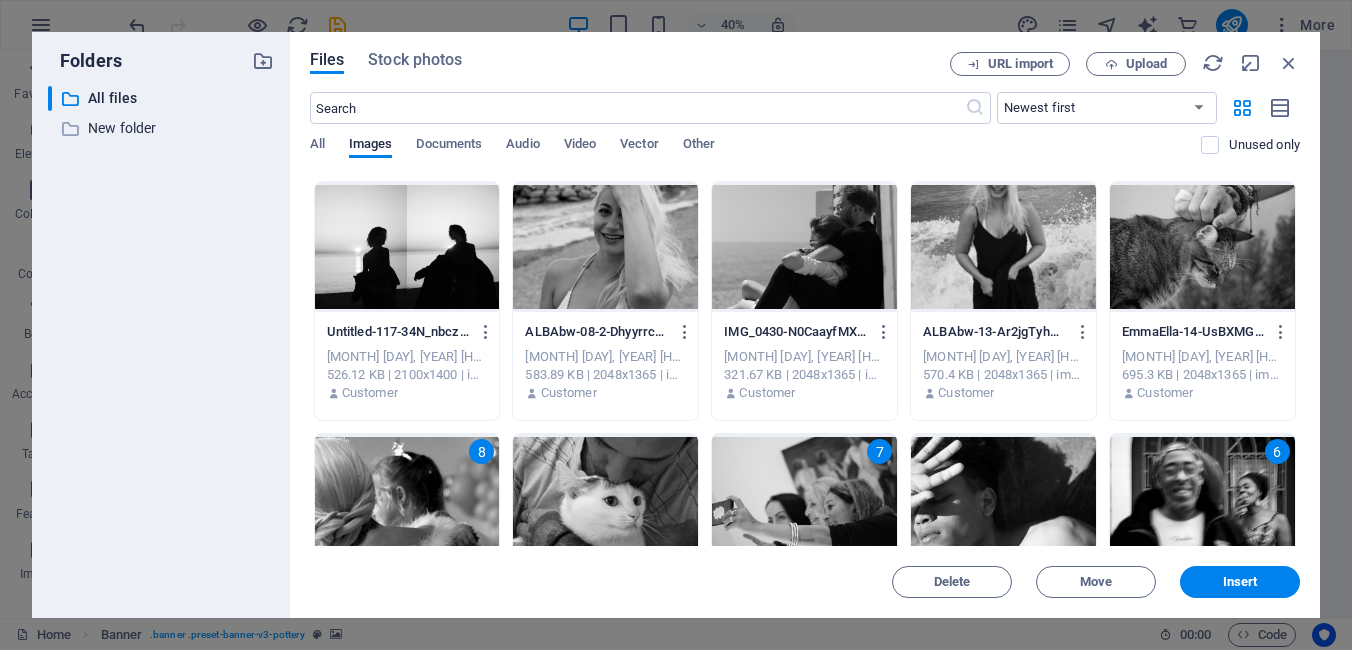 scroll, scrollTop: 15330, scrollLeft: 0, axis: vertical 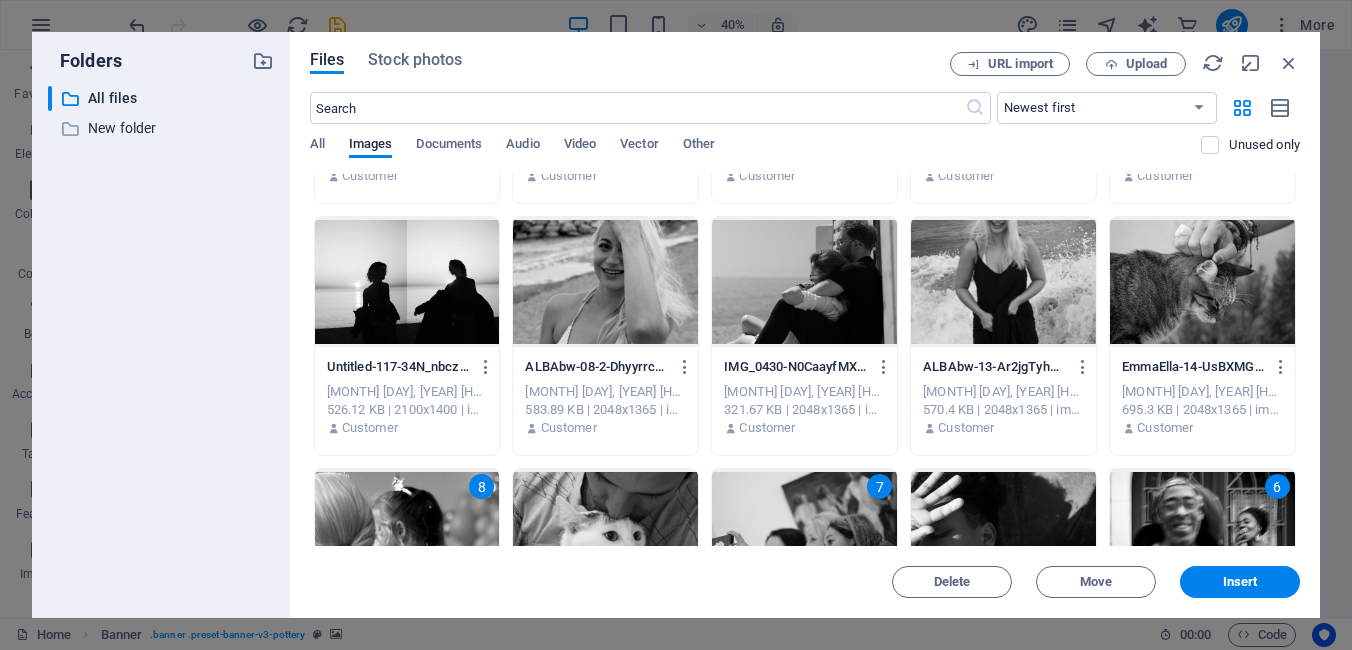 click at bounding box center (1202, 282) 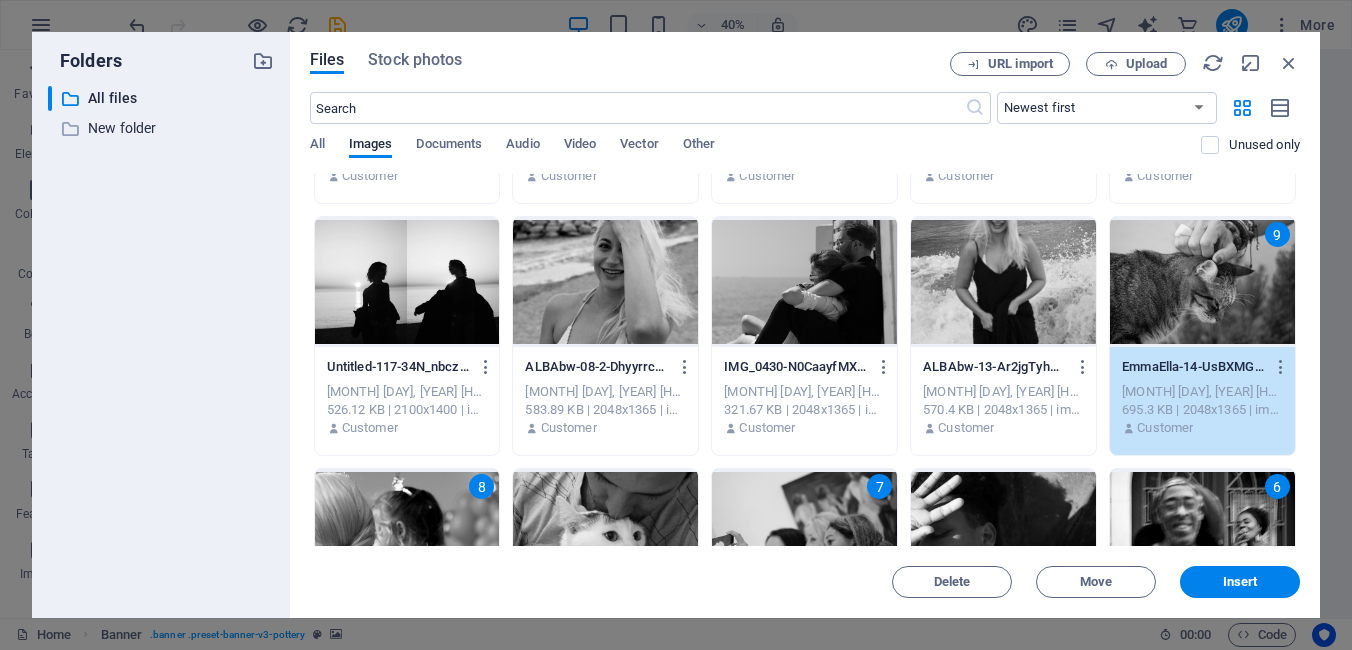 click at bounding box center [804, 282] 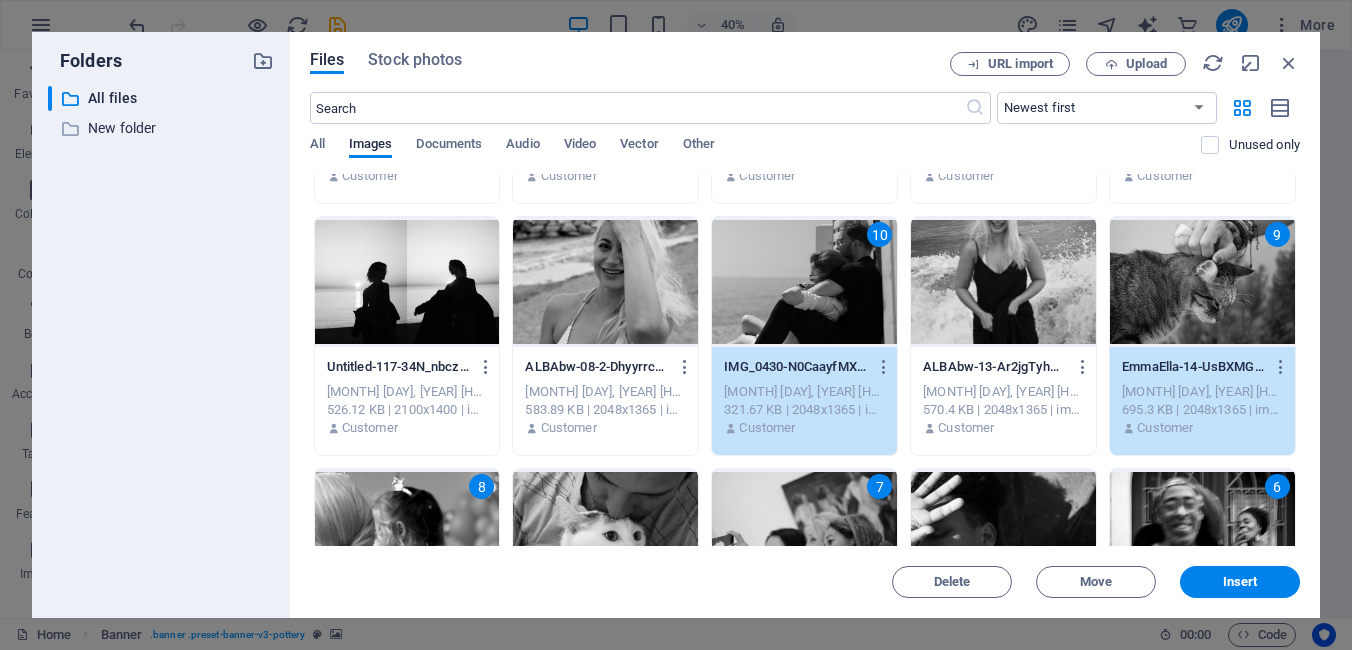 click at bounding box center (1003, 282) 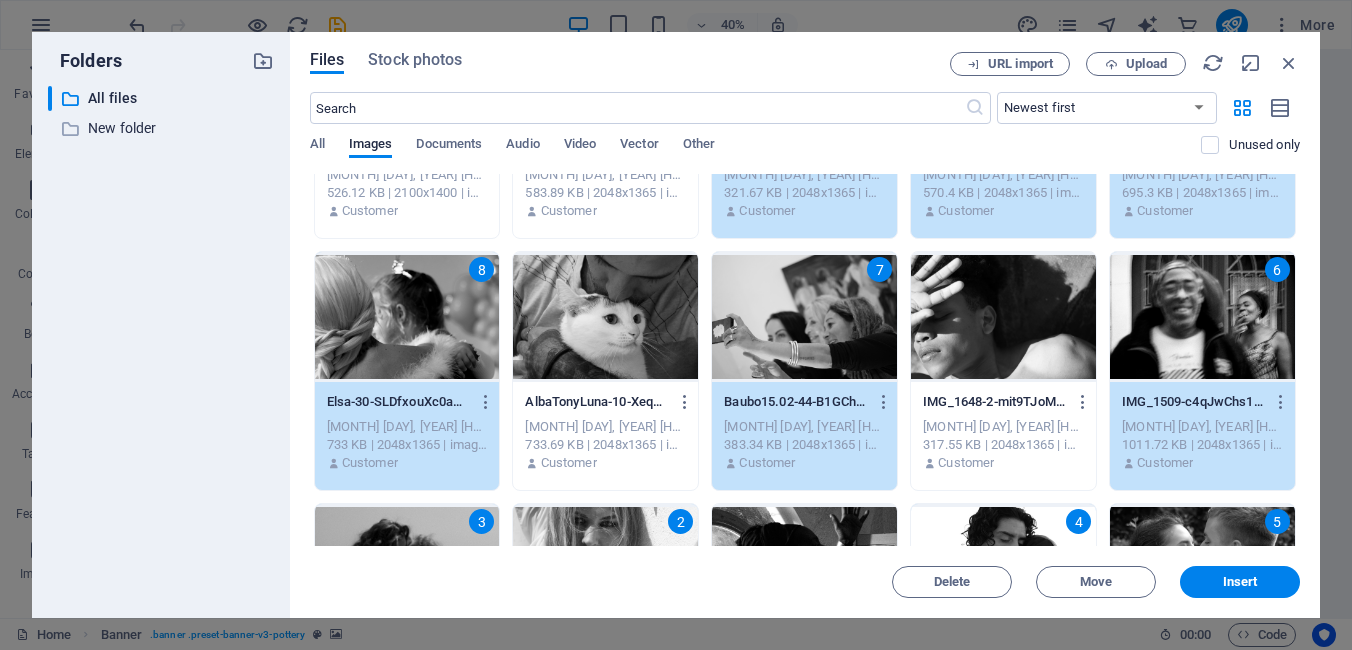 scroll, scrollTop: 15563, scrollLeft: 0, axis: vertical 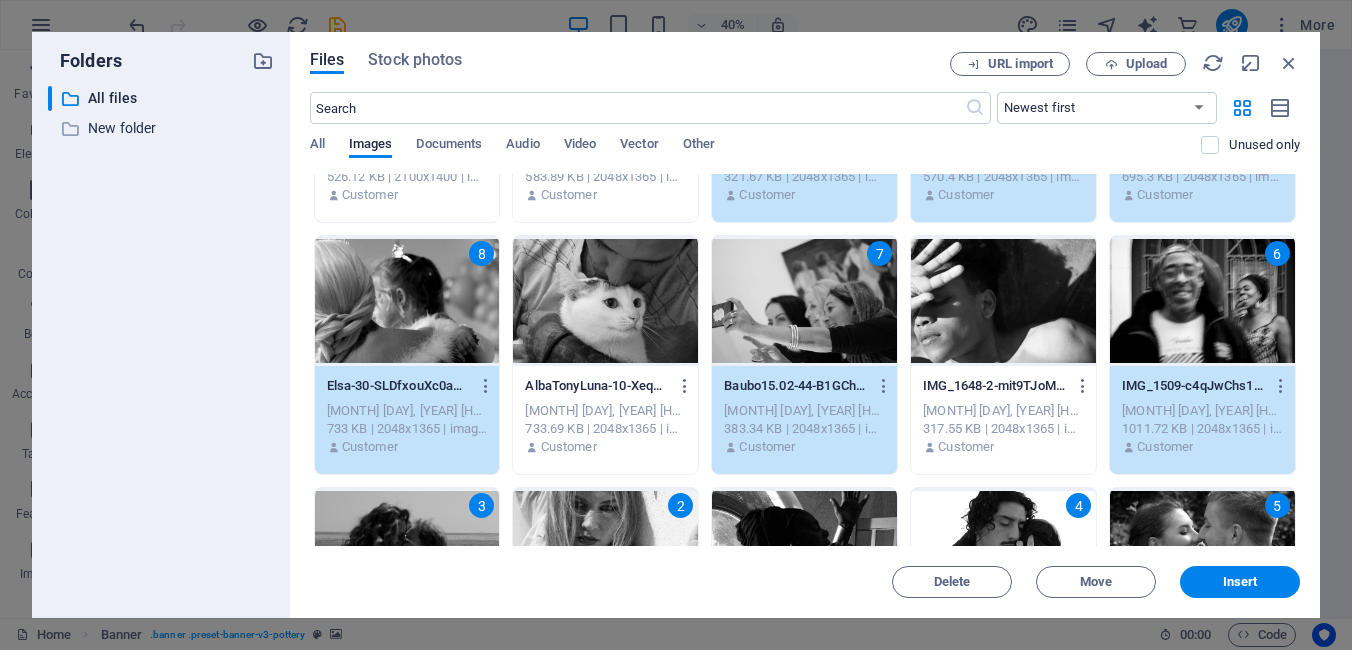click on "6" at bounding box center (1202, 301) 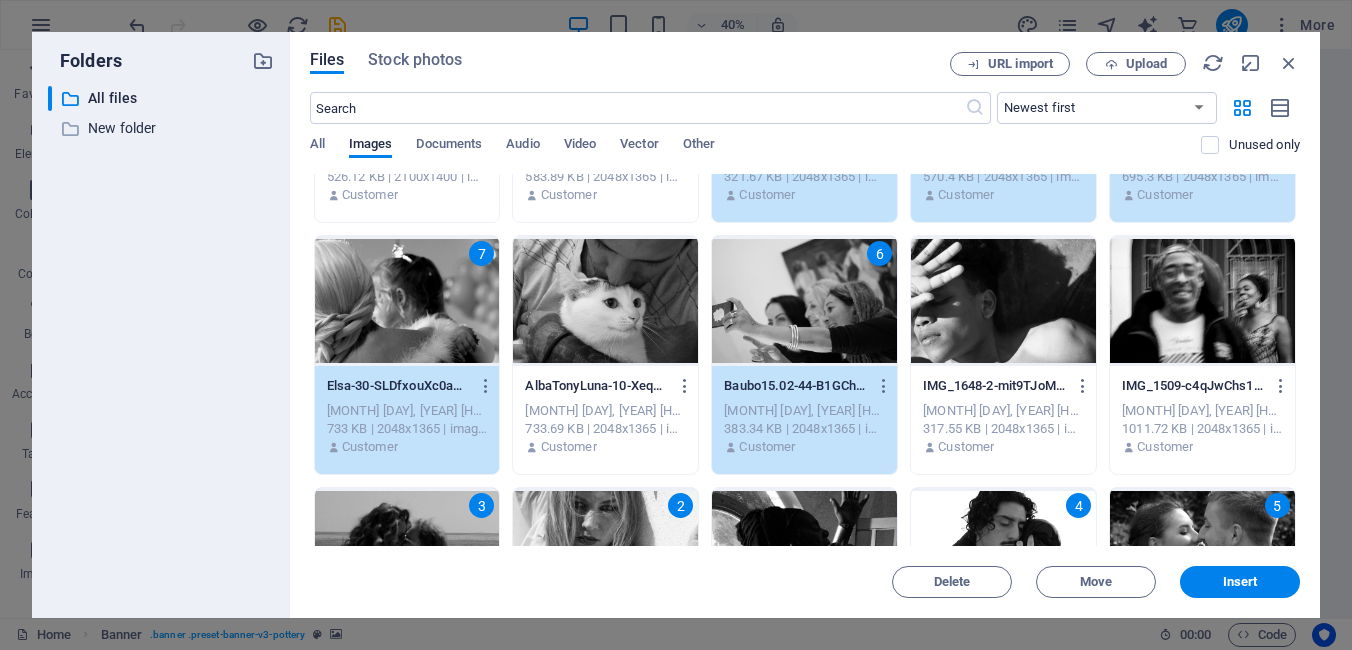 click at bounding box center (1202, 301) 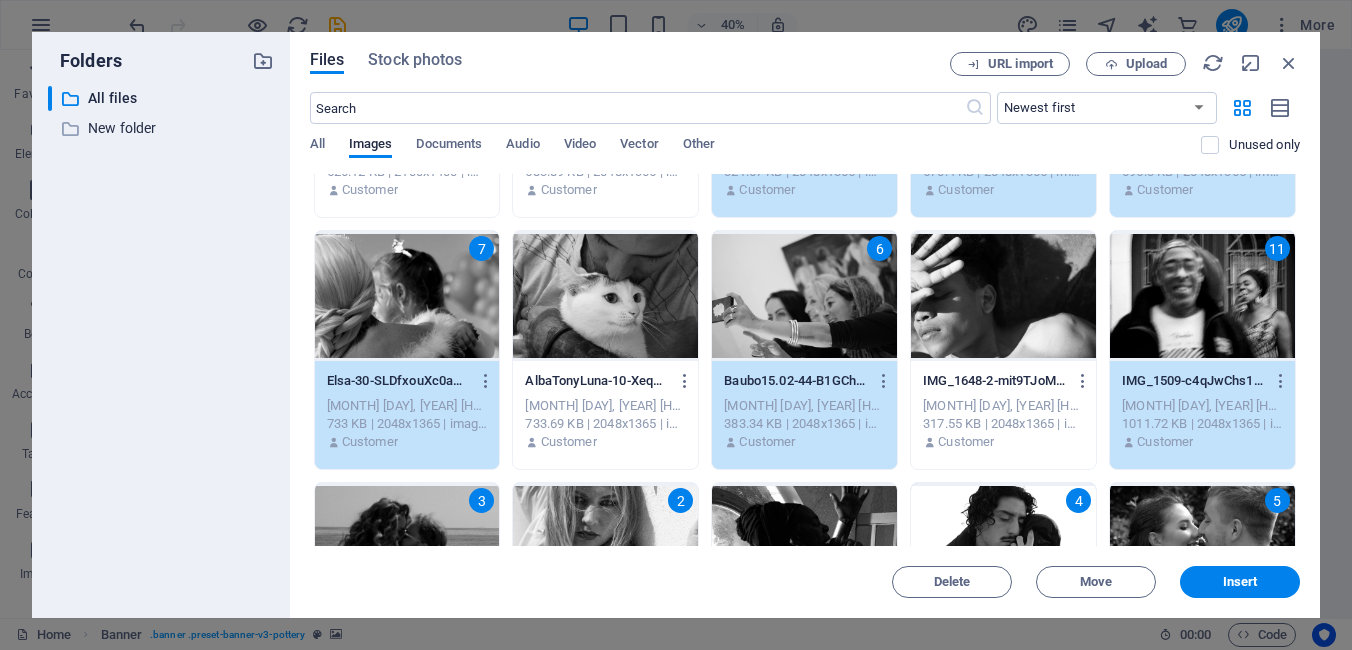 scroll, scrollTop: 15570, scrollLeft: 0, axis: vertical 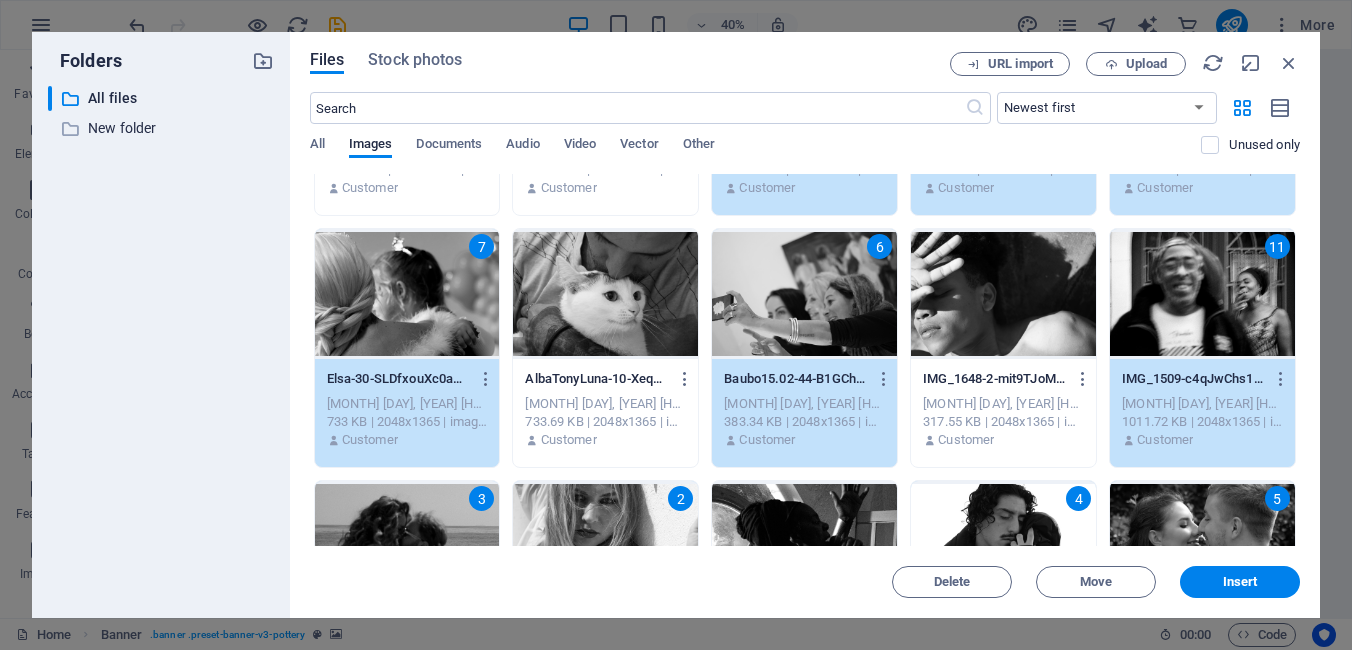 click on "6" at bounding box center (804, 294) 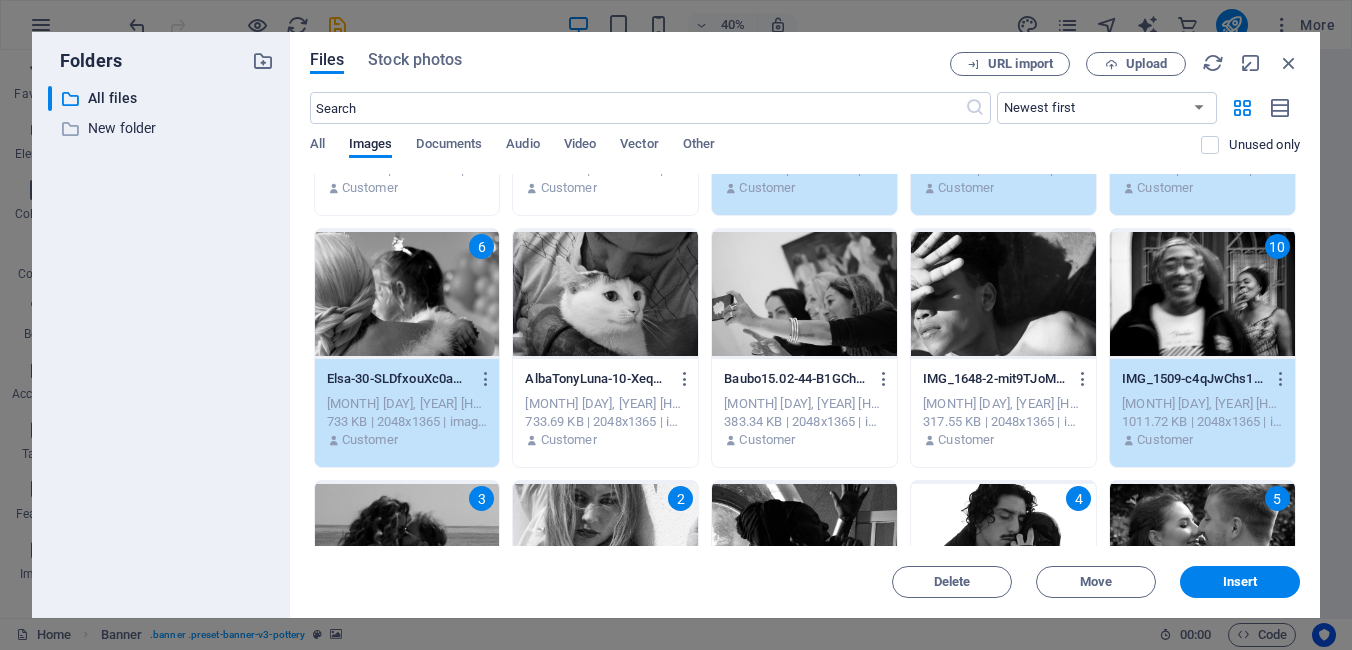 click at bounding box center [804, 294] 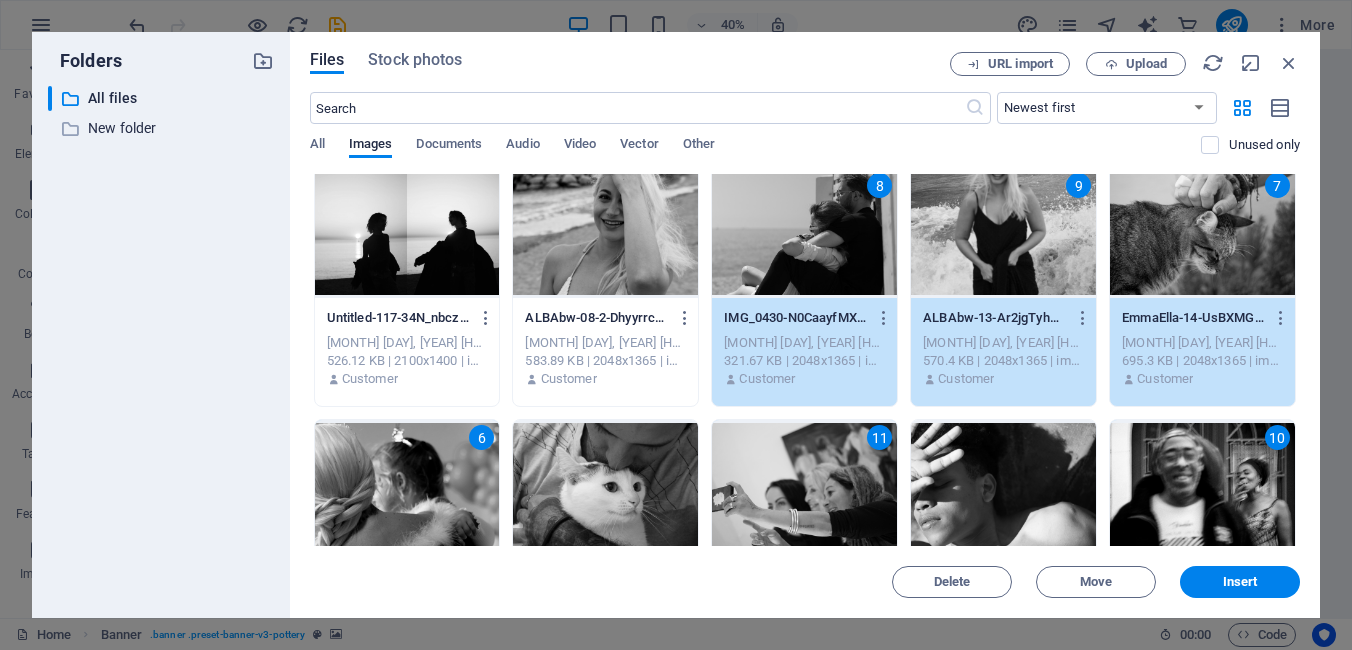 scroll, scrollTop: 15356, scrollLeft: 0, axis: vertical 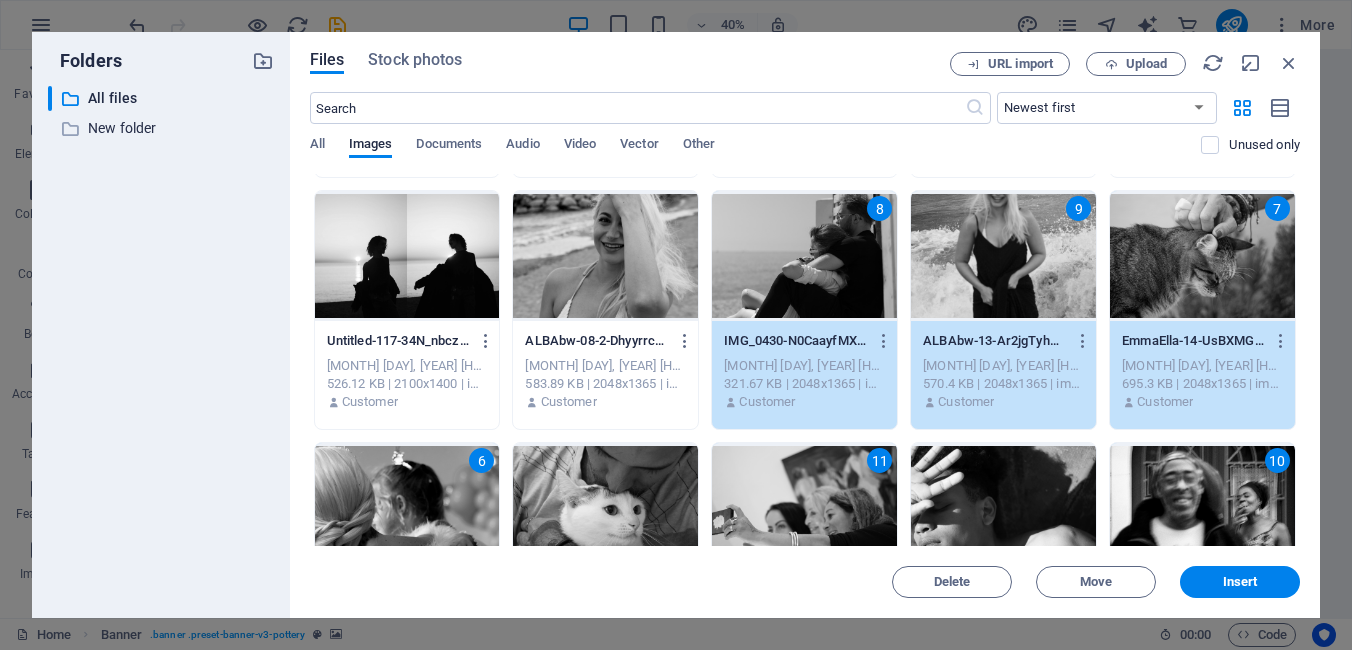 click at bounding box center (605, 256) 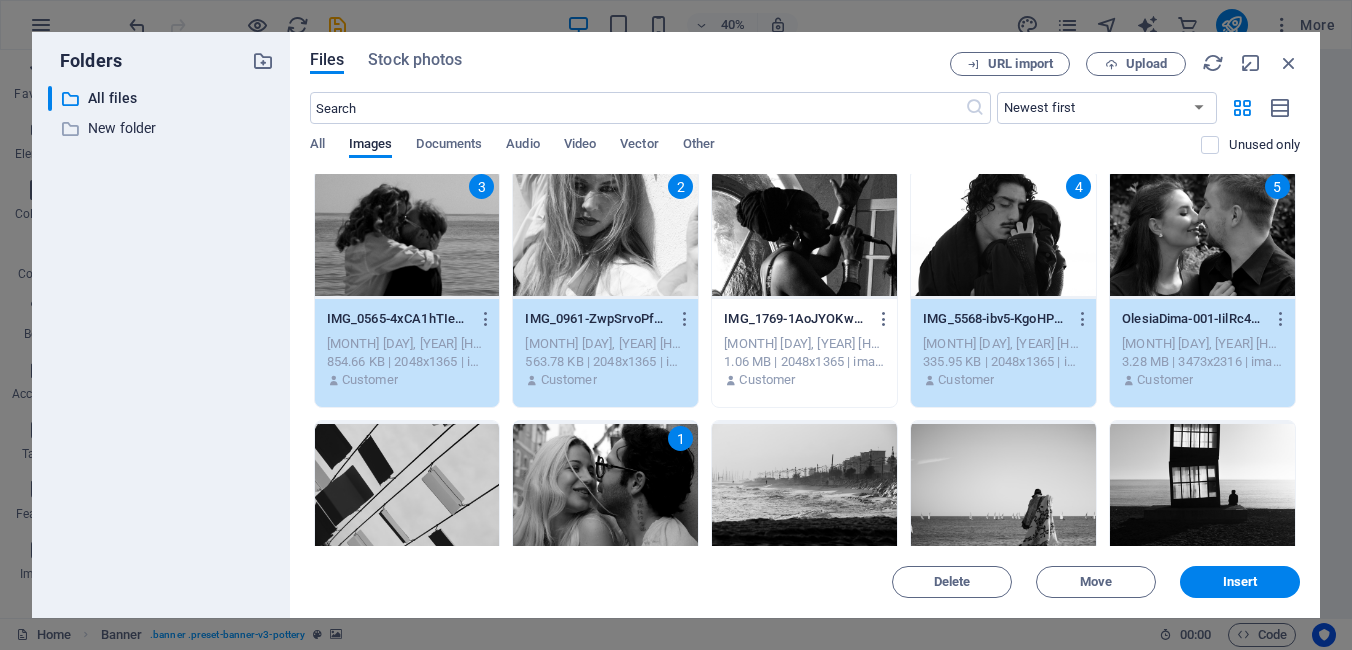 scroll, scrollTop: 15884, scrollLeft: 0, axis: vertical 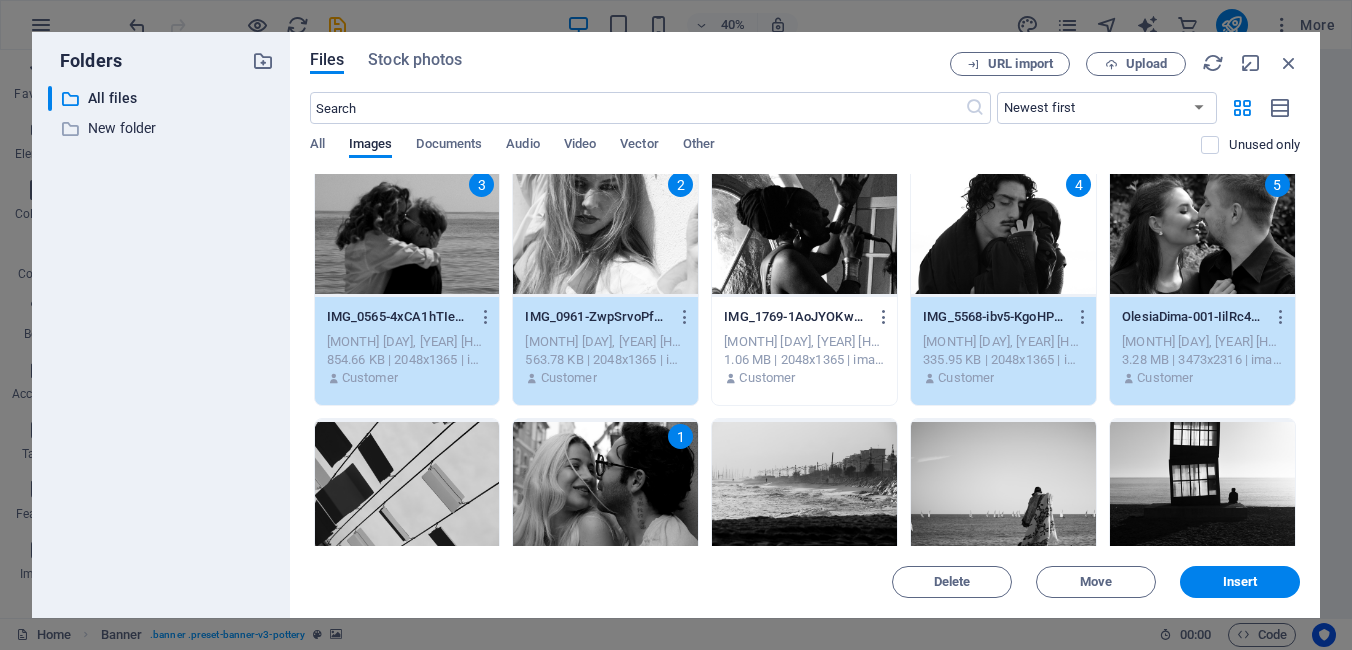 click at bounding box center [804, 232] 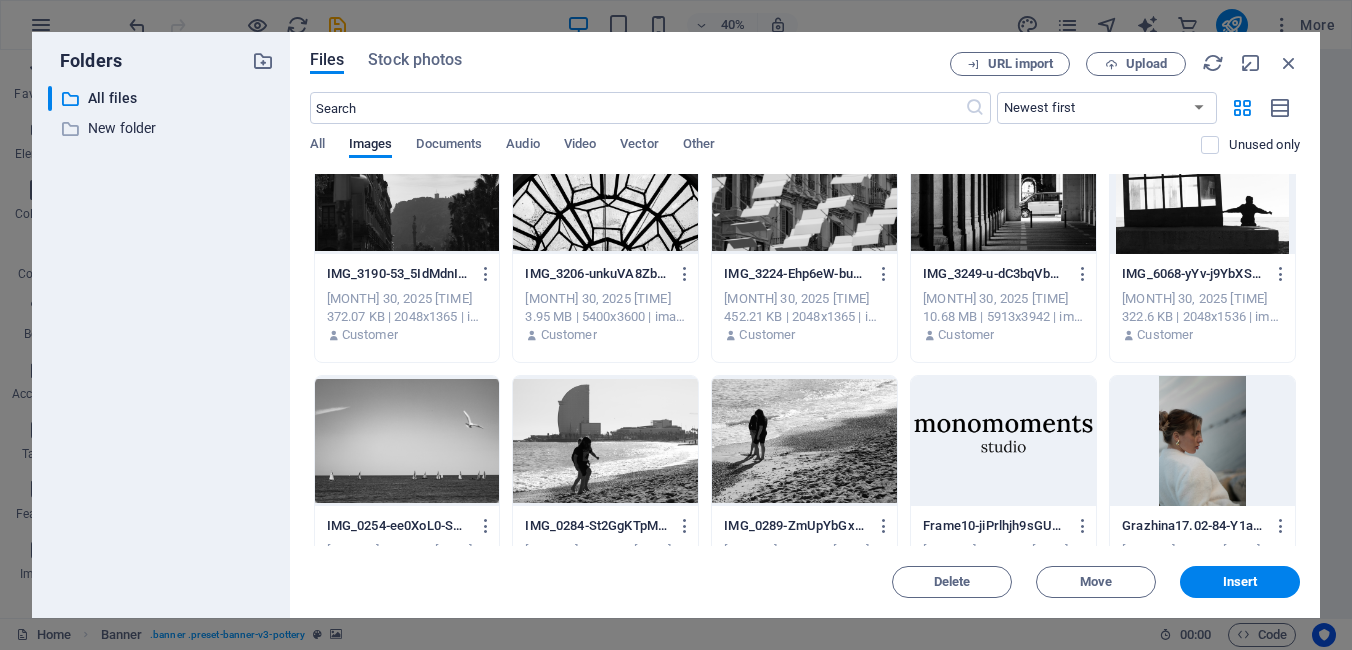 scroll, scrollTop: 17198, scrollLeft: 0, axis: vertical 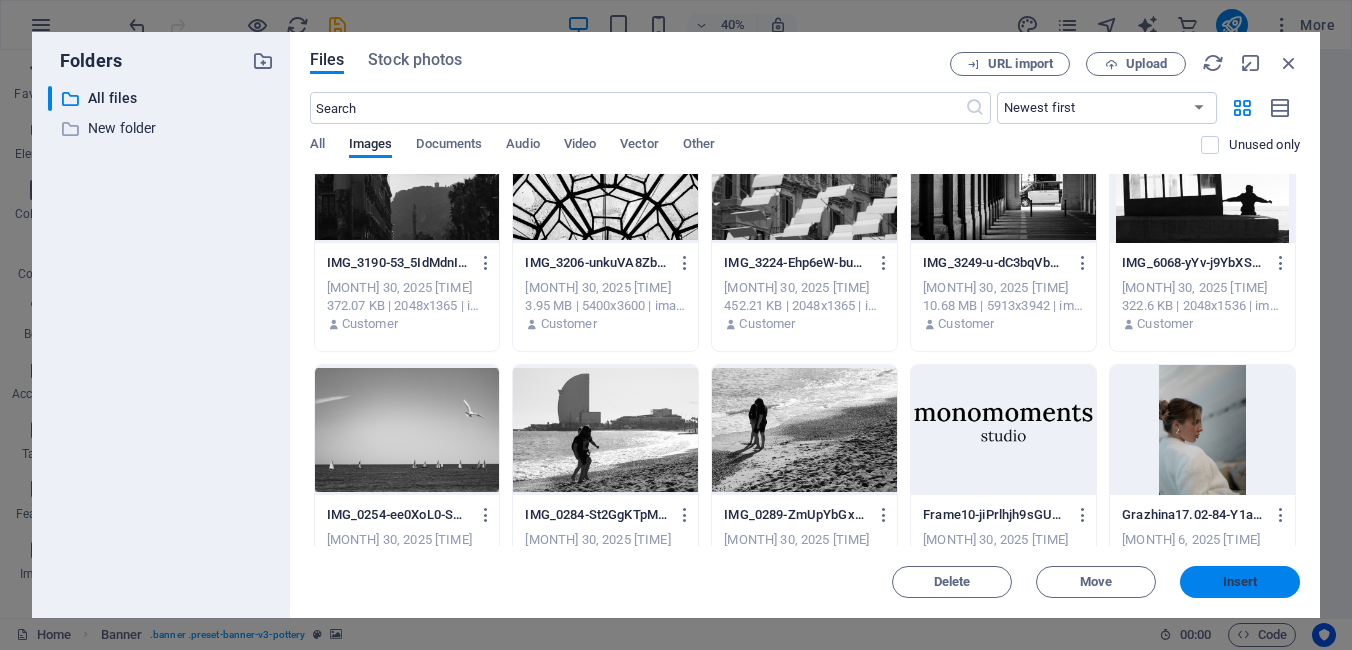 click on "Insert" at bounding box center [1240, 582] 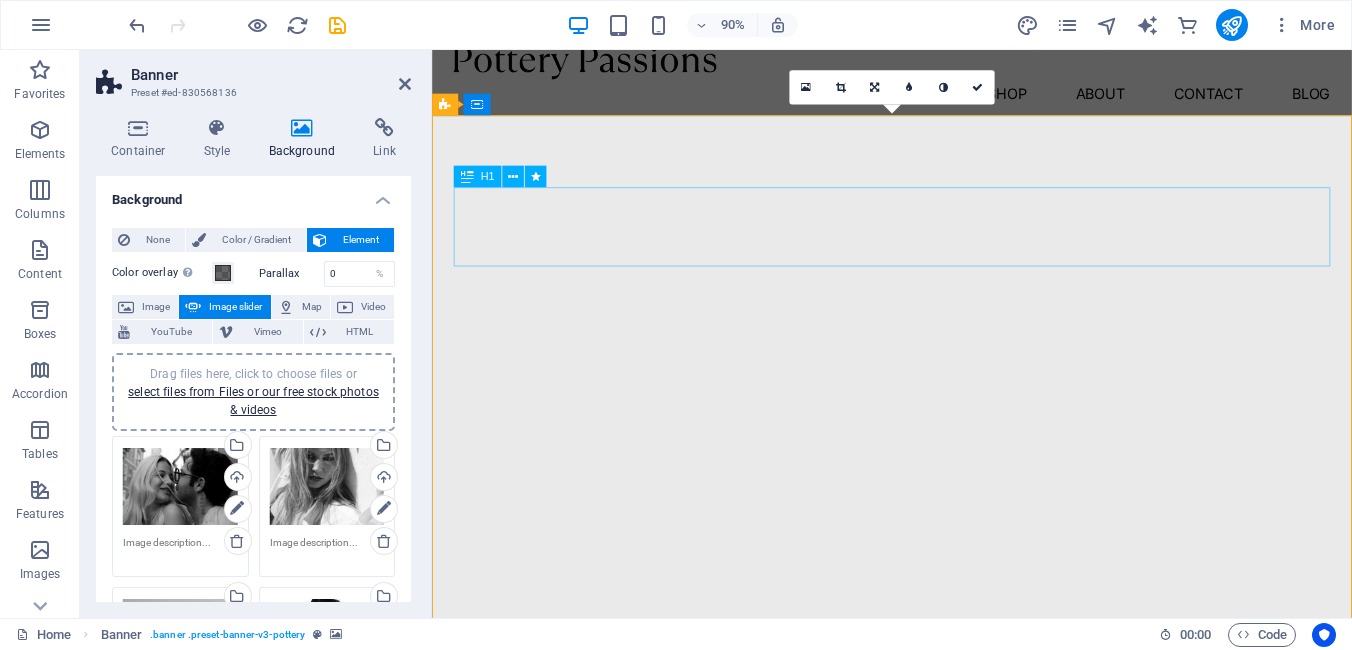 click on "Pottery is our passion" at bounding box center (943, 893) 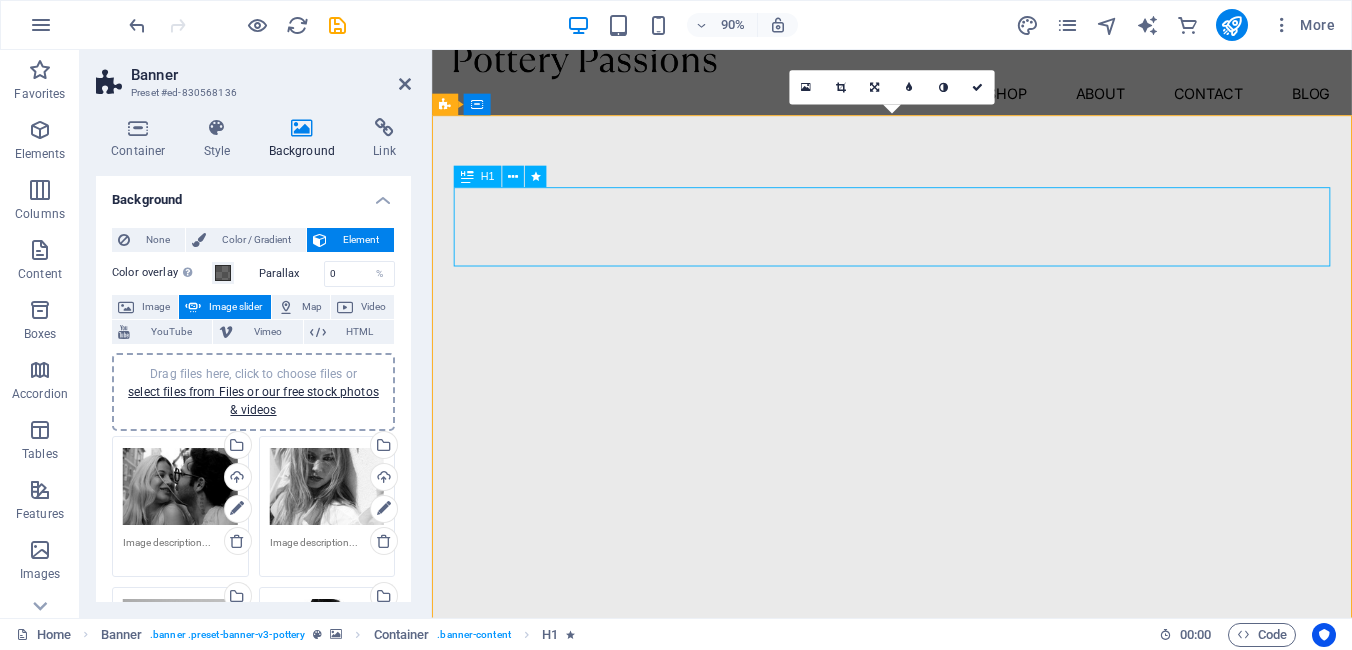 click on "Pottery is our passion" at bounding box center [943, 893] 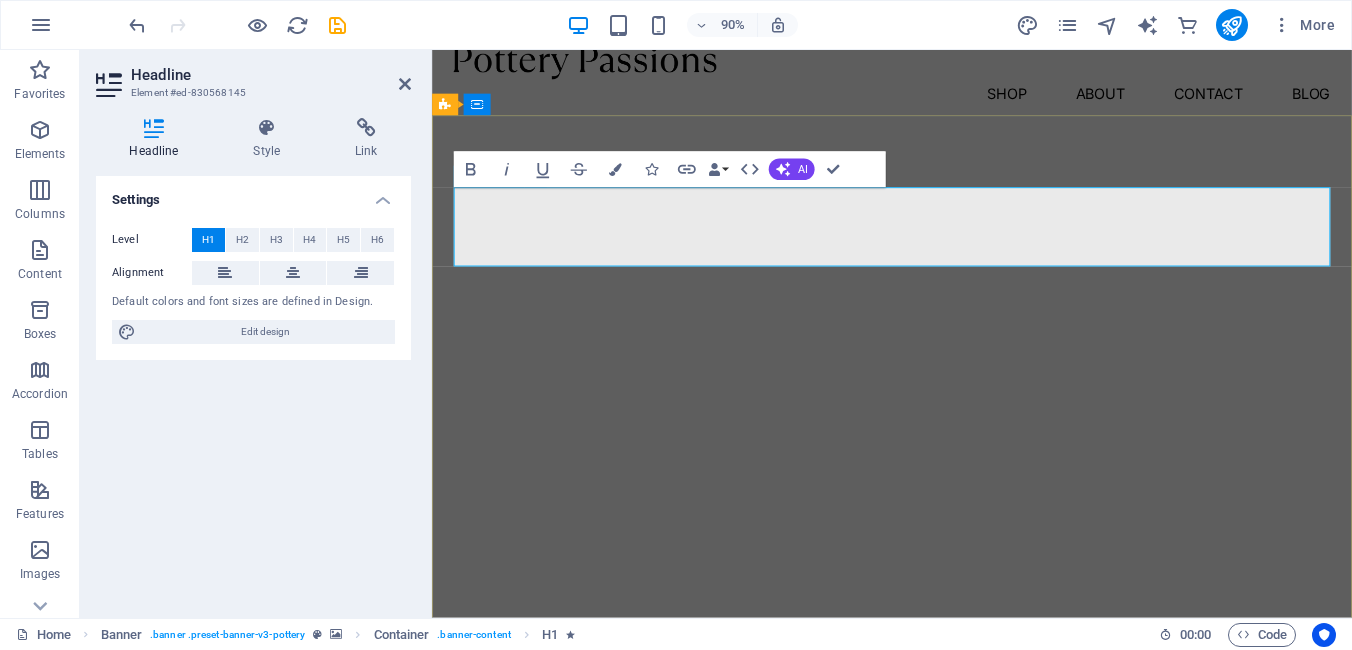 type 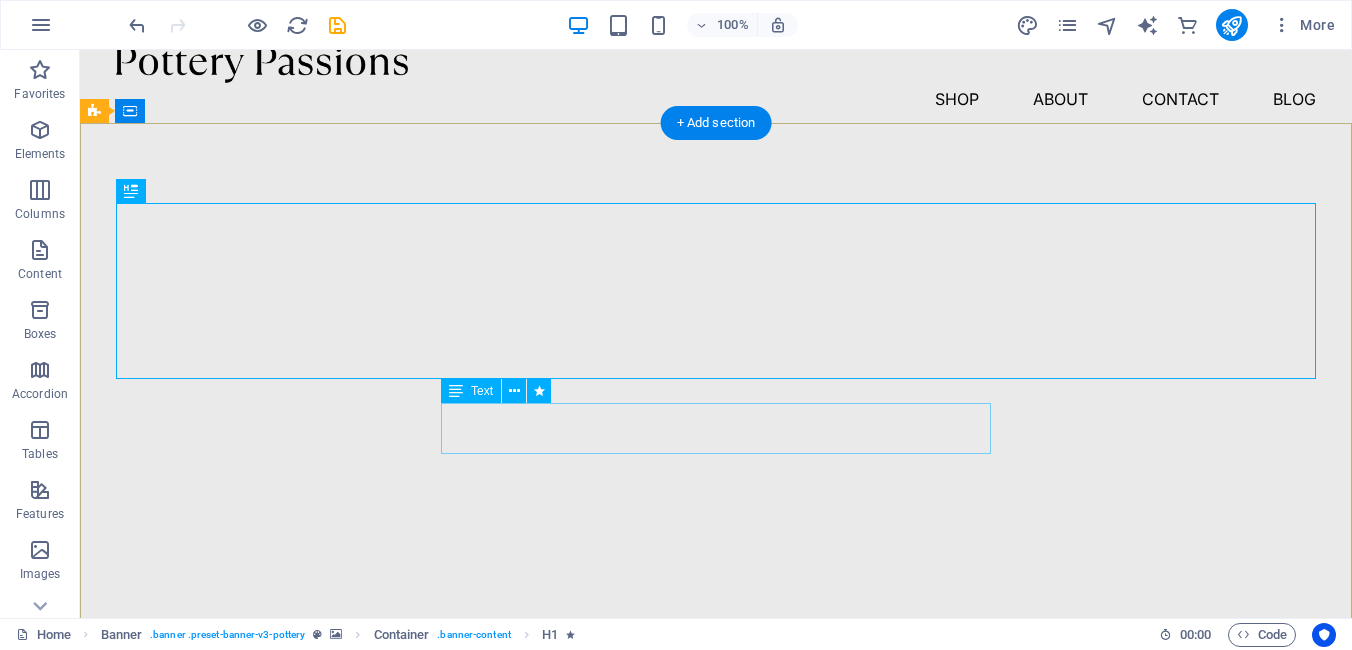 click on "Lorem ipsum dolor sit amet, consectetur adipiscing elit, sed do eiusmod tempor incididunt ut labore et dolore magna aliqua." at bounding box center [716, 1062] 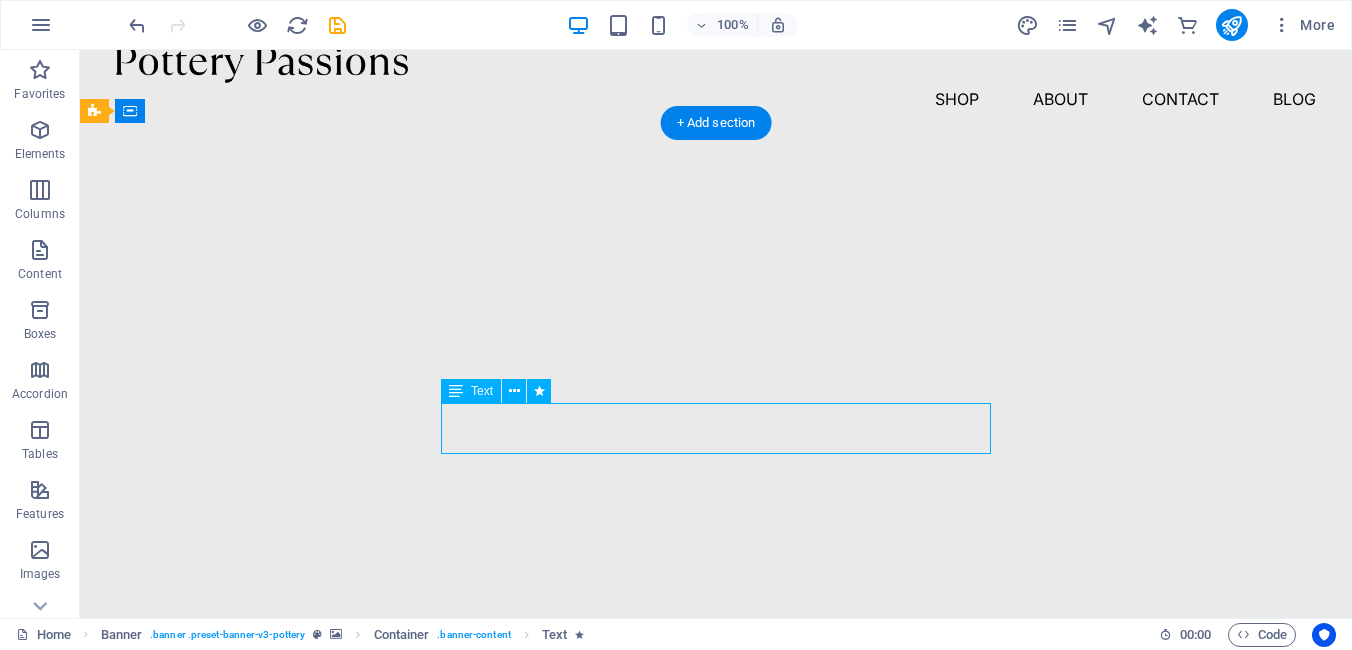 click on "Lorem ipsum dolor sit amet, consectetur adipiscing elit, sed do eiusmod tempor incididunt ut labore et dolore magna aliqua." at bounding box center [716, 1062] 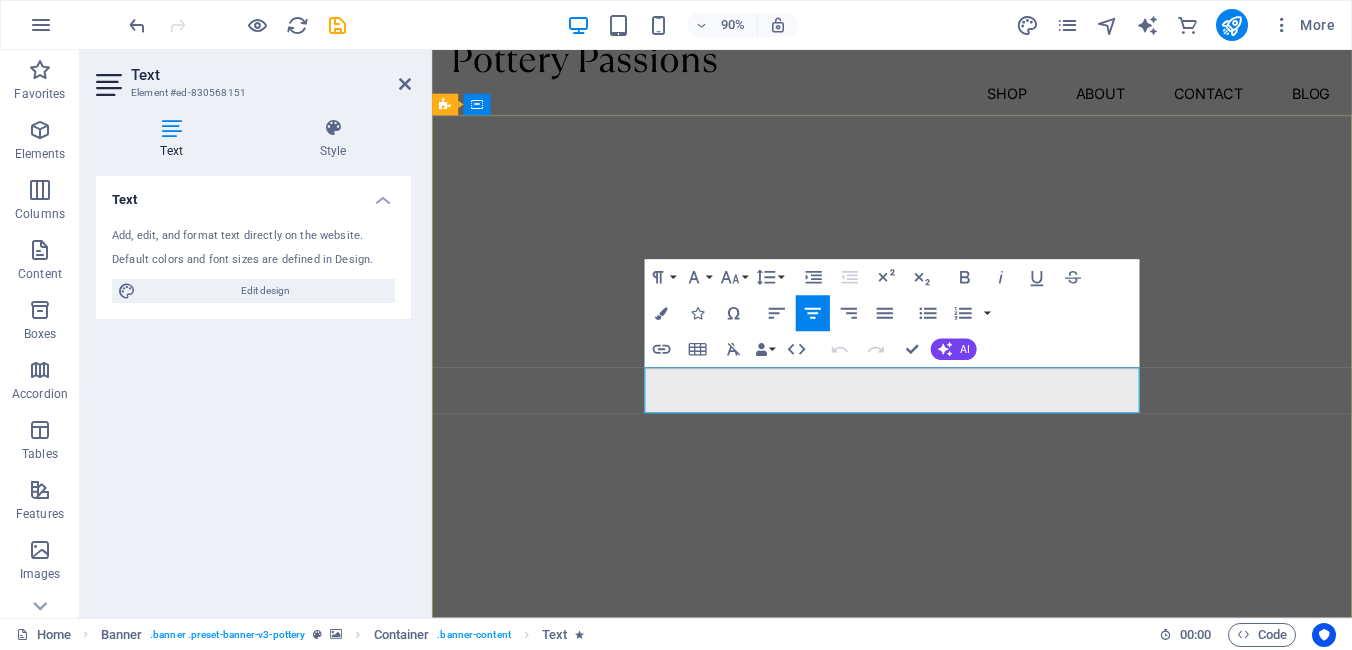 click on "Lorem ipsum dolor sit amet, consectetur adipiscing elit, sed do eiusmod tempor incididunt ut labore et dolore magna aliqua." at bounding box center [943, 1061] 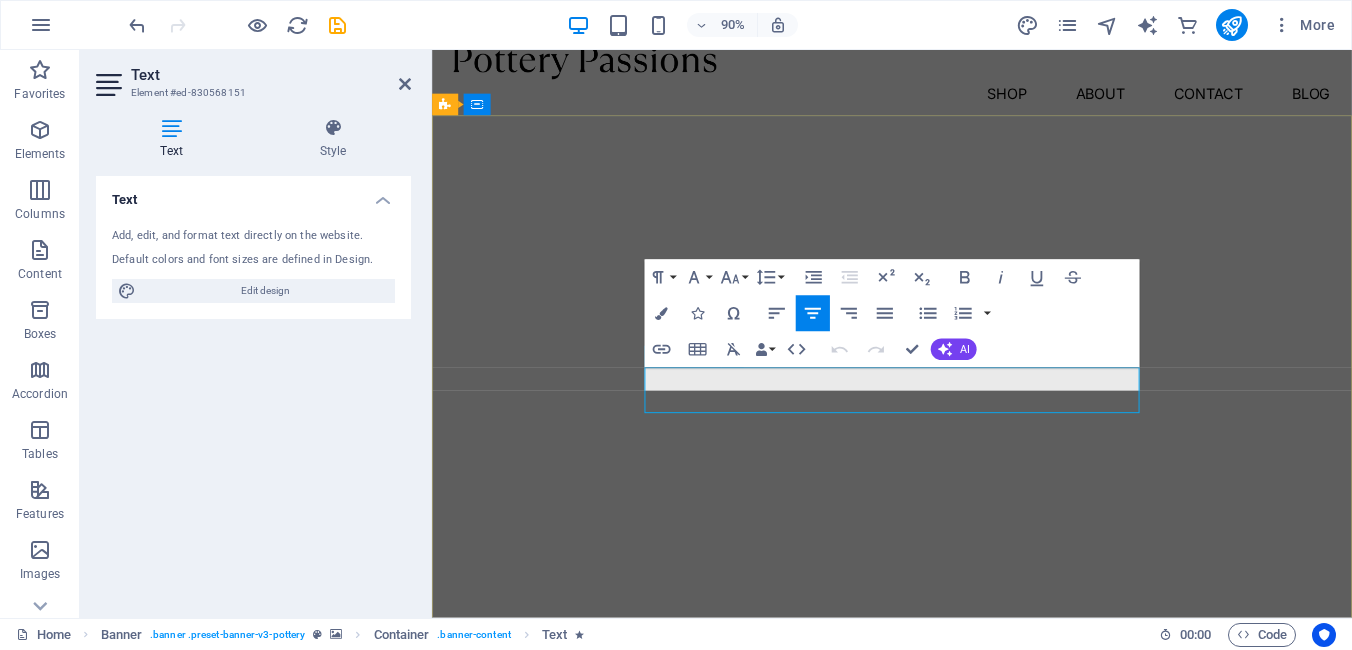 type 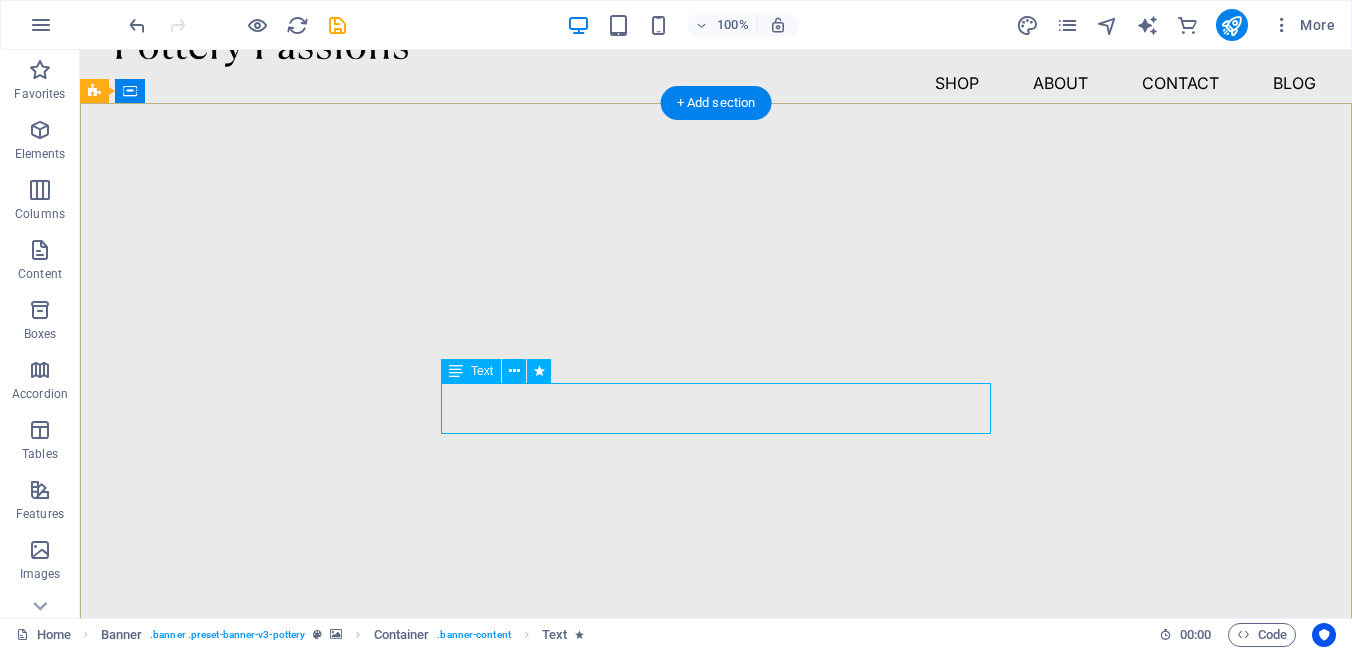 scroll, scrollTop: 0, scrollLeft: 0, axis: both 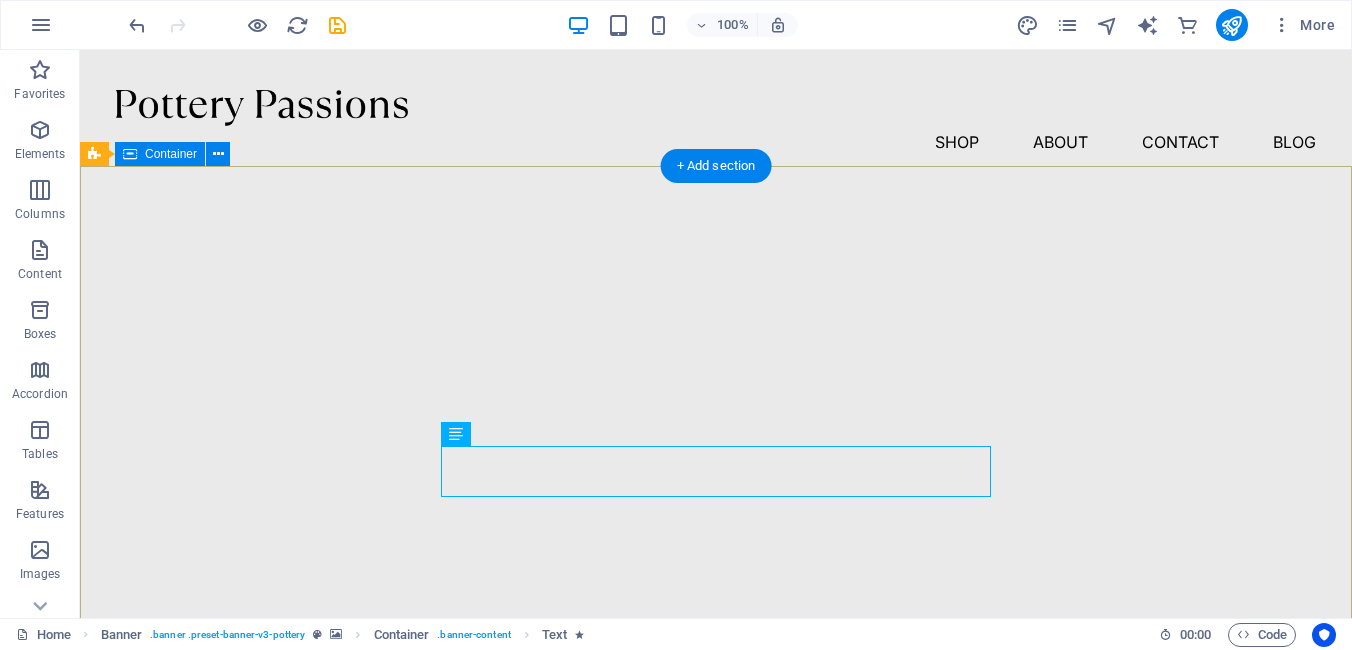 click on "Capturing candid moments that matter Lorem ipsum dolor sit amet, consectetur adipiscing elit, sed do eiusmod tempor incididunt ut labore et dolore magna aliqua. Explore" at bounding box center (716, 1047) 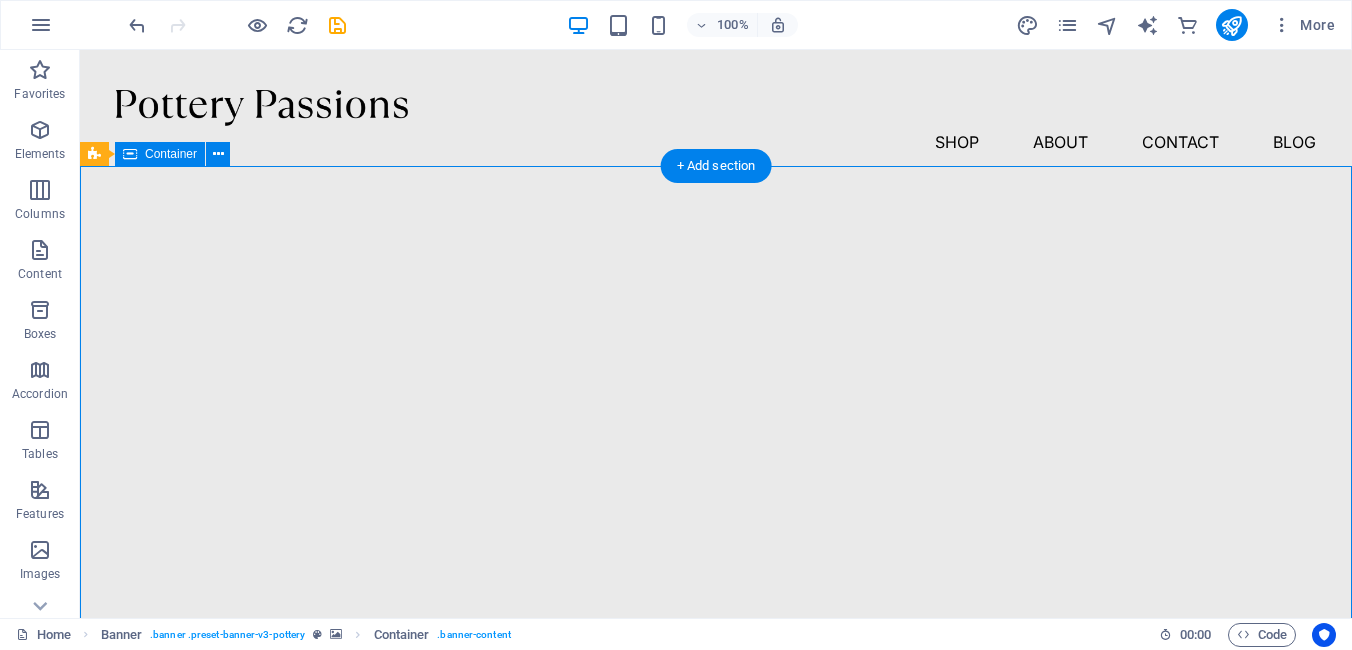 click on "Capturing candid moments that matter Lorem ipsum dolor sit amet, consectetur adipiscing elit, sed do eiusmod tempor incididunt ut labore et dolore magna aliqua. Explore" at bounding box center [716, 1047] 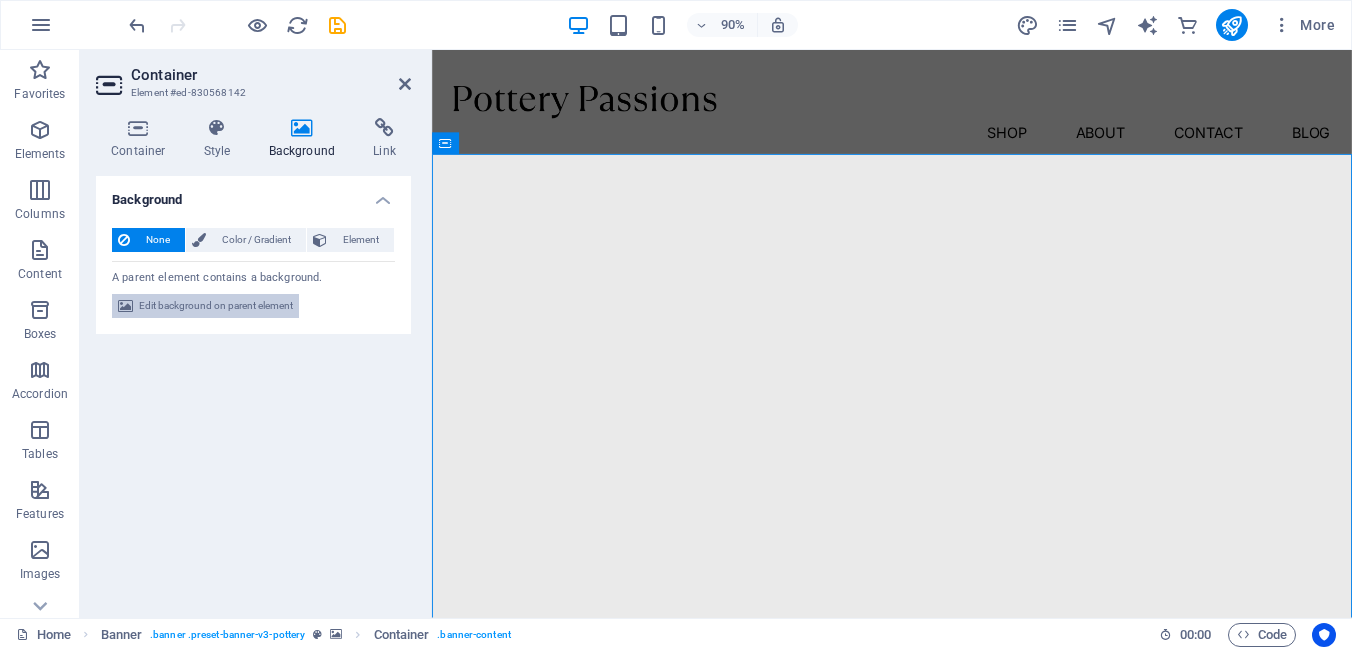 click on "Edit background on parent element" at bounding box center [216, 306] 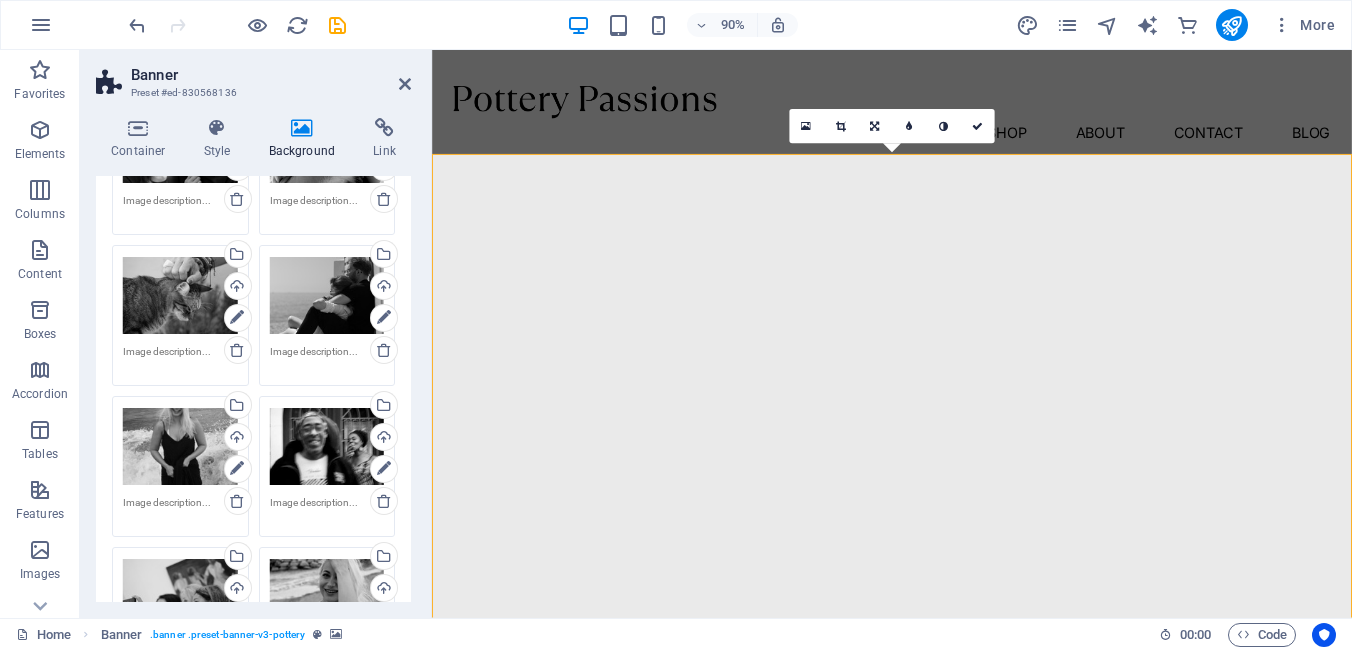 scroll, scrollTop: 673, scrollLeft: 0, axis: vertical 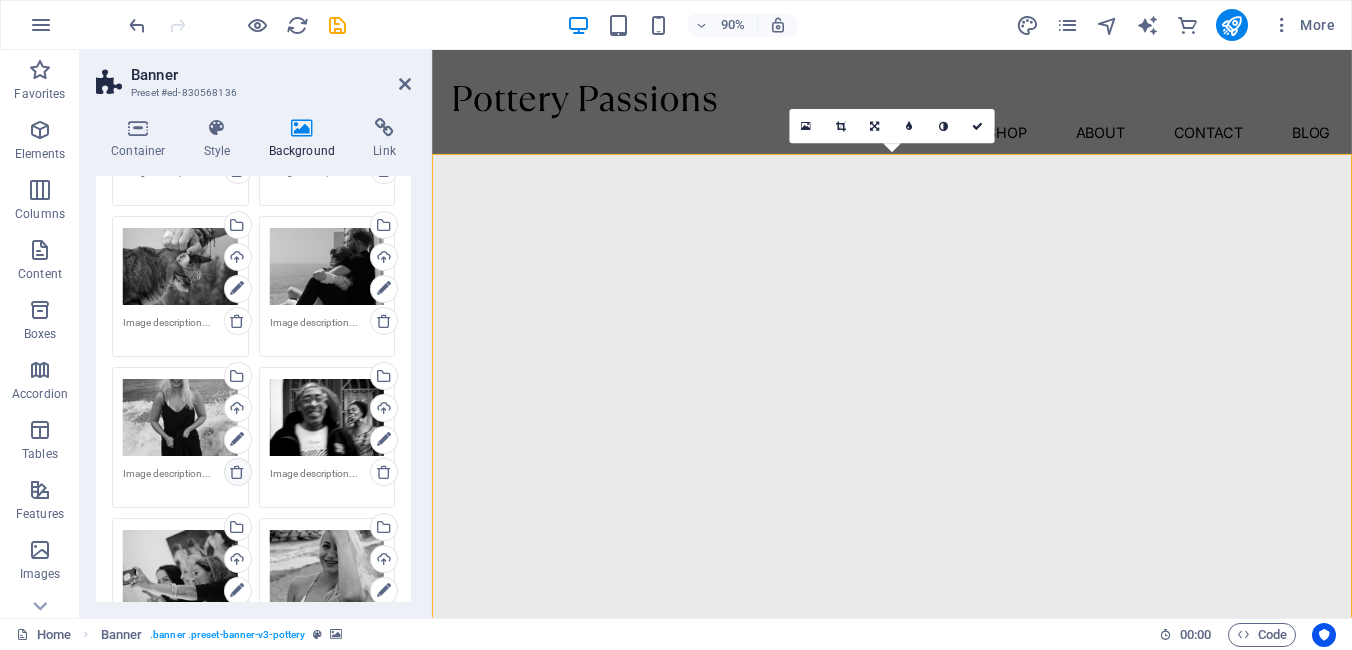 click at bounding box center (237, 472) 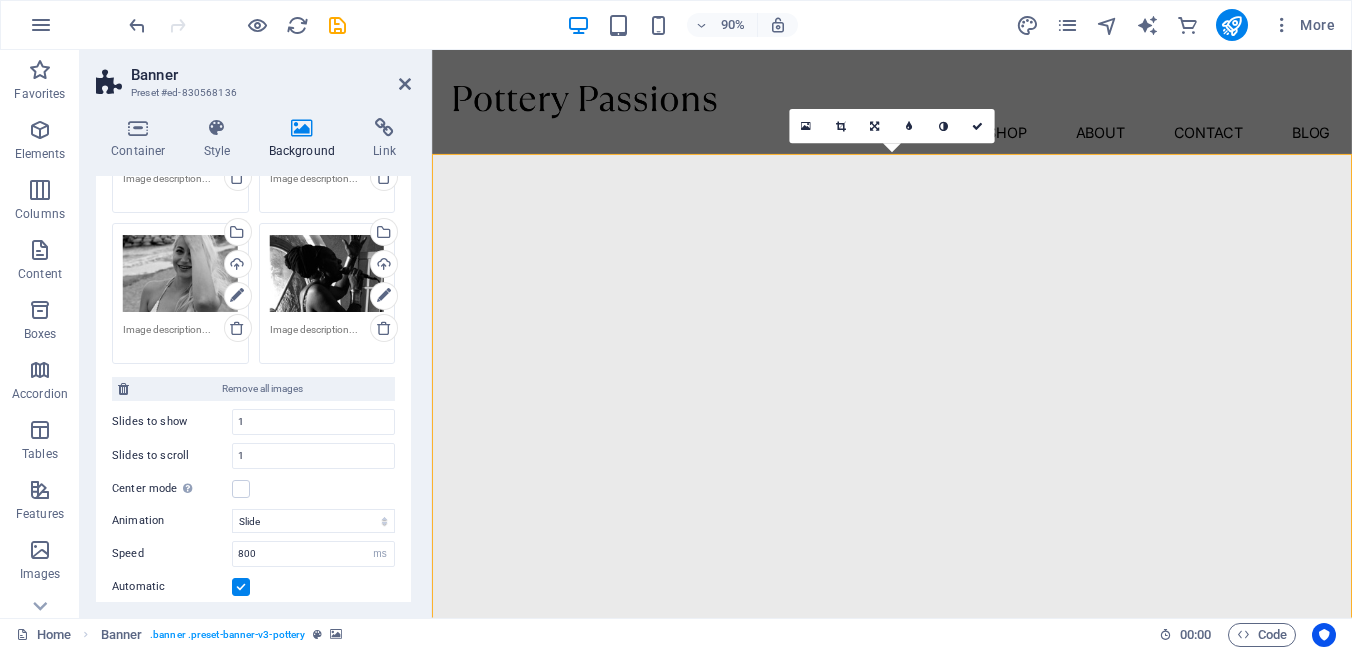 scroll, scrollTop: 954, scrollLeft: 0, axis: vertical 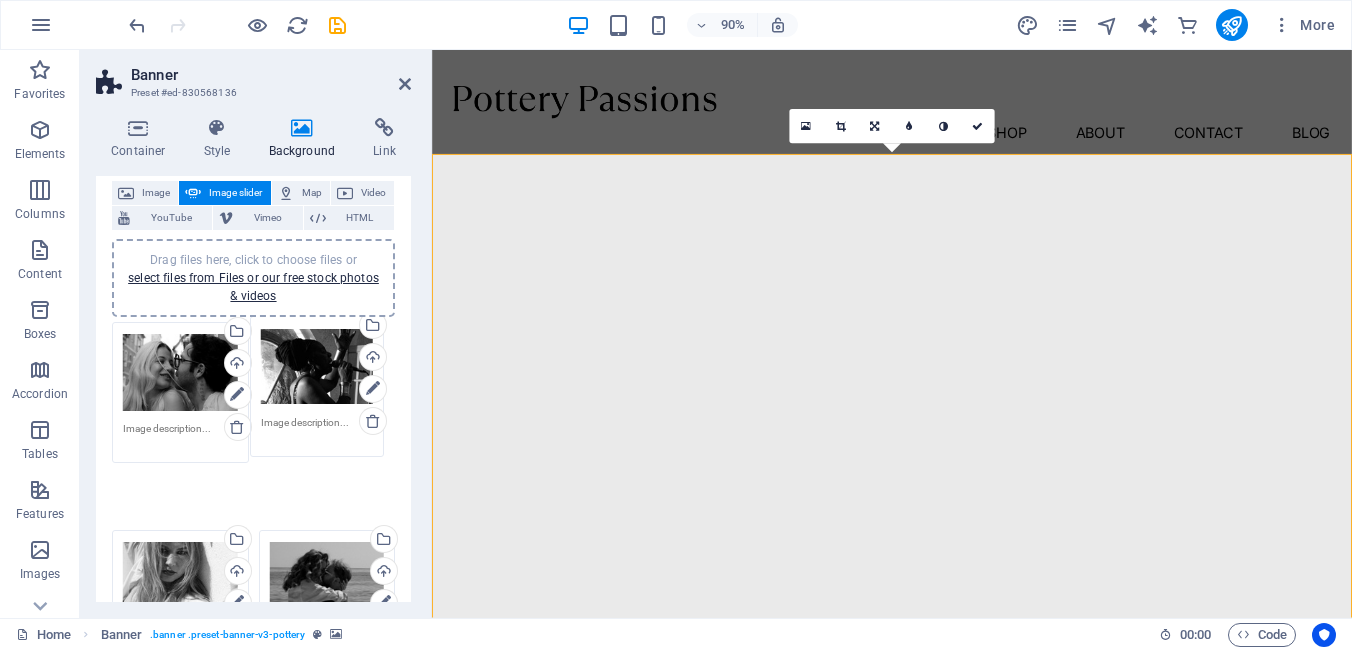 drag, startPoint x: 322, startPoint y: 303, endPoint x: 310, endPoint y: 383, distance: 80.895 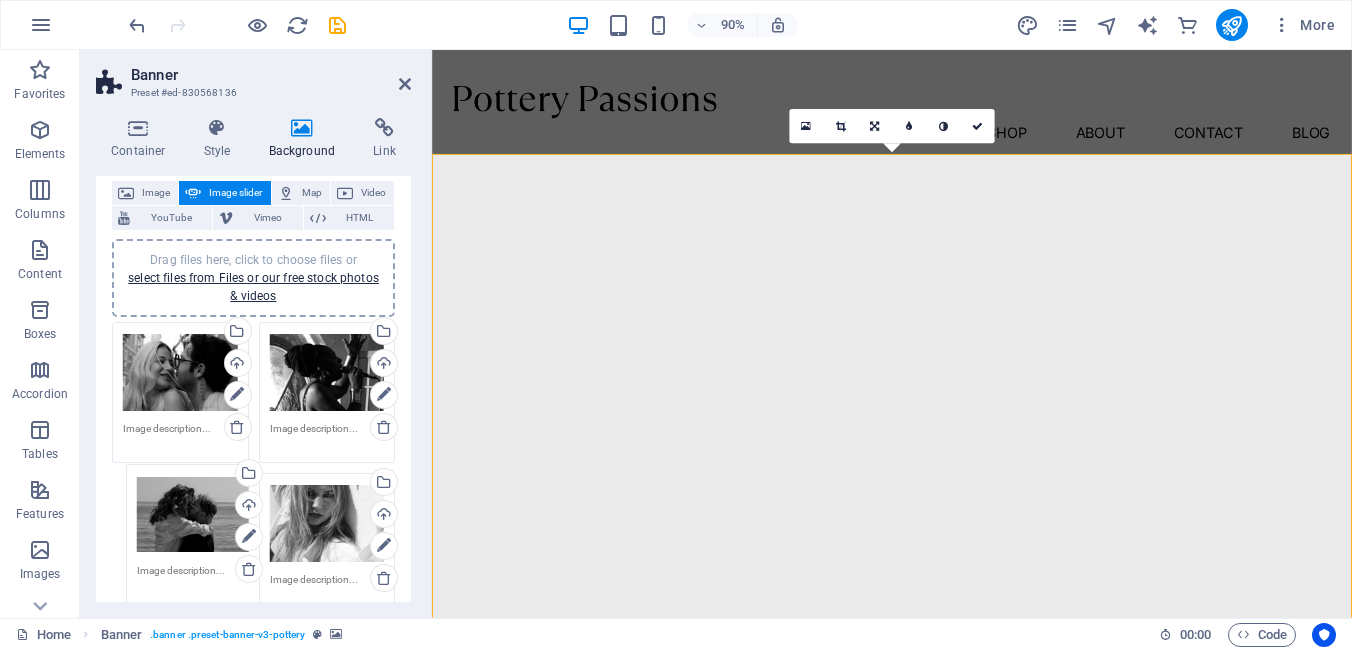 drag, startPoint x: 326, startPoint y: 535, endPoint x: 197, endPoint y: 526, distance: 129.31357 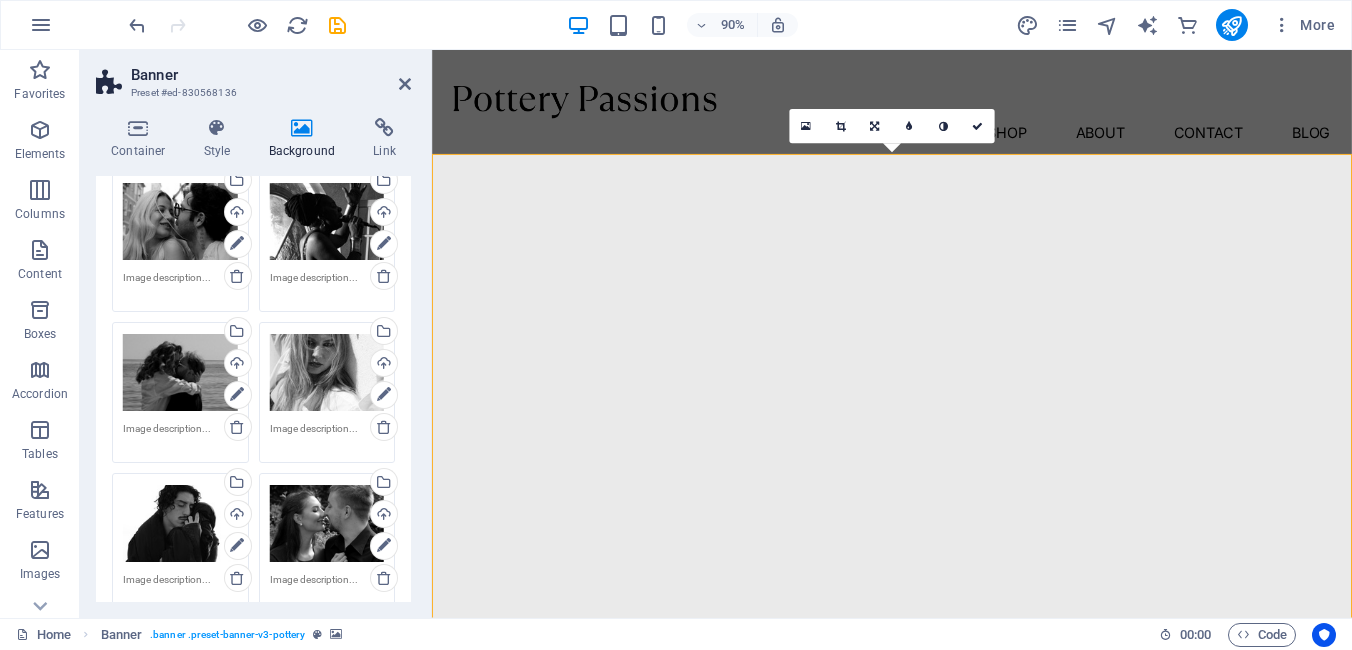 scroll, scrollTop: 290, scrollLeft: 0, axis: vertical 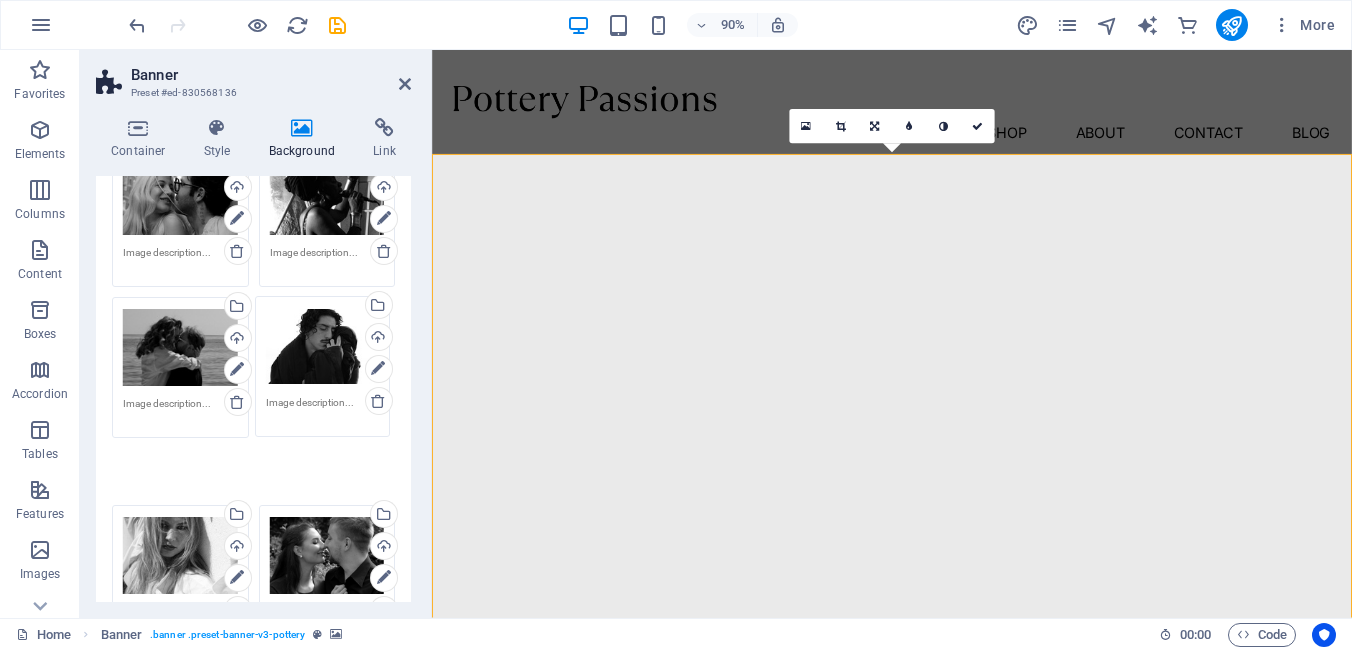 drag, startPoint x: 171, startPoint y: 508, endPoint x: 313, endPoint y: 357, distance: 207.28 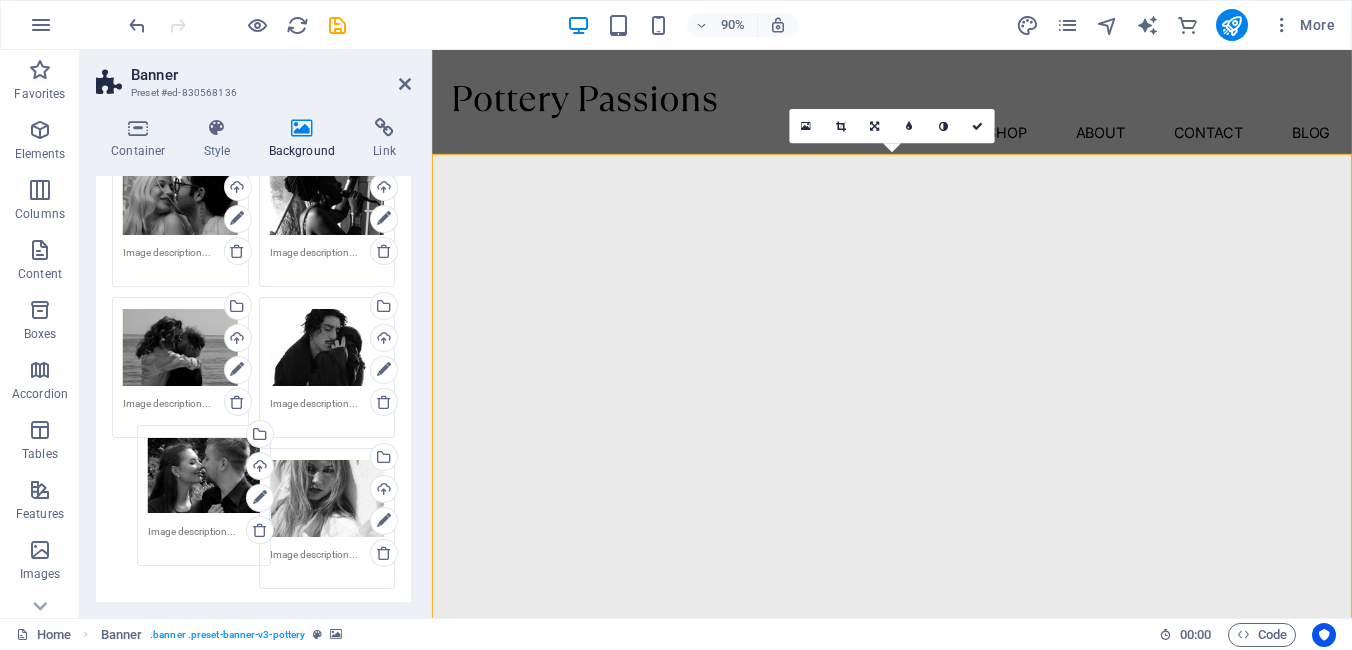 drag, startPoint x: 318, startPoint y: 521, endPoint x: 201, endPoint y: 503, distance: 118.37652 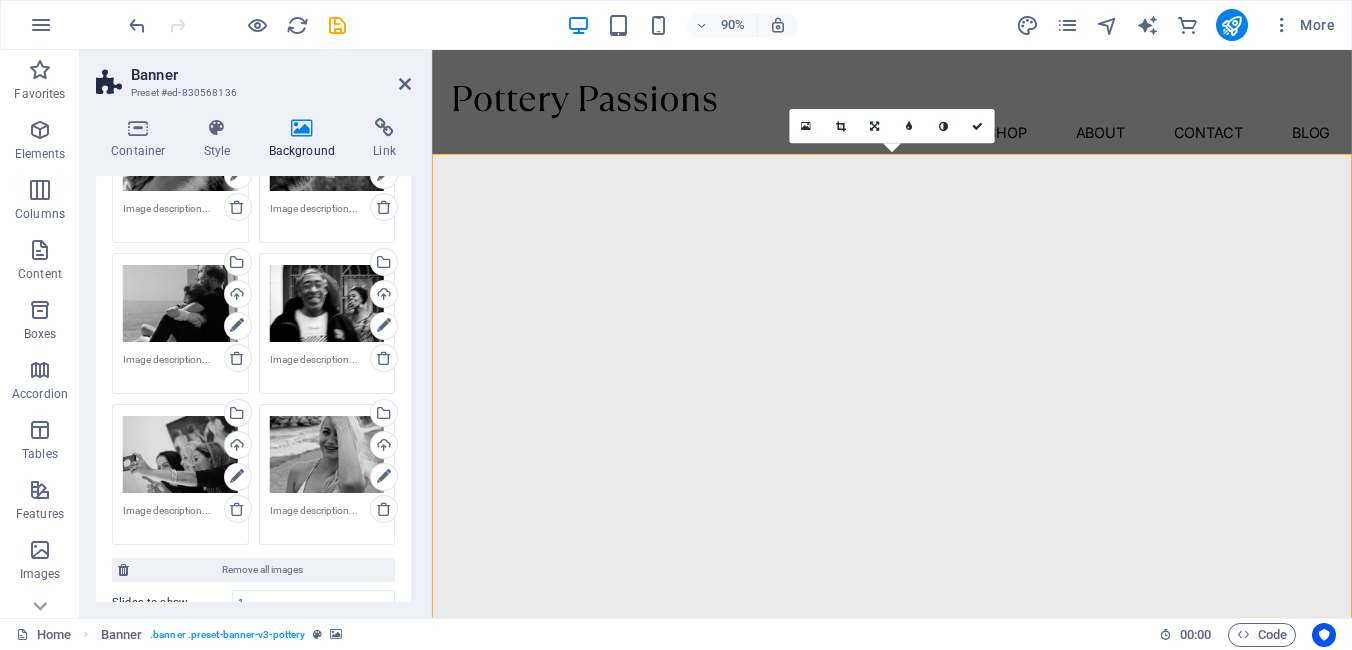 scroll, scrollTop: 801, scrollLeft: 0, axis: vertical 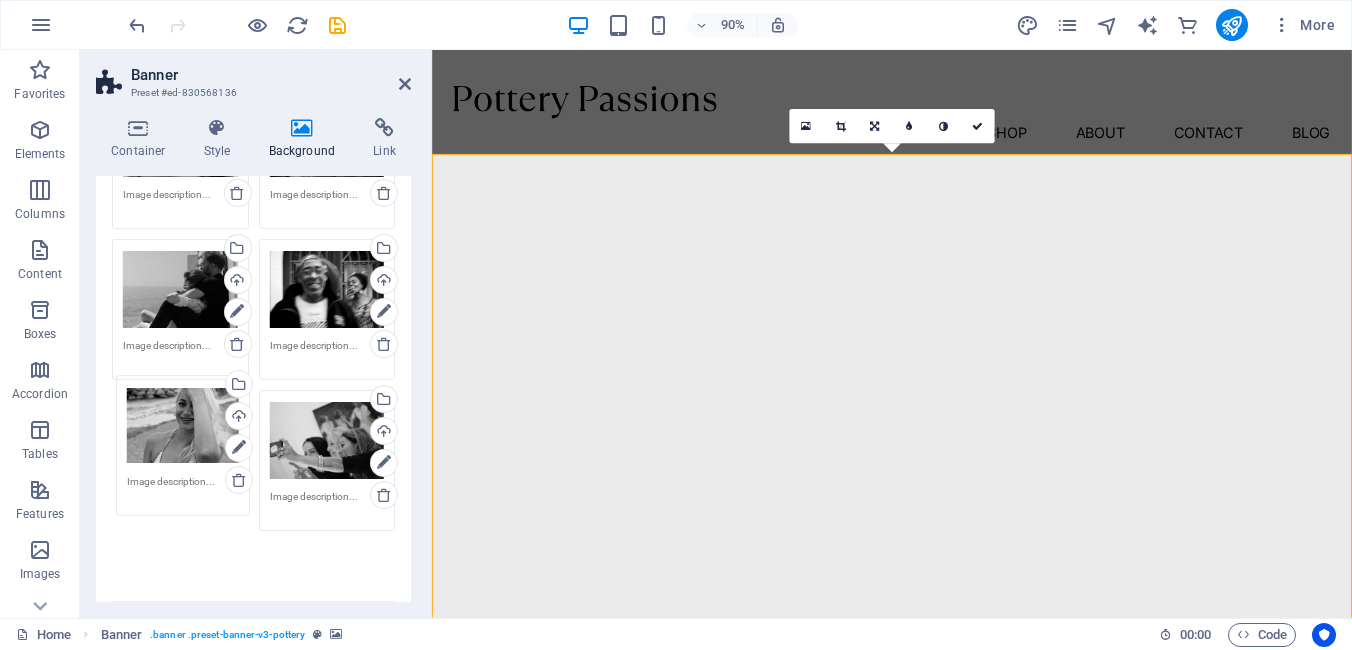 drag, startPoint x: 323, startPoint y: 421, endPoint x: 182, endPoint y: 406, distance: 141.79562 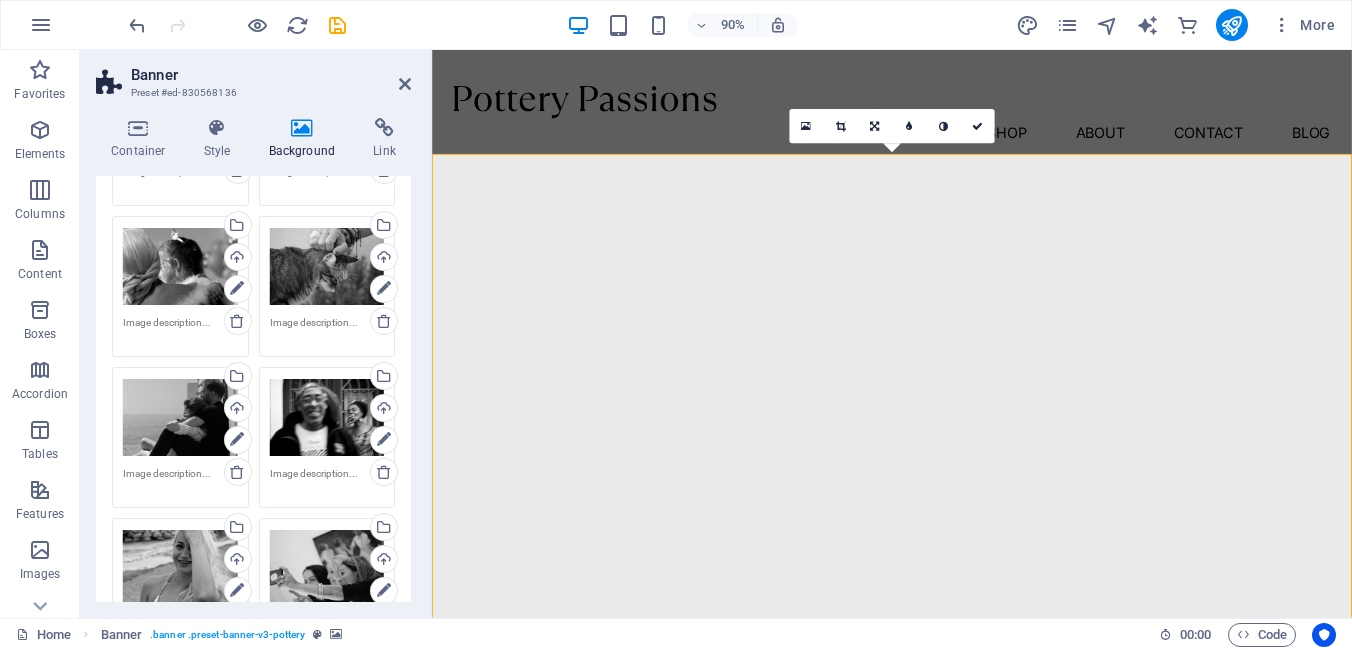 scroll, scrollTop: 662, scrollLeft: 0, axis: vertical 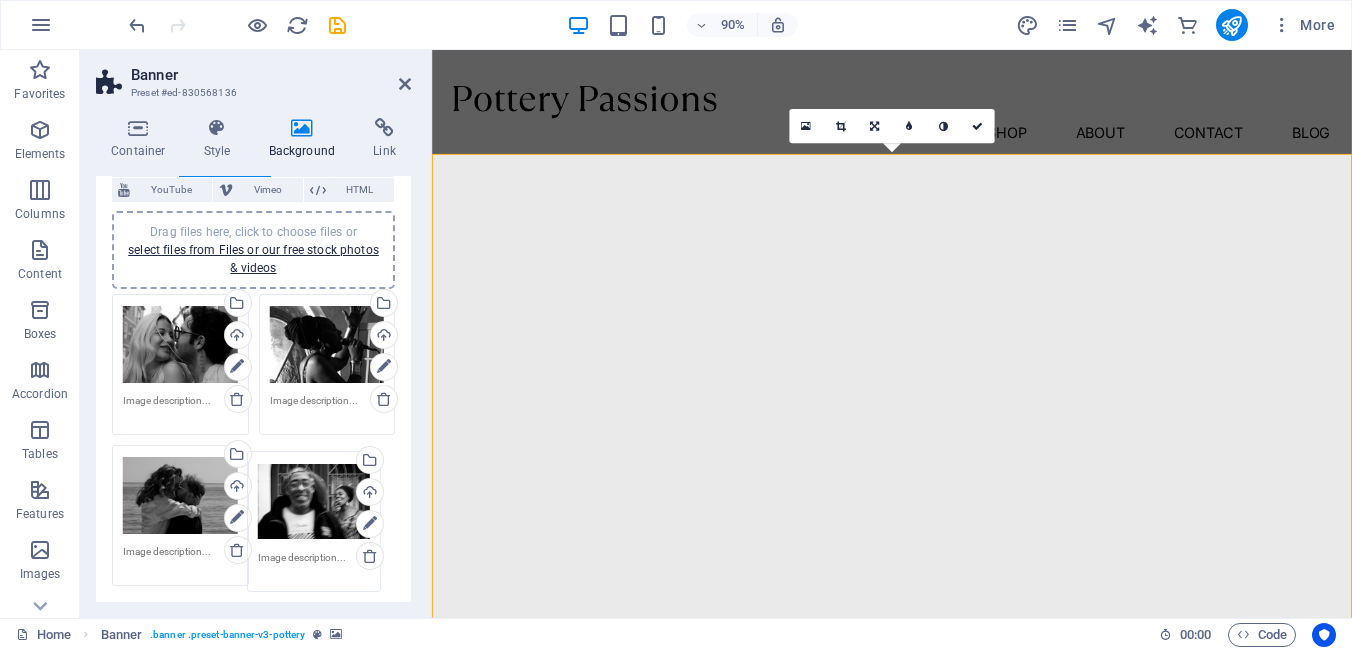 drag, startPoint x: 311, startPoint y: 389, endPoint x: 300, endPoint y: 460, distance: 71.84706 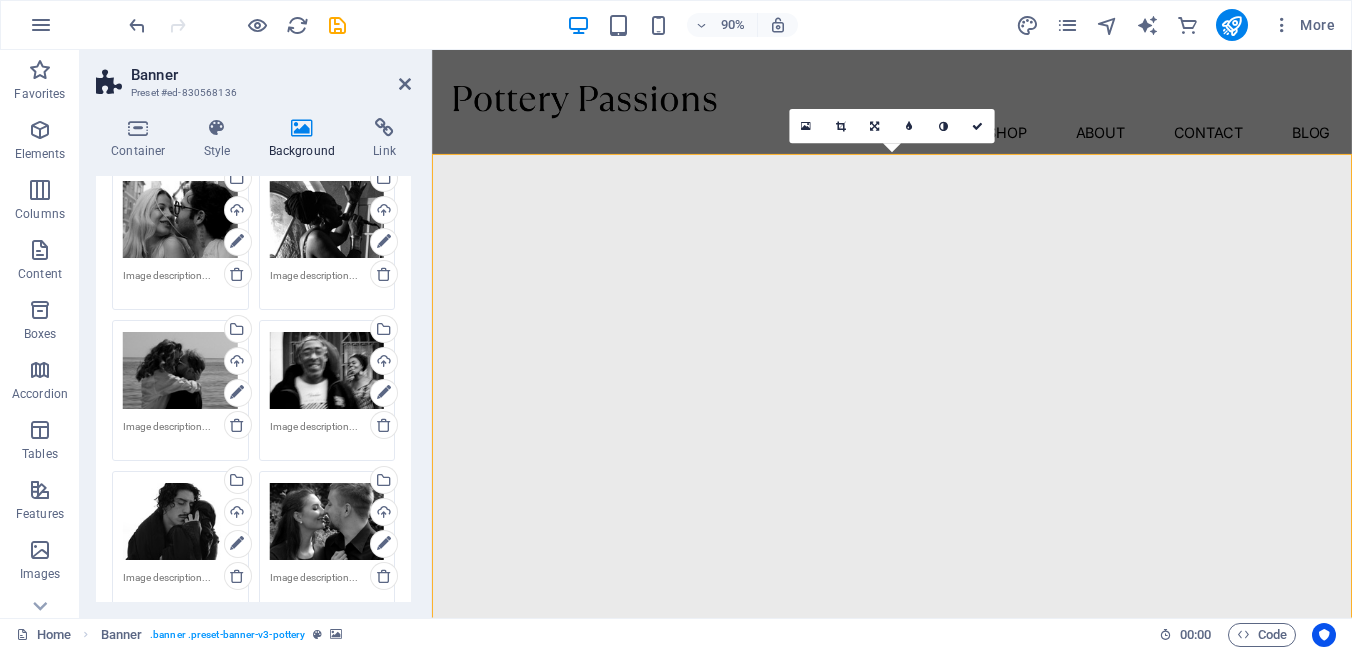 scroll, scrollTop: 268, scrollLeft: 0, axis: vertical 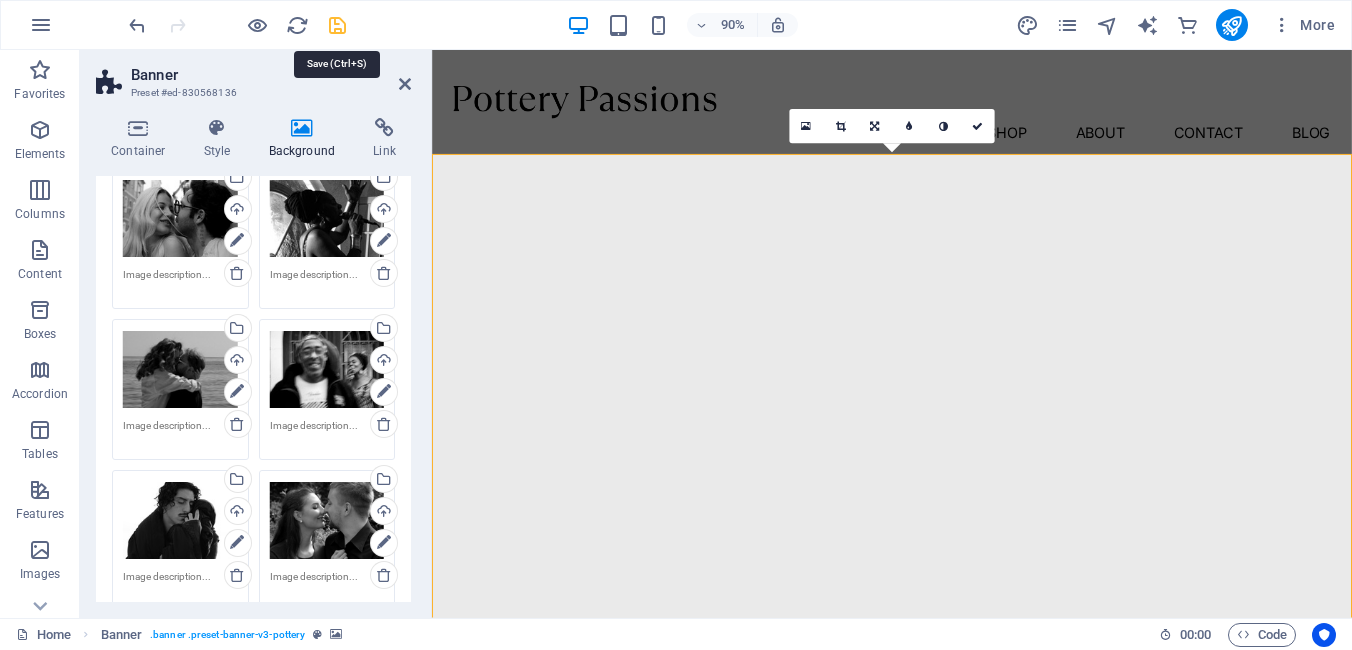 click at bounding box center [337, 25] 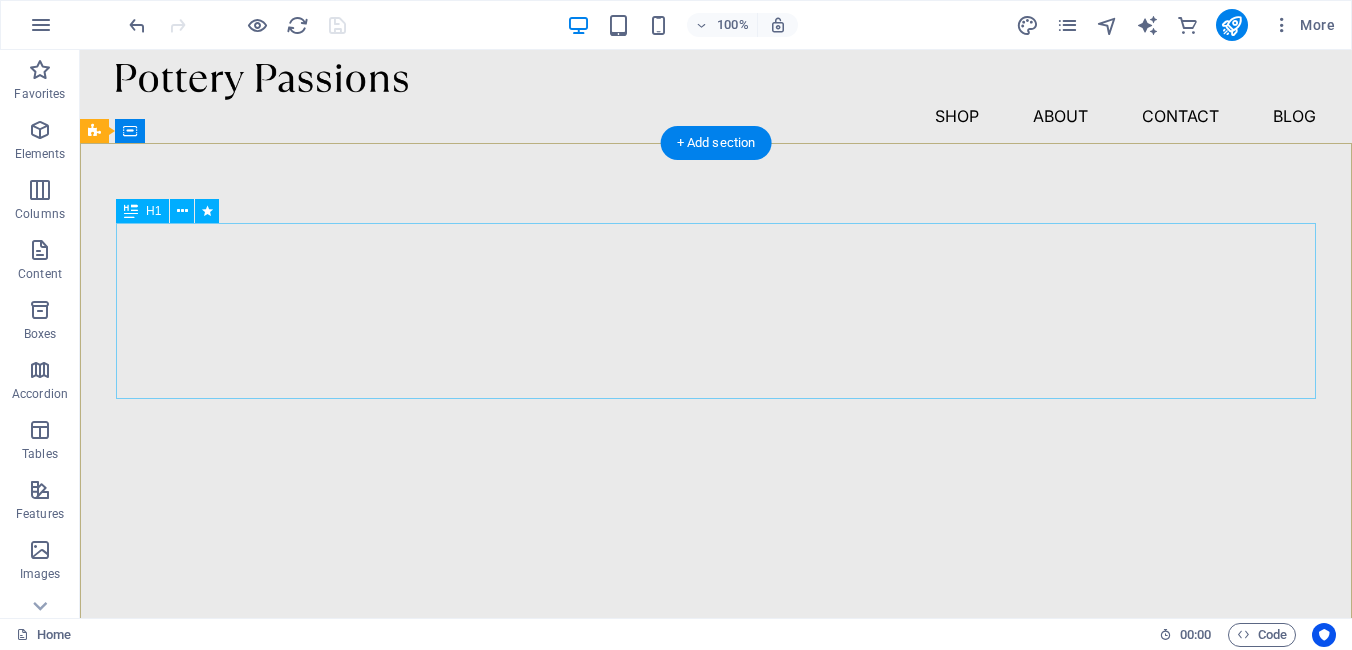 scroll, scrollTop: 17, scrollLeft: 0, axis: vertical 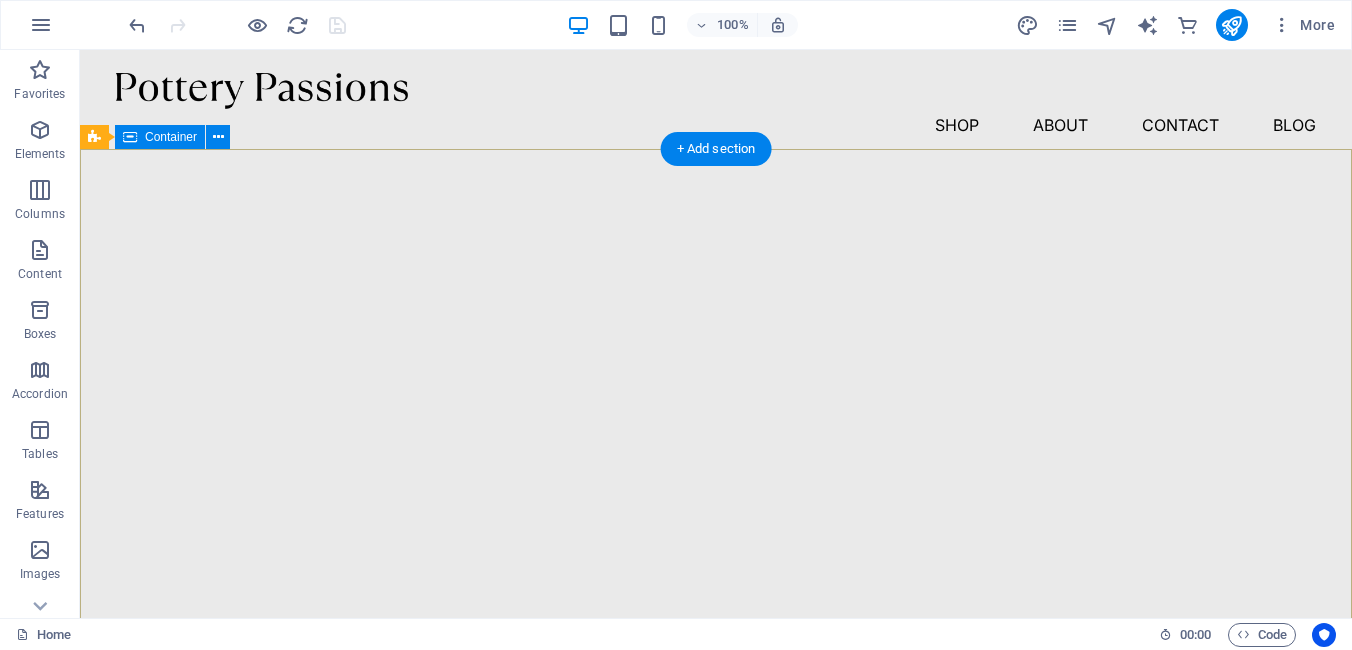 click on "Capturing candid moments that matter Lorem ipsum dolor sit amet, consectetur adipiscing elit, sed do eiusmod tempor incididunt ut labore et dolore magna aliqua. Explore" at bounding box center (716, 1030) 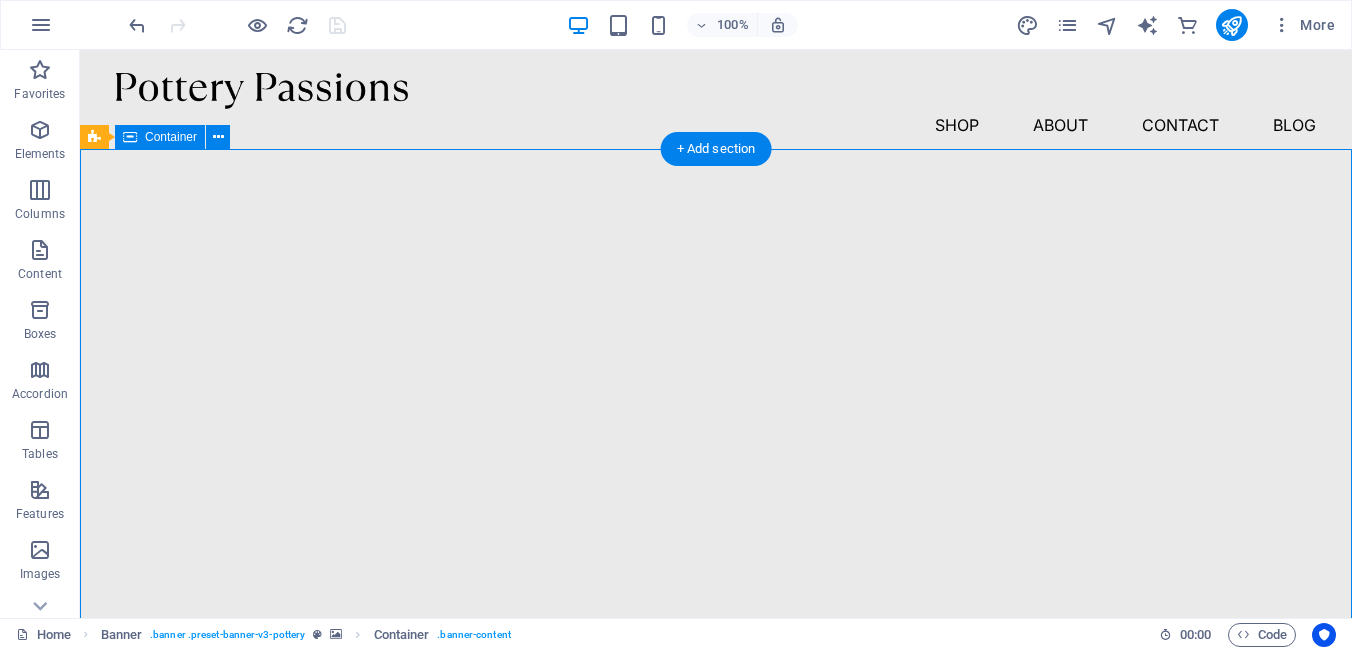 click on "Capturing candid moments that matter Lorem ipsum dolor sit amet, consectetur adipiscing elit, sed do eiusmod tempor incididunt ut labore et dolore magna aliqua. Explore" at bounding box center [716, 1030] 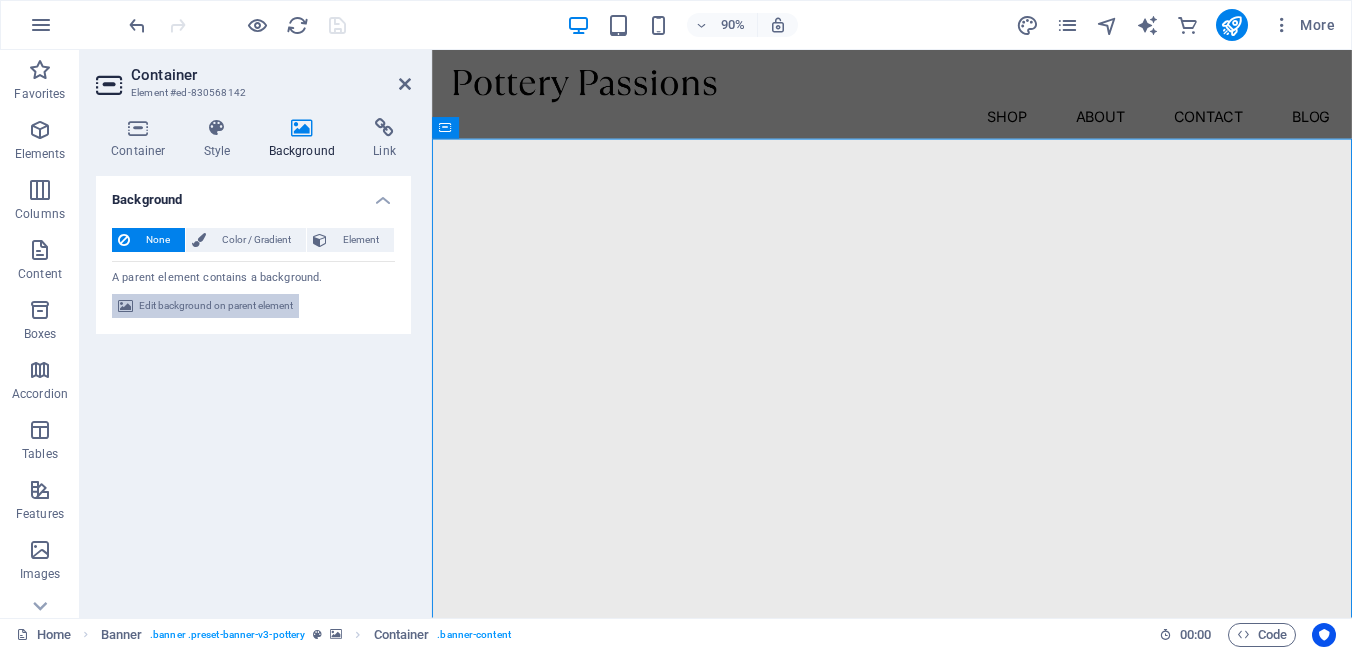 click on "Edit background on parent element" at bounding box center (216, 306) 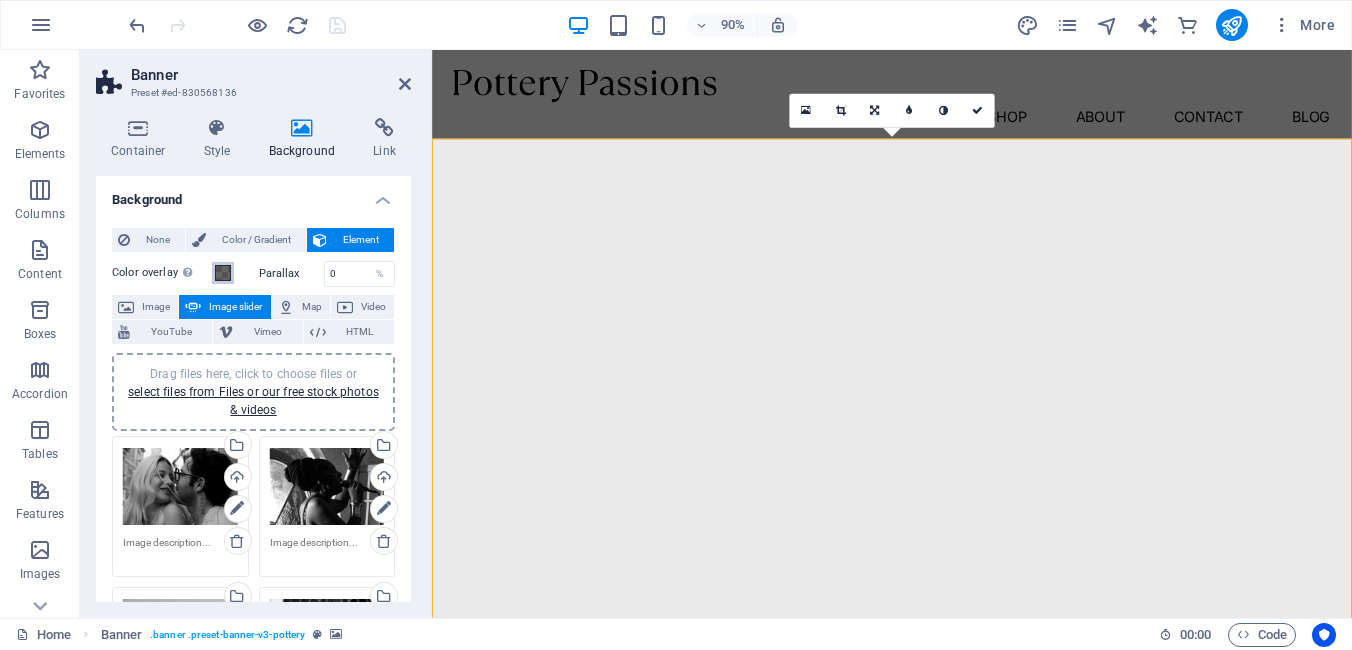 click on "Color overlay Places an overlay over the background to colorize it" at bounding box center [223, 273] 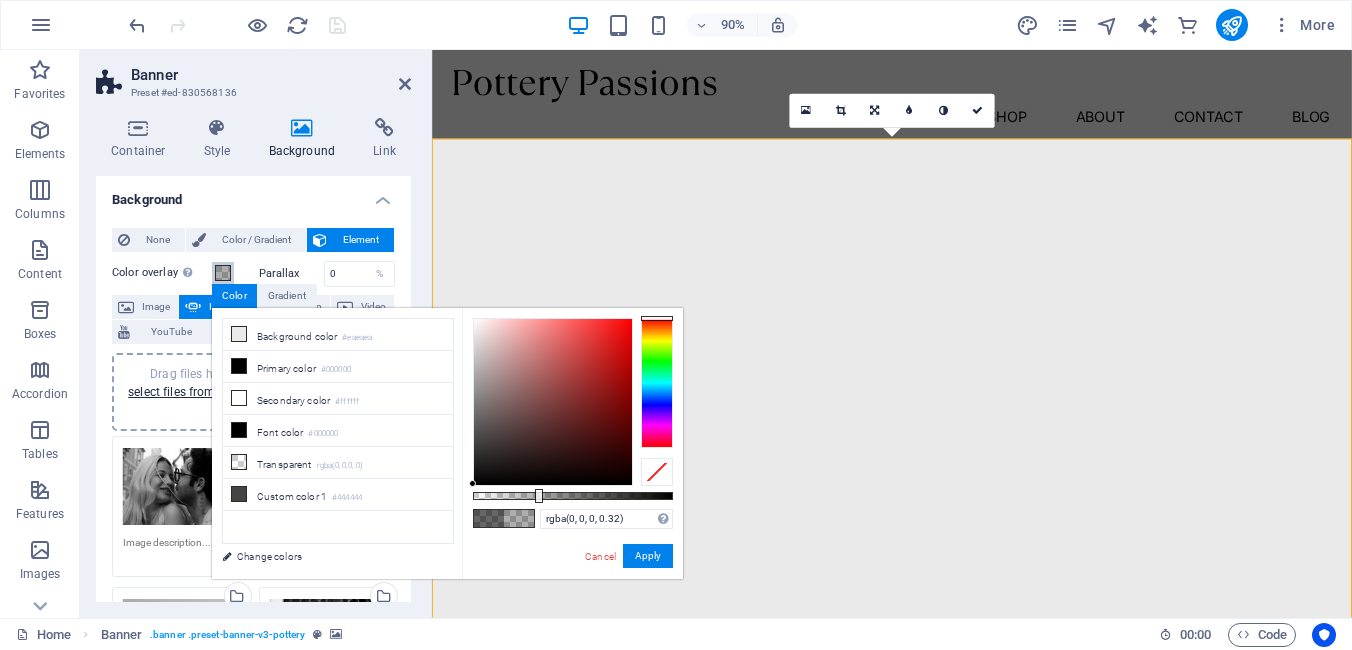 type on "rgba(0, 0, 0, 0.325)" 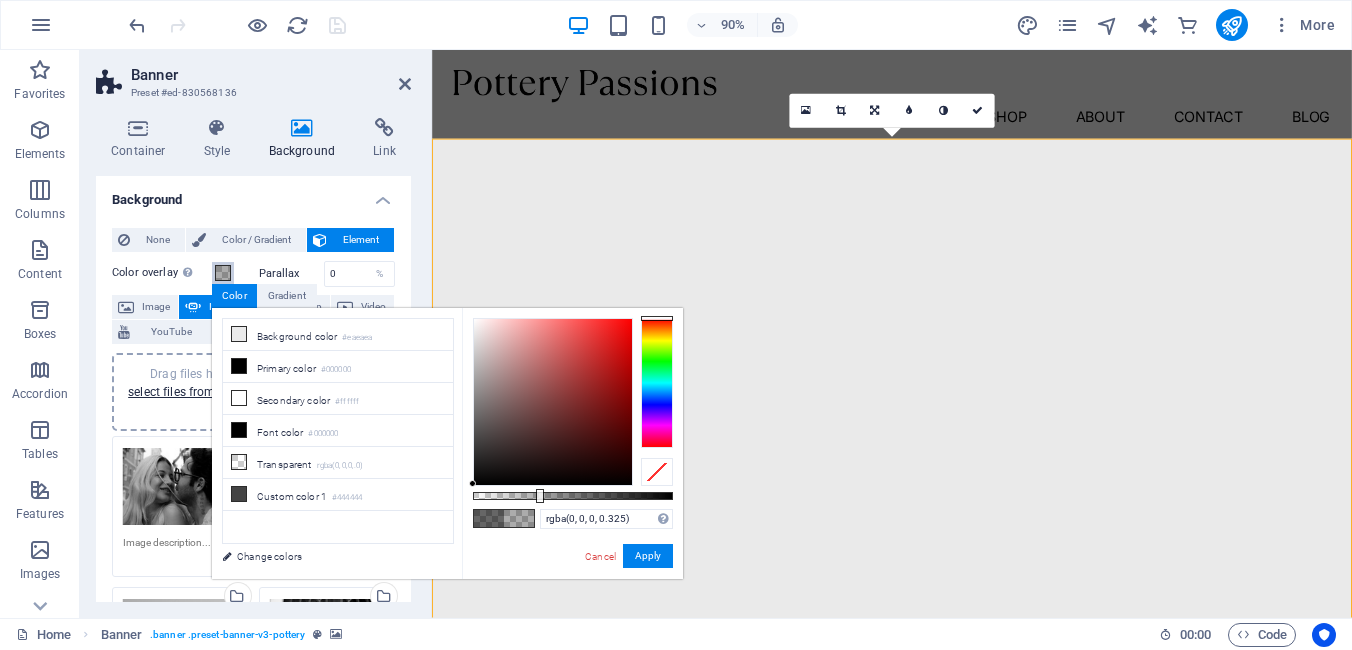 drag, startPoint x: 594, startPoint y: 496, endPoint x: 538, endPoint y: 497, distance: 56.008926 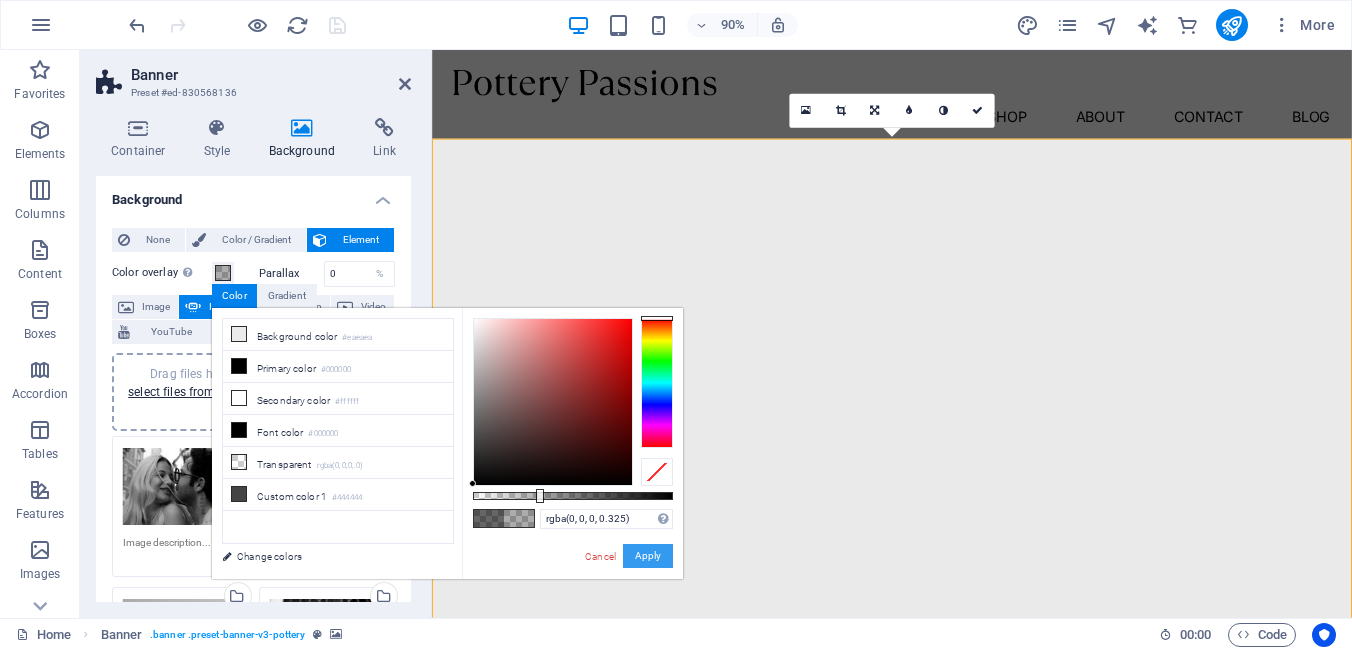 click on "Apply" at bounding box center [648, 556] 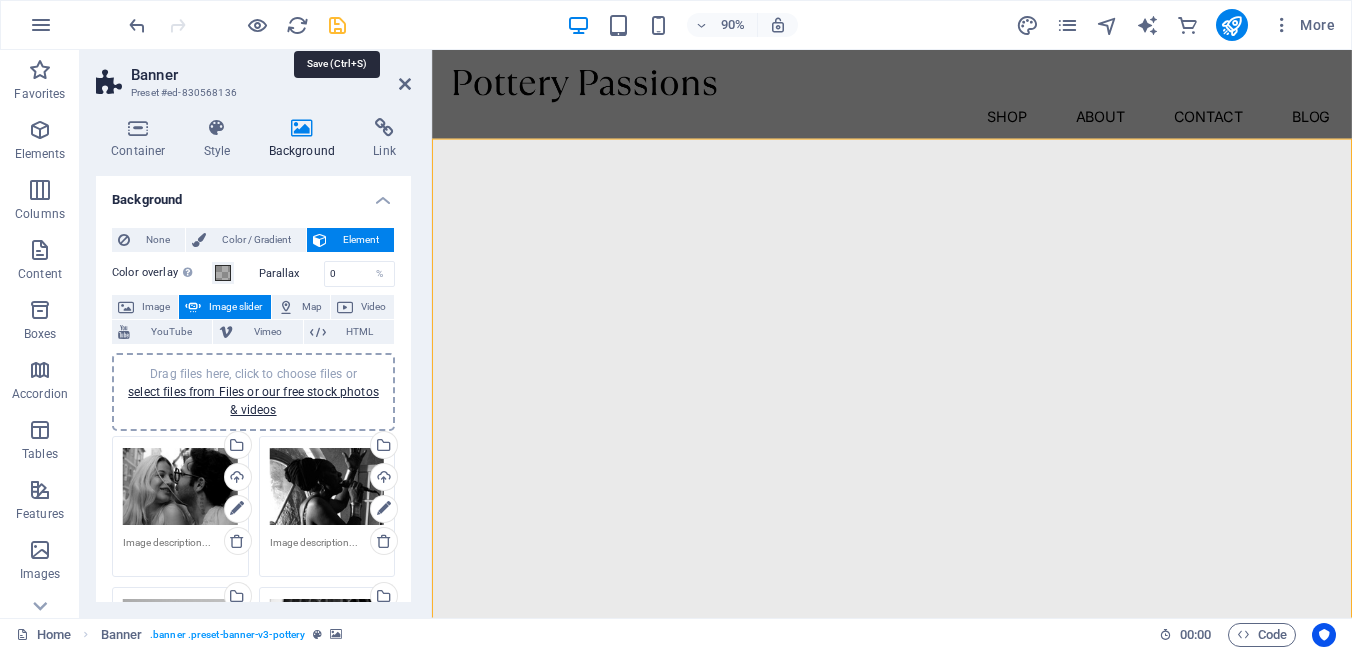 click at bounding box center (337, 25) 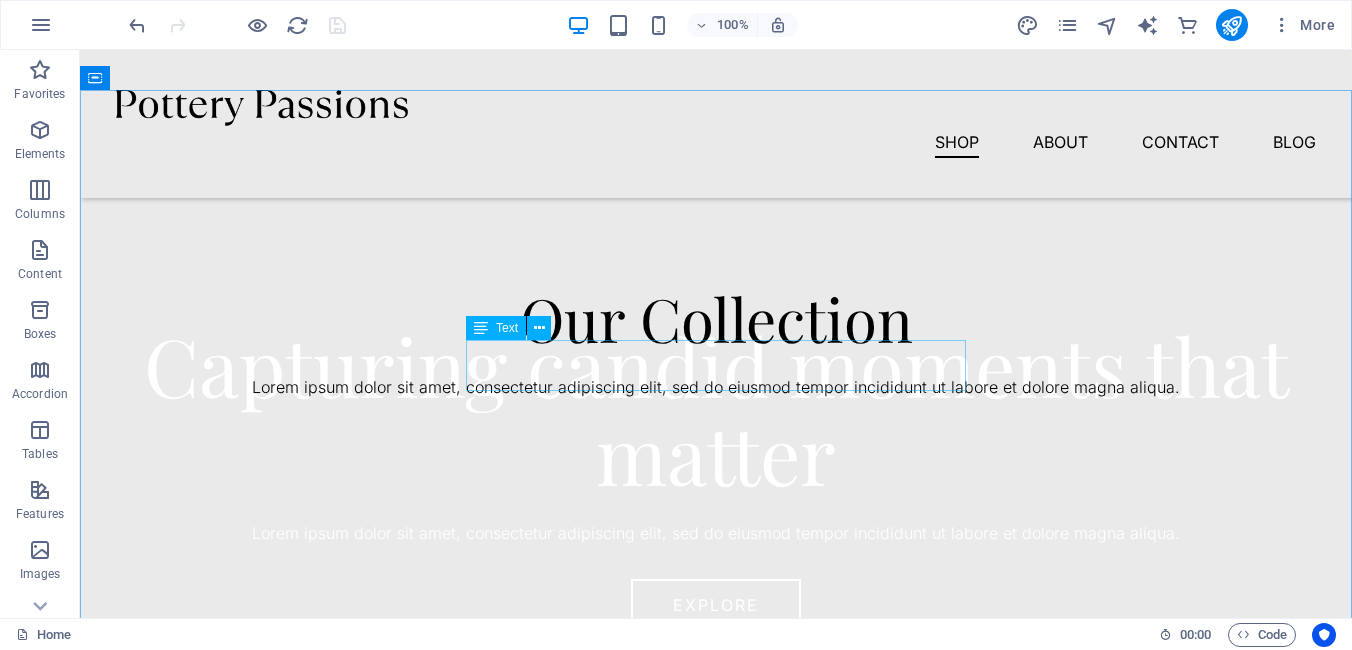 scroll, scrollTop: 511, scrollLeft: 0, axis: vertical 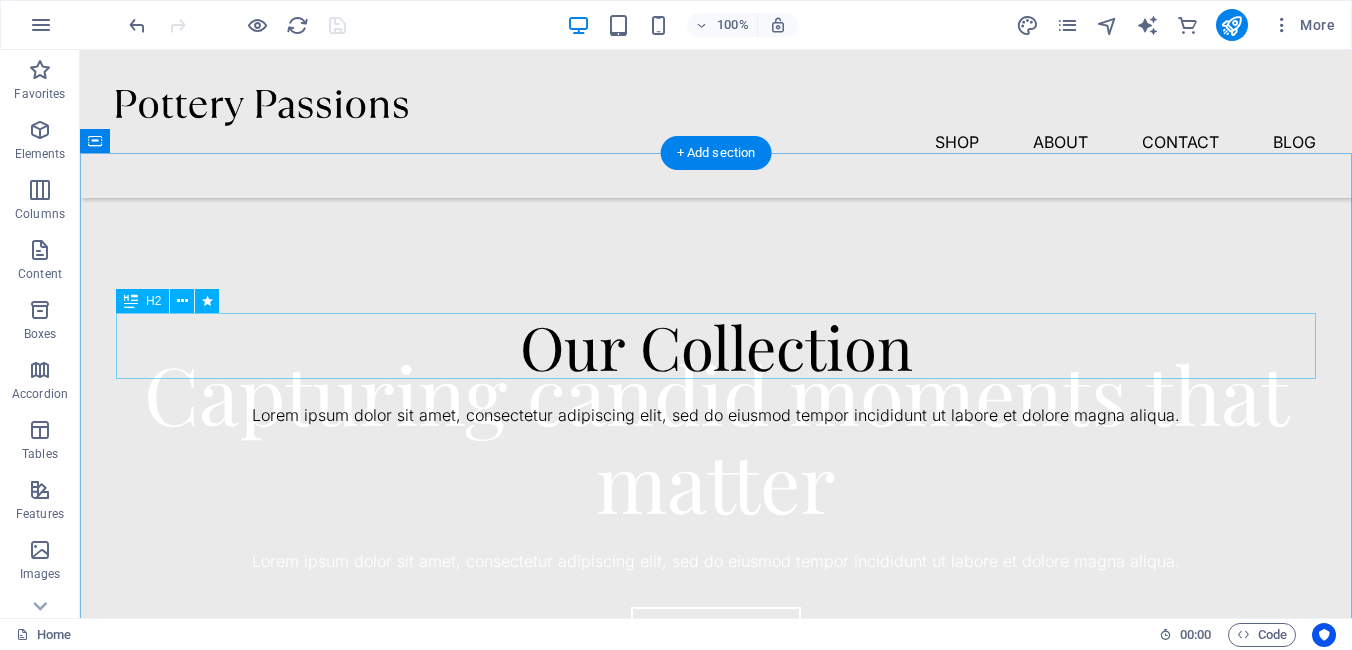 click on "Our Collection" at bounding box center [716, 346] 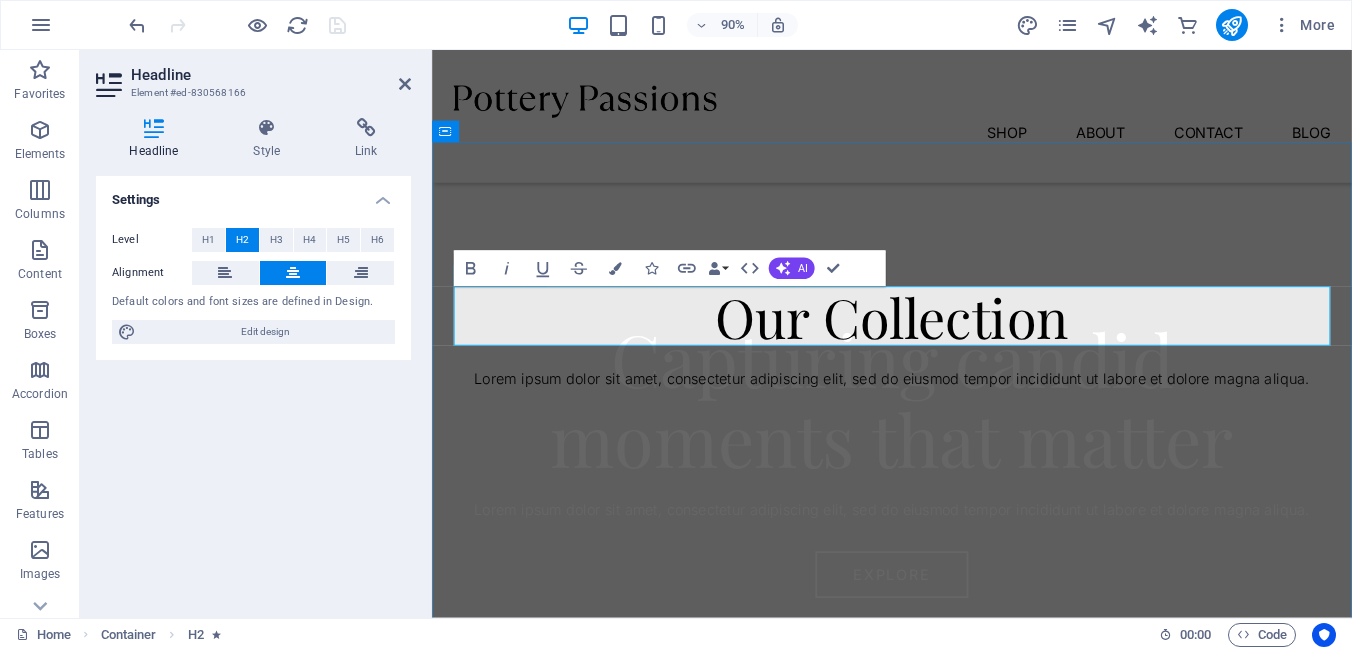 click on "Our Collection" at bounding box center (943, 346) 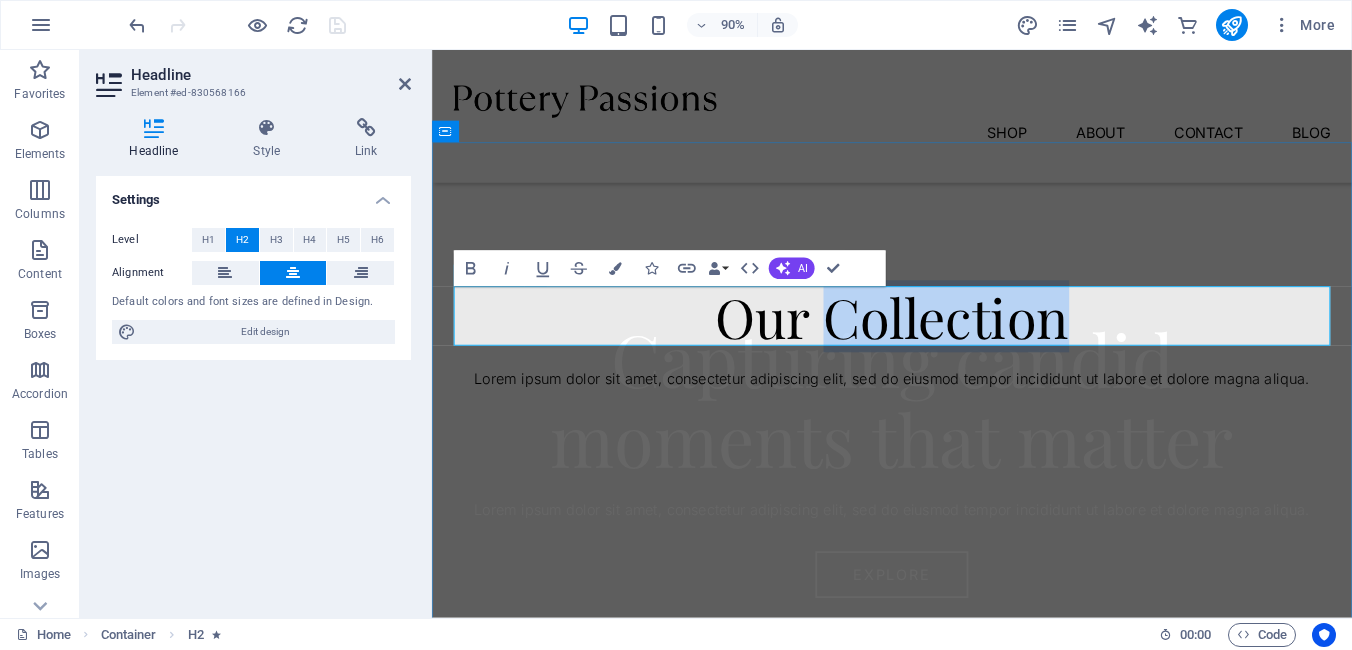 click on "Our Collection" at bounding box center (943, 346) 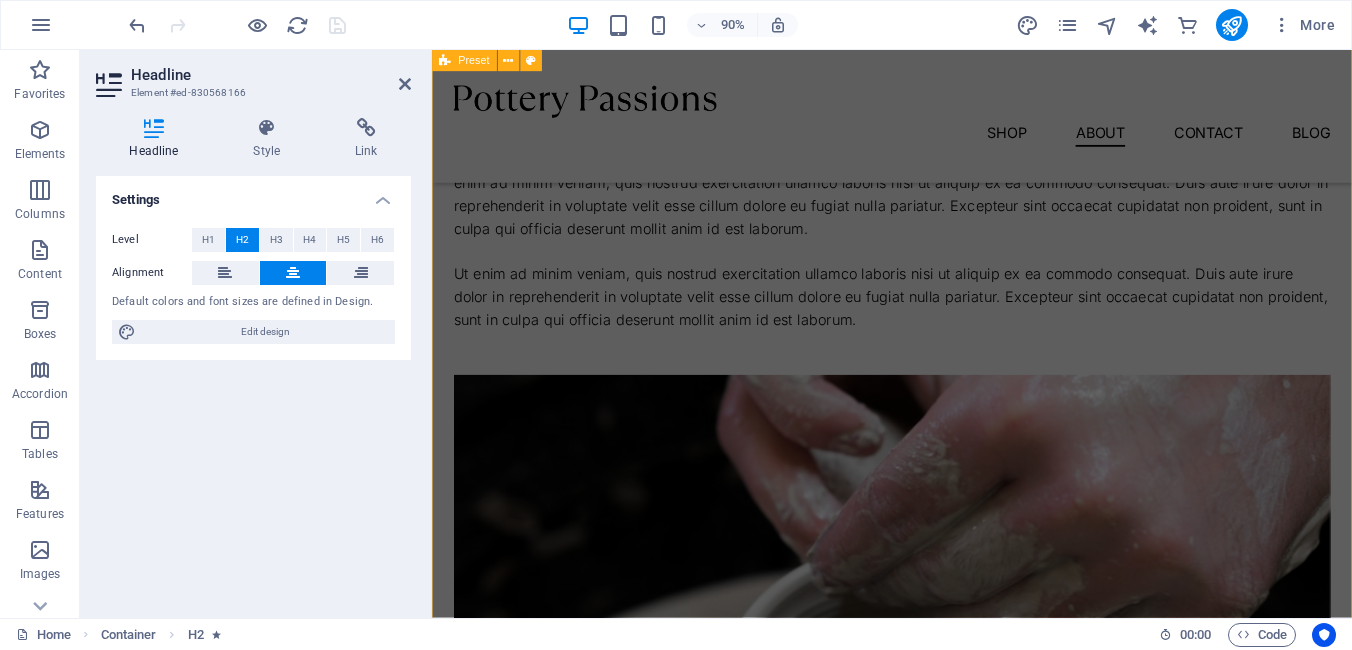 scroll, scrollTop: 1453, scrollLeft: 0, axis: vertical 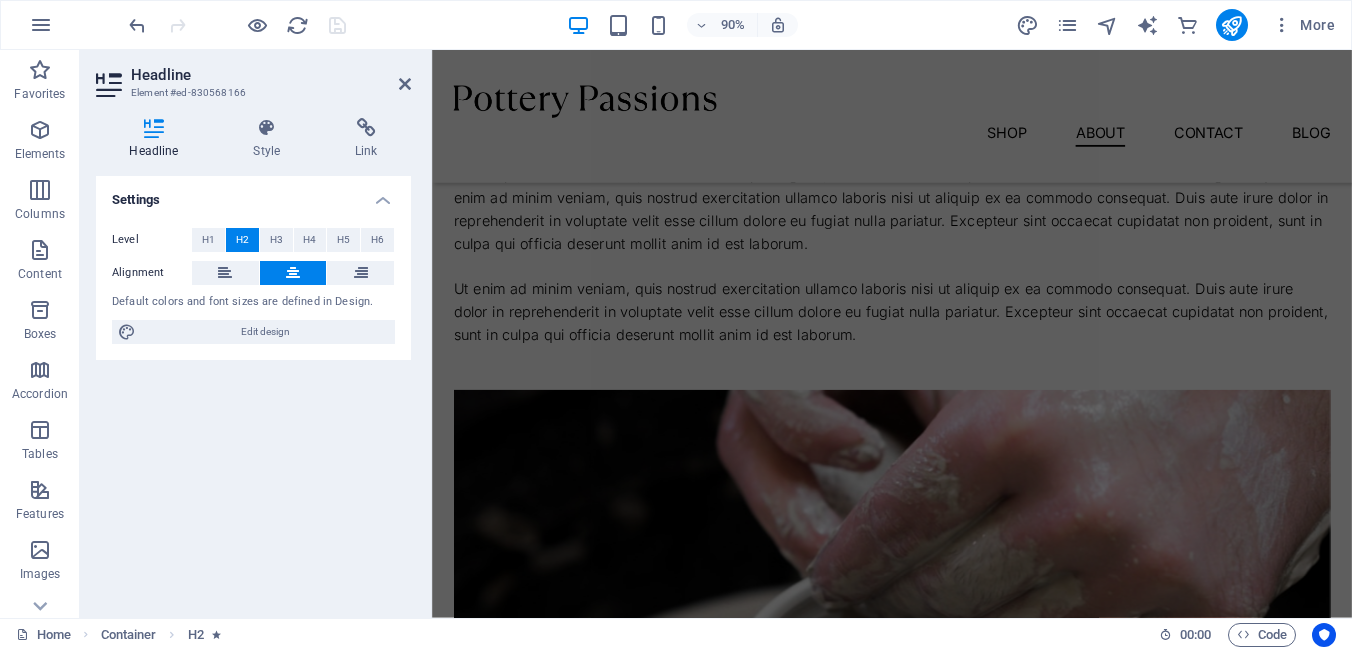 click on "[ELEMENT_TYPE] [ELEMENT_ID]" at bounding box center (253, 76) 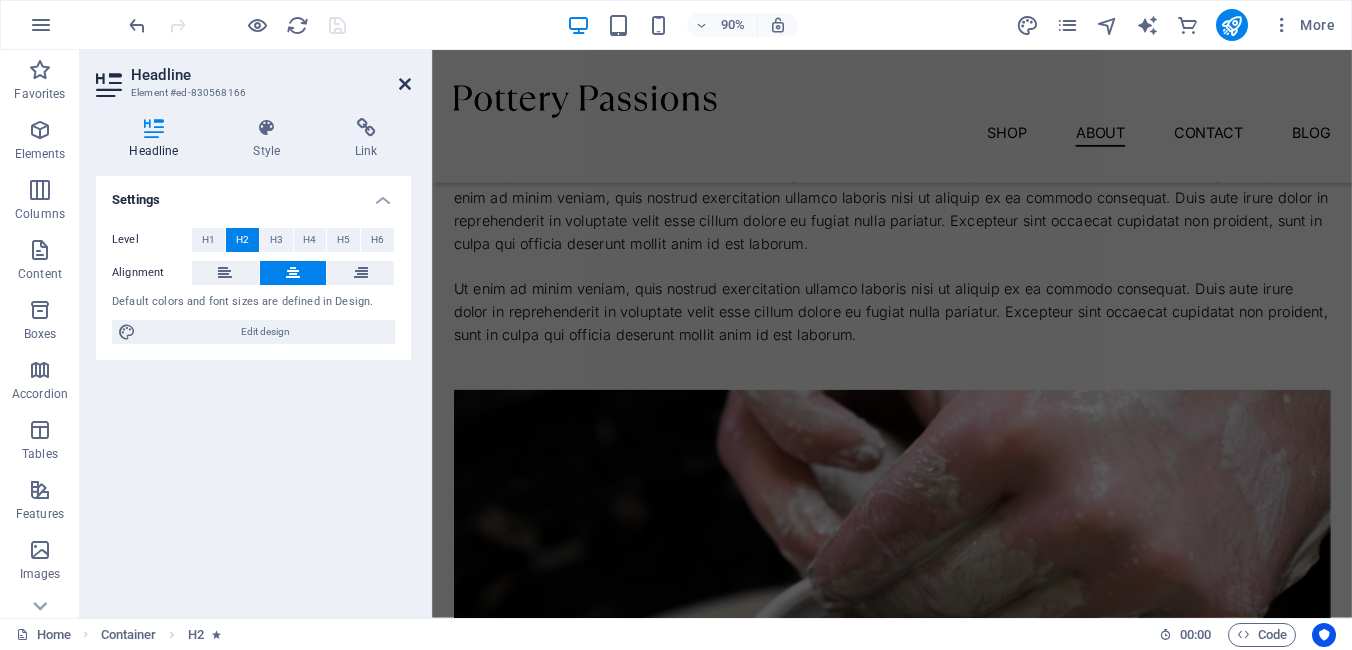 click at bounding box center (405, 84) 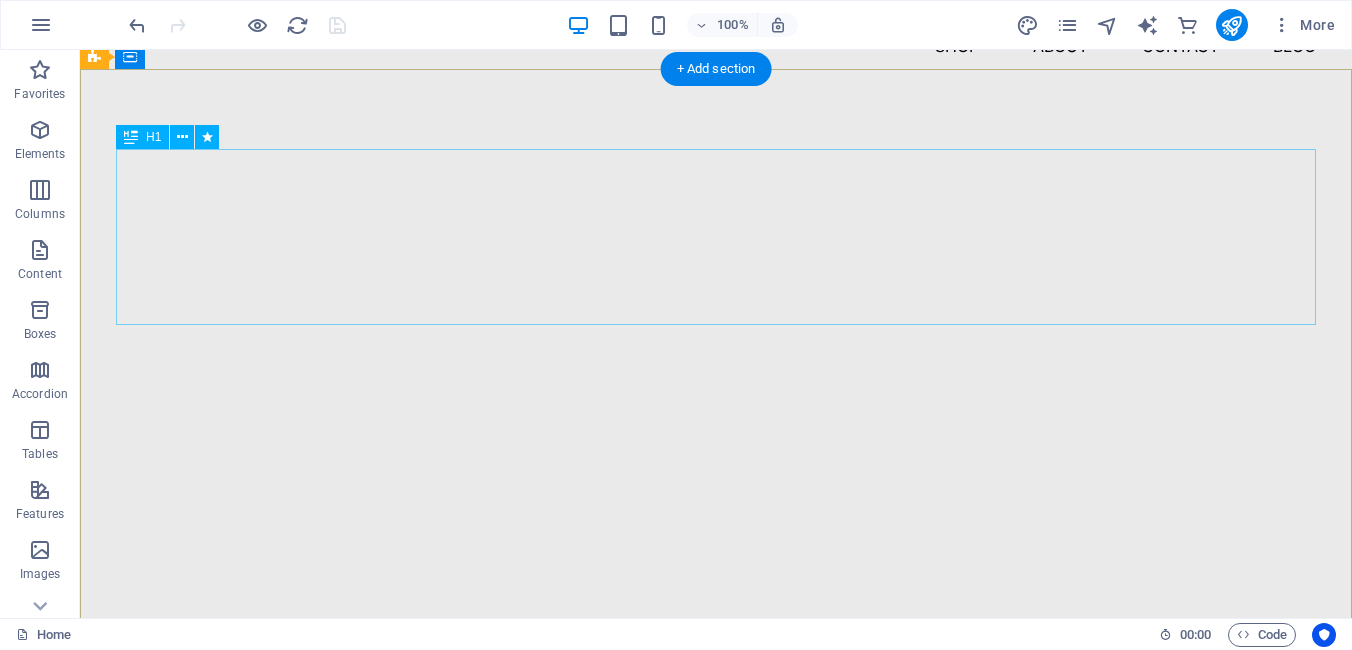 scroll, scrollTop: 97, scrollLeft: 0, axis: vertical 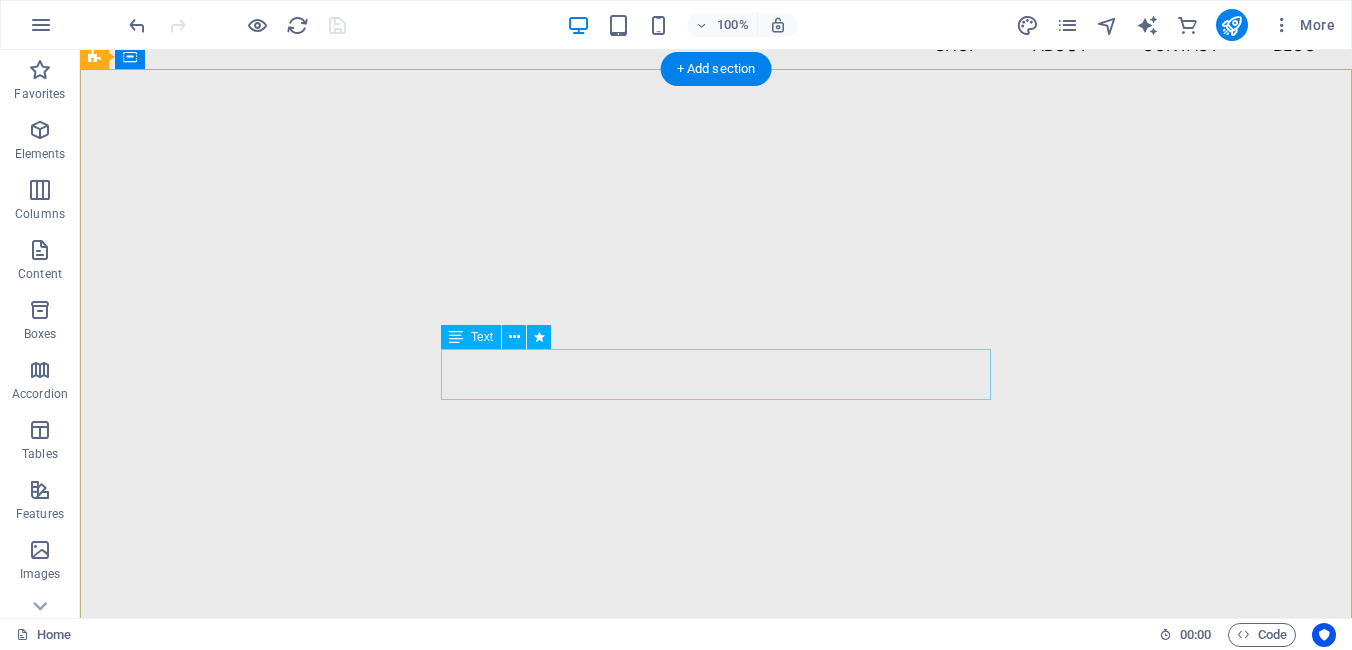 click on "Lorem ipsum dolor sit amet, consectetur adipiscing elit, sed do eiusmod tempor incididunt ut labore et dolore magna aliqua." at bounding box center (716, 1008) 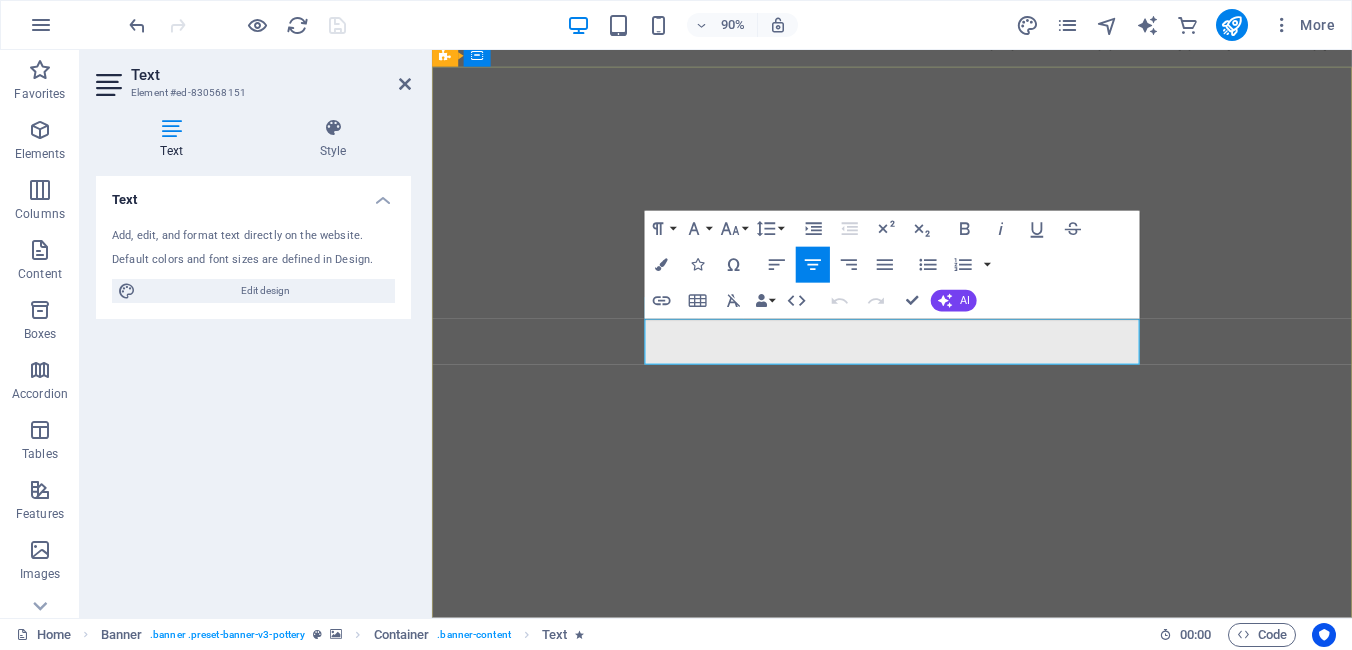 click on "Lorem ipsum dolor sit amet, consectetur adipiscing elit, sed do eiusmod tempor incididunt ut labore et dolore magna aliqua." at bounding box center [943, 1007] 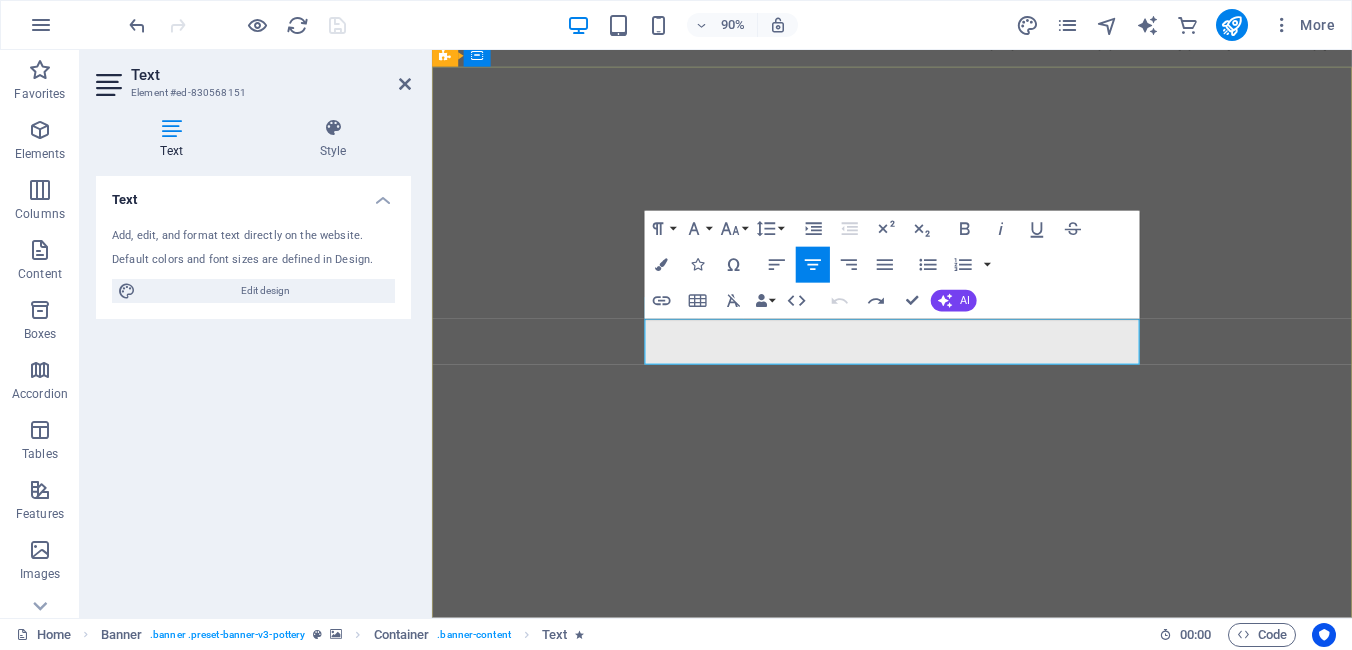 click on "Lorem ipsum dolor sit amet, consectetur adipiscing elit, sed do eiusmod tempor incididunt ut labore et dolore magna aliqua." at bounding box center [943, 1008] 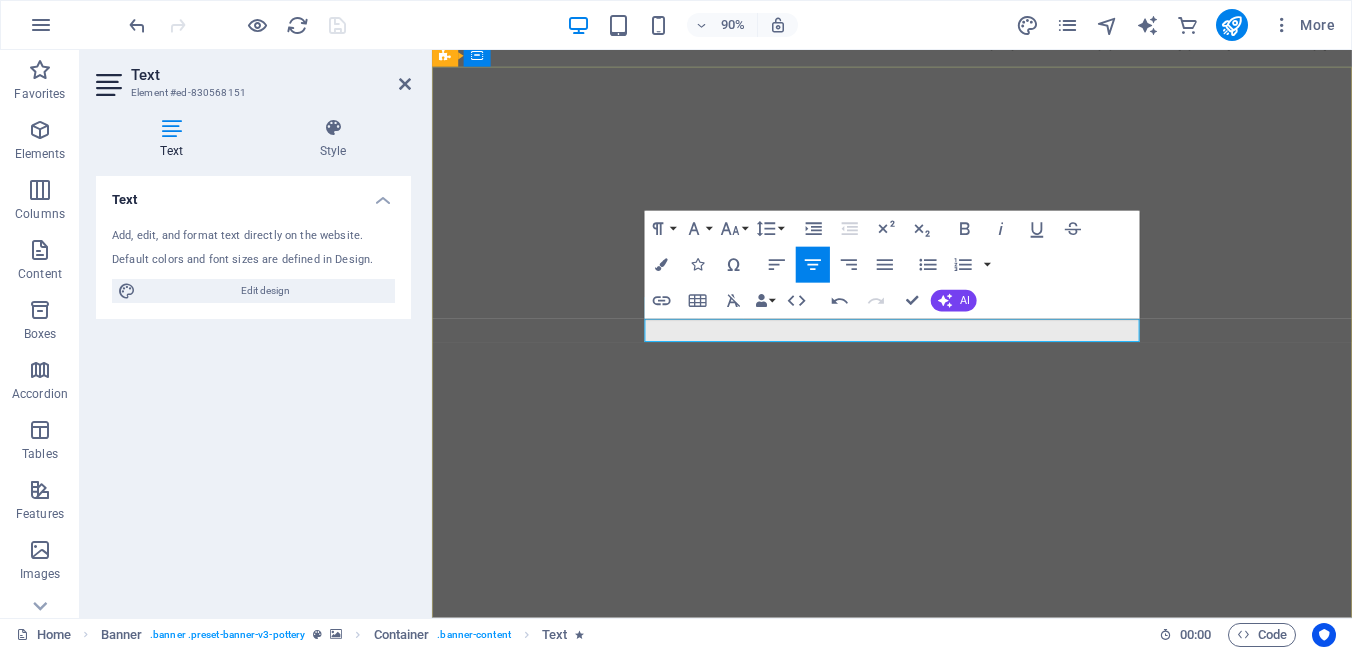 drag, startPoint x: 1034, startPoint y: 358, endPoint x: 904, endPoint y: 354, distance: 130.06152 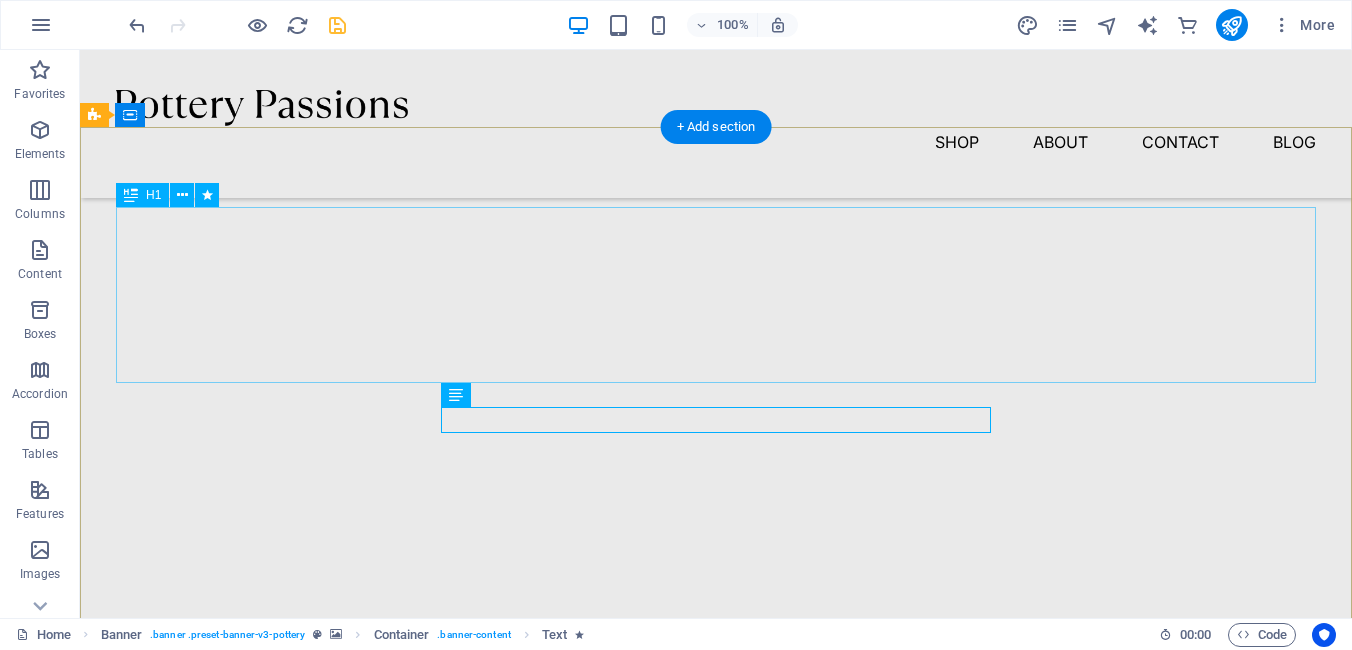 scroll, scrollTop: 35, scrollLeft: 0, axis: vertical 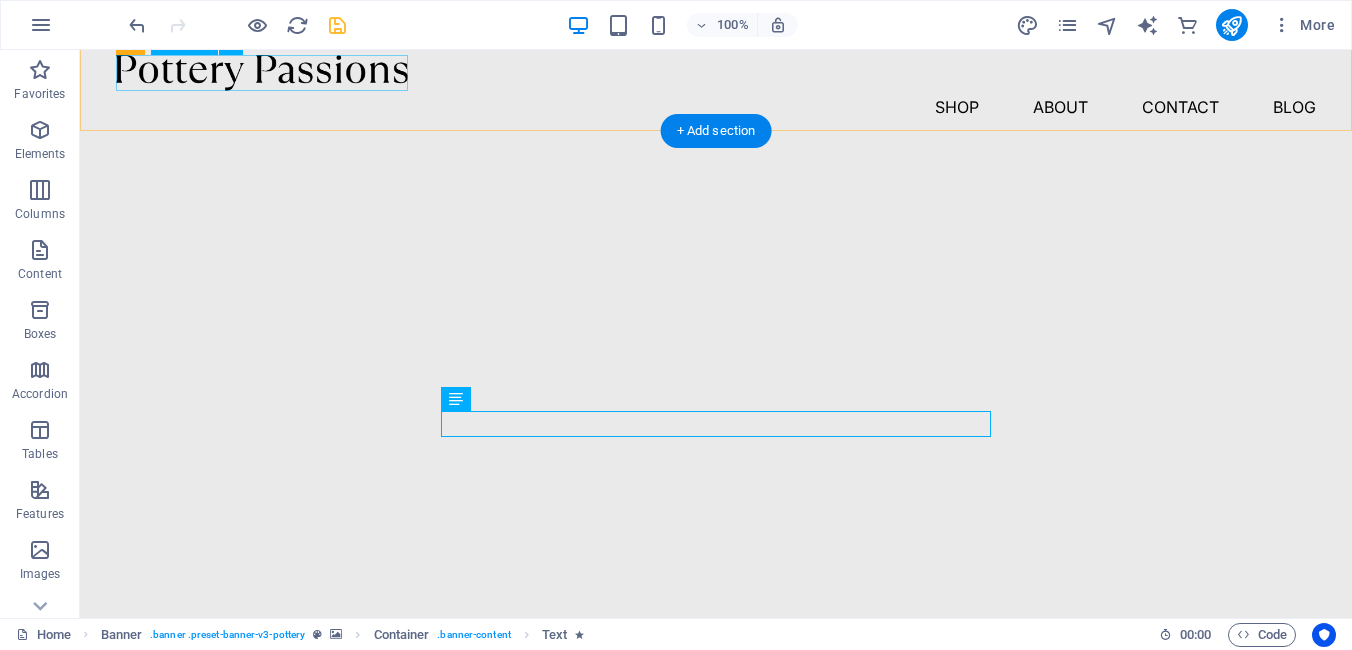 click at bounding box center [716, 73] 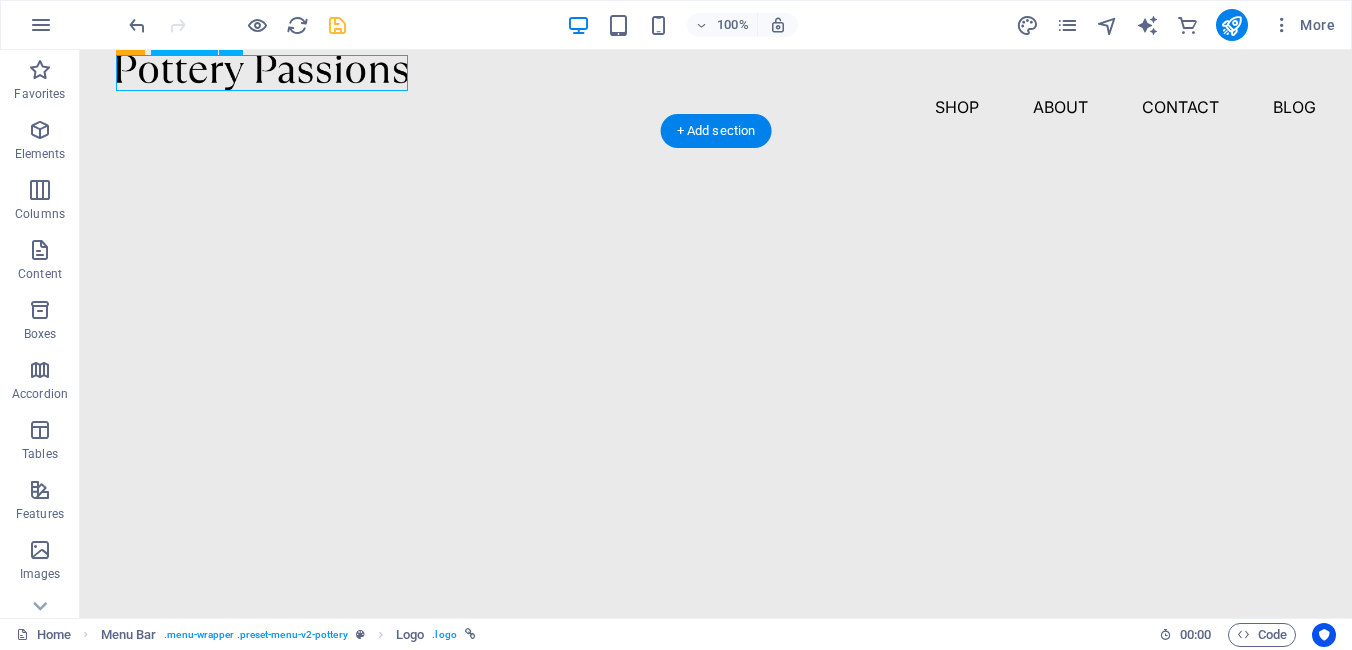 click at bounding box center (716, 73) 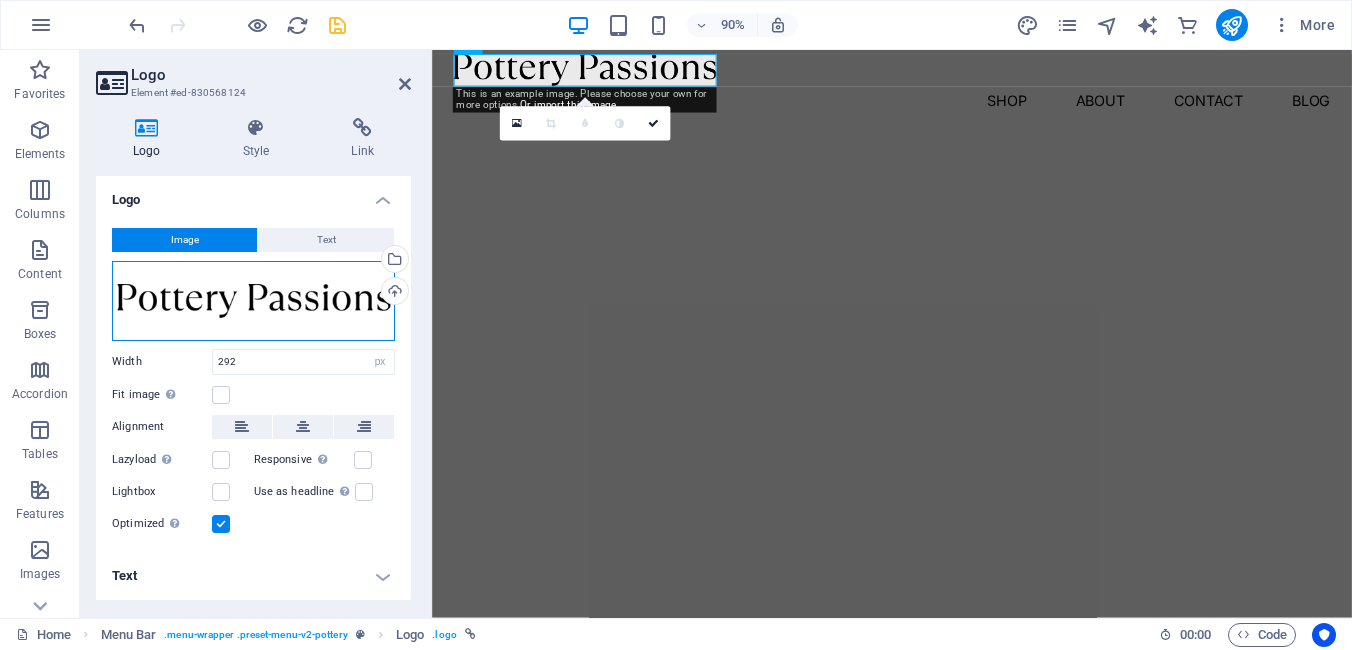 click on "Drag files here, click to choose files or select files from Files or our free stock photos & videos" at bounding box center (253, 301) 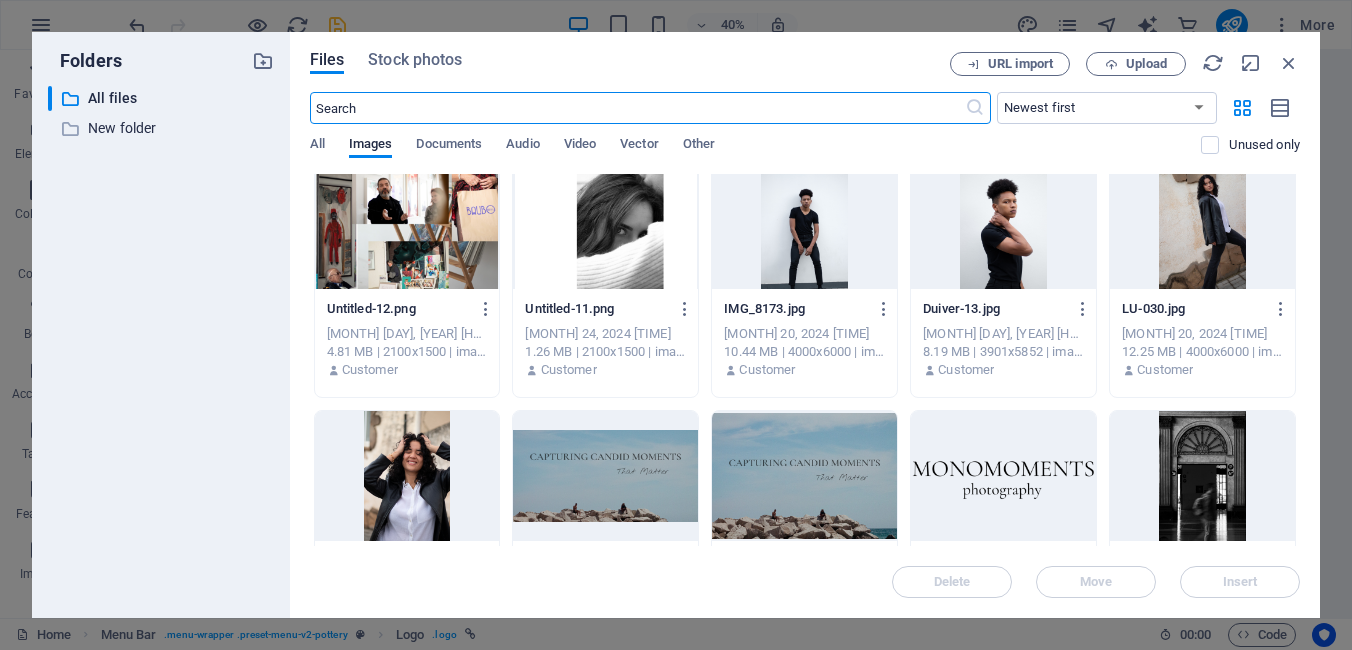 scroll, scrollTop: 33840, scrollLeft: 0, axis: vertical 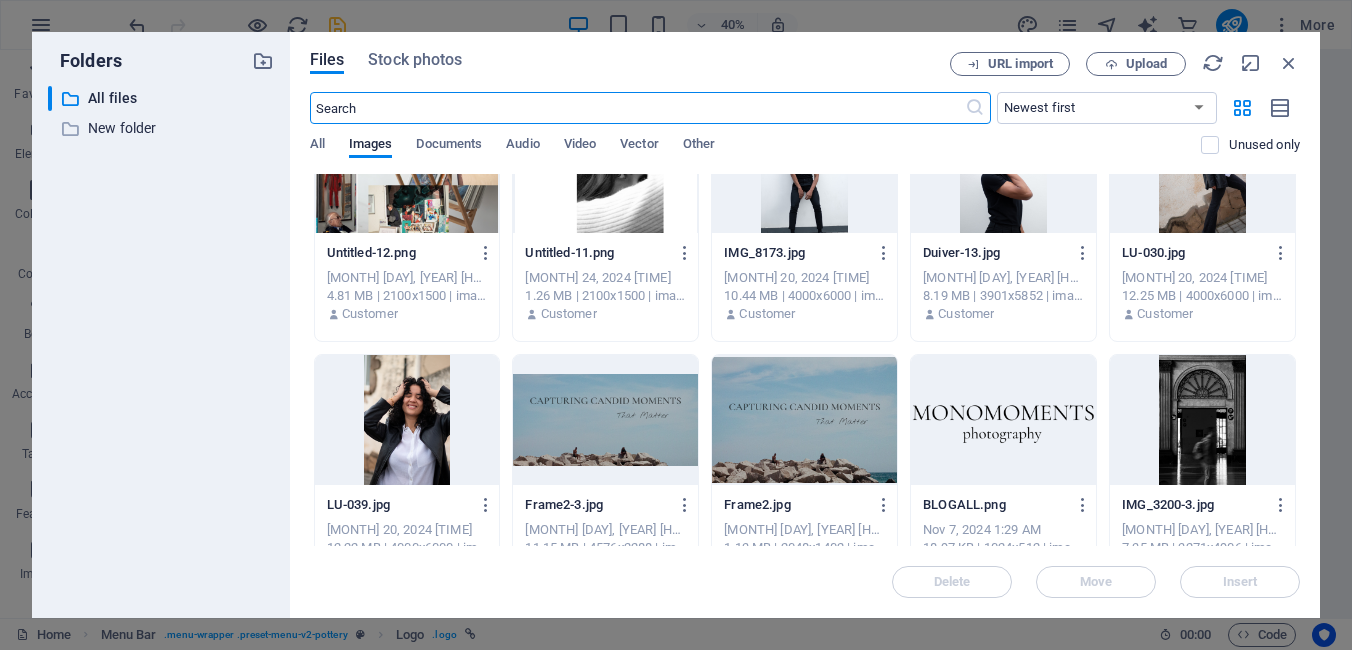 click at bounding box center (1003, 420) 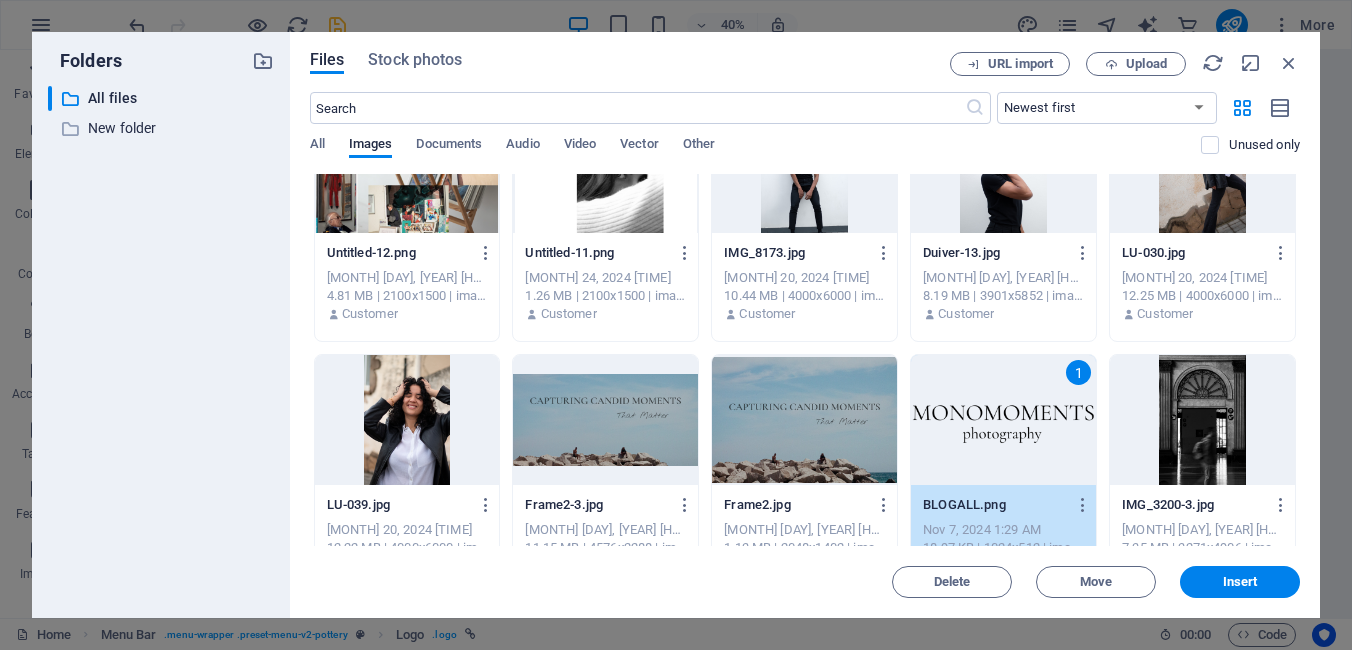 click on "1" at bounding box center [1003, 420] 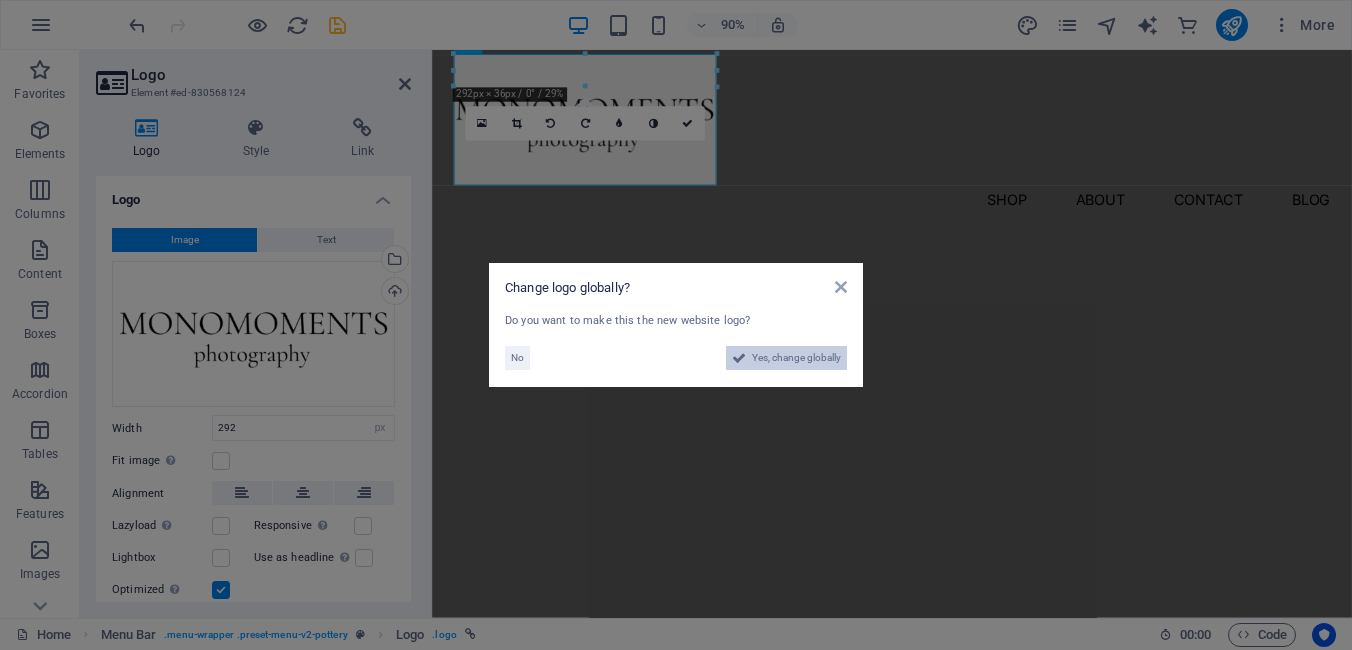 click on "Yes, change globally" at bounding box center [796, 358] 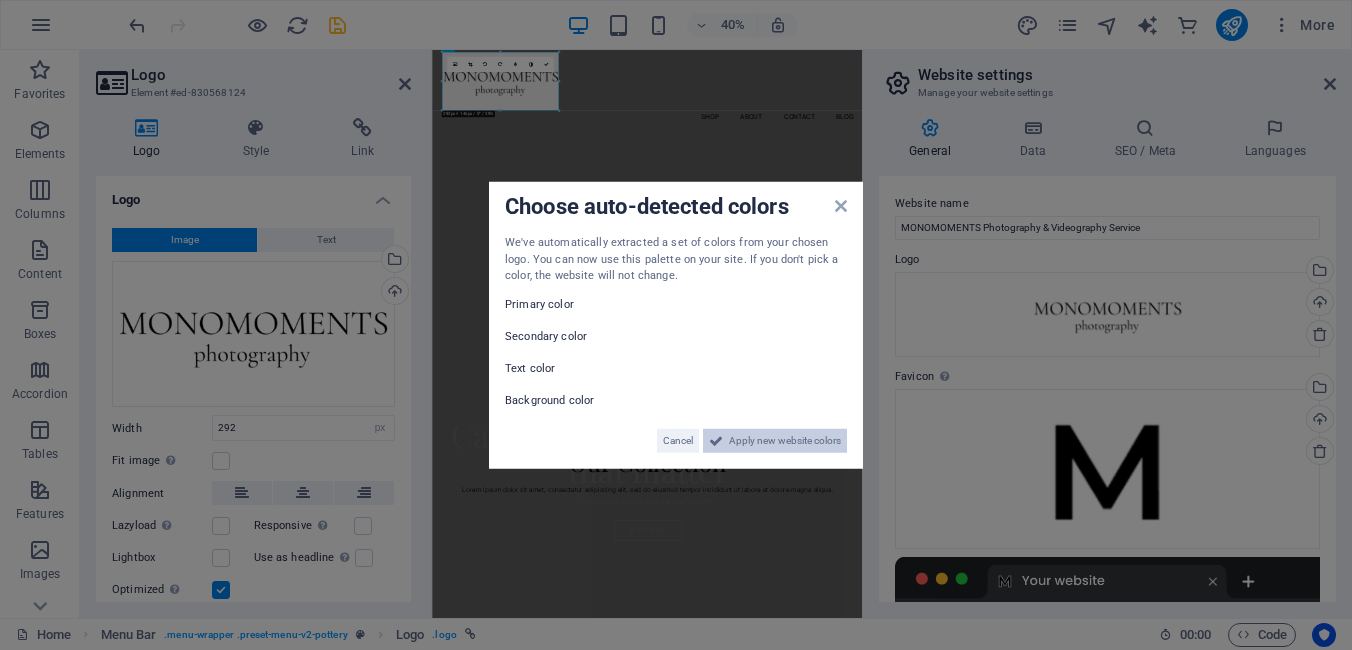 click on "Apply new website colors" at bounding box center [785, 440] 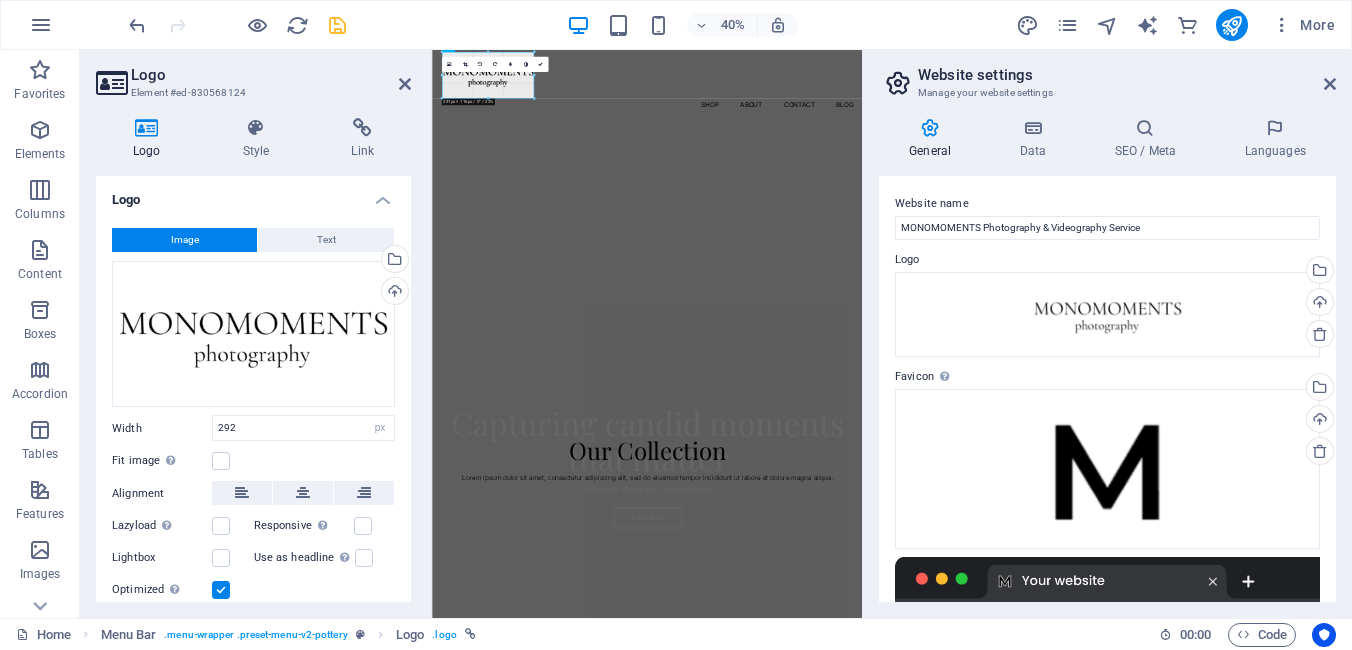 drag, startPoint x: 498, startPoint y: 111, endPoint x: 517, endPoint y: 82, distance: 34.669872 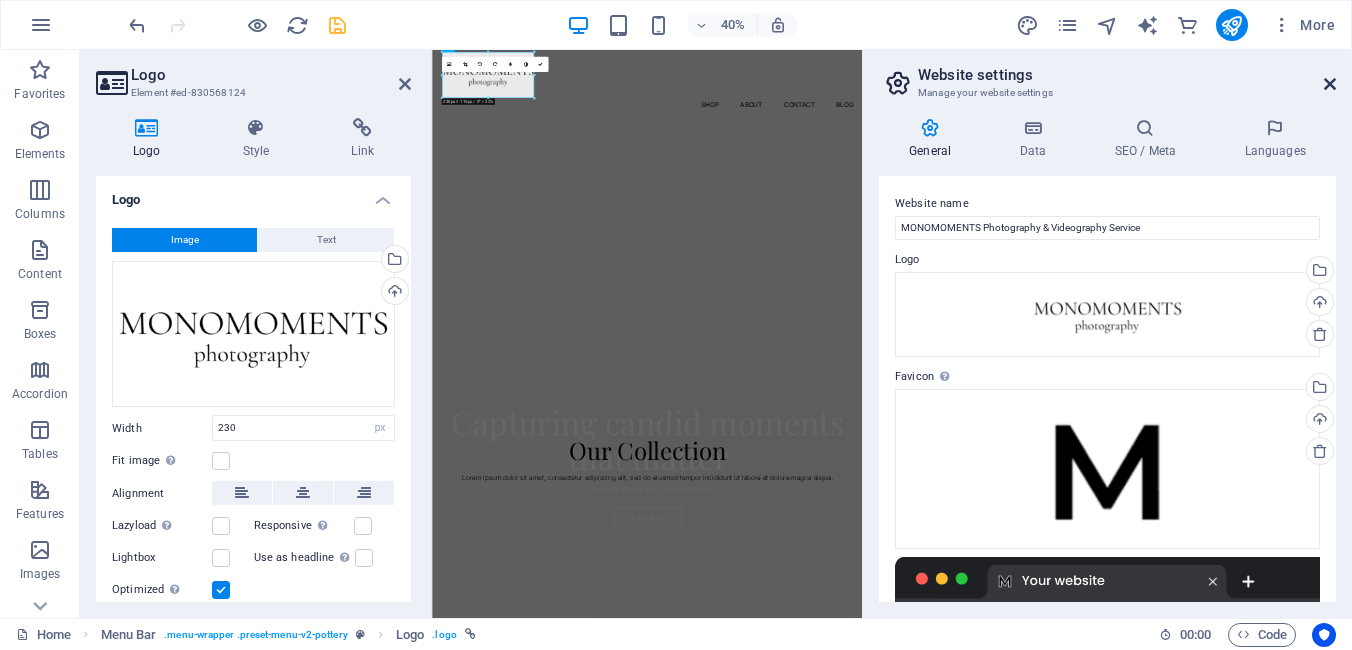 click at bounding box center (1330, 84) 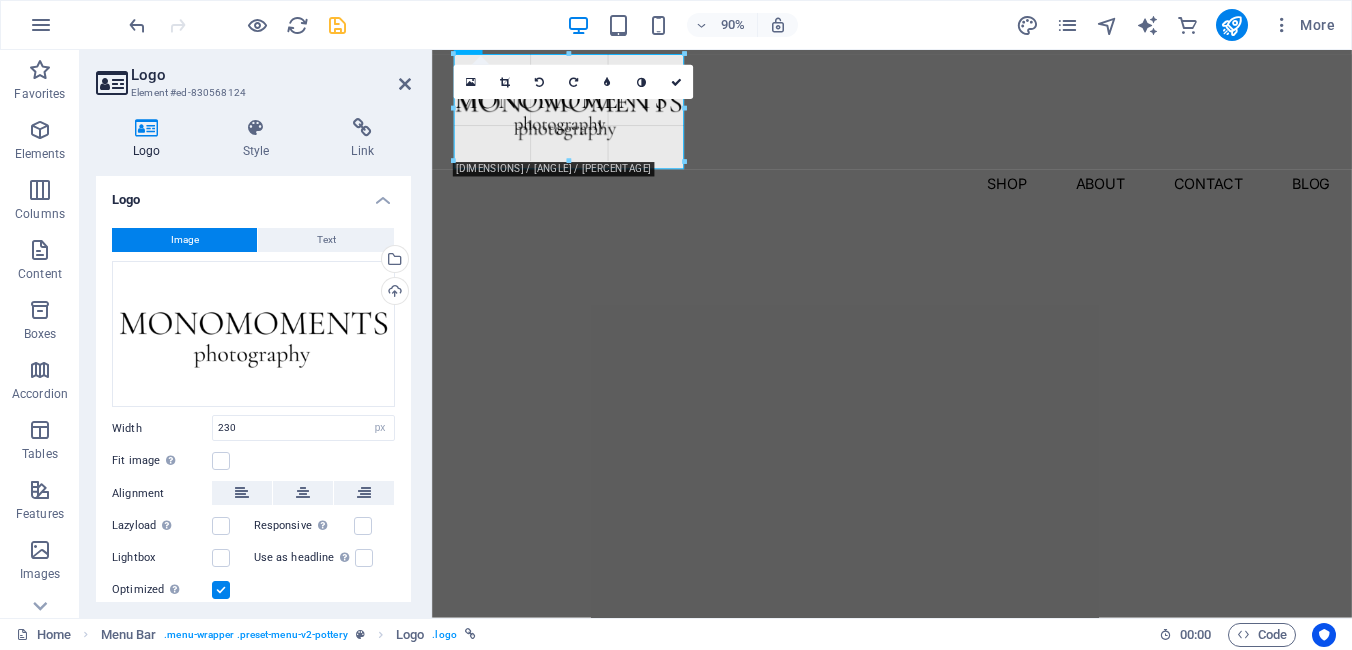 drag, startPoint x: 558, startPoint y: 158, endPoint x: 575, endPoint y: 171, distance: 21.400934 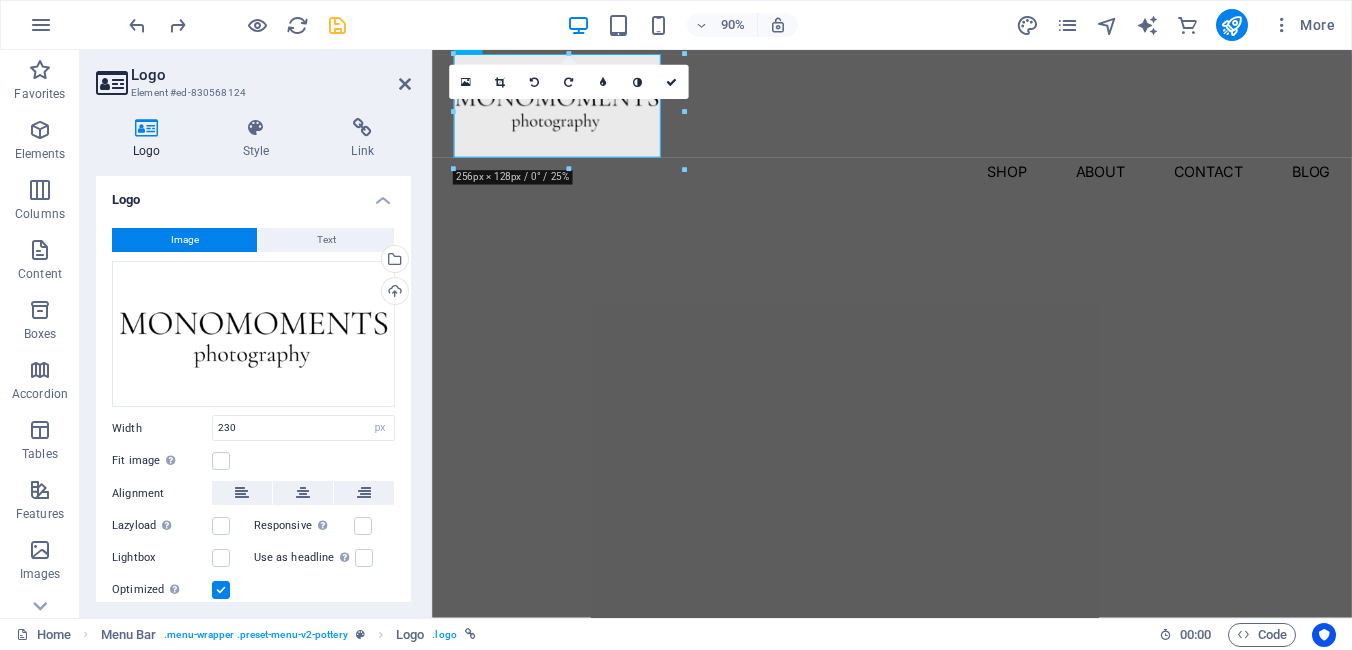 type on "292" 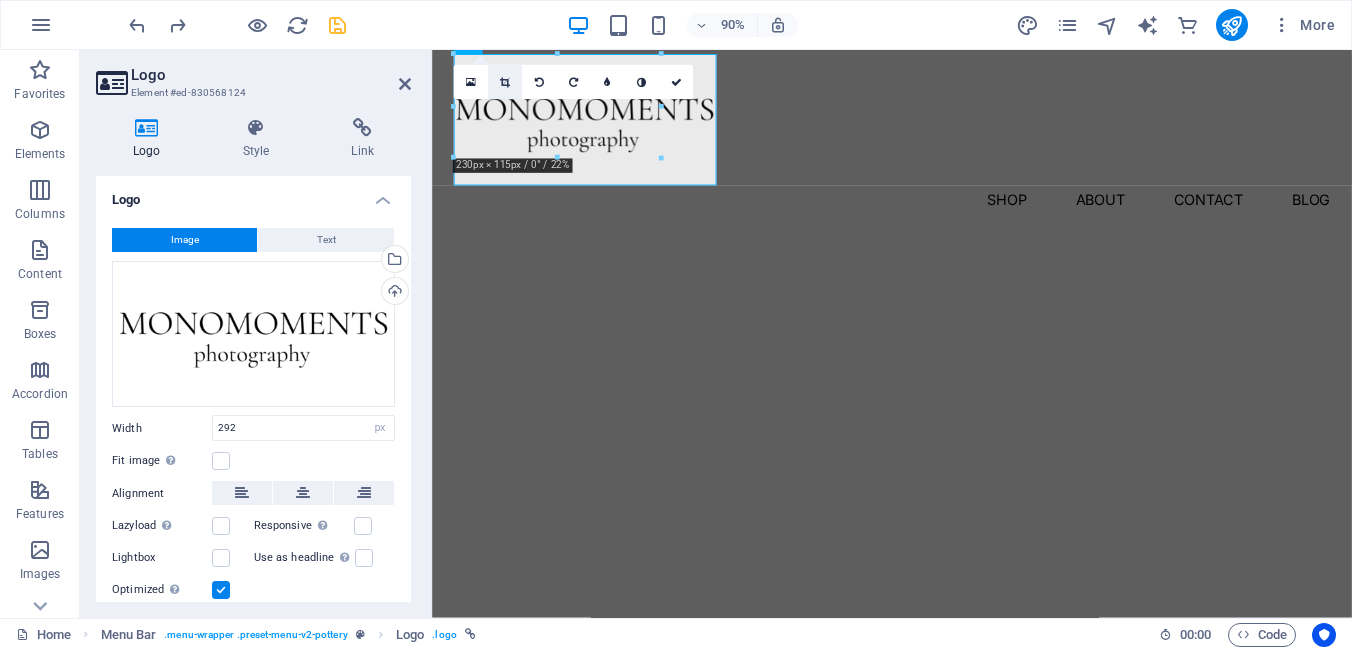 click at bounding box center (505, 82) 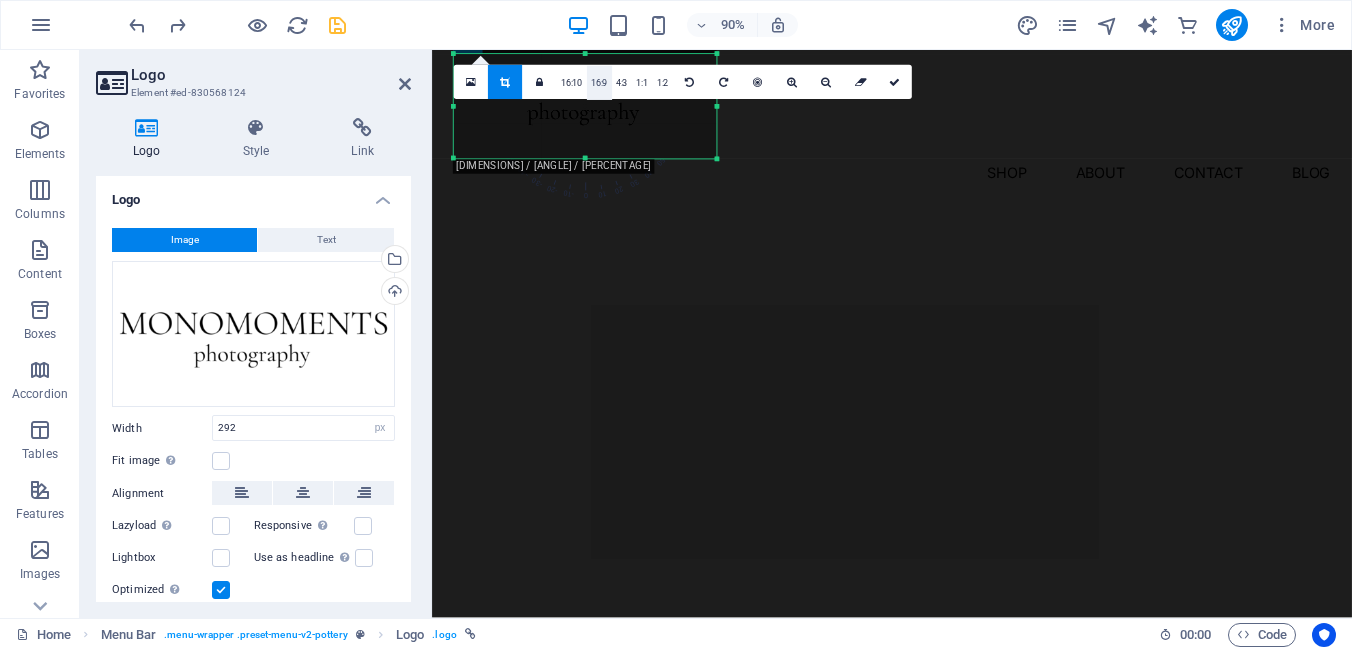drag, startPoint x: 585, startPoint y: 52, endPoint x: 585, endPoint y: 84, distance: 32 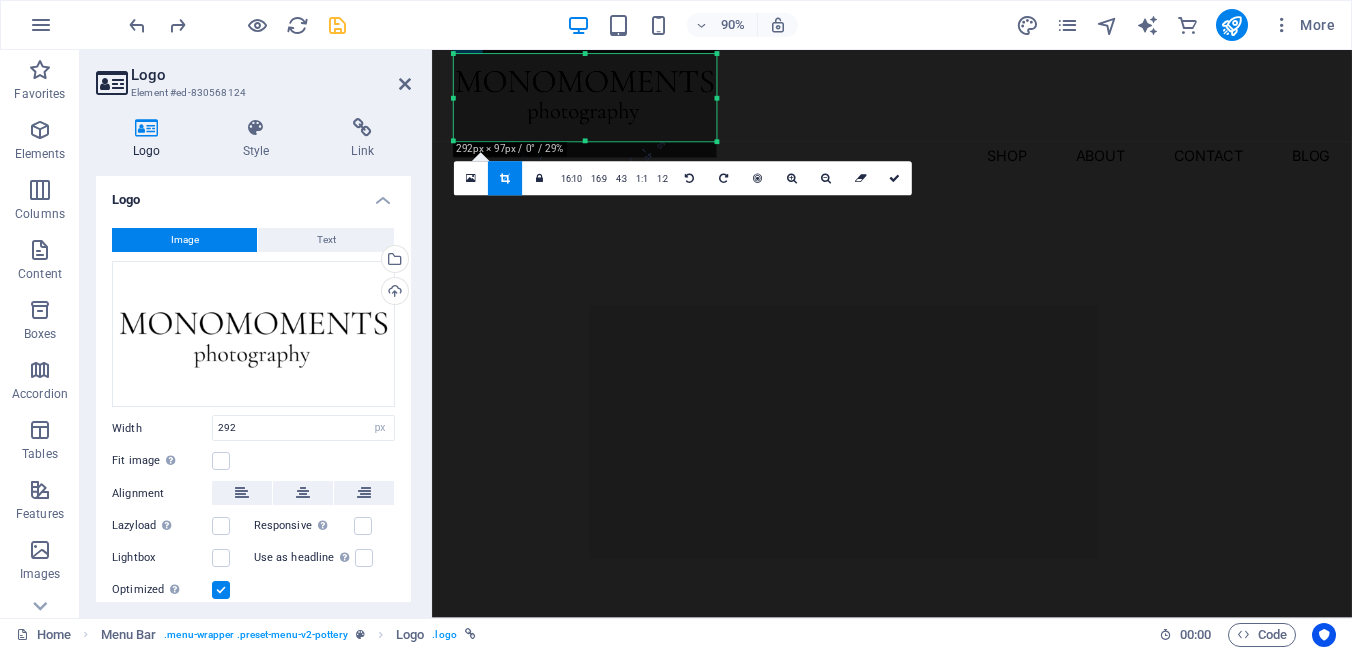 drag, startPoint x: 582, startPoint y: 155, endPoint x: 582, endPoint y: 137, distance: 18 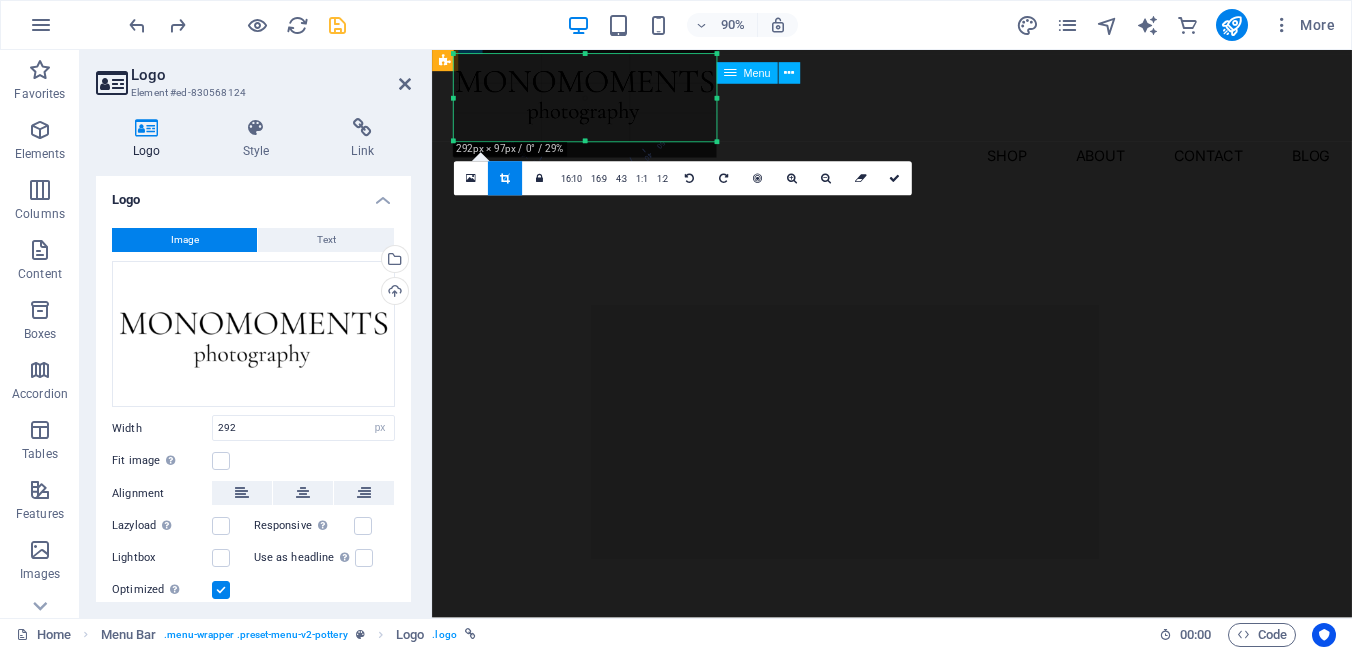 click on "Shop About Contact Blog" at bounding box center (943, 168) 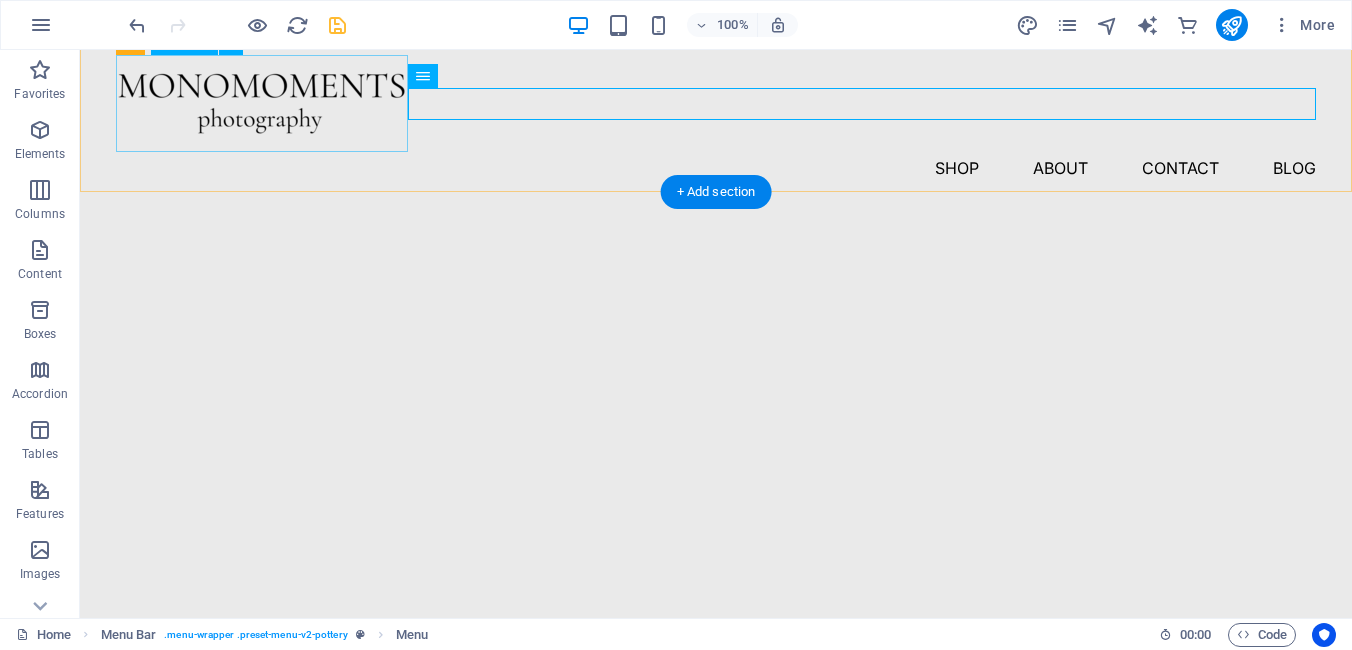 click at bounding box center [716, 103] 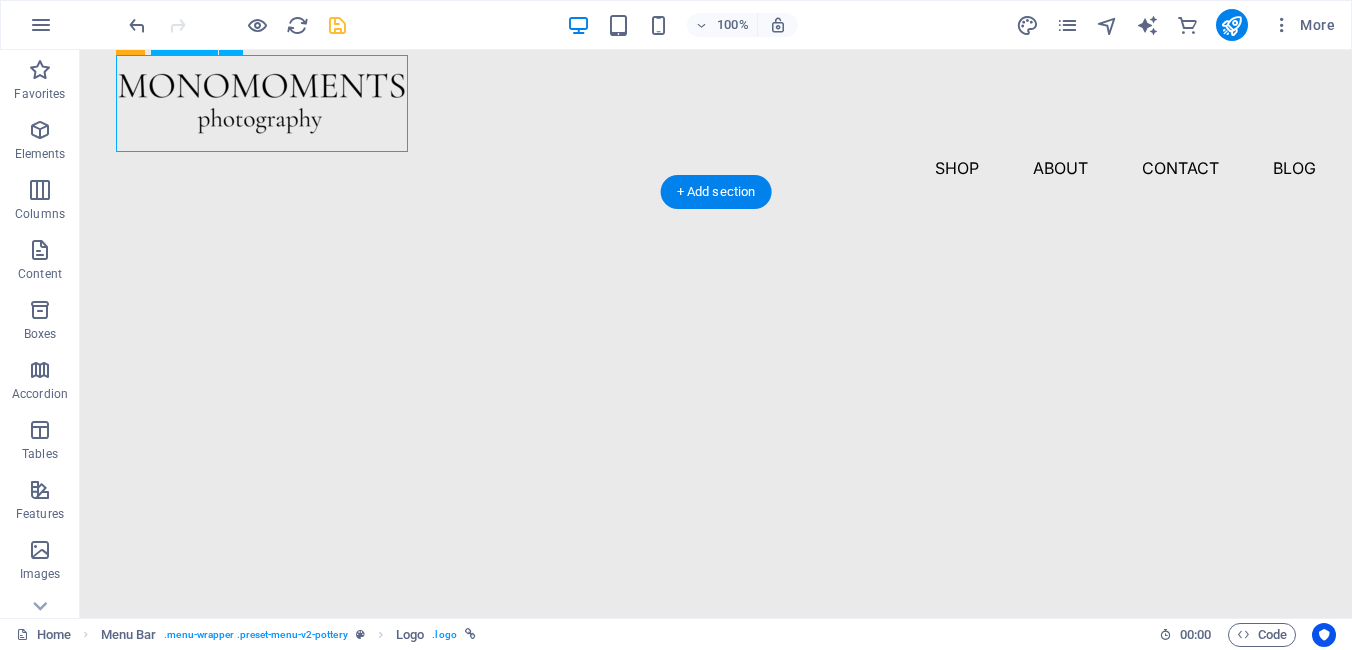 click at bounding box center (716, 103) 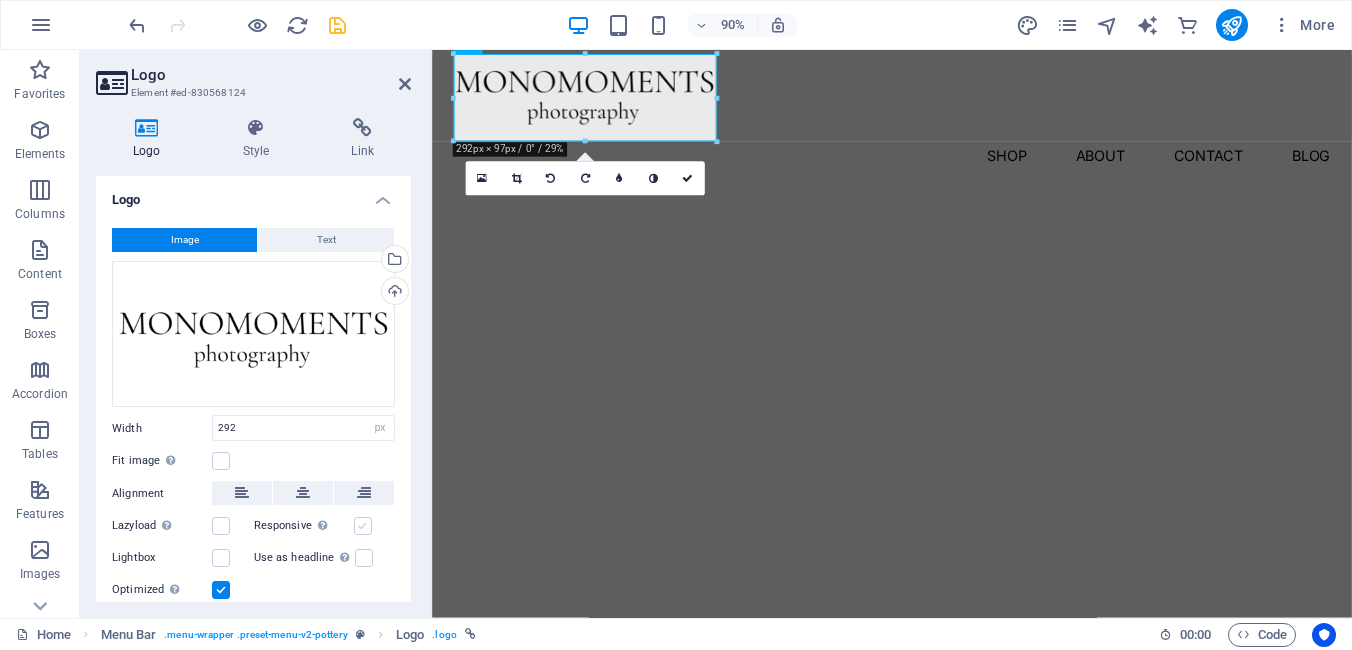 click at bounding box center [363, 526] 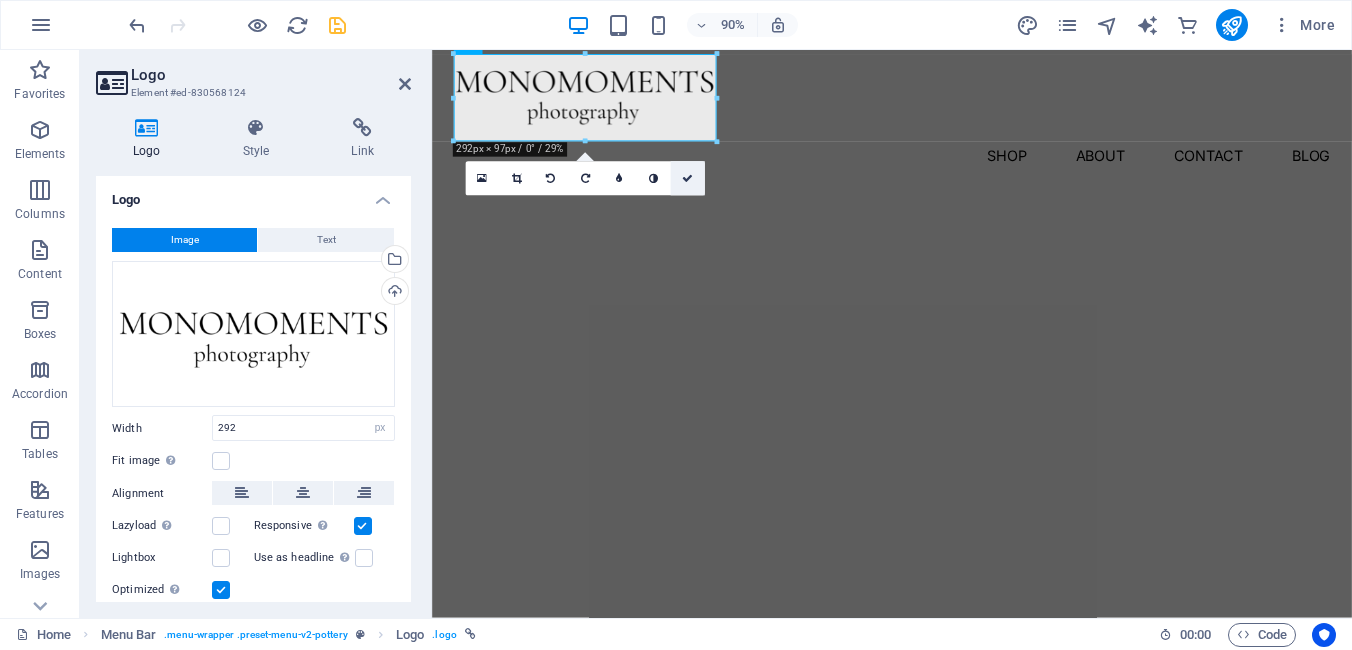 click at bounding box center (687, 178) 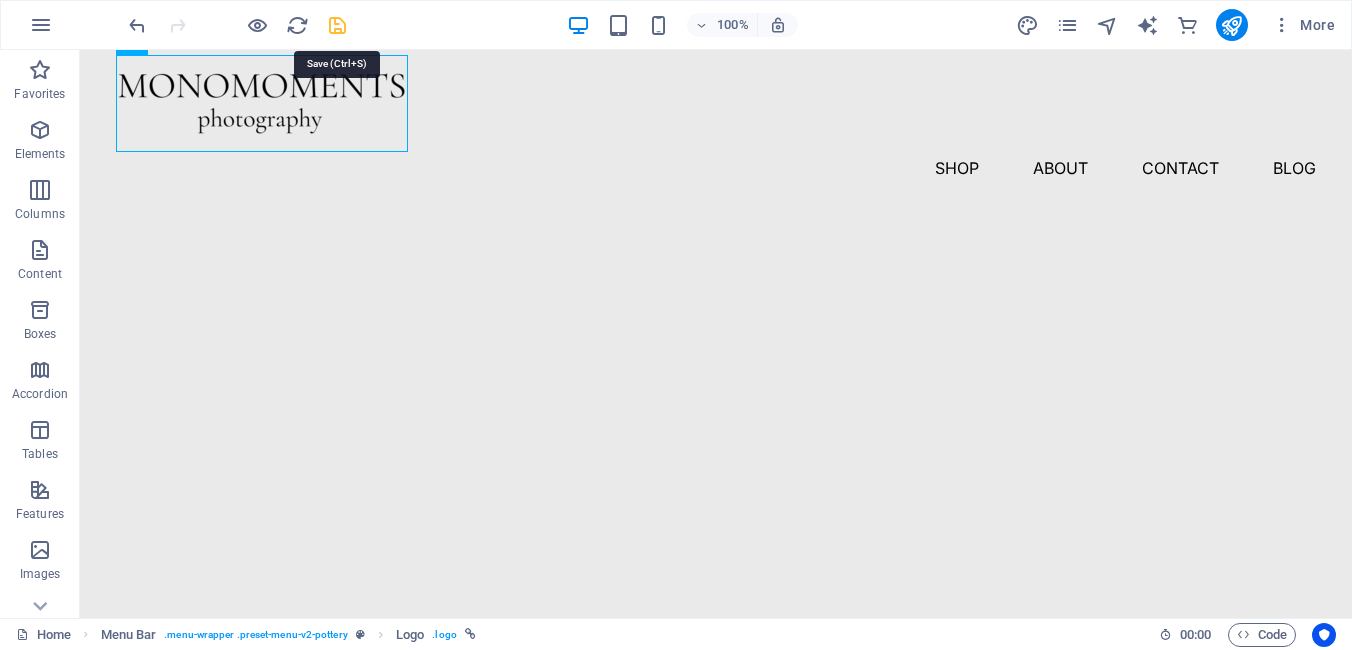 click at bounding box center [337, 25] 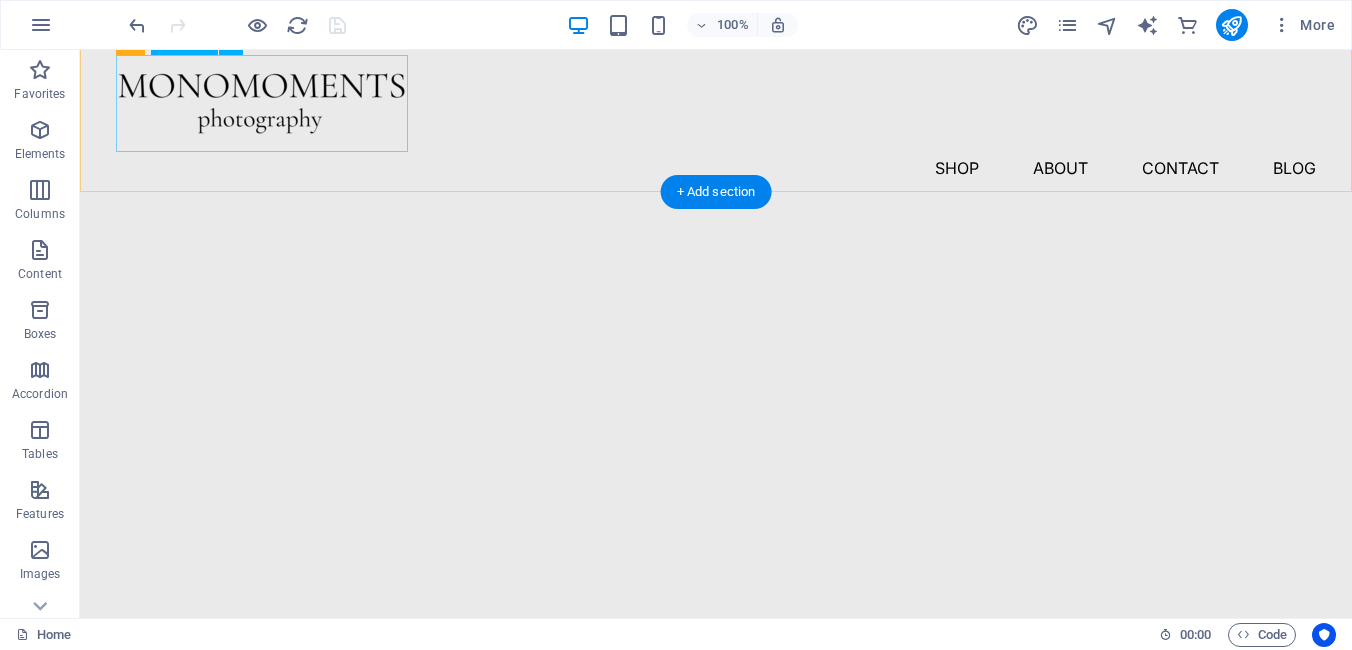 click at bounding box center [716, 103] 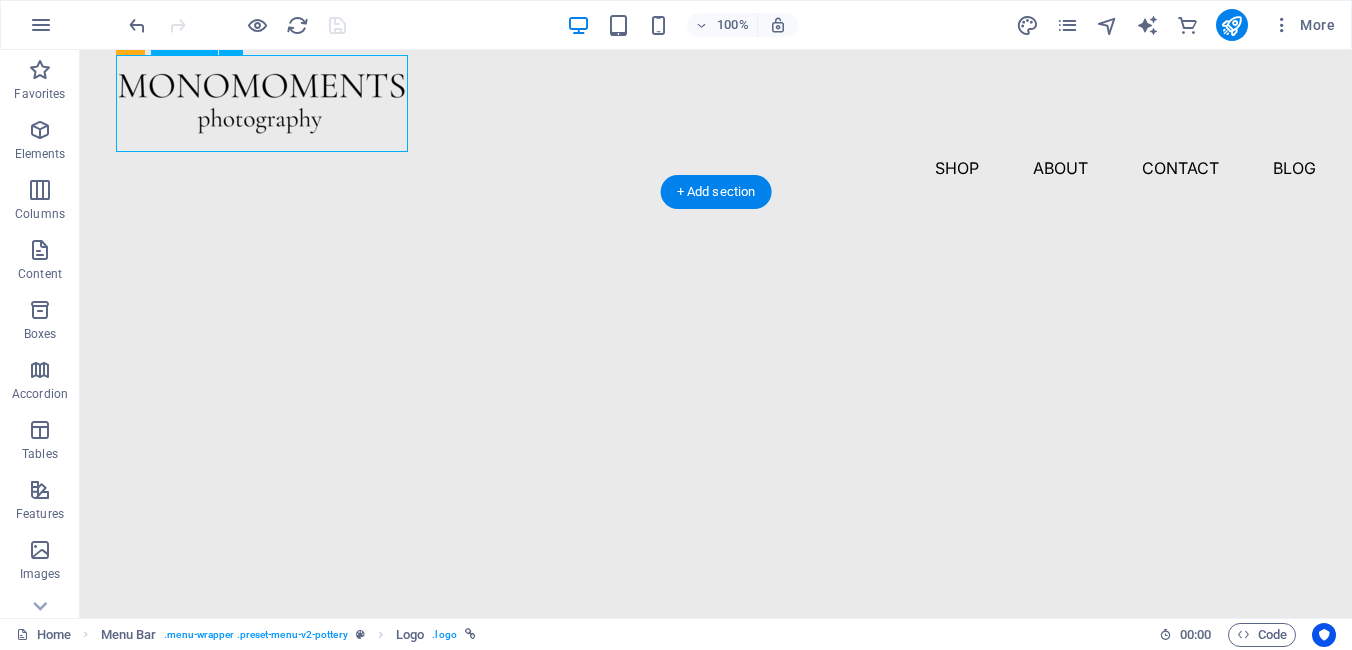 click at bounding box center (716, 103) 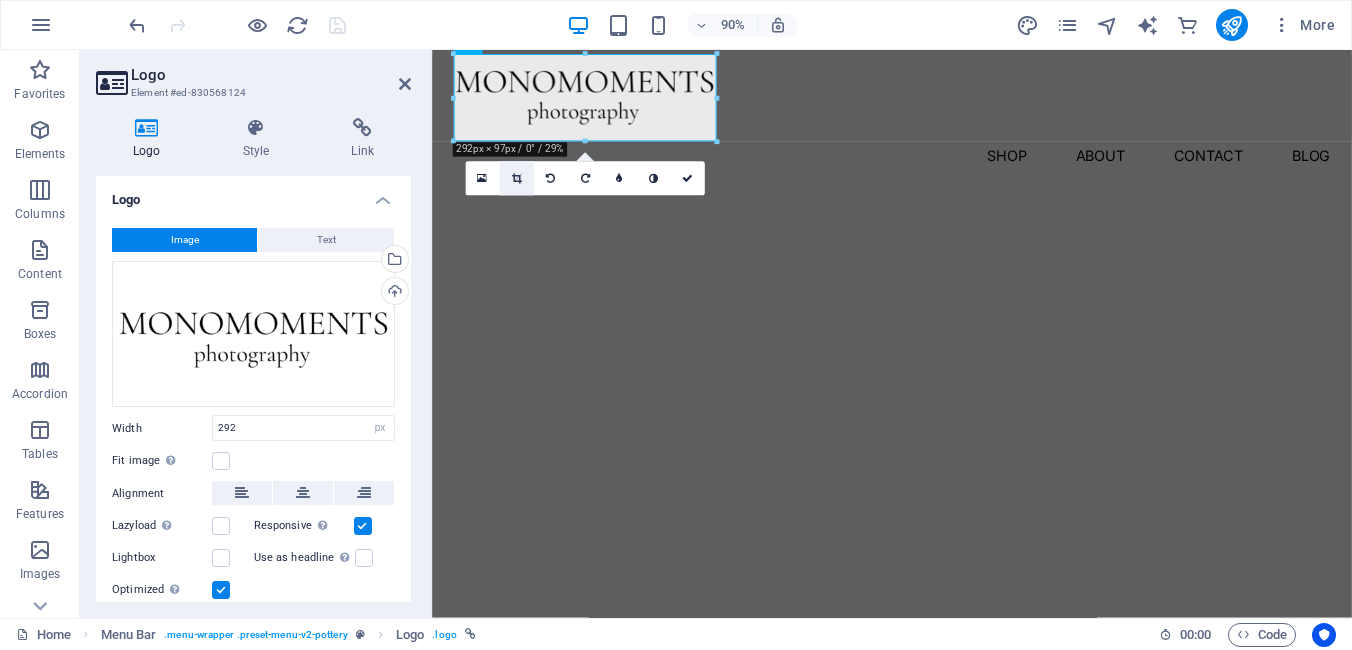 click at bounding box center (517, 178) 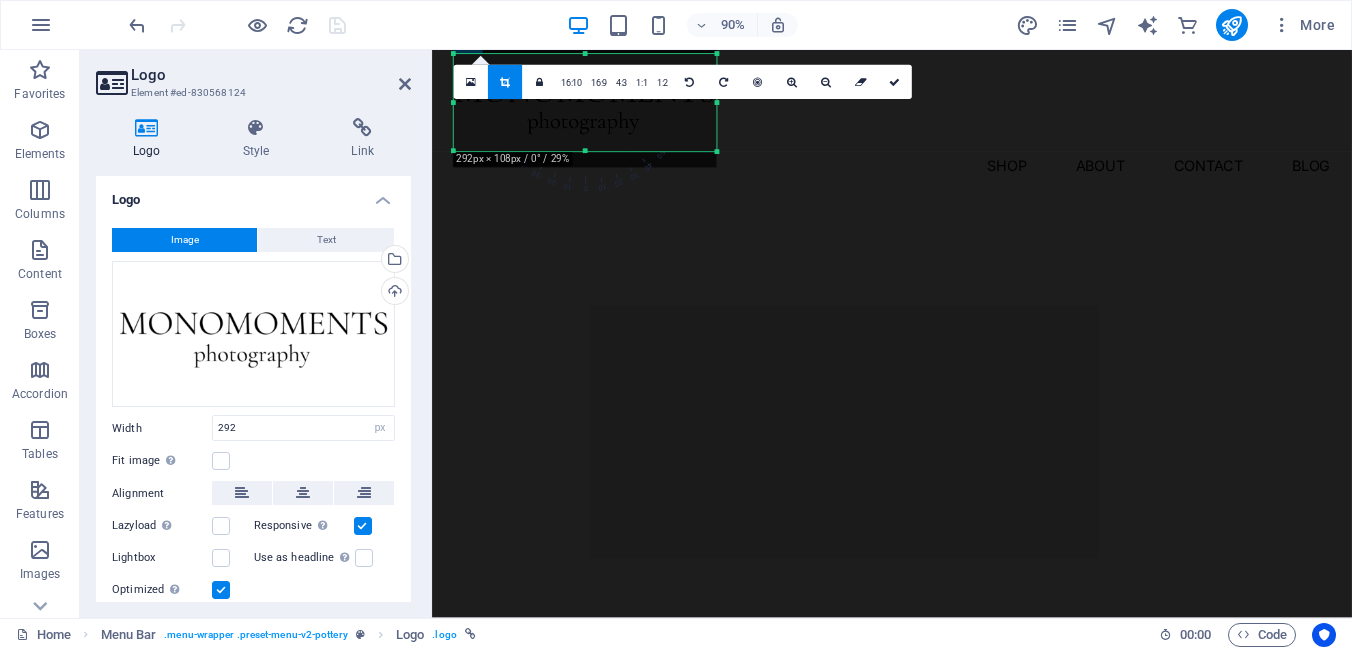 drag, startPoint x: 581, startPoint y: 55, endPoint x: 581, endPoint y: 44, distance: 11 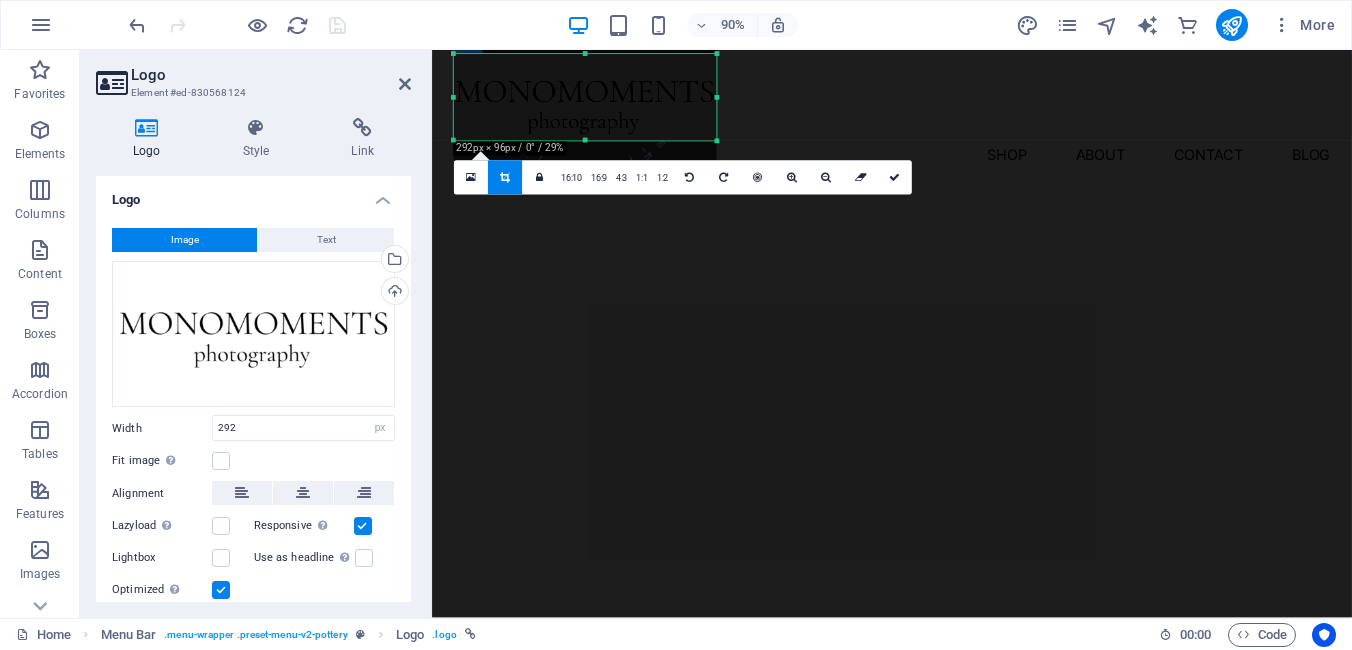 drag, startPoint x: 588, startPoint y: 150, endPoint x: 588, endPoint y: 138, distance: 12 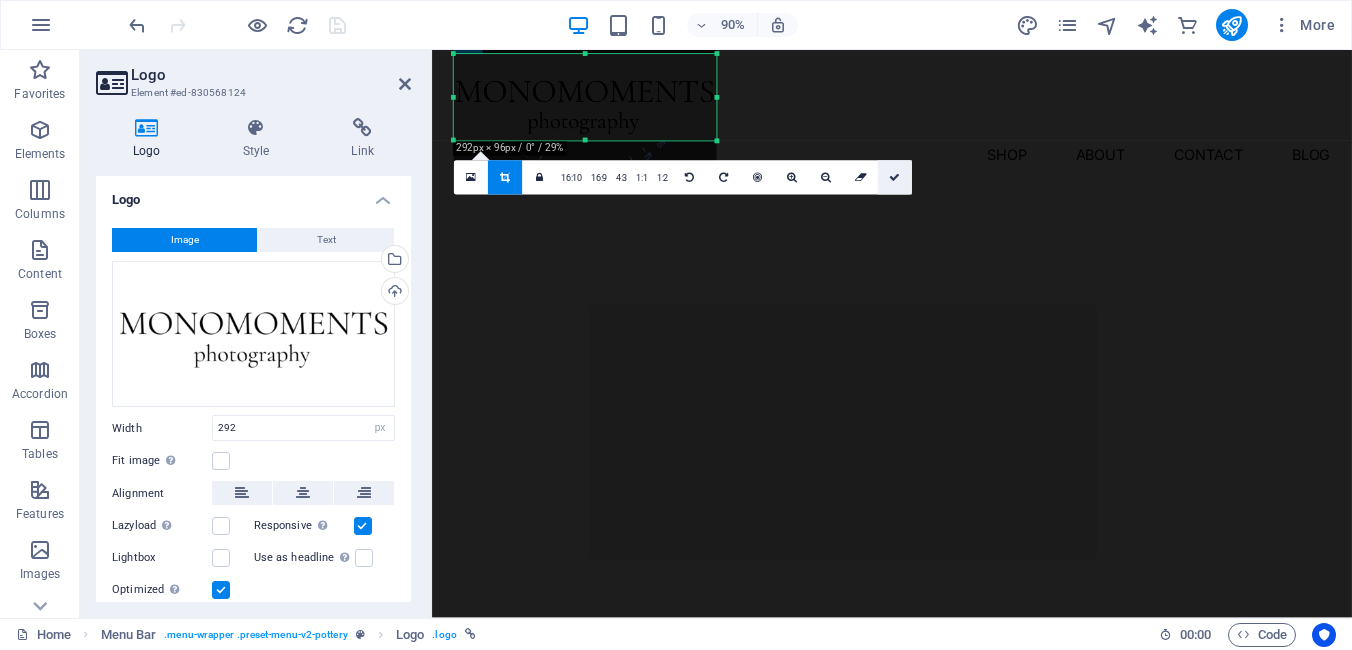 click at bounding box center [894, 177] 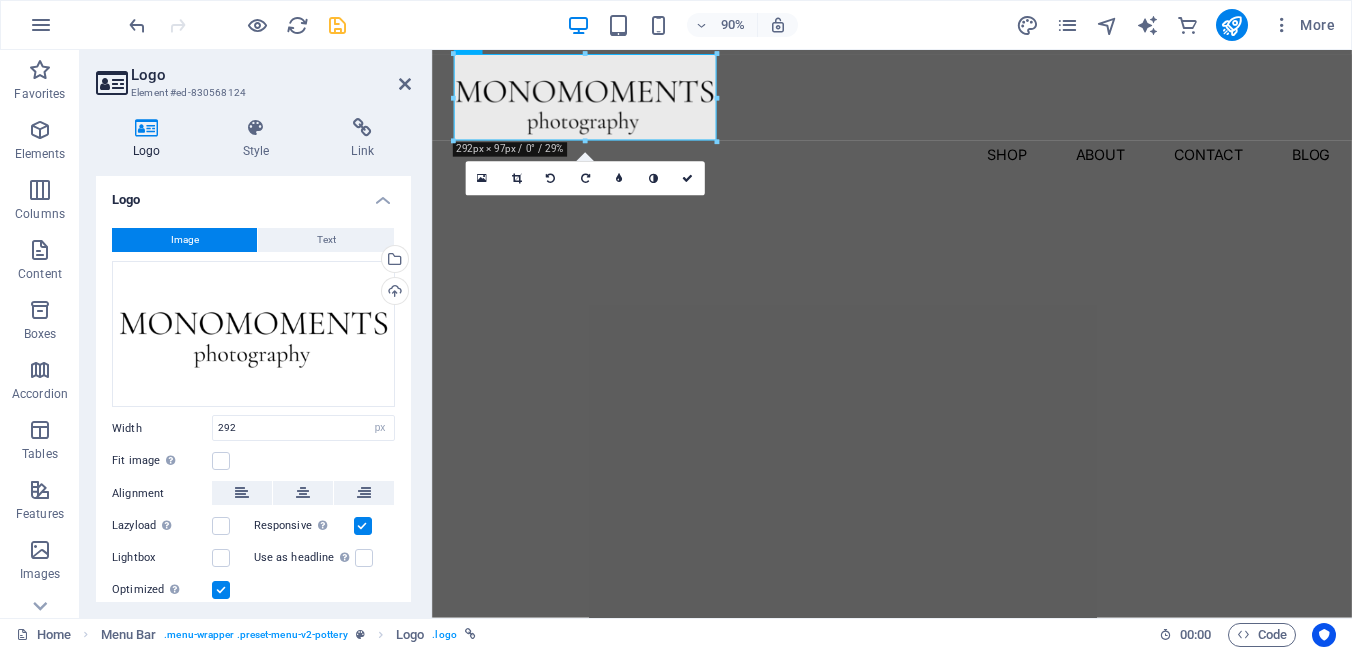 click on "90%" at bounding box center (682, 25) 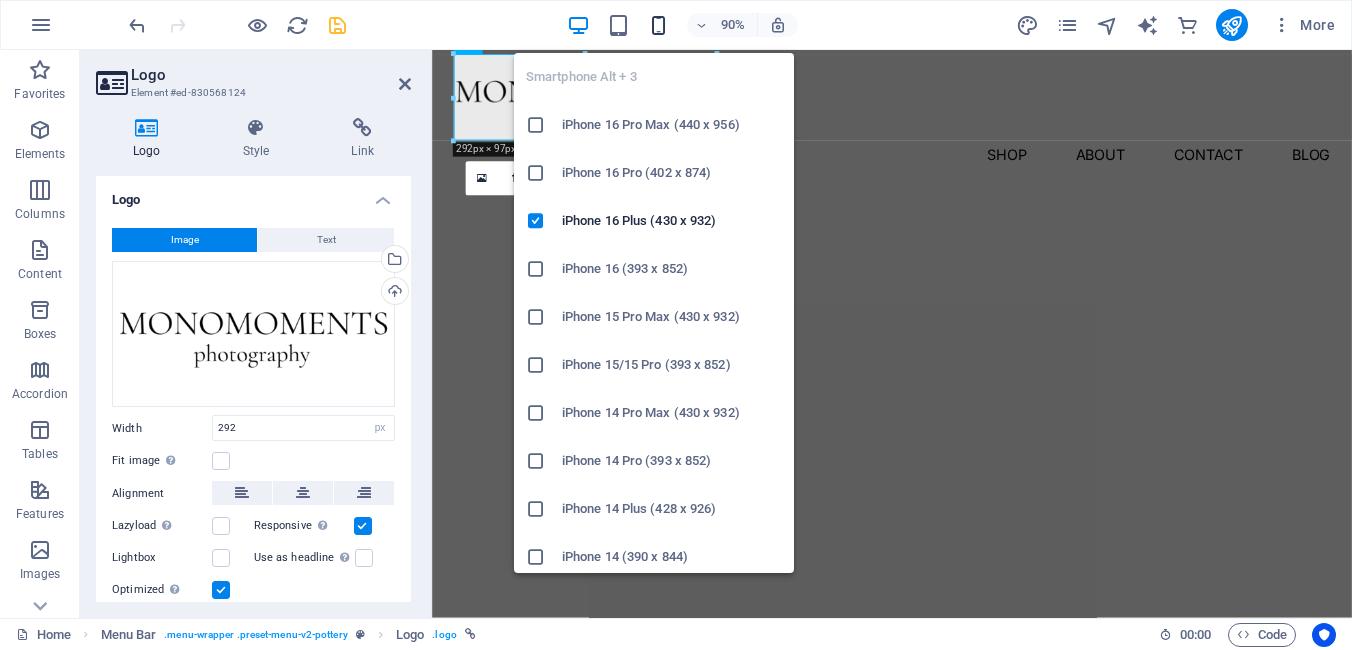 click at bounding box center [658, 25] 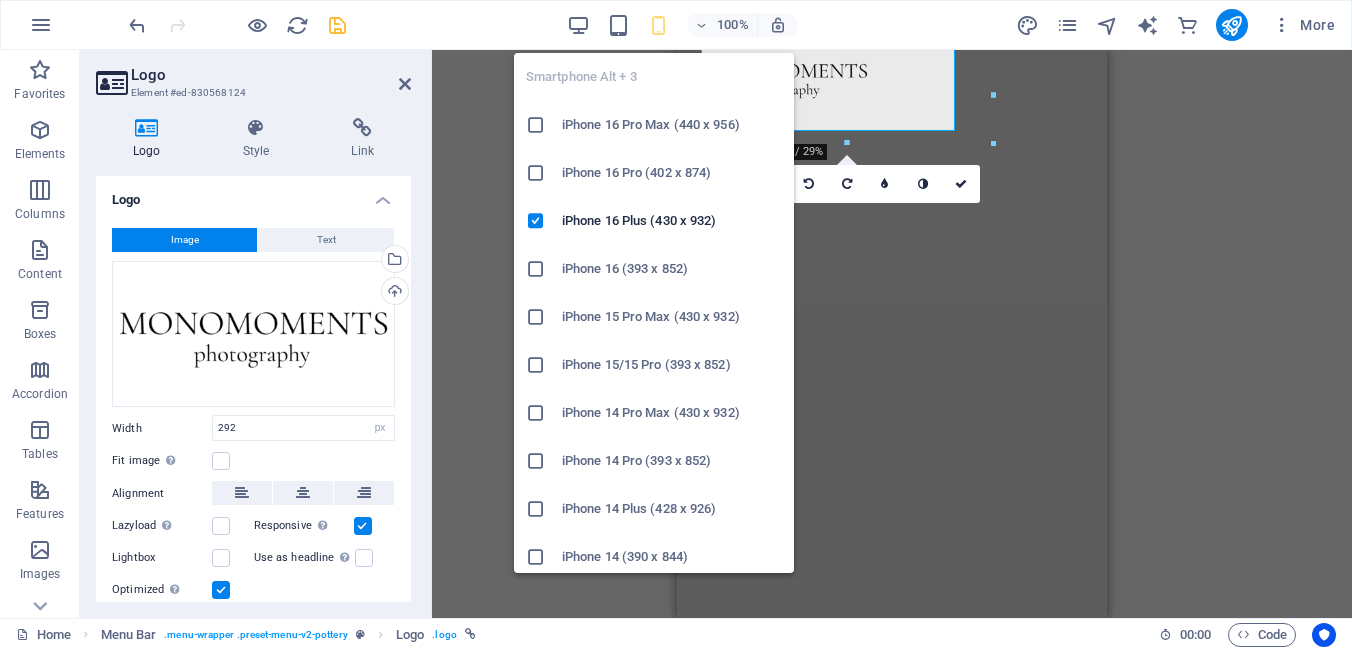 type on "168" 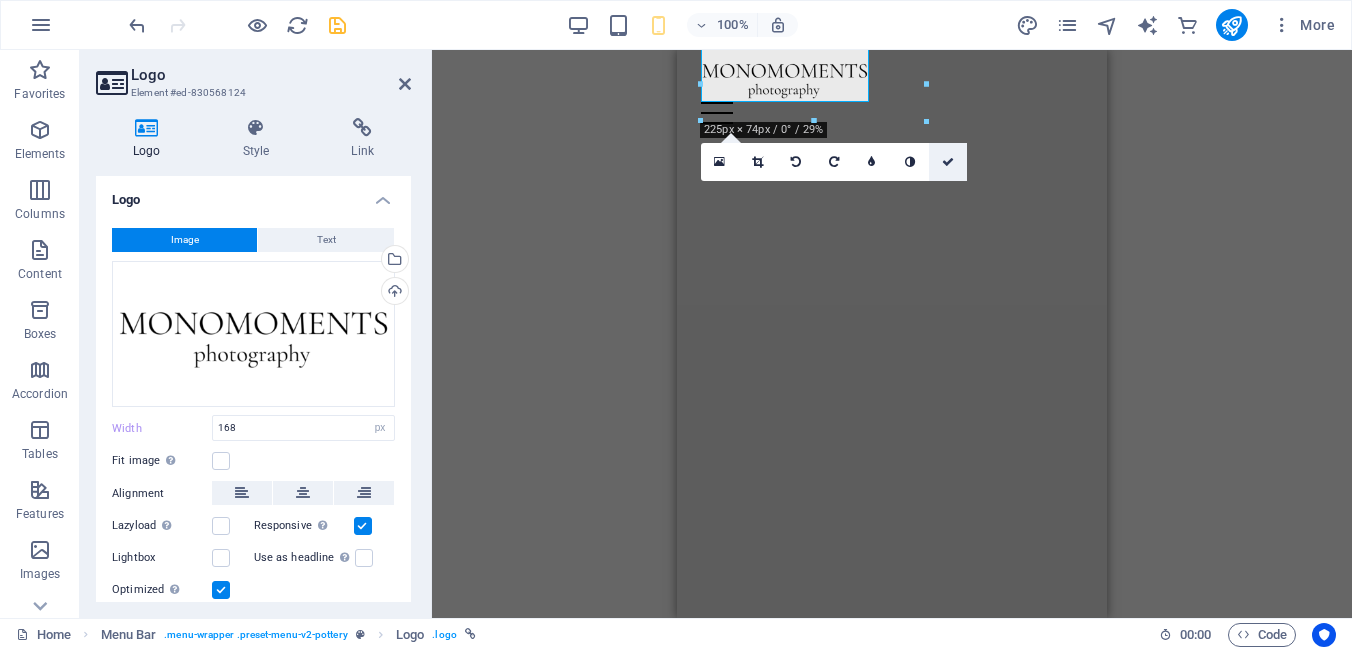 click at bounding box center [948, 162] 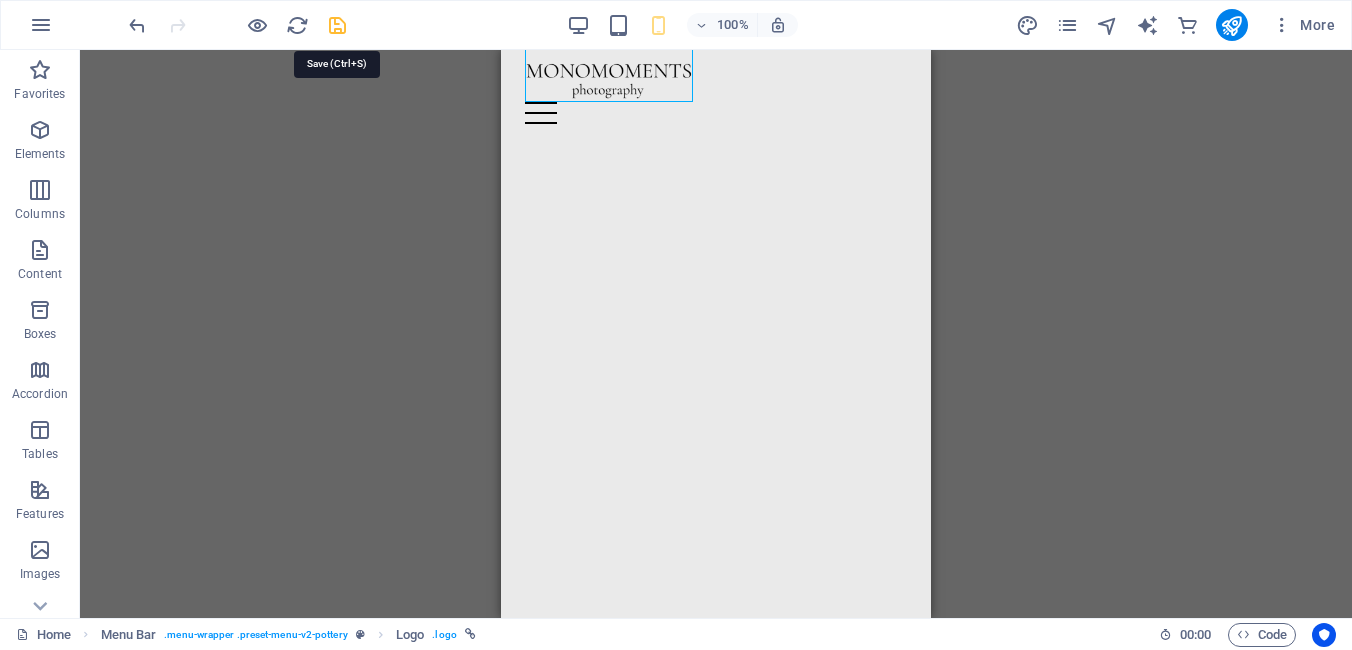 click at bounding box center [337, 25] 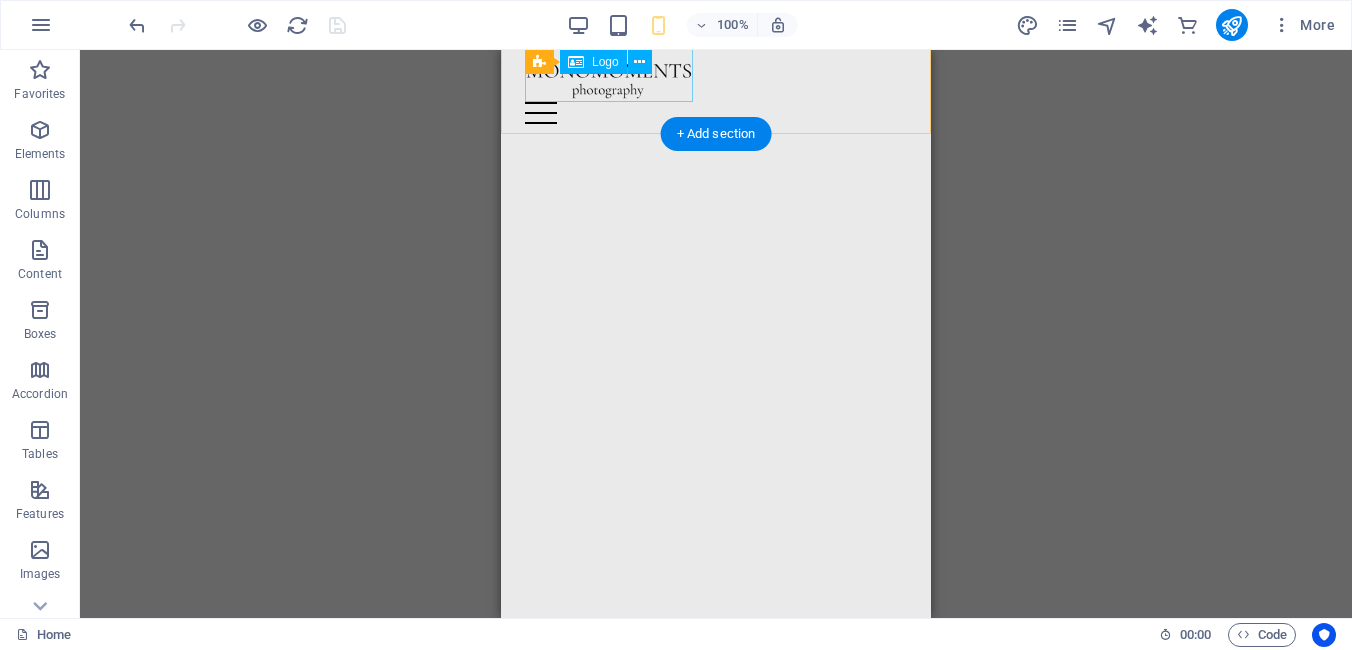 click at bounding box center (716, 74) 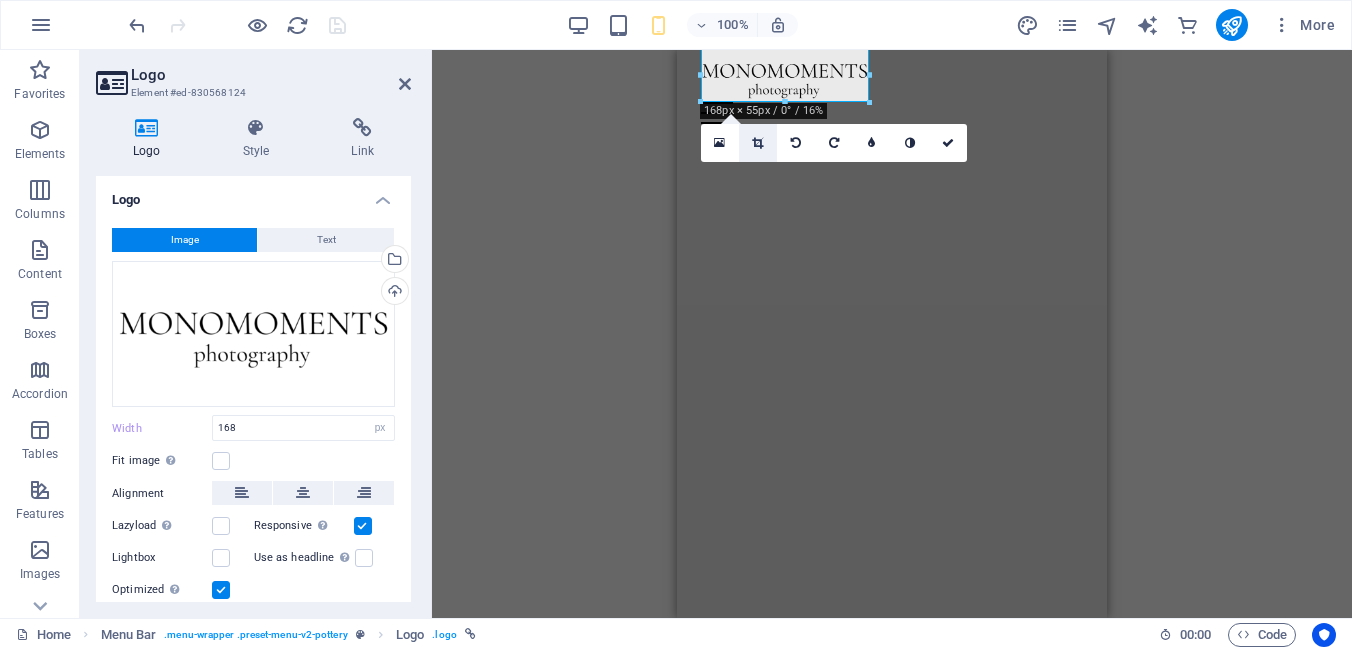 click at bounding box center [758, 143] 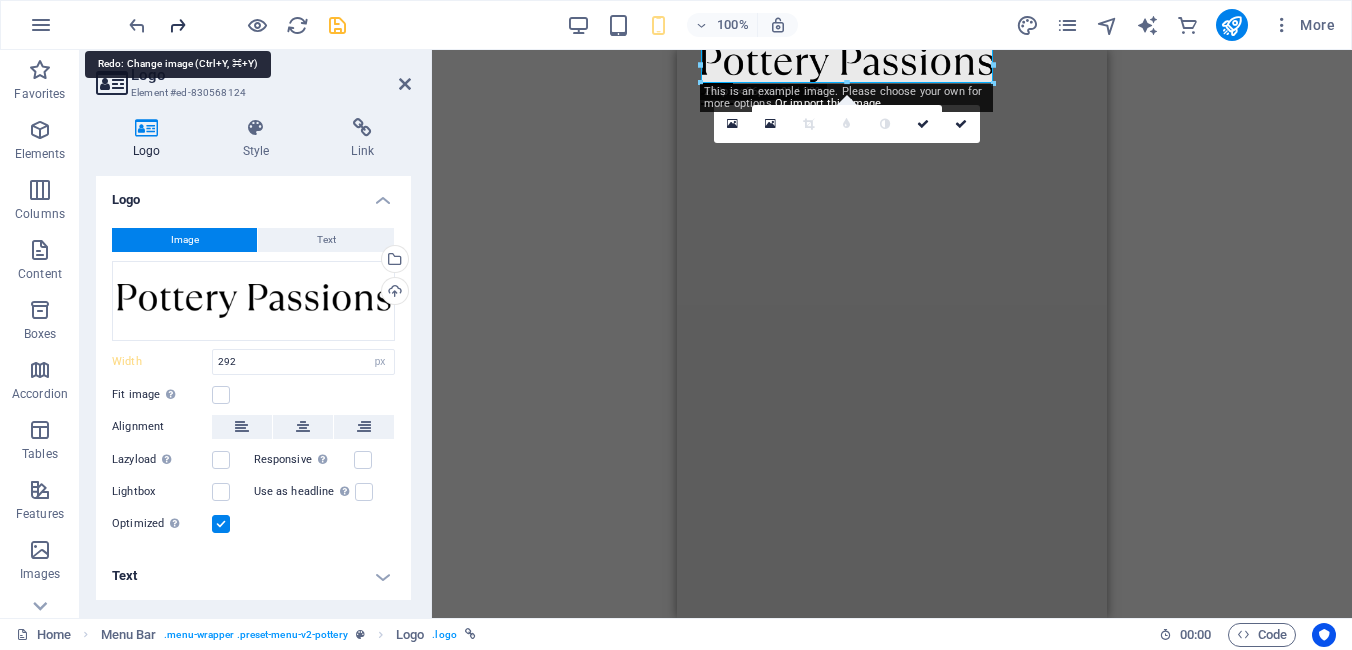 click at bounding box center (177, 25) 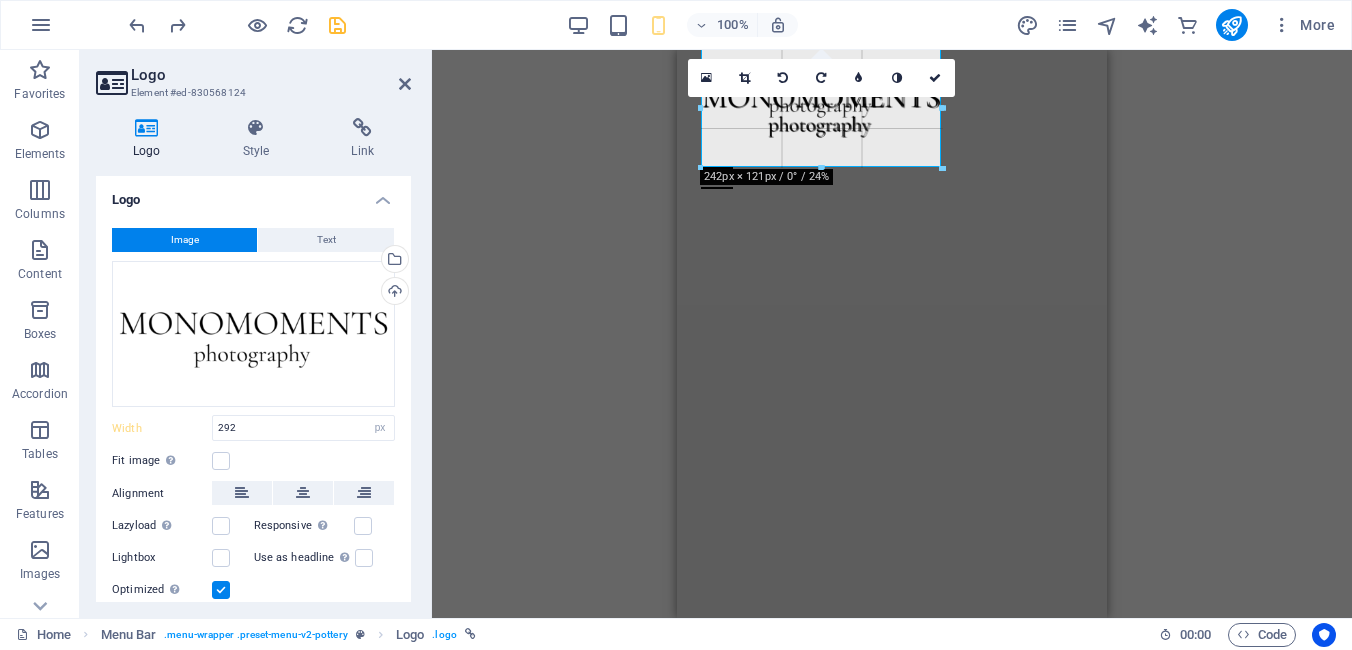 drag, startPoint x: 843, startPoint y: 193, endPoint x: 841, endPoint y: 167, distance: 26.076809 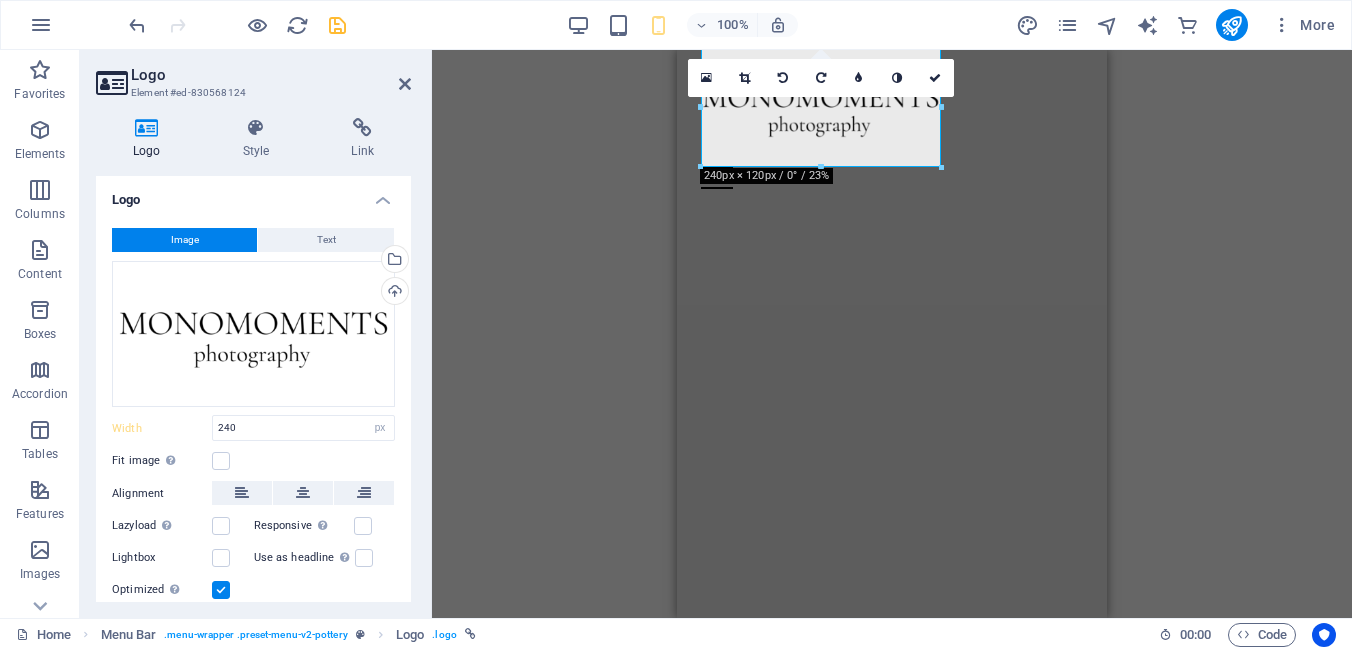 type on "292" 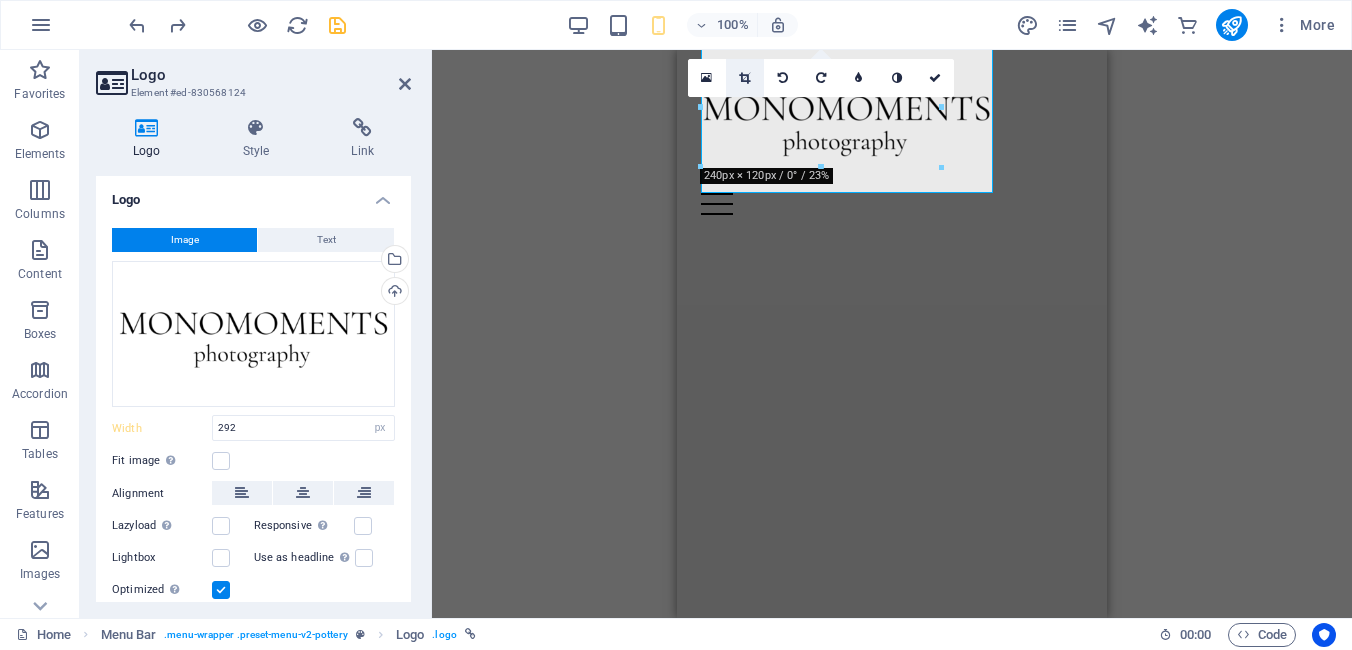 click at bounding box center [744, 78] 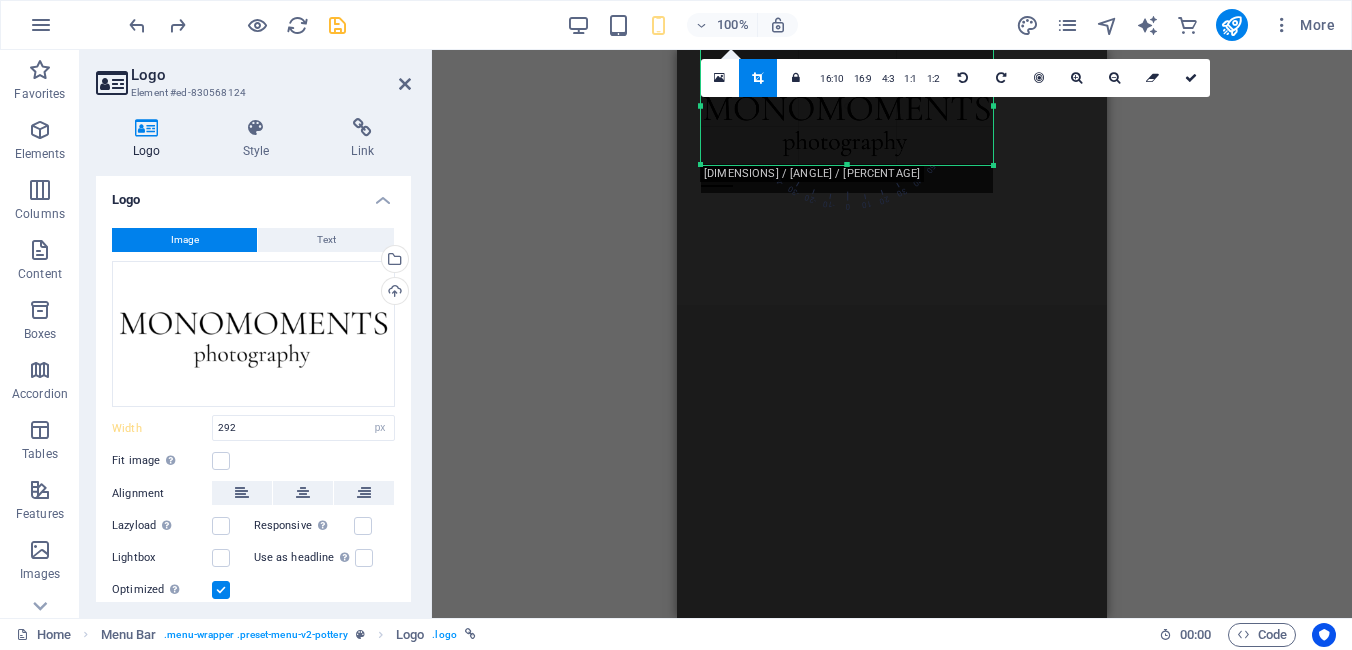 drag, startPoint x: 849, startPoint y: 191, endPoint x: 846, endPoint y: 164, distance: 27.166155 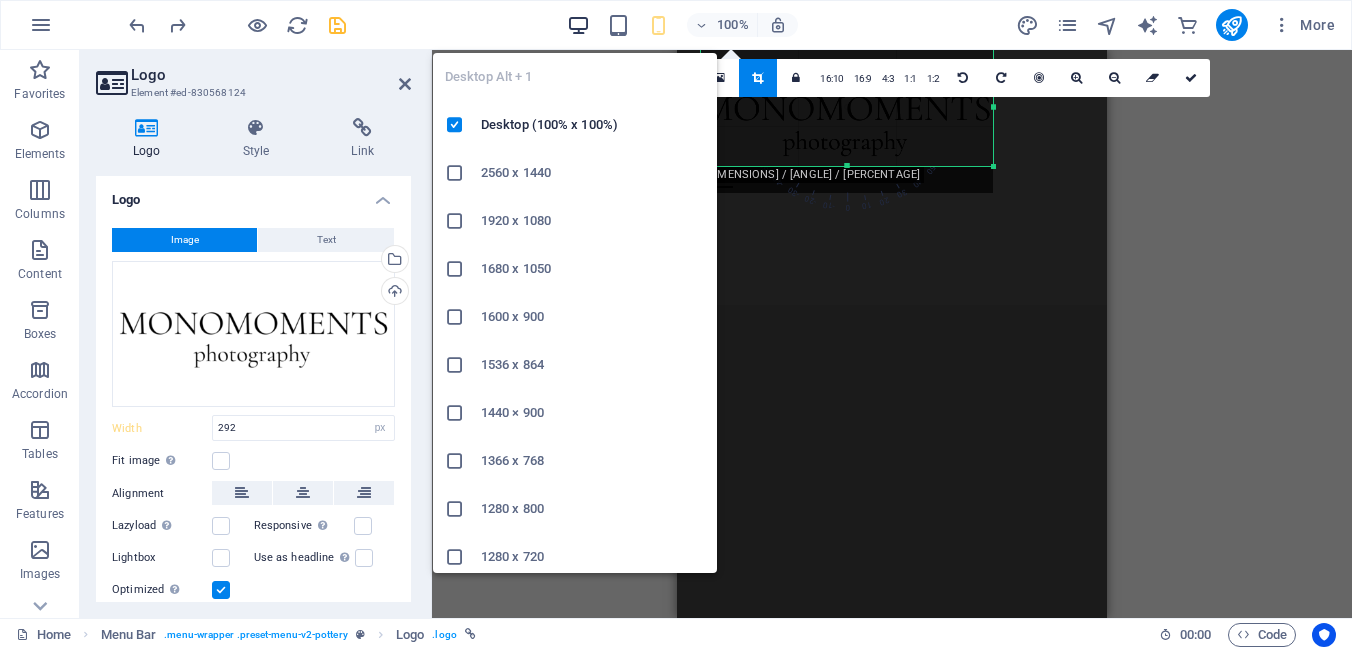 click at bounding box center [578, 25] 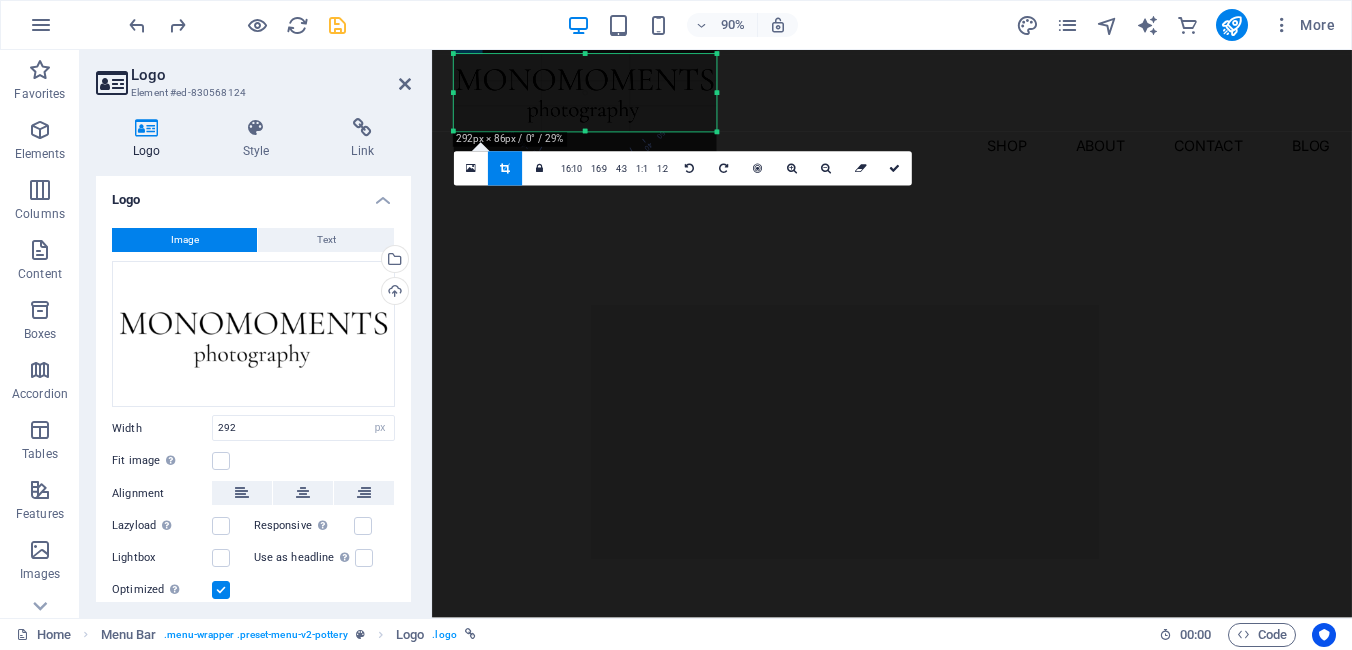 drag, startPoint x: 582, startPoint y: 53, endPoint x: 585, endPoint y: 86, distance: 33.13608 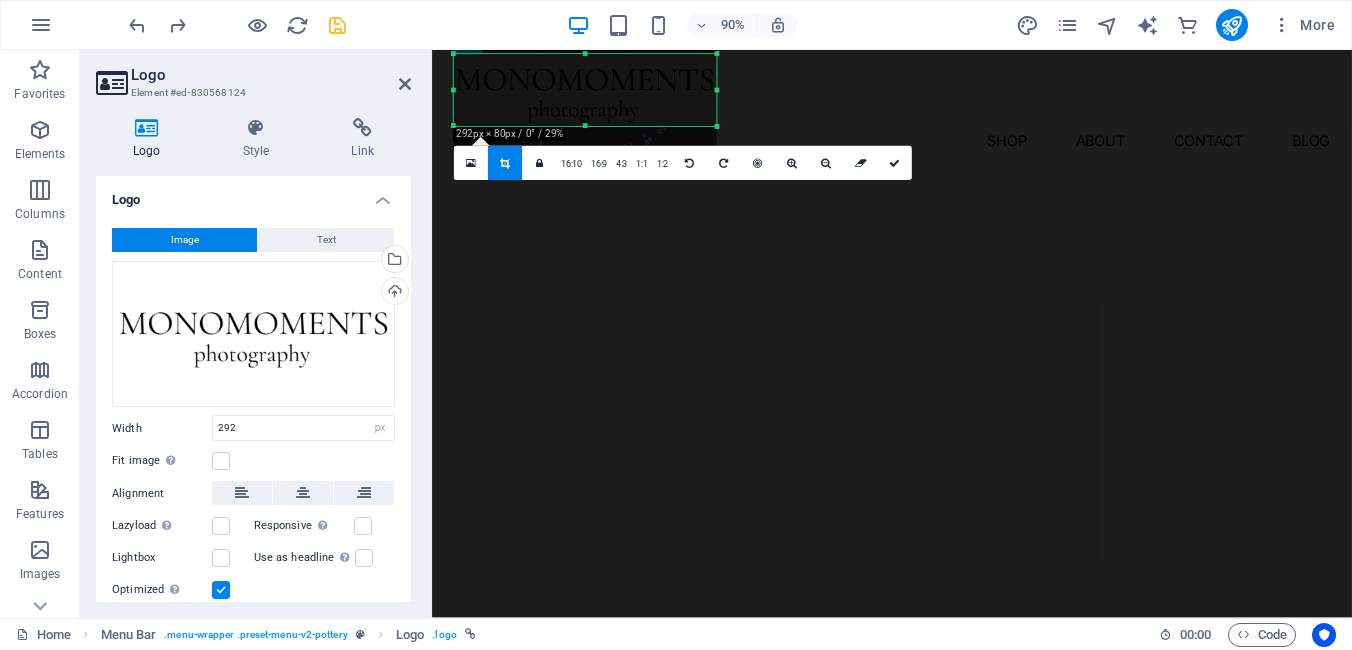 click at bounding box center (585, 127) 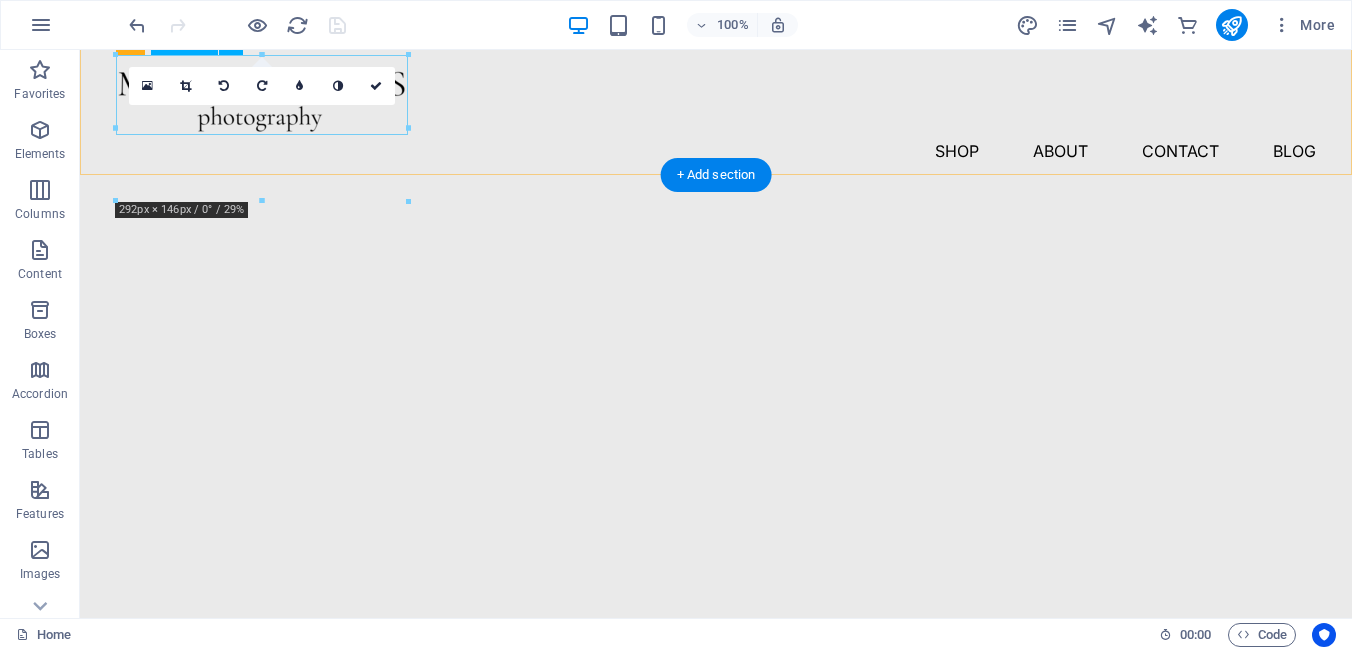 click at bounding box center (716, 95) 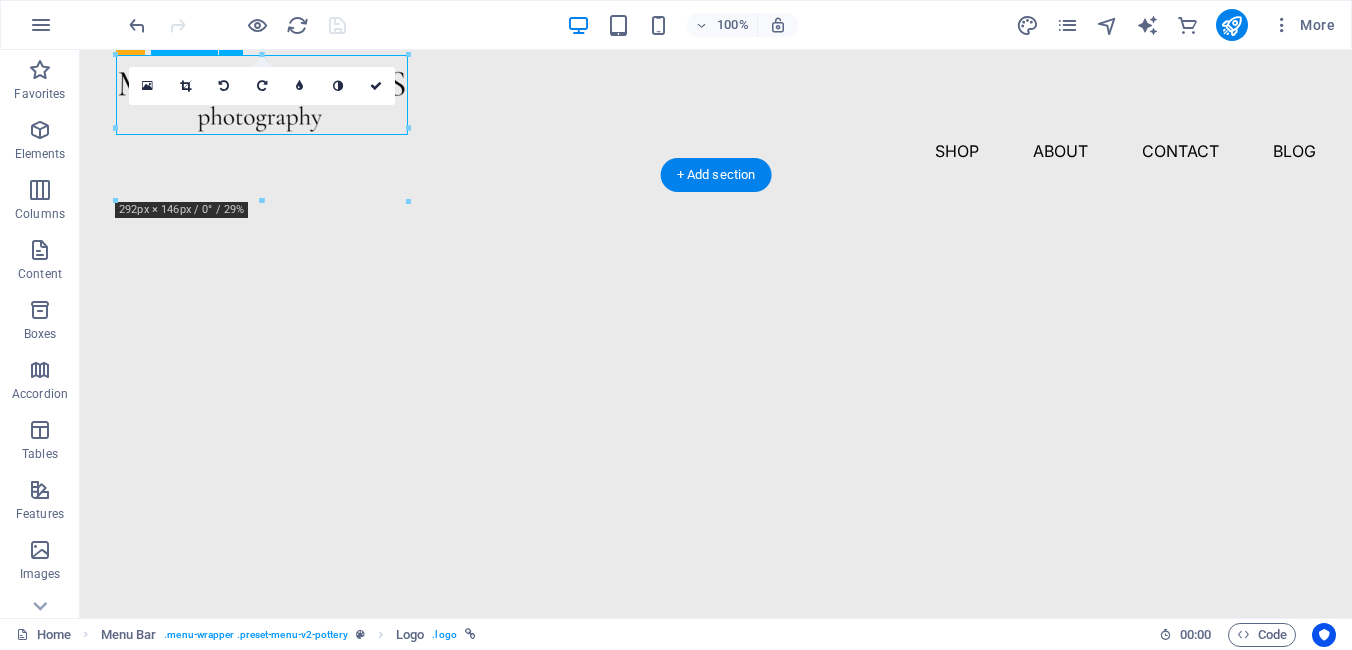 click at bounding box center (716, 95) 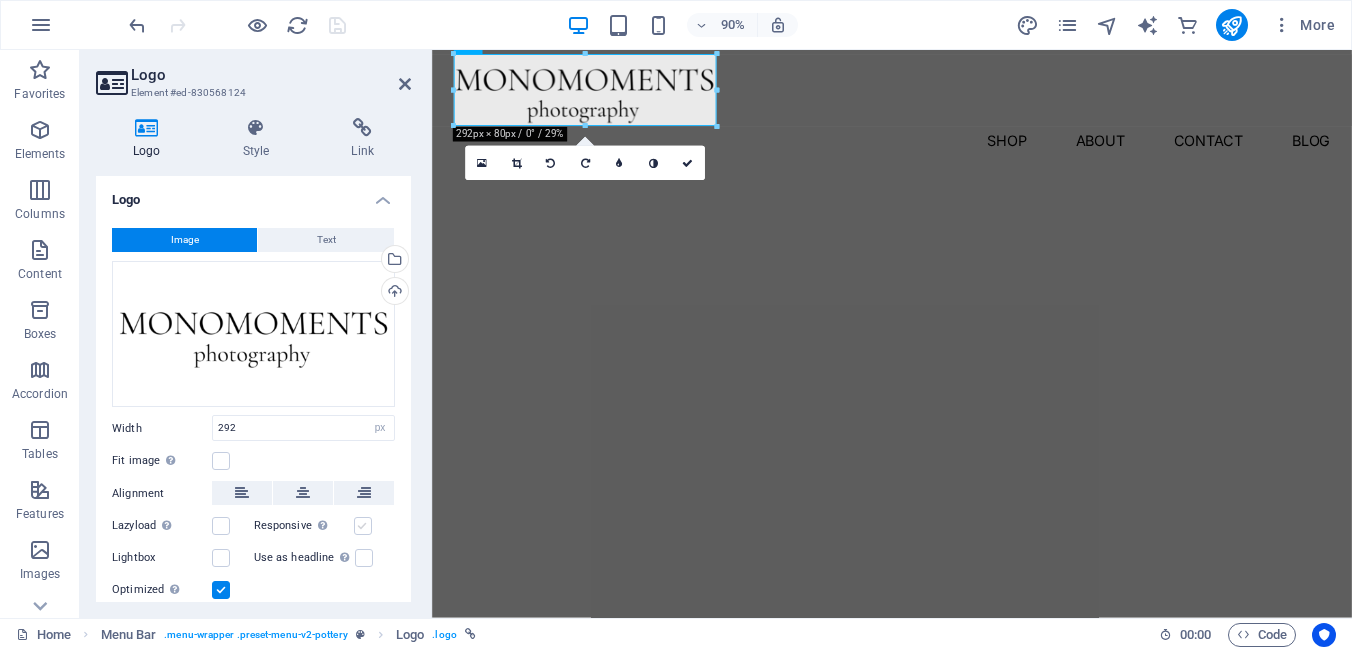 click at bounding box center (363, 526) 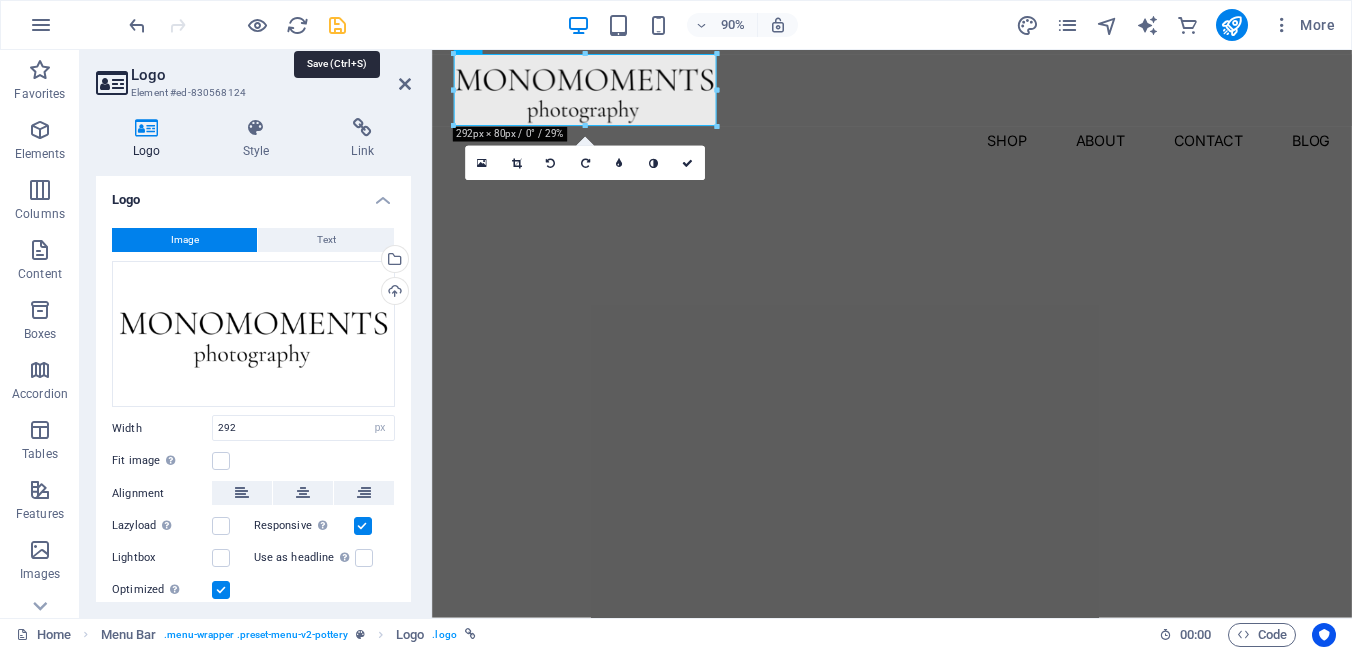 click at bounding box center (337, 25) 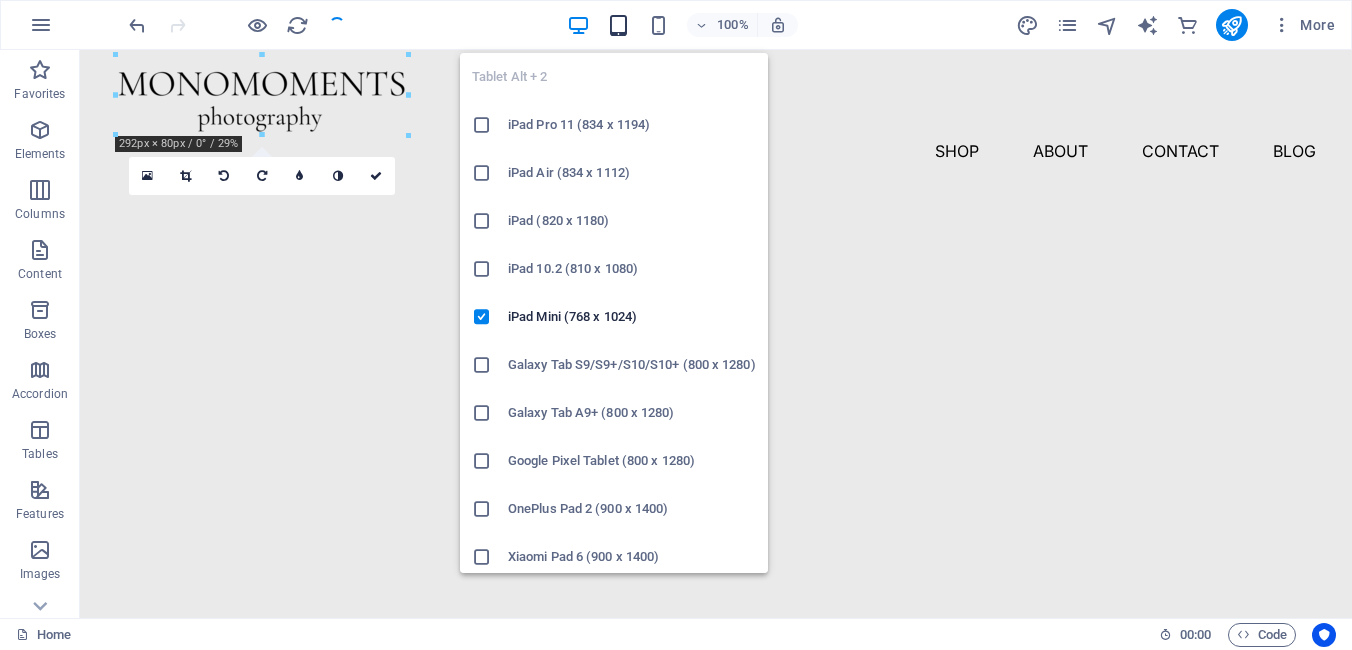 click at bounding box center (618, 25) 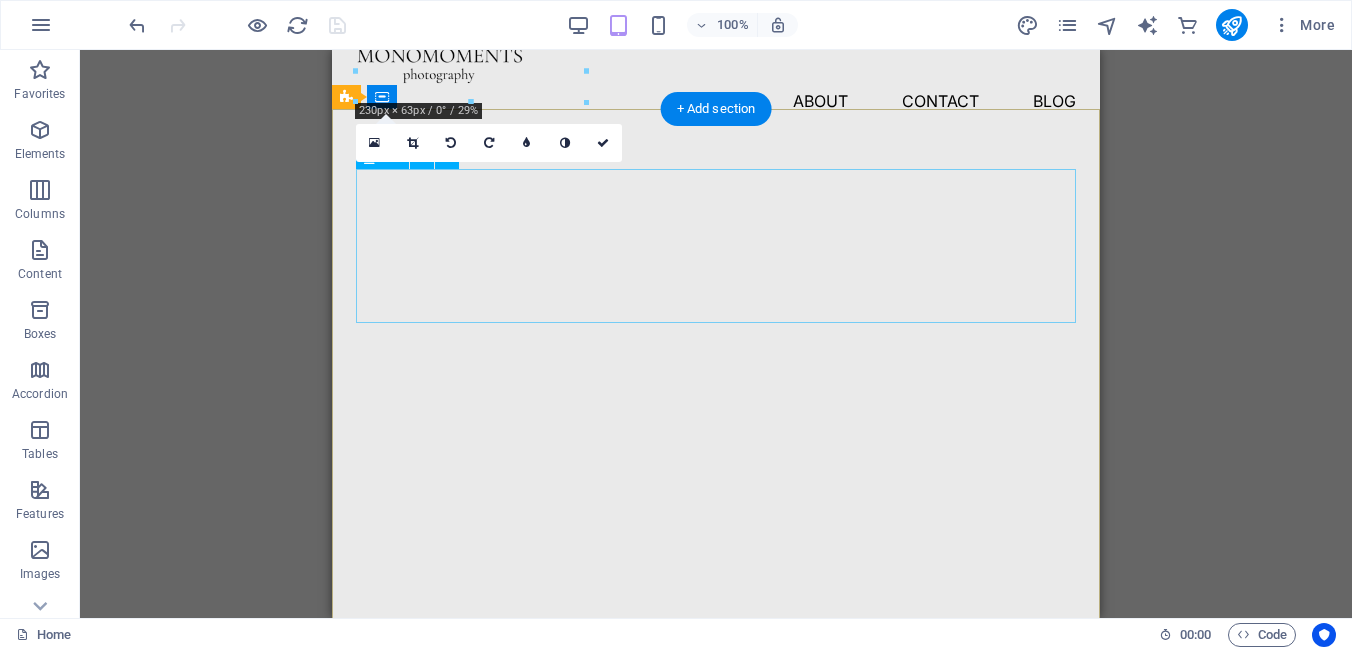 scroll, scrollTop: 0, scrollLeft: 0, axis: both 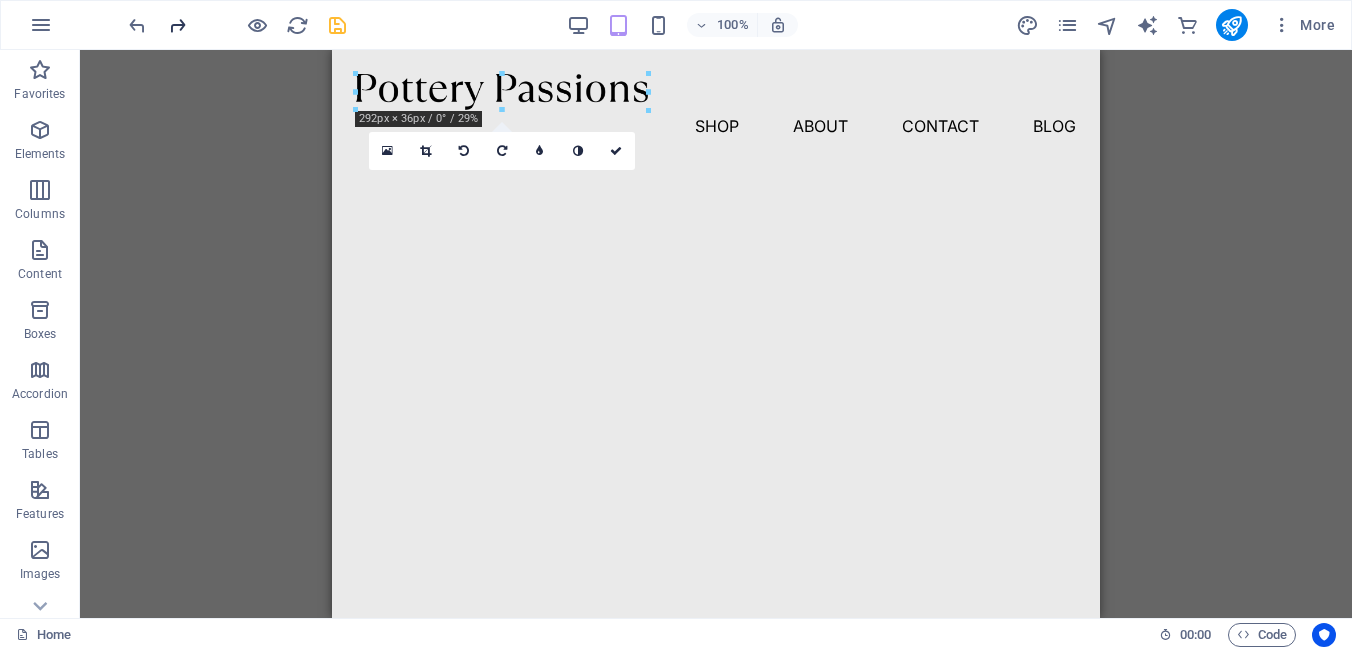 click at bounding box center (177, 25) 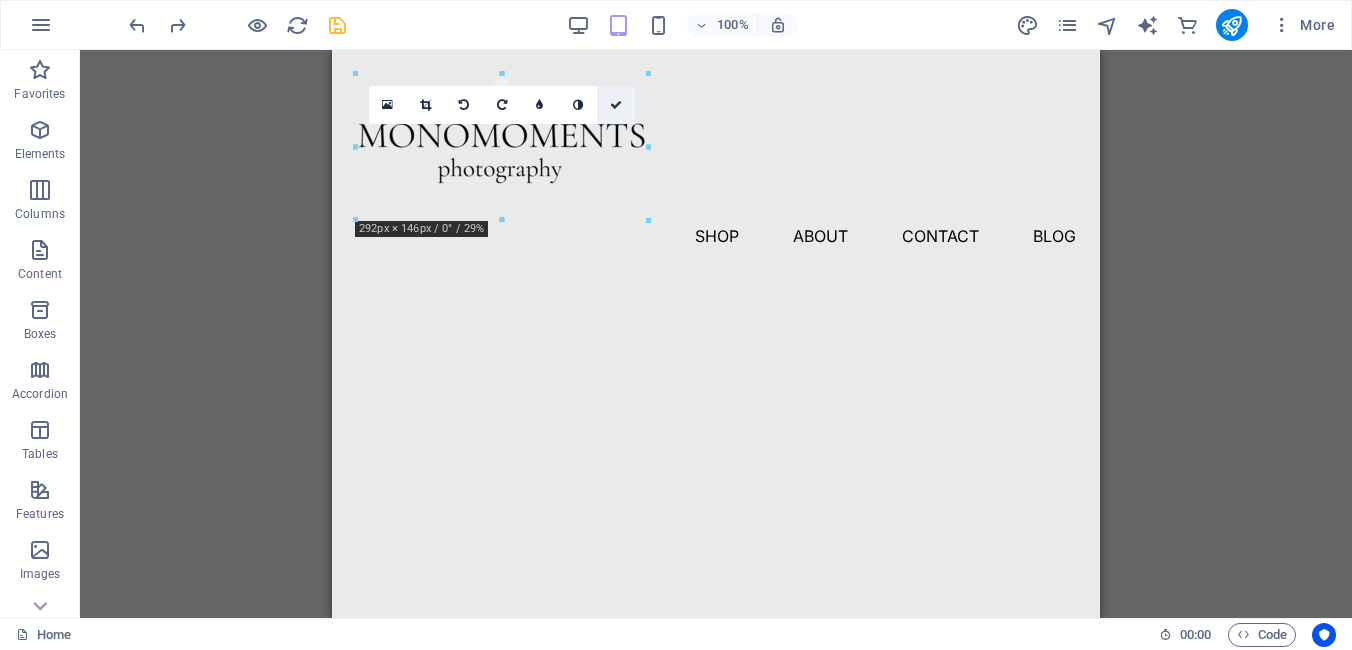 click at bounding box center [616, 105] 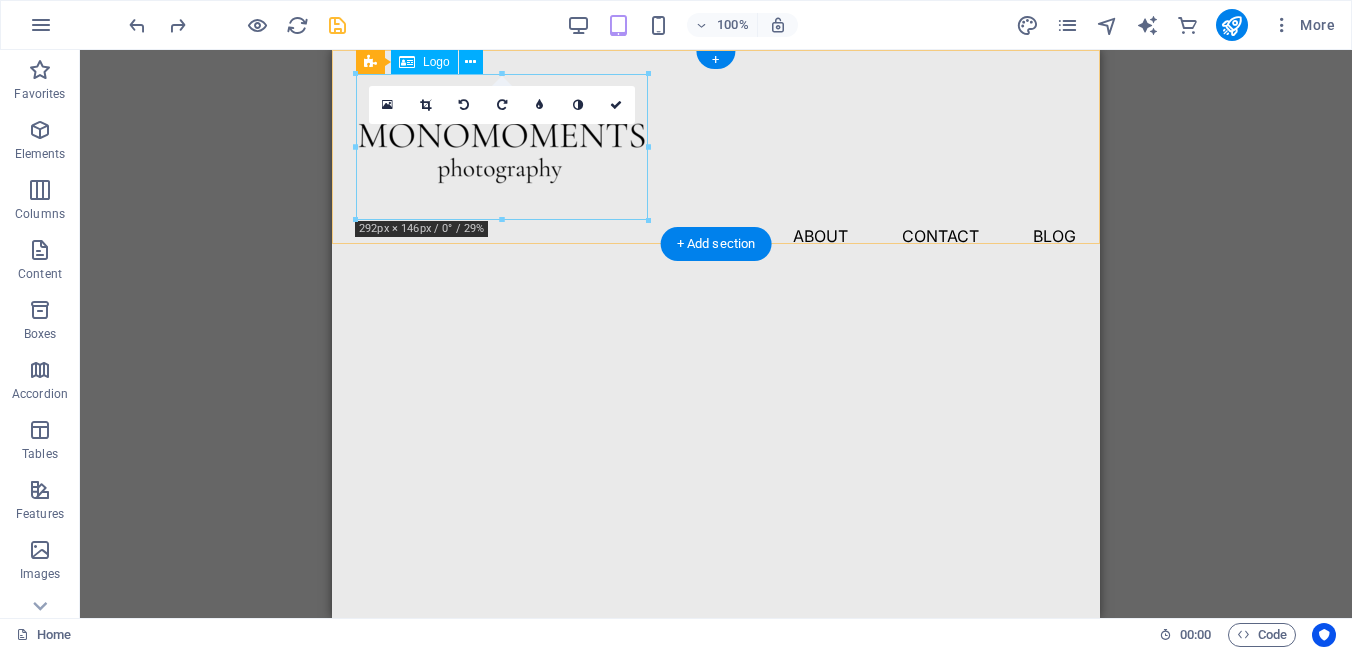click at bounding box center [716, 147] 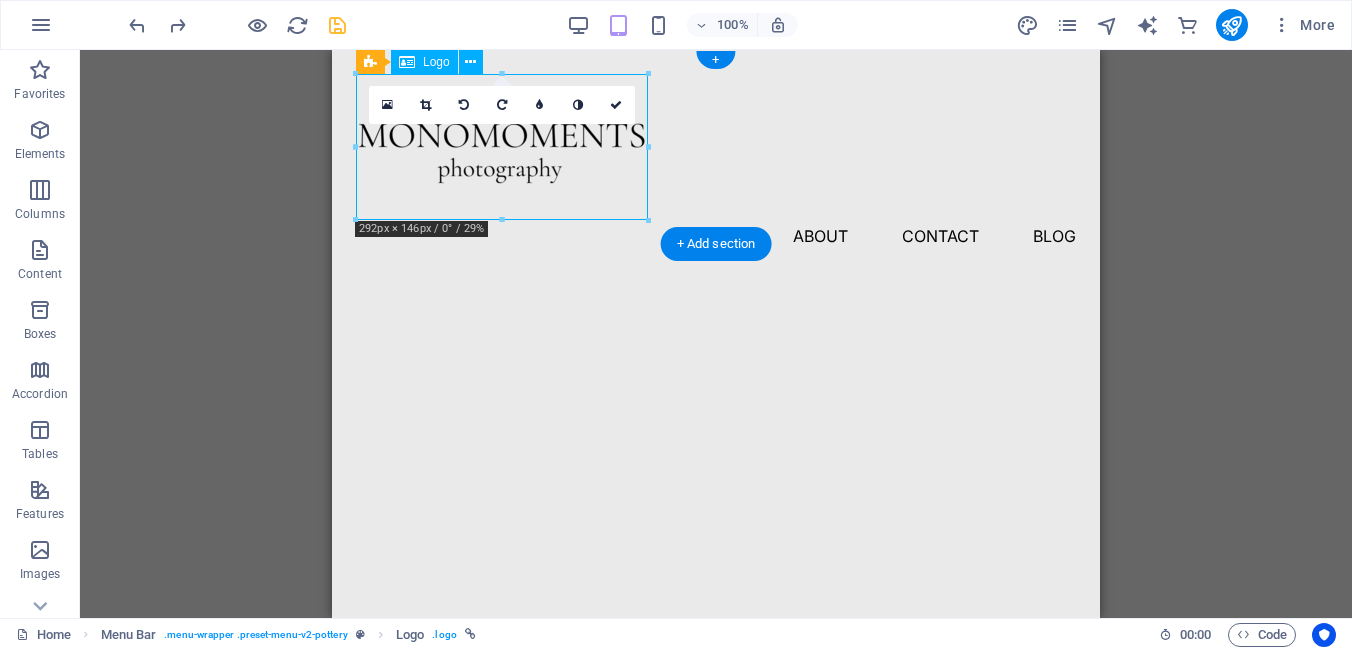 click at bounding box center (716, 147) 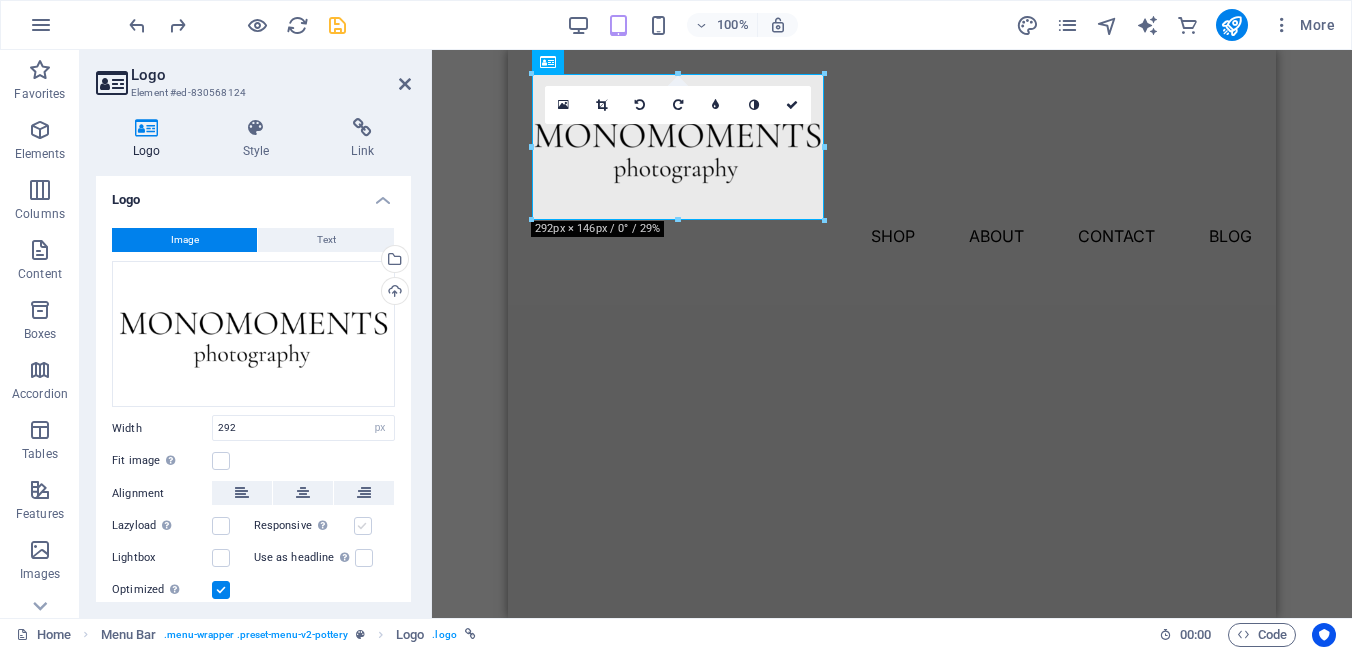 click at bounding box center (363, 526) 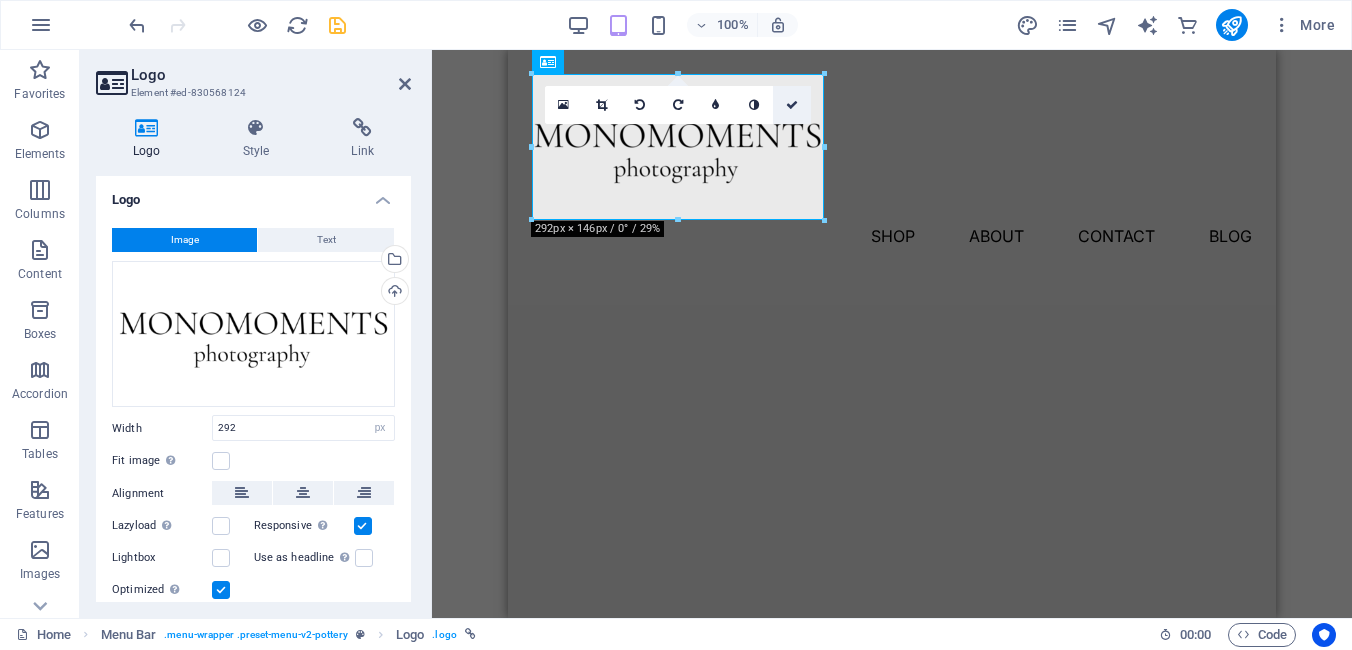 click at bounding box center [792, 105] 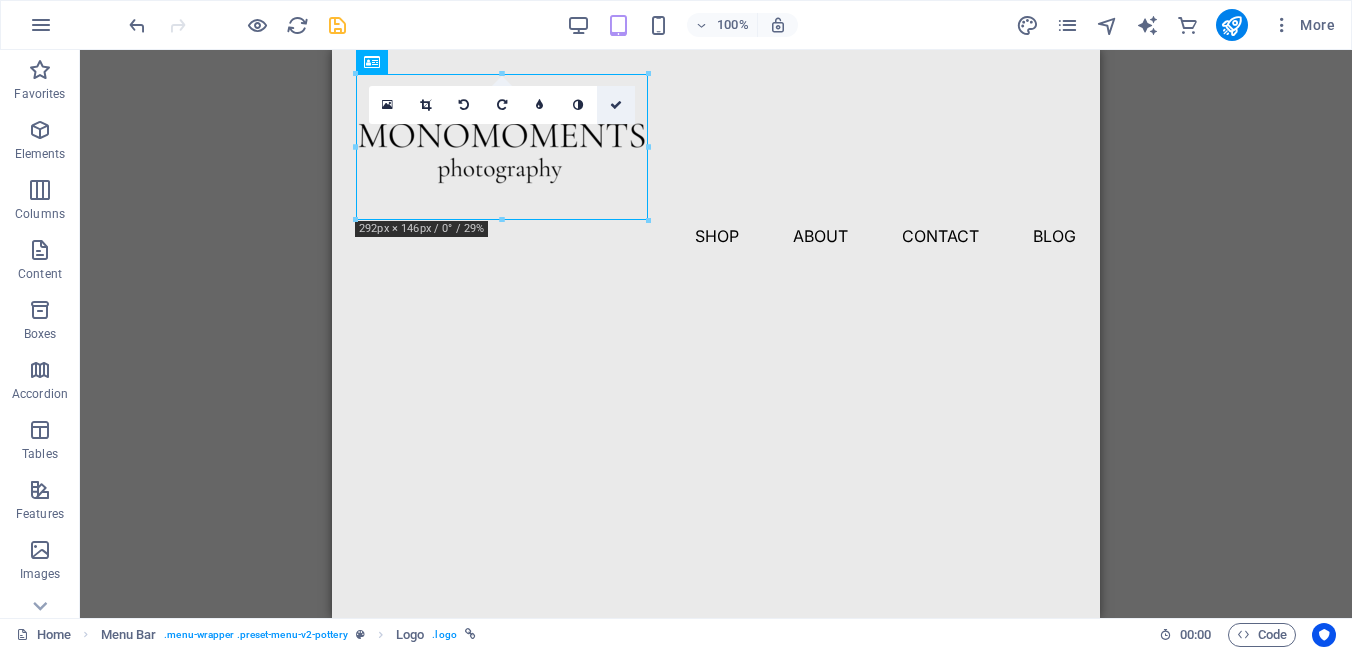 click at bounding box center [616, 105] 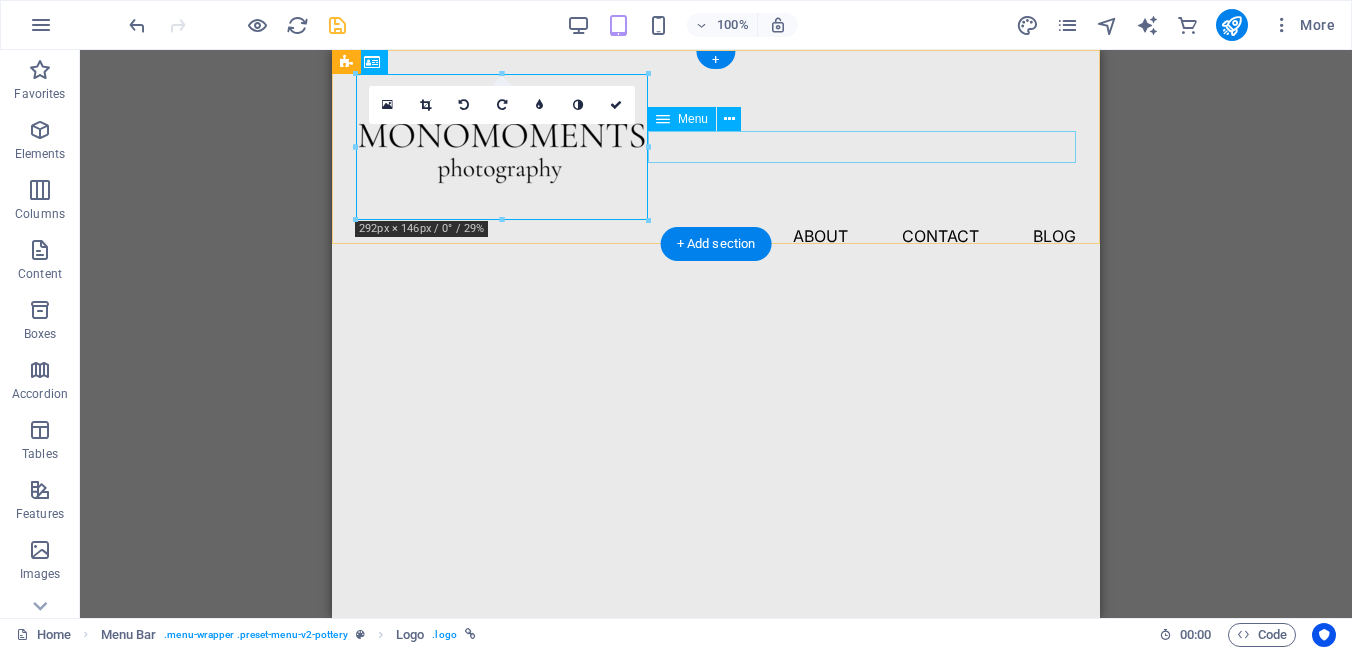 click on "Shop About Contact Blog" at bounding box center [716, 236] 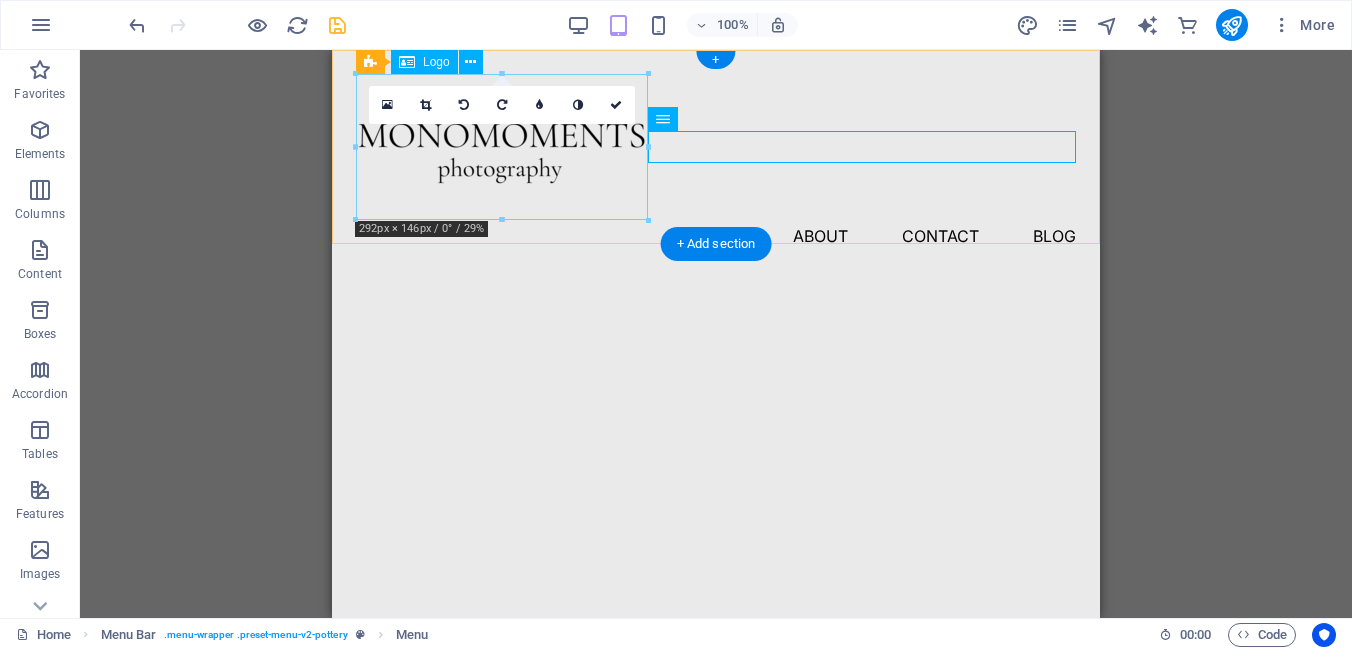 click at bounding box center [716, 147] 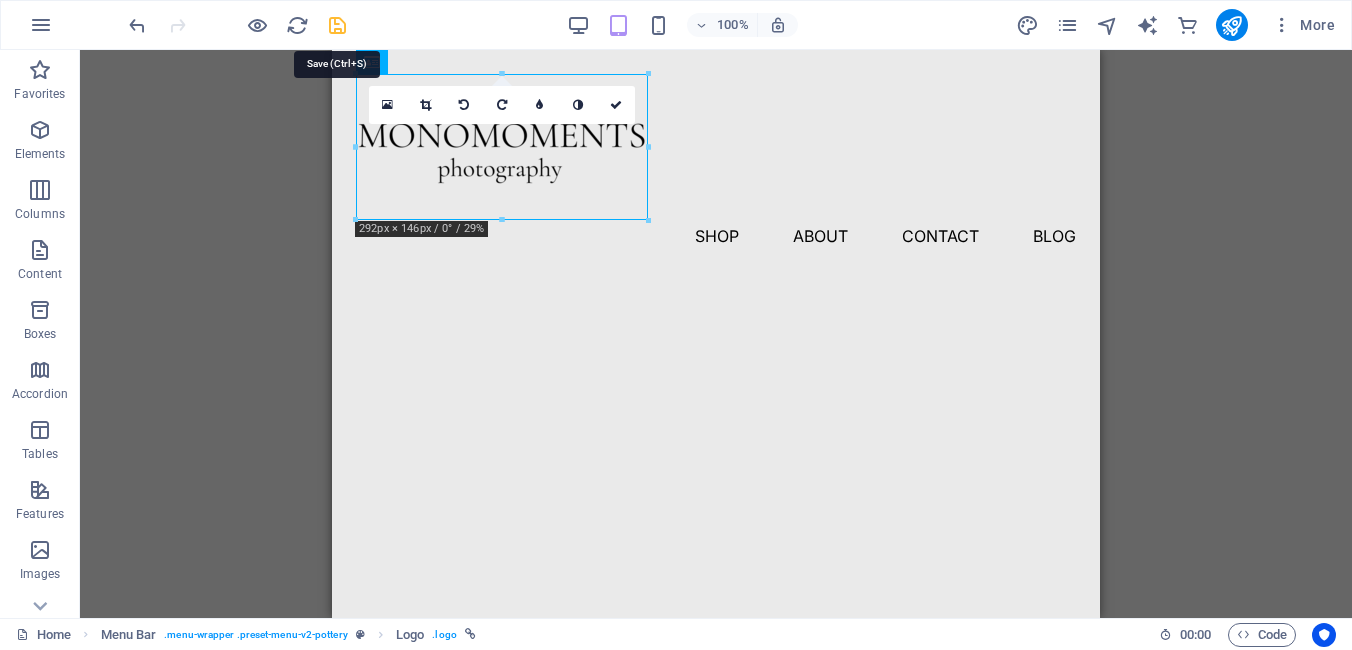 click at bounding box center [337, 25] 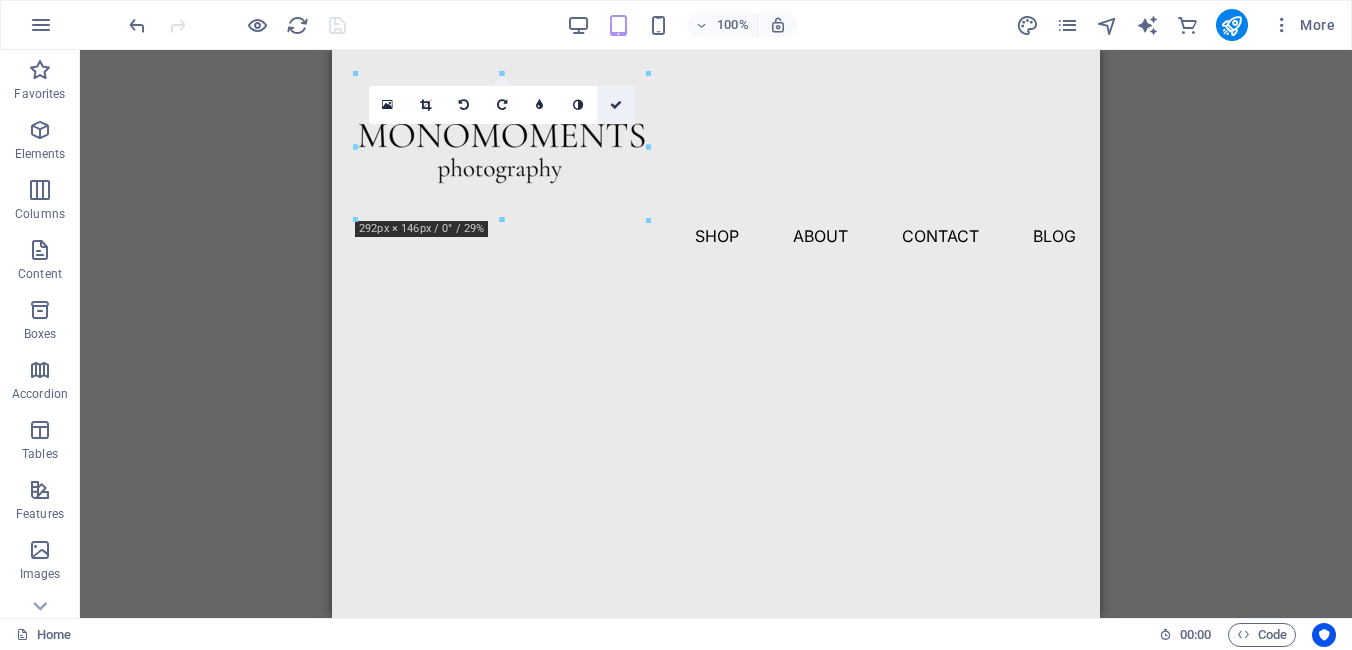 click at bounding box center (616, 105) 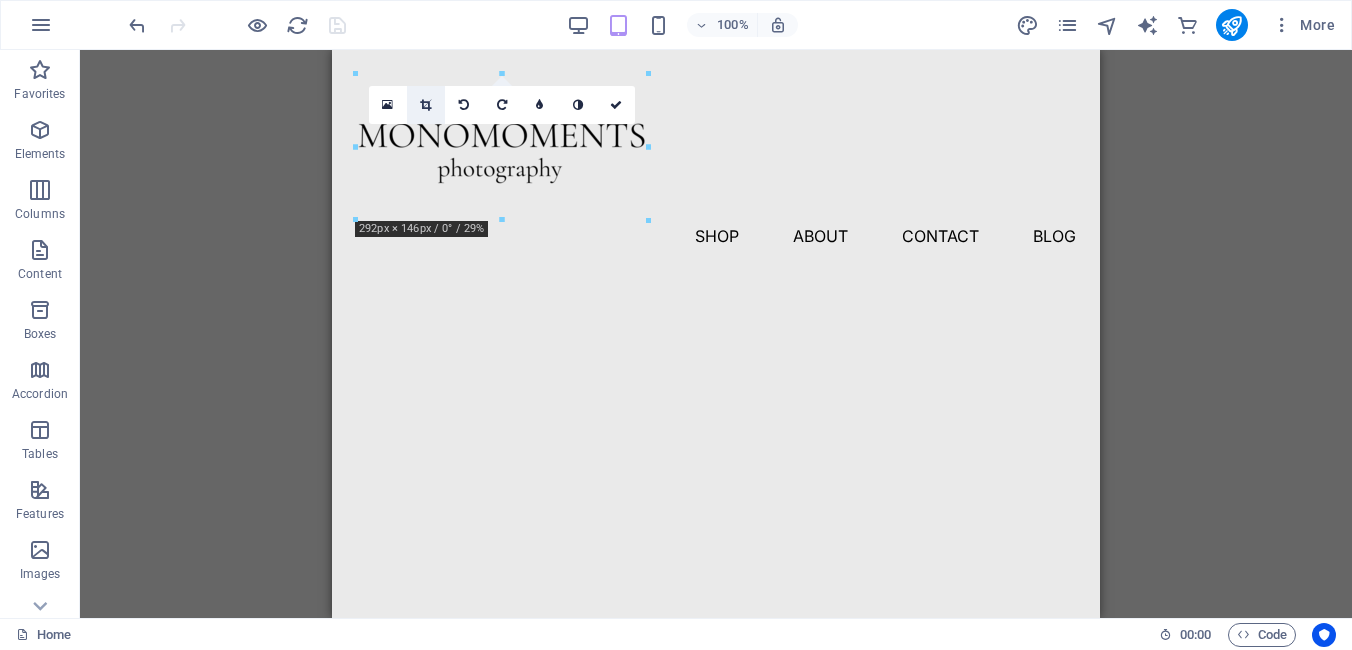 click at bounding box center (426, 105) 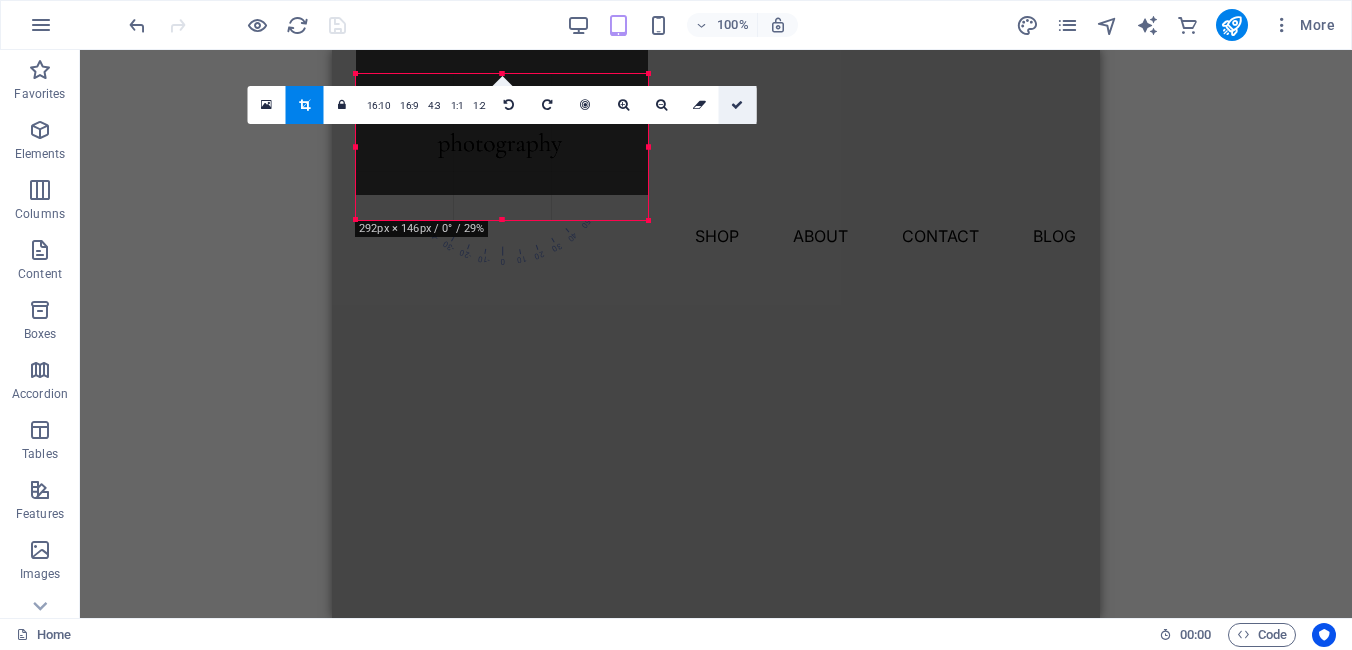 click at bounding box center (737, 105) 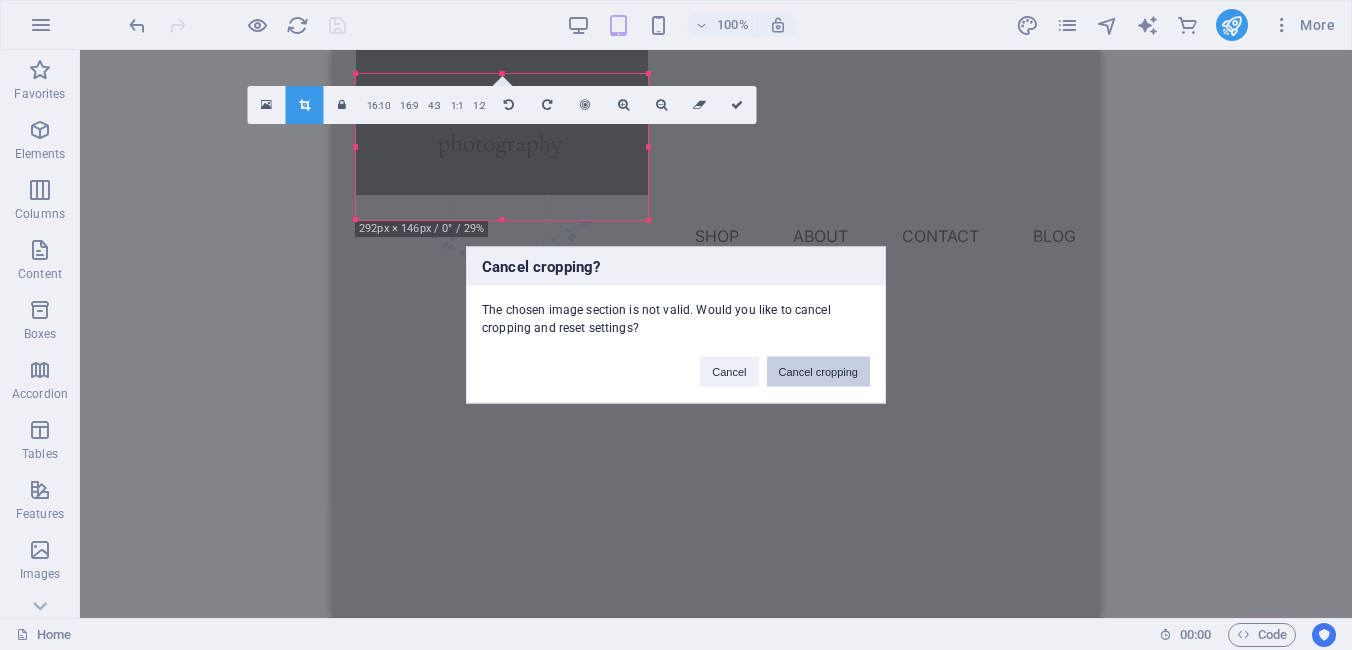 click on "Cancel cropping" at bounding box center (819, 372) 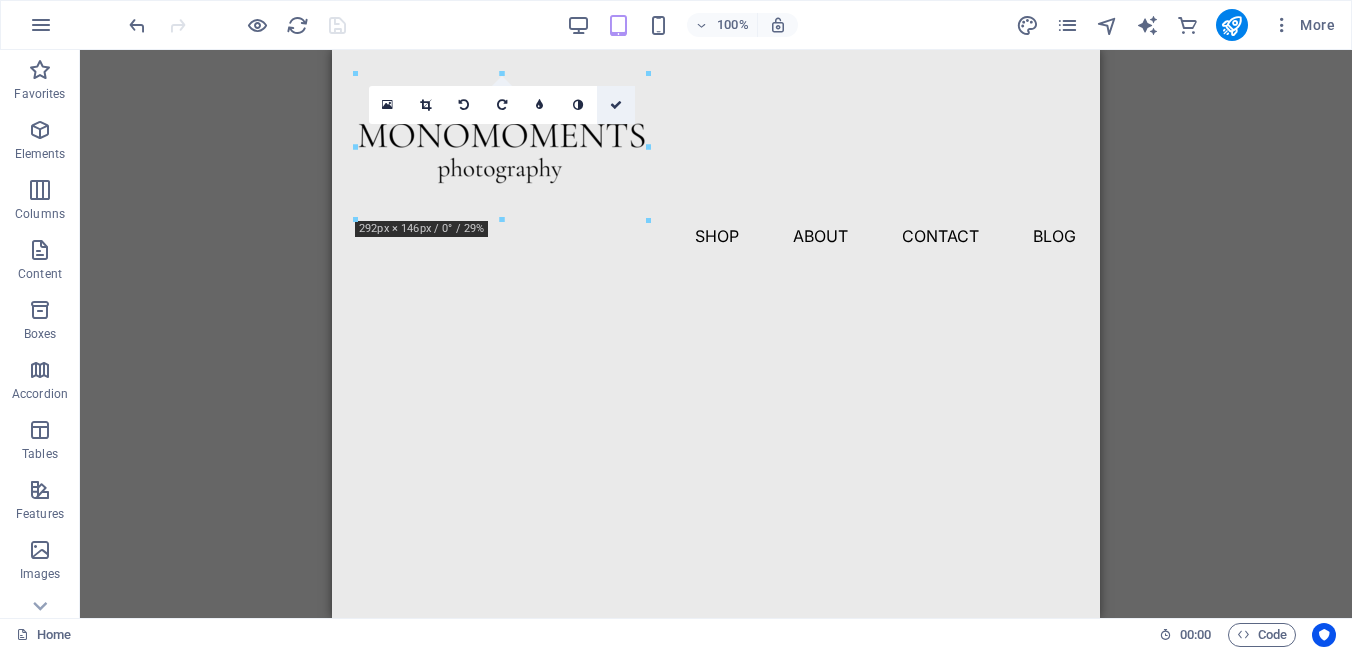 click at bounding box center [616, 105] 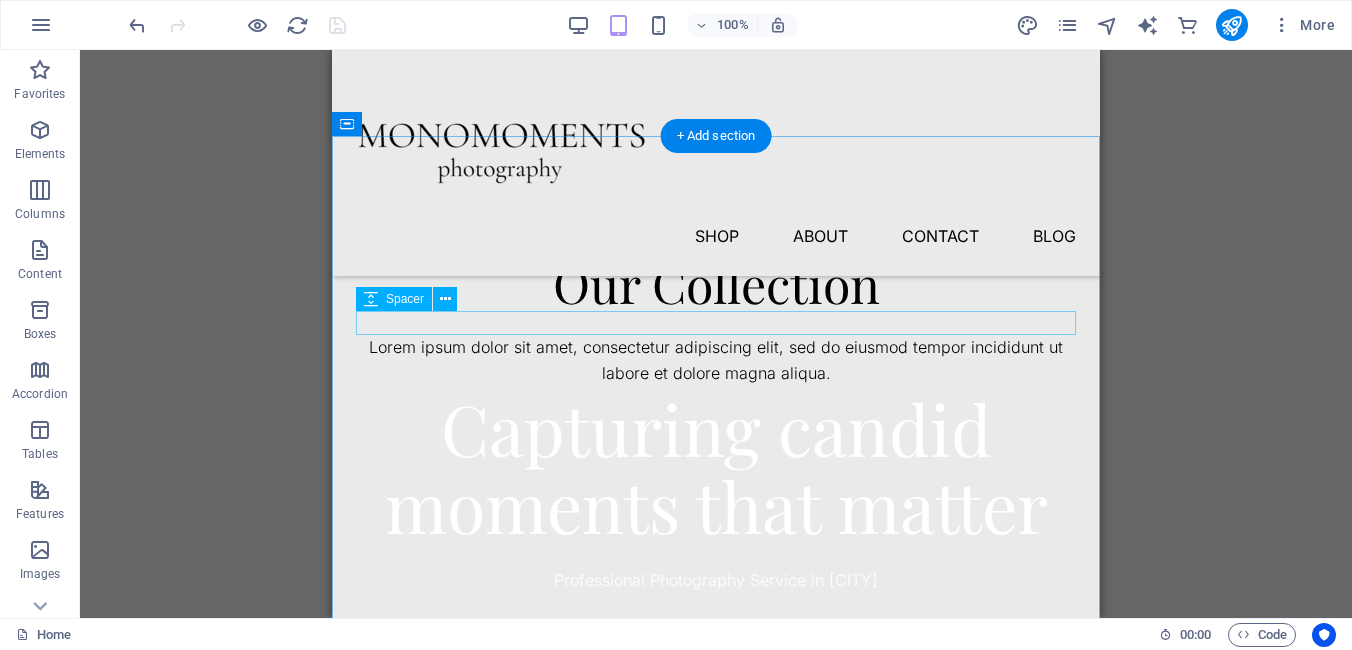 scroll, scrollTop: 559, scrollLeft: 0, axis: vertical 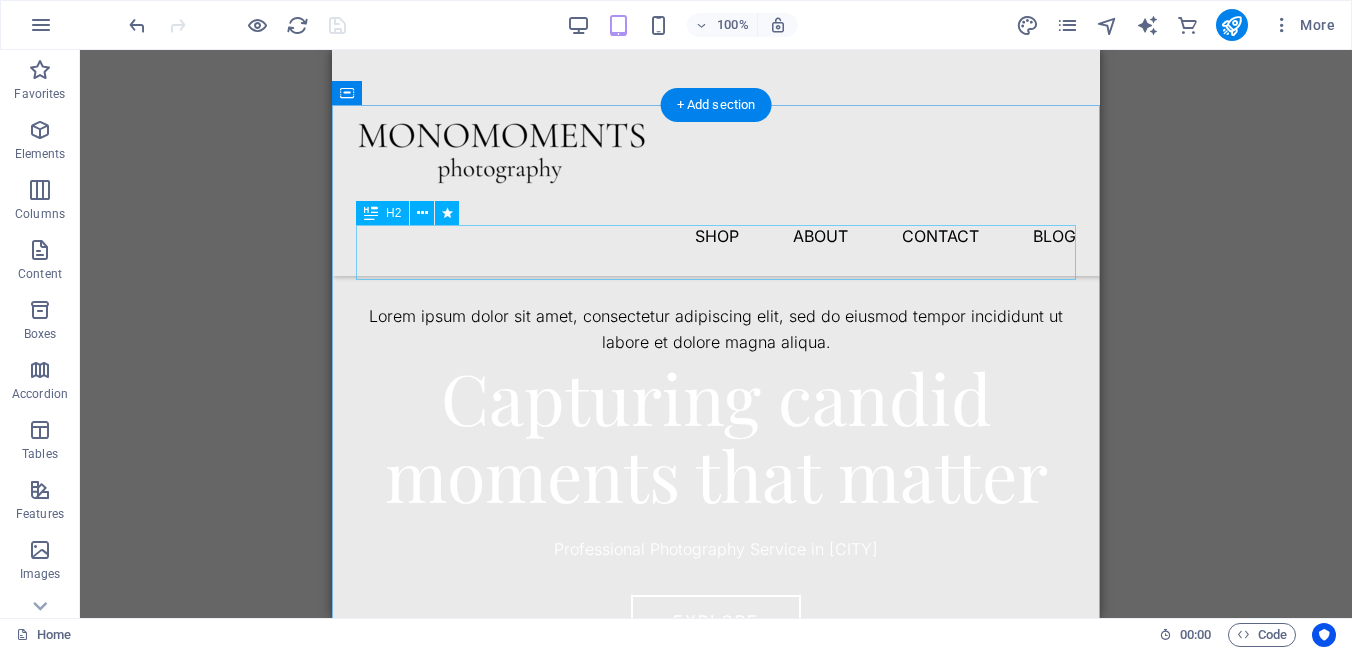 click on "Our Collection" at bounding box center [716, 252] 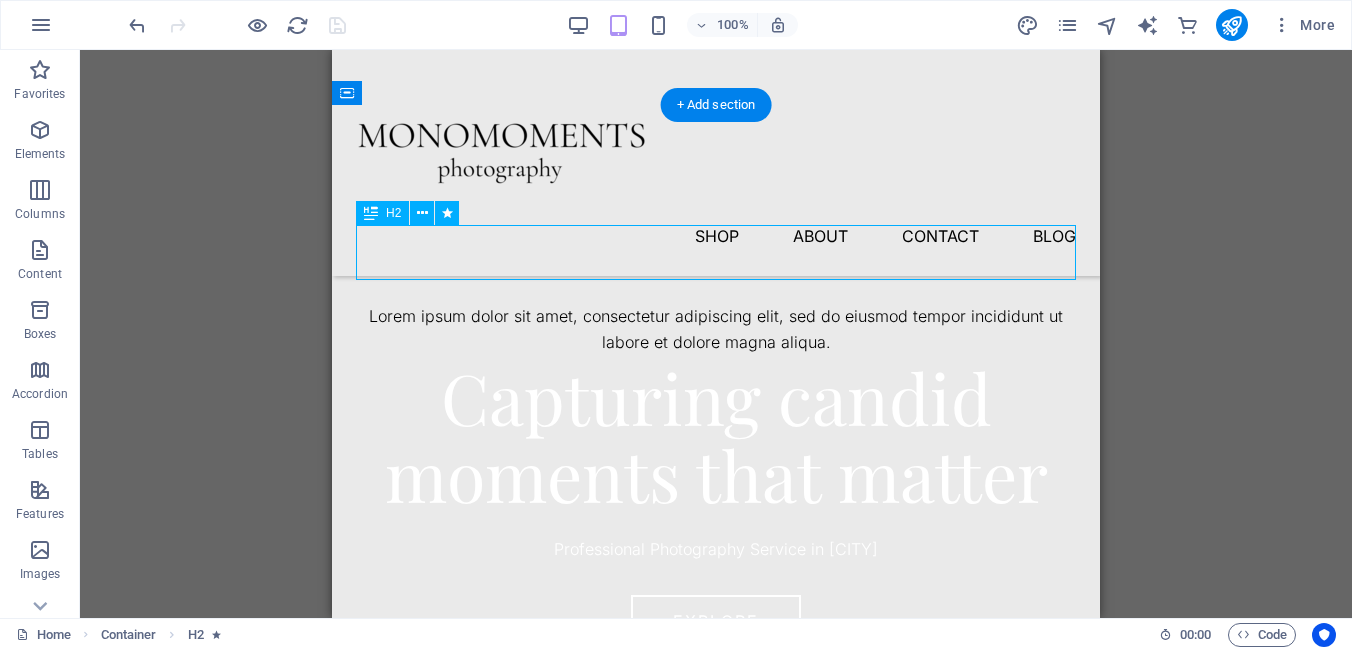 click on "Our Collection" at bounding box center [716, 252] 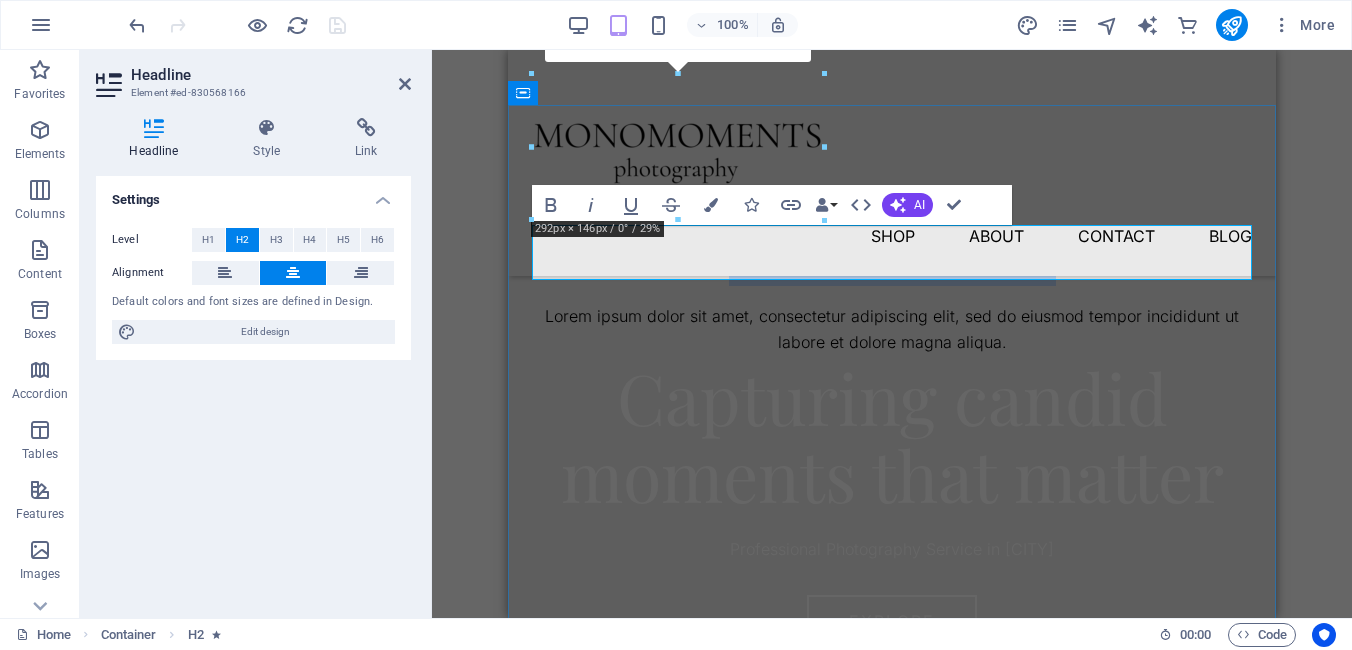 type 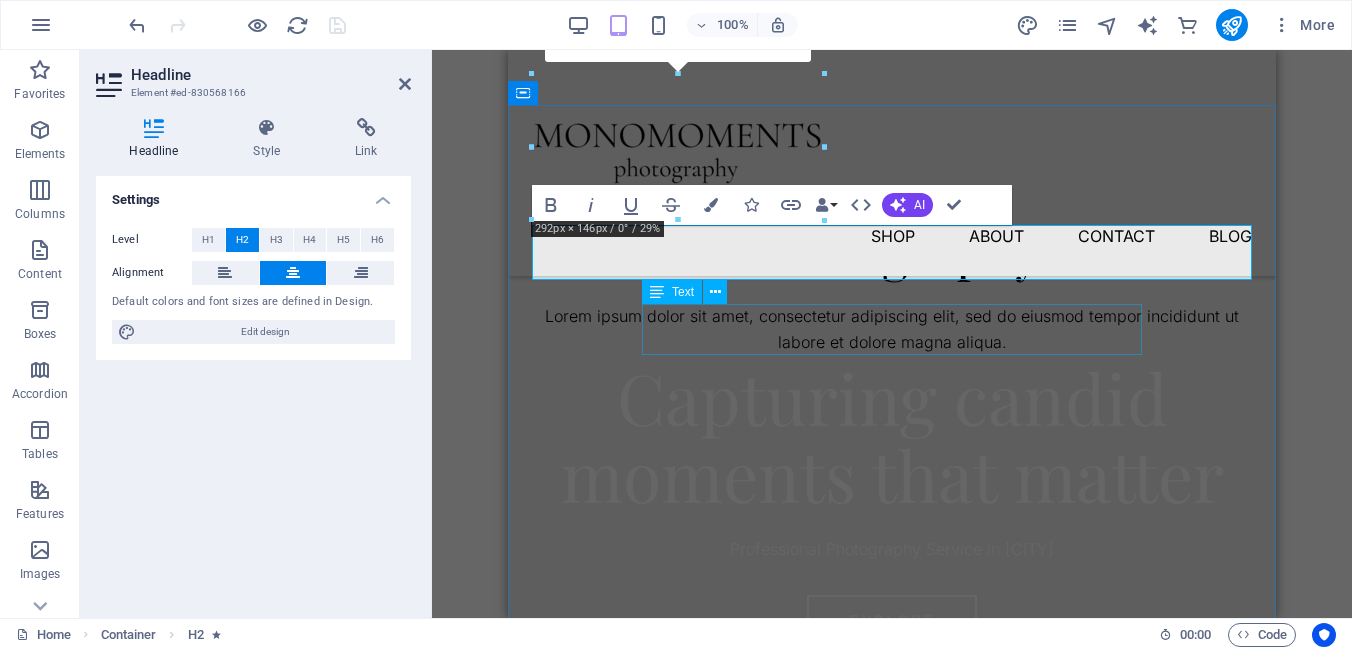 click on "Lorem ipsum dolor sit amet, consectetur adipiscing elit, sed do eiusmod tempor incididunt ut labore et dolore magna aliqua." at bounding box center [892, 329] 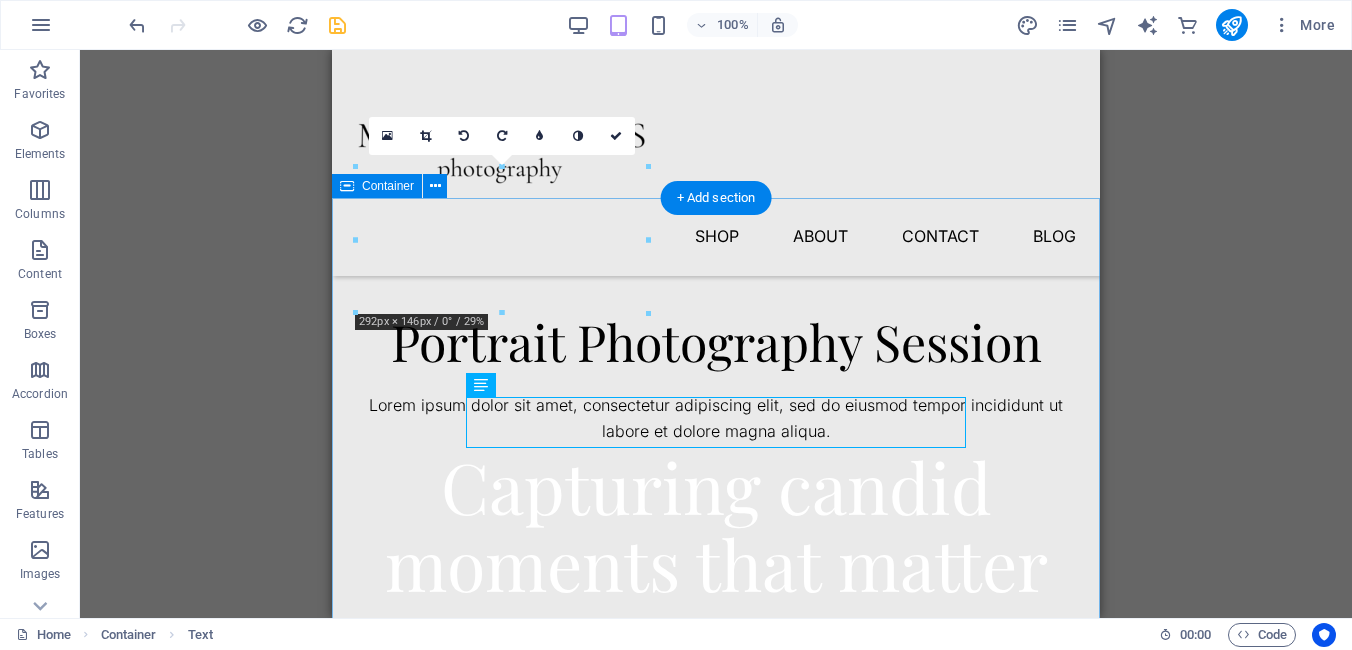scroll, scrollTop: 471, scrollLeft: 0, axis: vertical 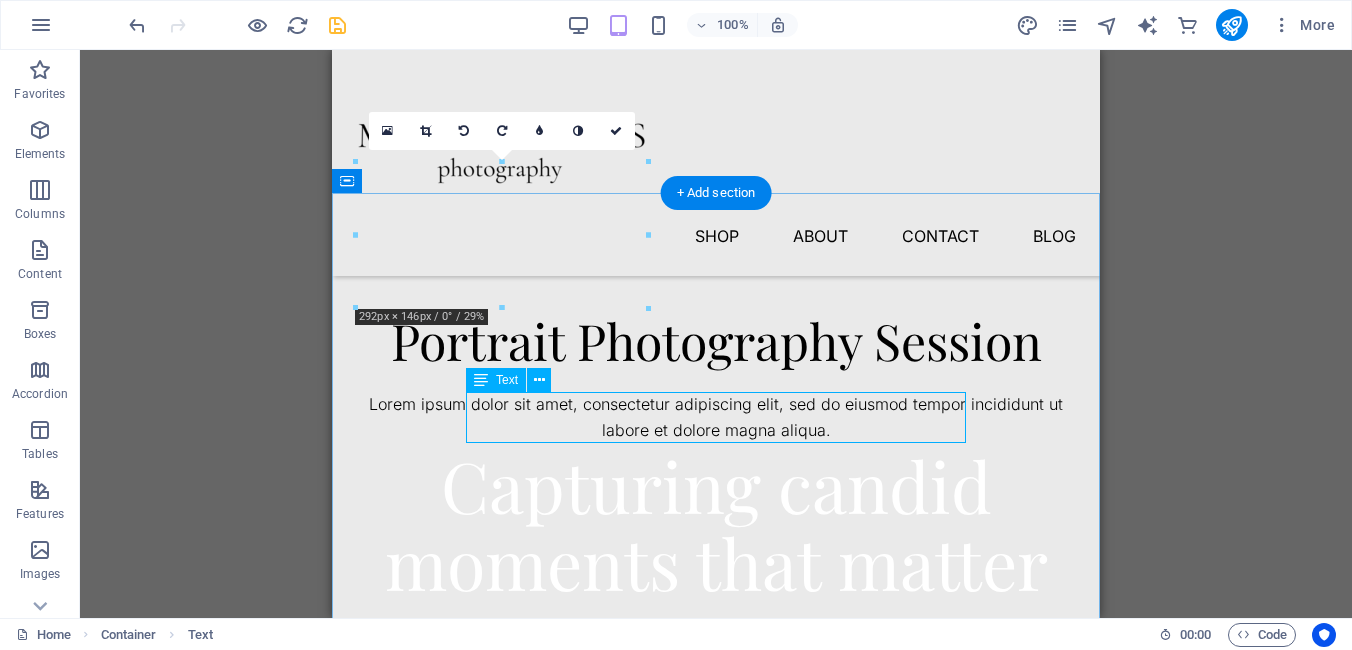 click on "Lorem ipsum dolor sit amet, consectetur adipiscing elit, sed do eiusmod tempor incididunt ut labore et dolore magna aliqua." at bounding box center (716, 417) 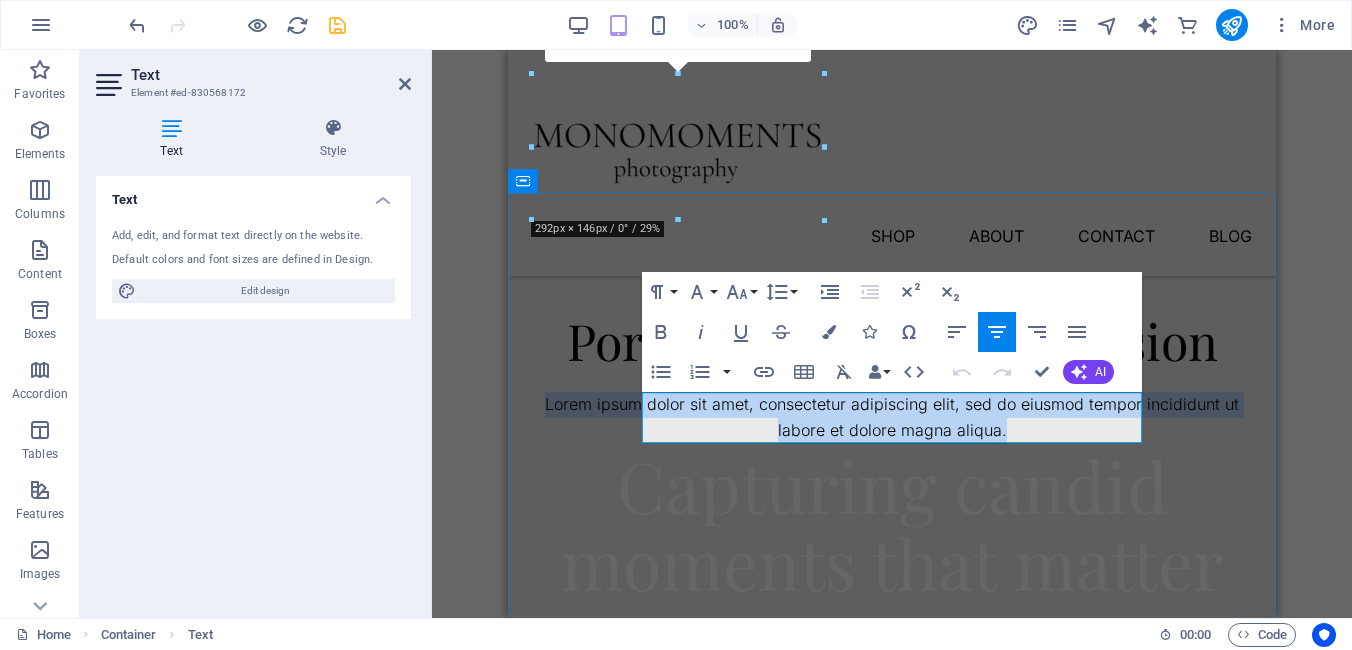 drag, startPoint x: 660, startPoint y: 402, endPoint x: 1135, endPoint y: 438, distance: 476.36224 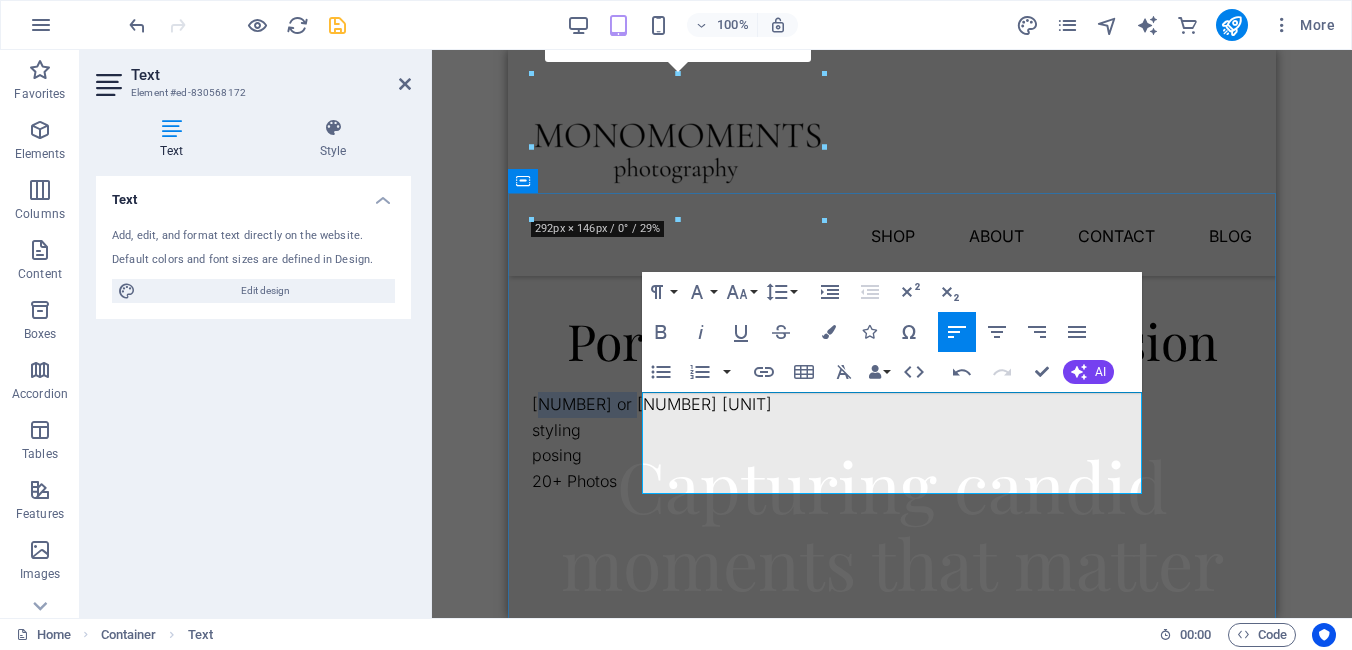 drag, startPoint x: 727, startPoint y: 408, endPoint x: 650, endPoint y: 396, distance: 77.92946 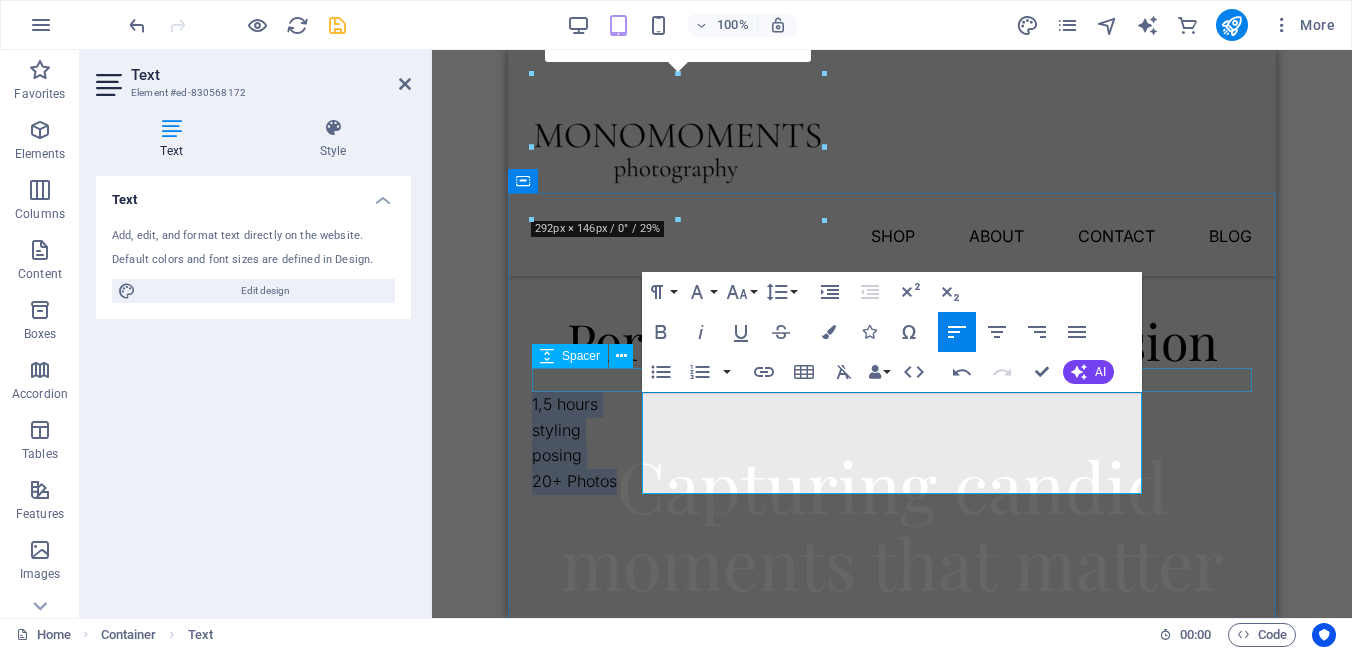 drag, startPoint x: 730, startPoint y: 481, endPoint x: 607, endPoint y: 388, distance: 154.20117 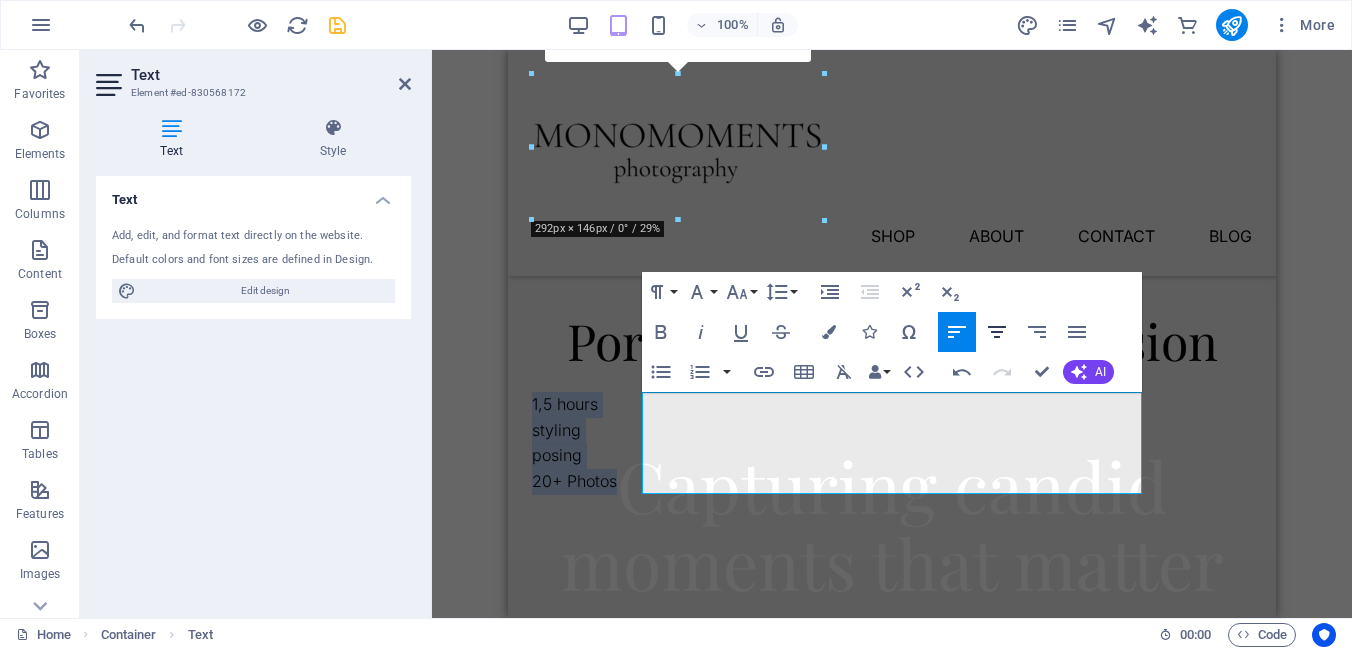click 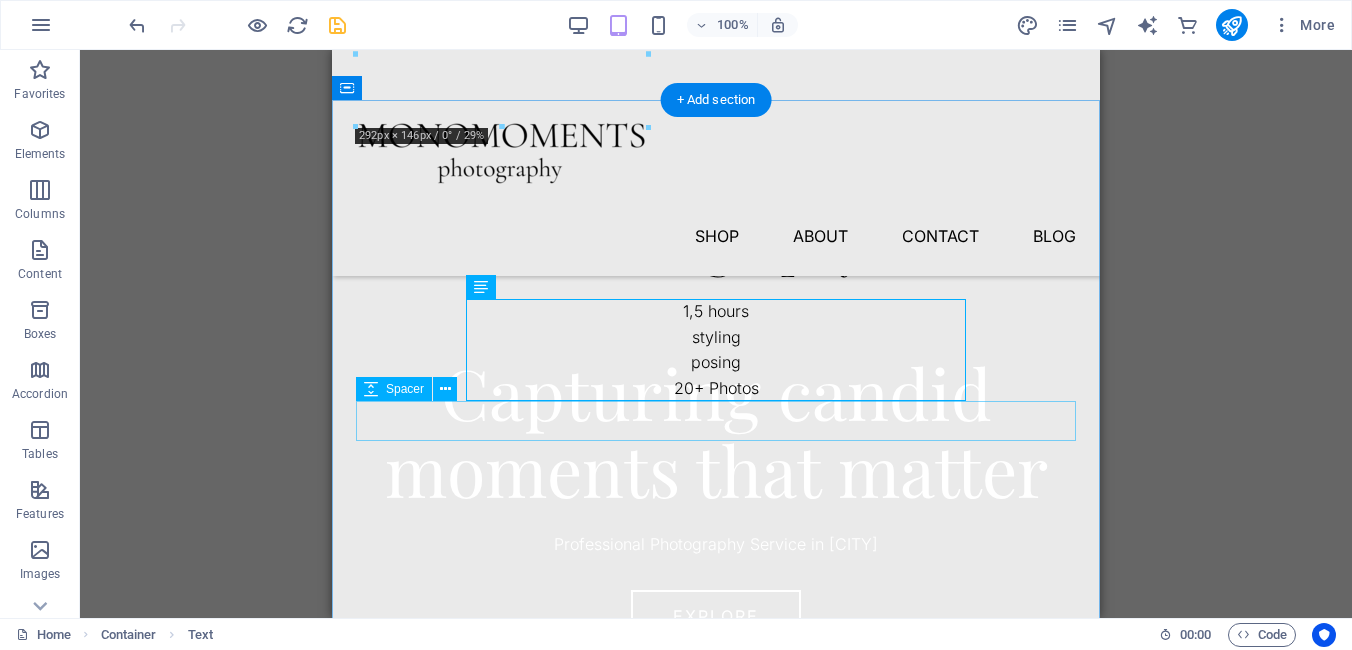 scroll, scrollTop: 562, scrollLeft: 0, axis: vertical 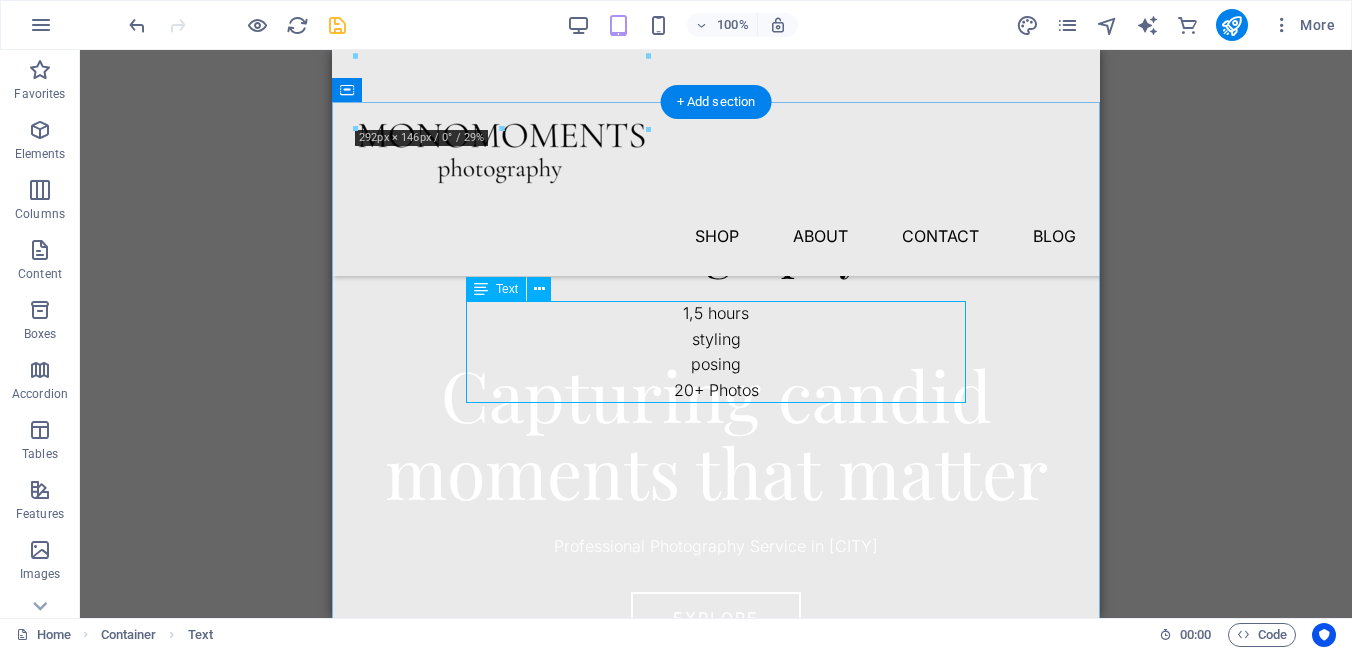 click on "1,5 hours styling posing 20+ Photos" at bounding box center (716, 352) 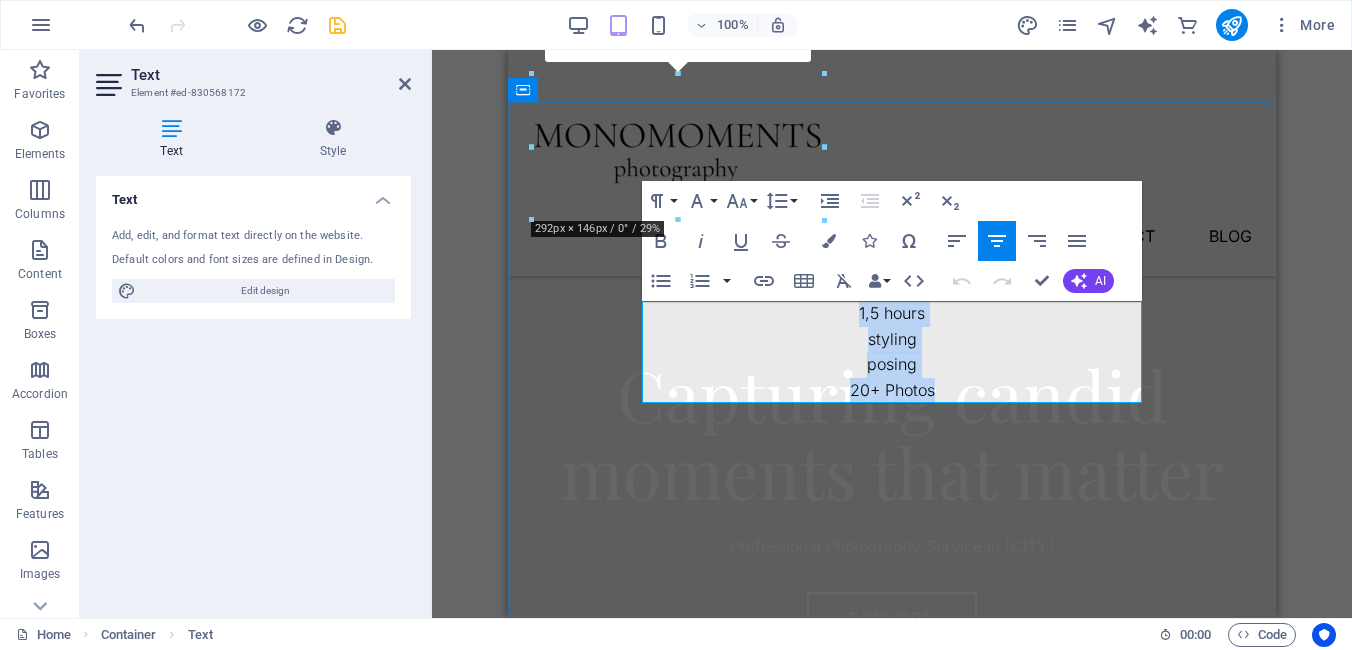 drag, startPoint x: 854, startPoint y: 311, endPoint x: 943, endPoint y: 381, distance: 113.22986 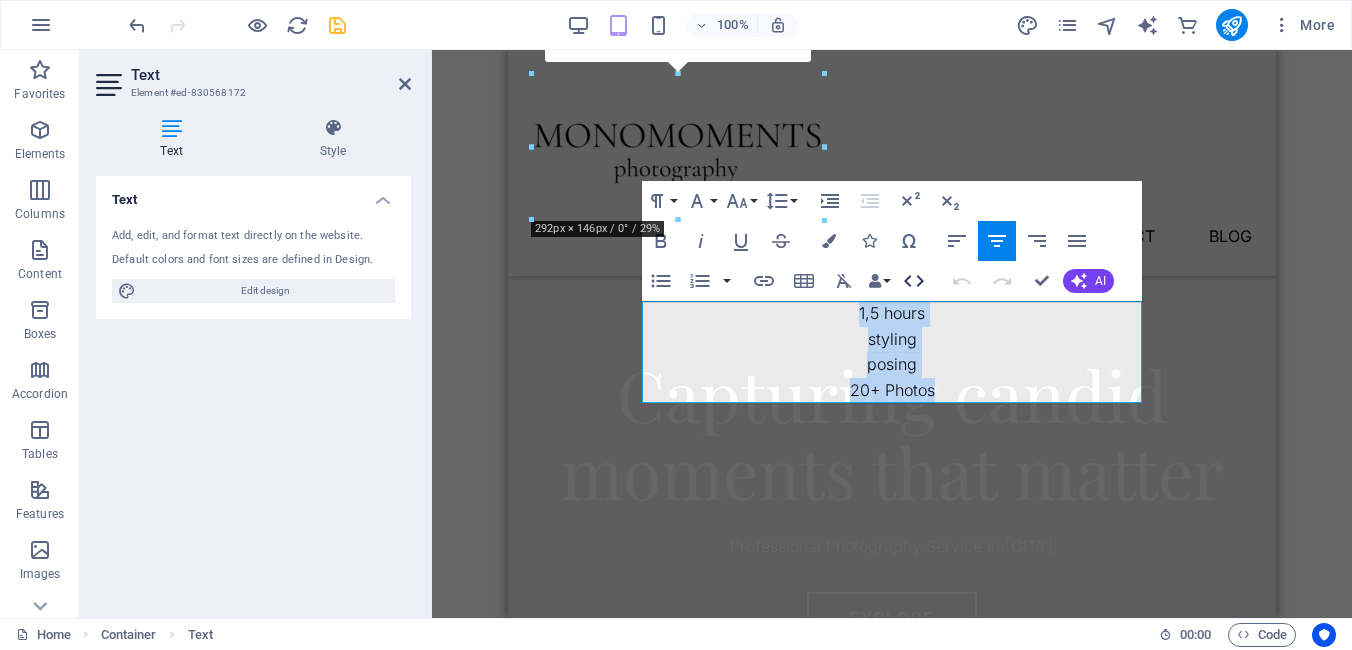 copy on "1,5 hours styling posing 20+ Photos" 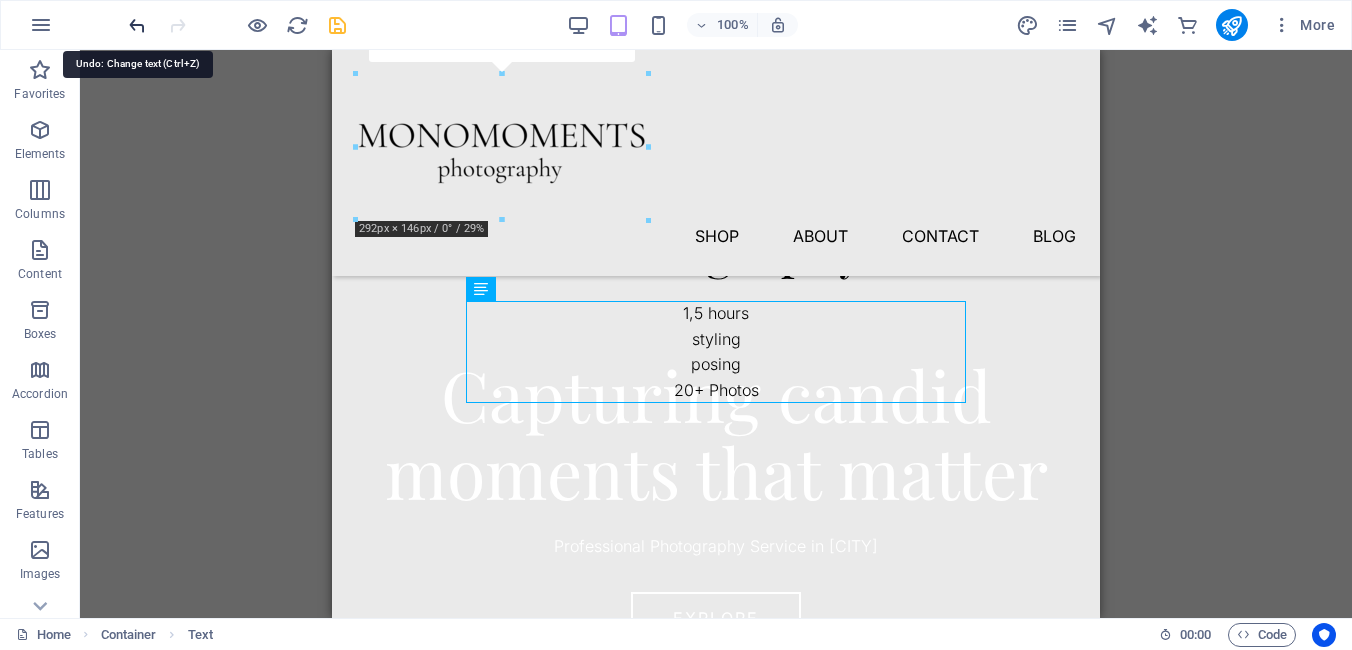 click at bounding box center [137, 25] 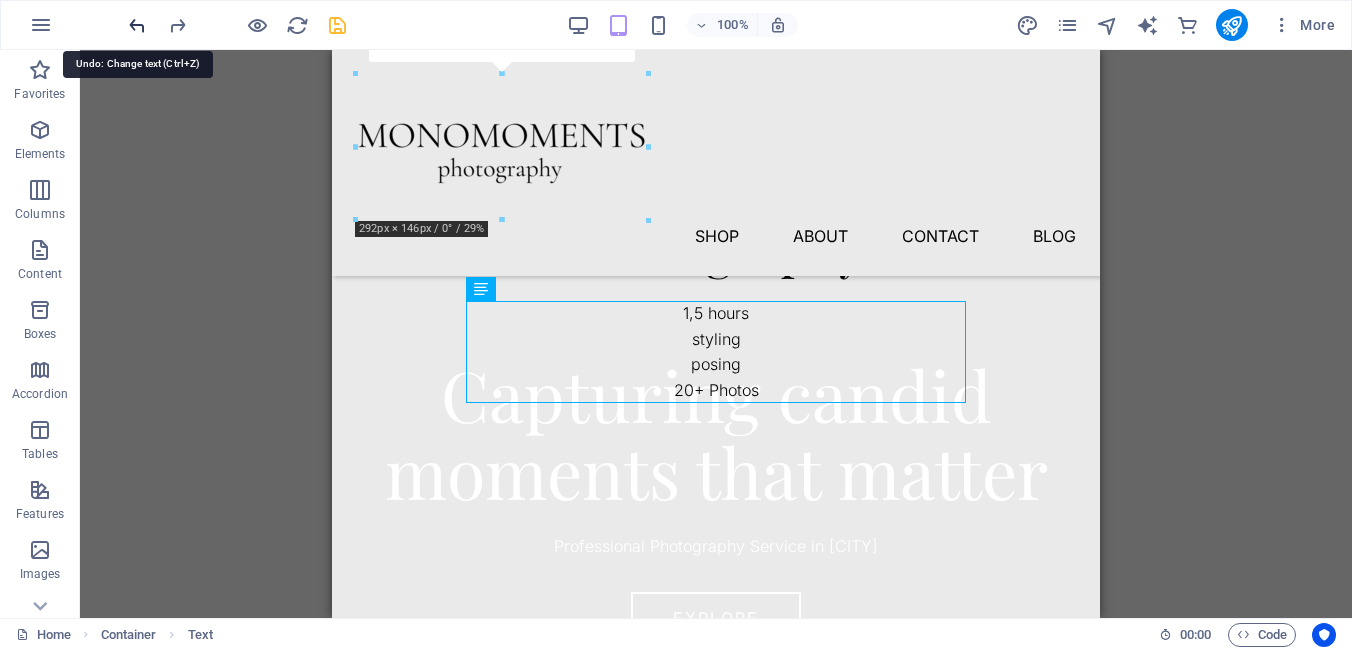 click at bounding box center [137, 25] 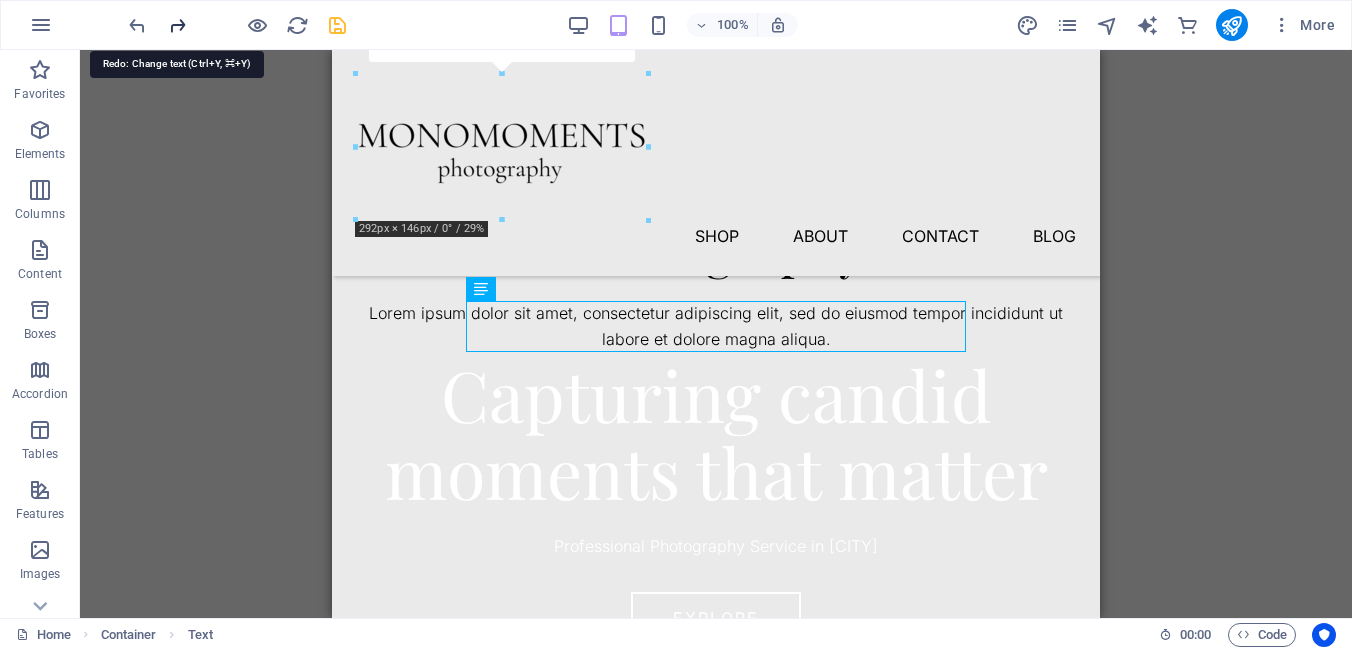 click at bounding box center (177, 25) 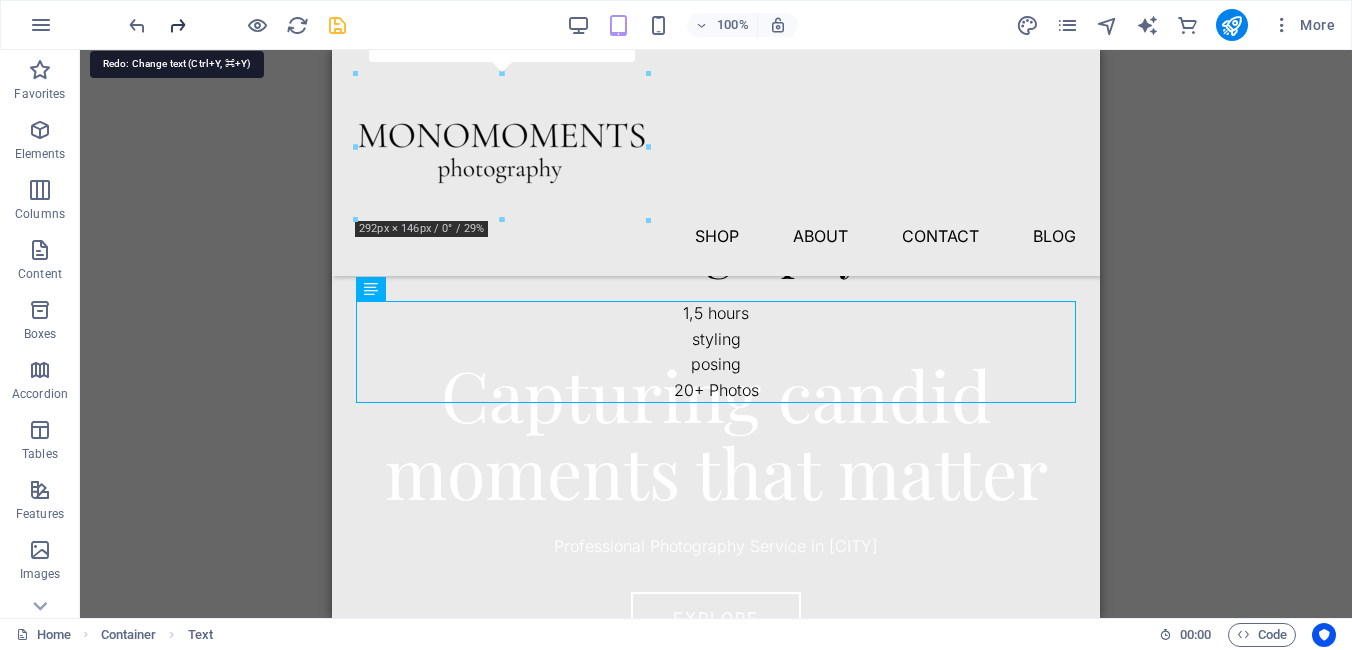 click at bounding box center [177, 25] 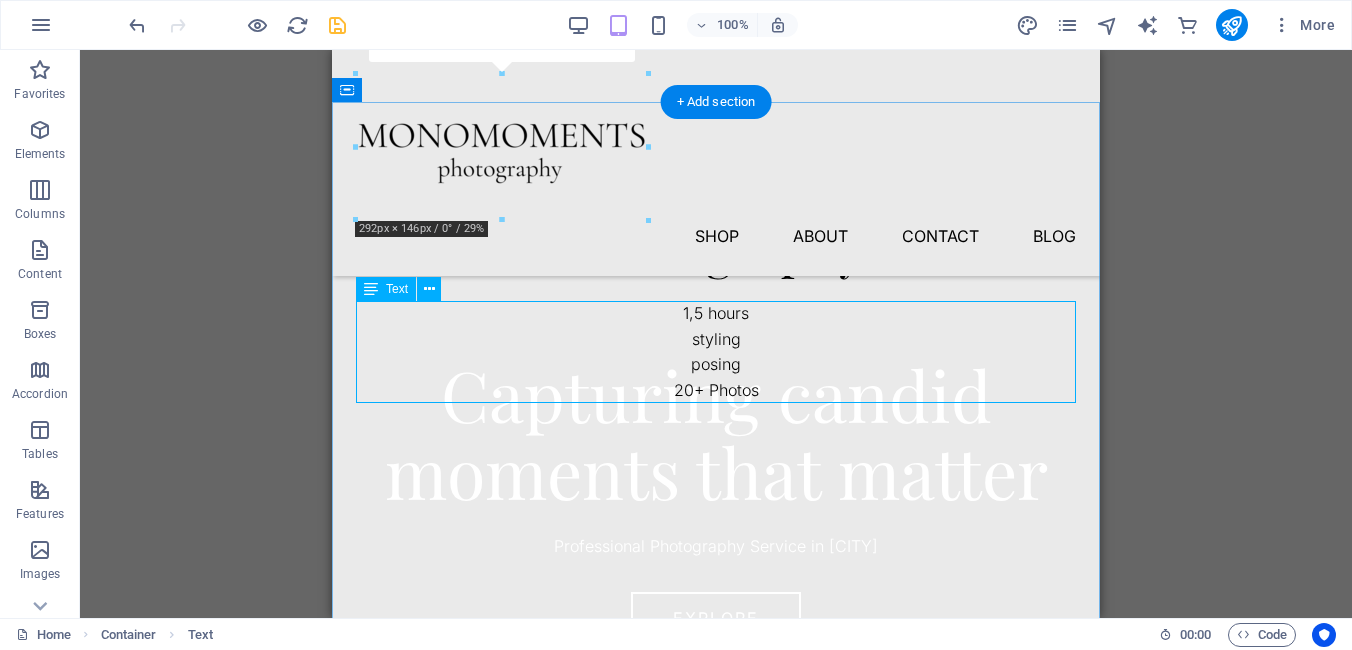 click on "1,5 hours styling posing 20+ Photos" at bounding box center (716, 352) 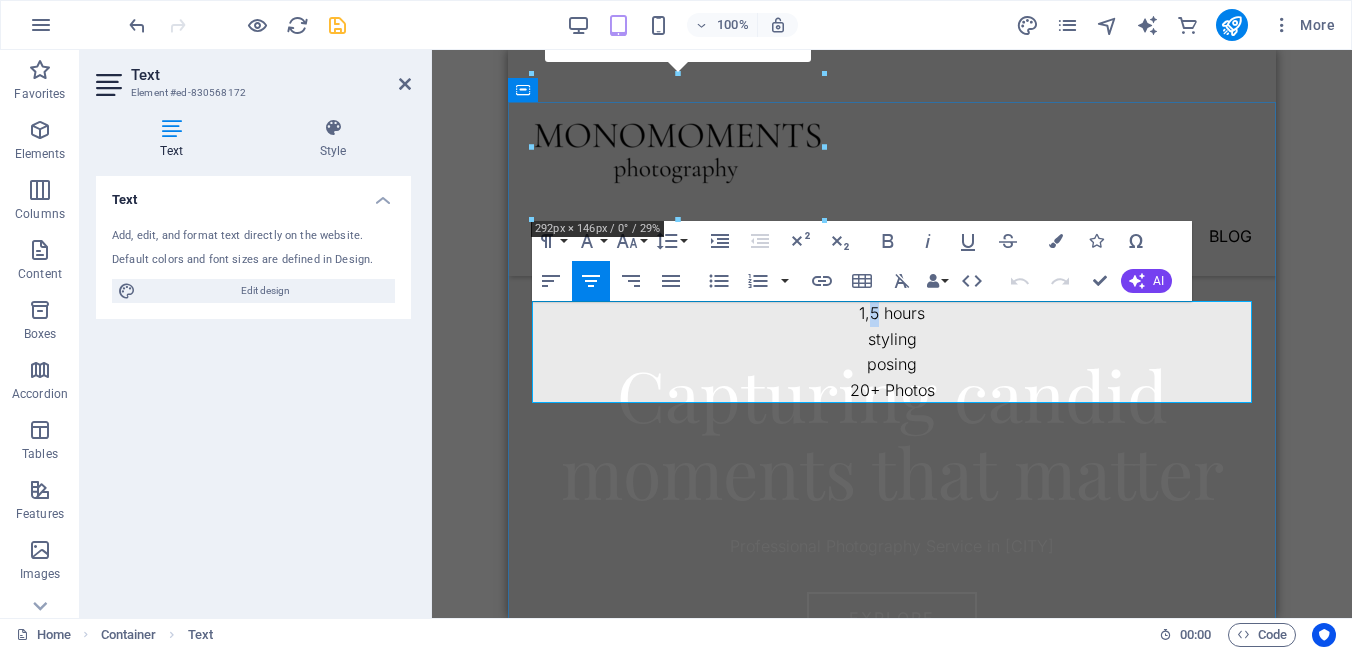 drag, startPoint x: 879, startPoint y: 316, endPoint x: 867, endPoint y: 316, distance: 12 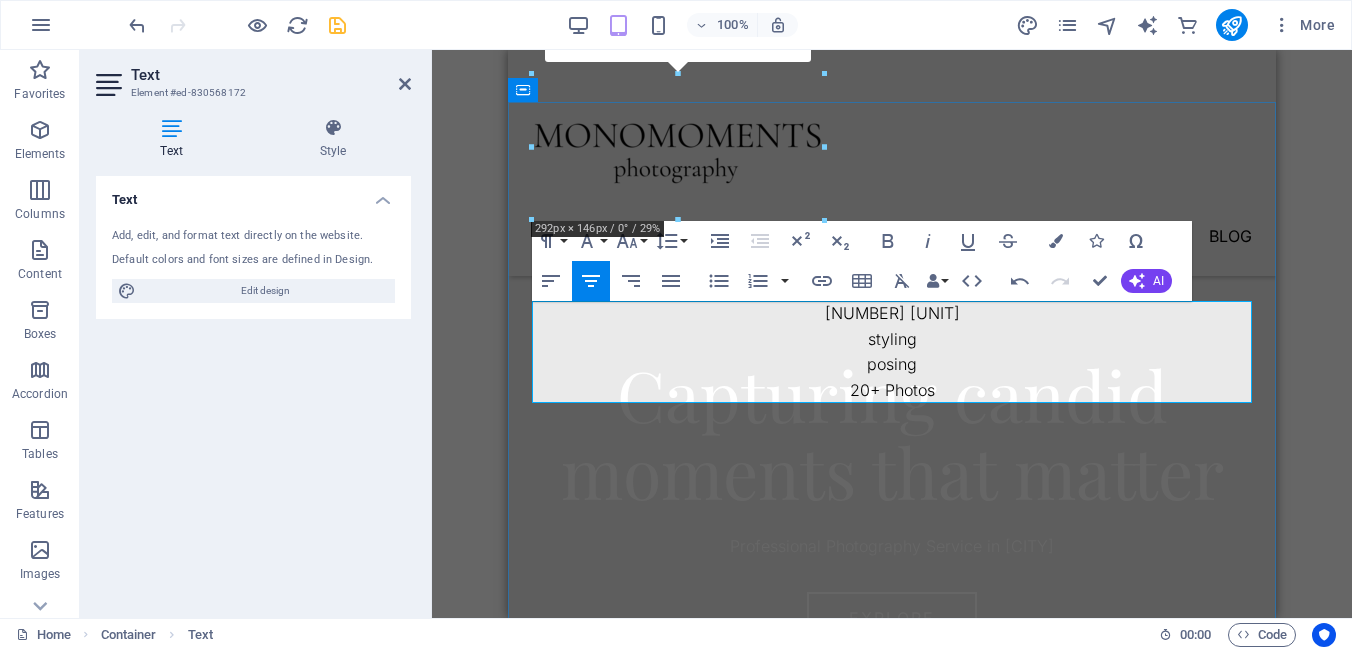 type 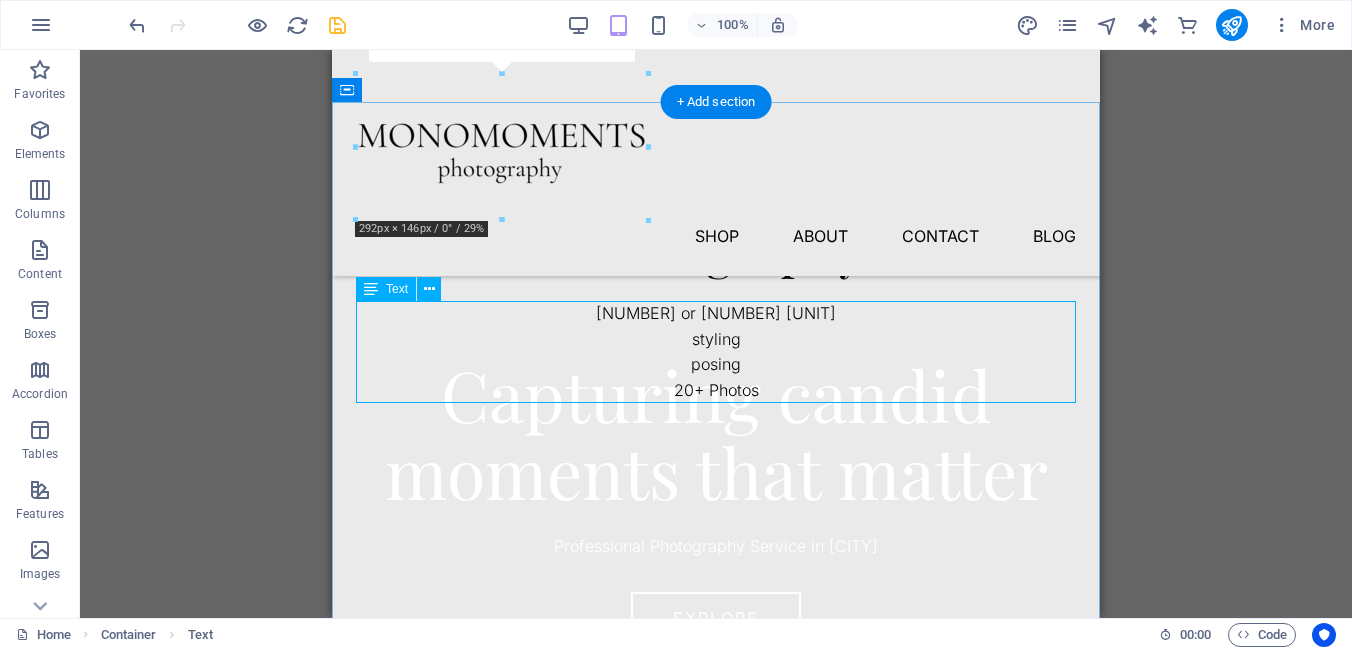 click on "[NUMBER] or [NUMBER] [UNIT] [WORD] [NUMBER]+ [WORD]" at bounding box center (716, 352) 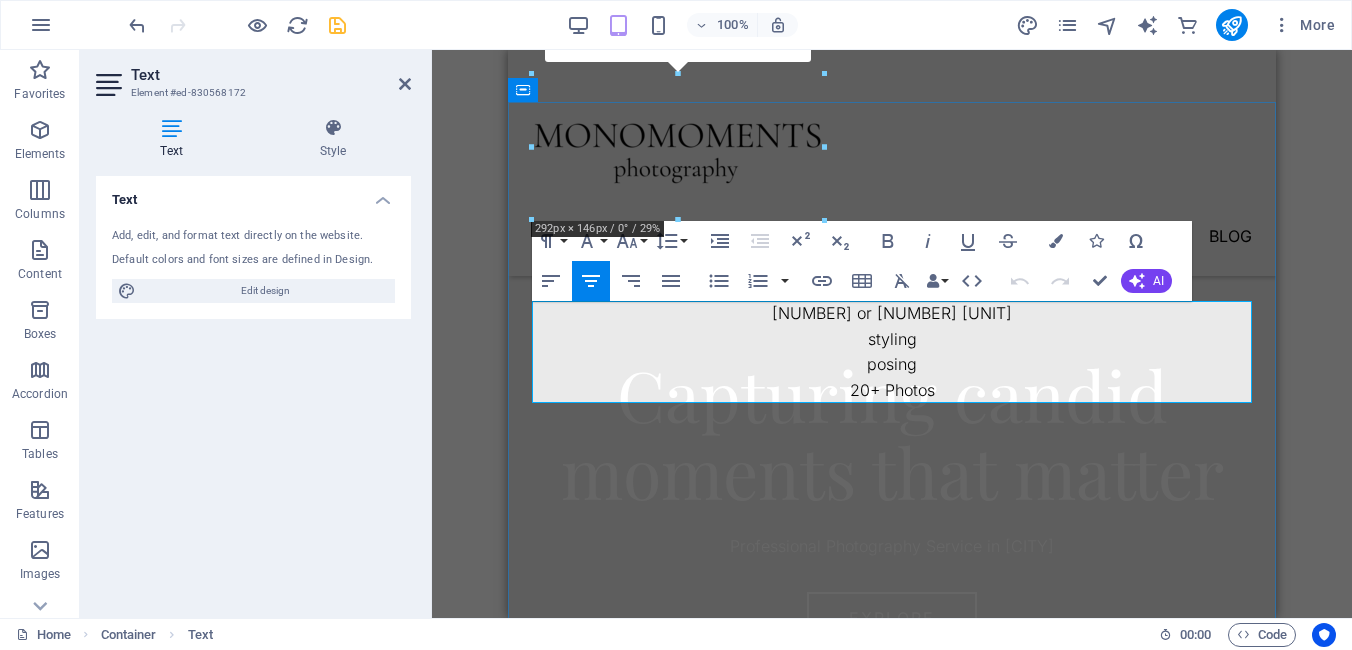 click on "20+ Photos" at bounding box center [892, 391] 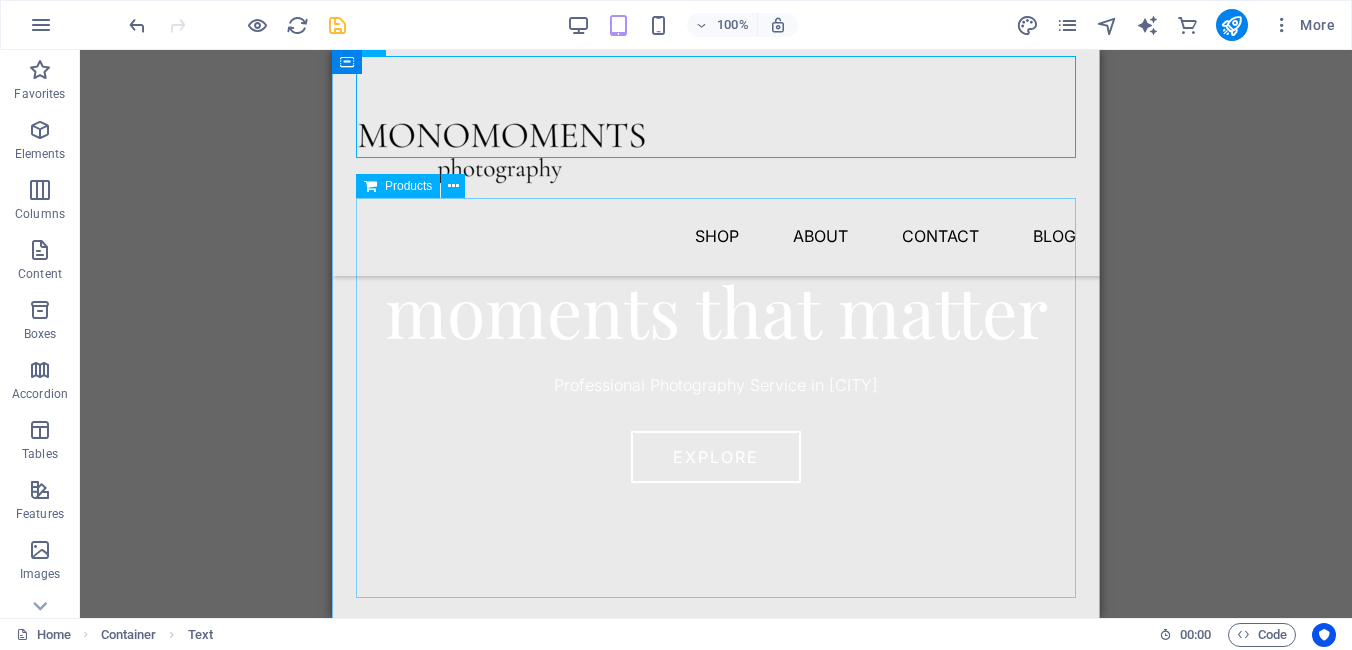 scroll, scrollTop: 721, scrollLeft: 0, axis: vertical 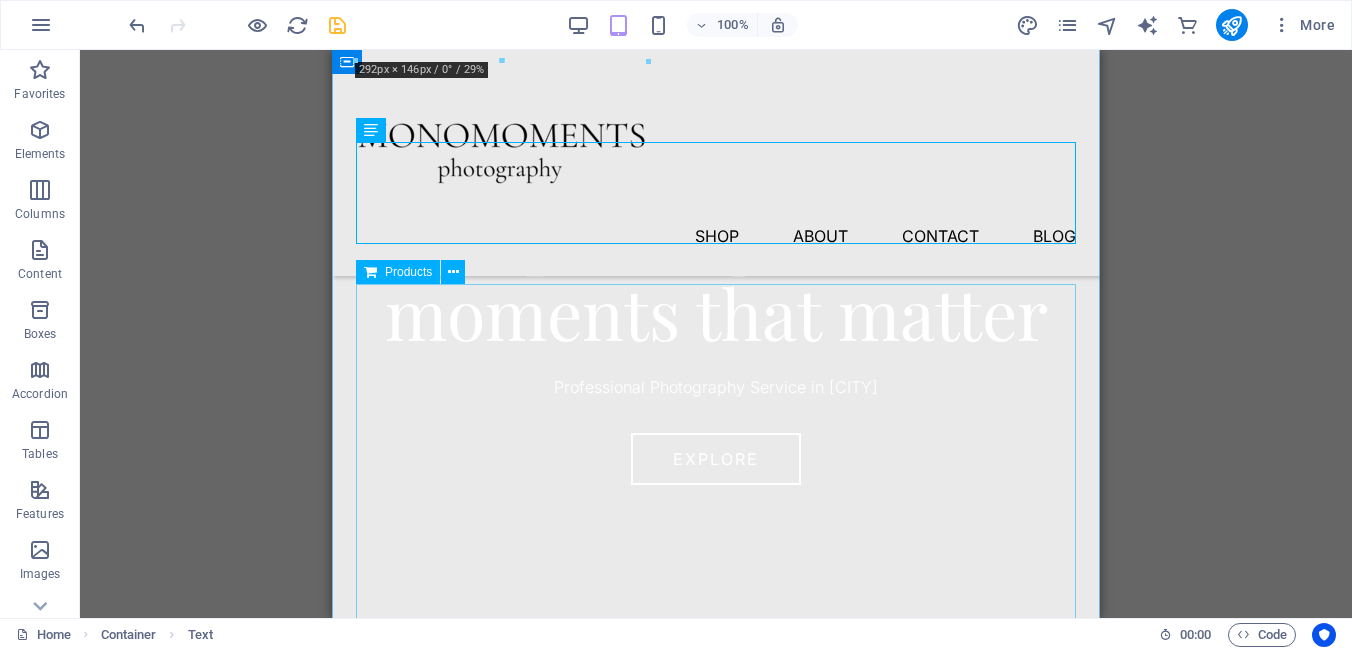 click at bounding box center [716, 484] 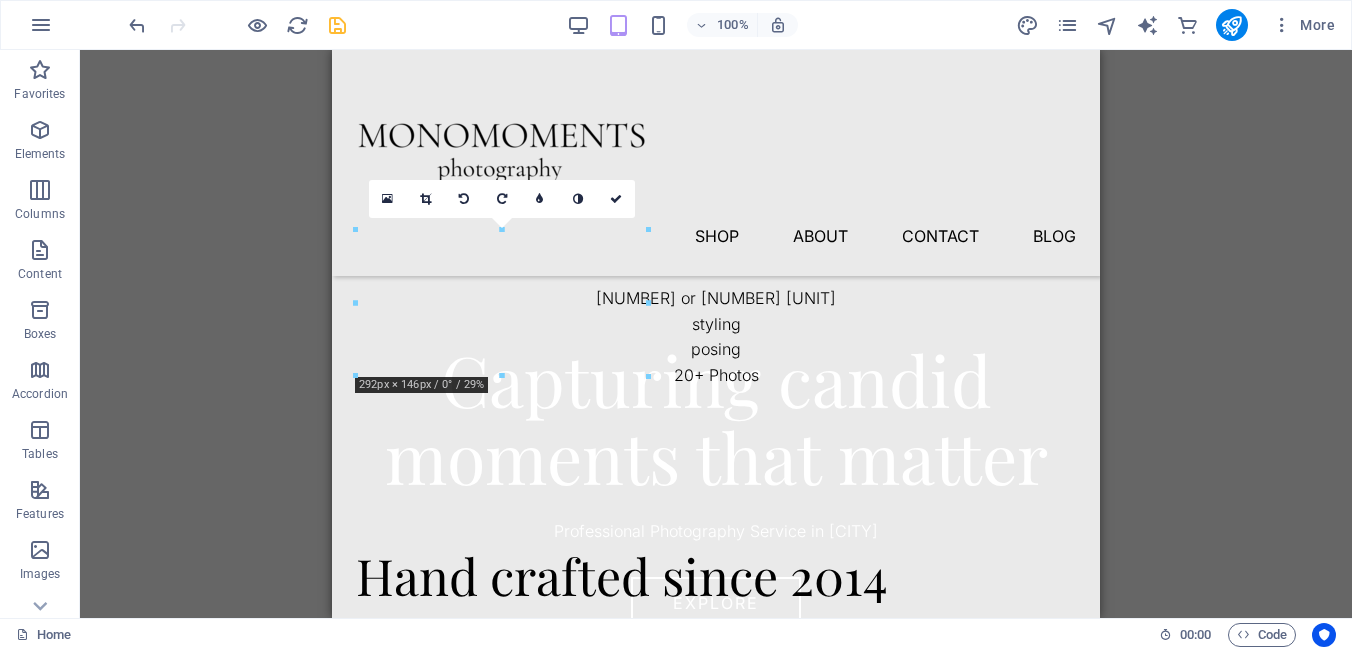 scroll, scrollTop: 558, scrollLeft: 0, axis: vertical 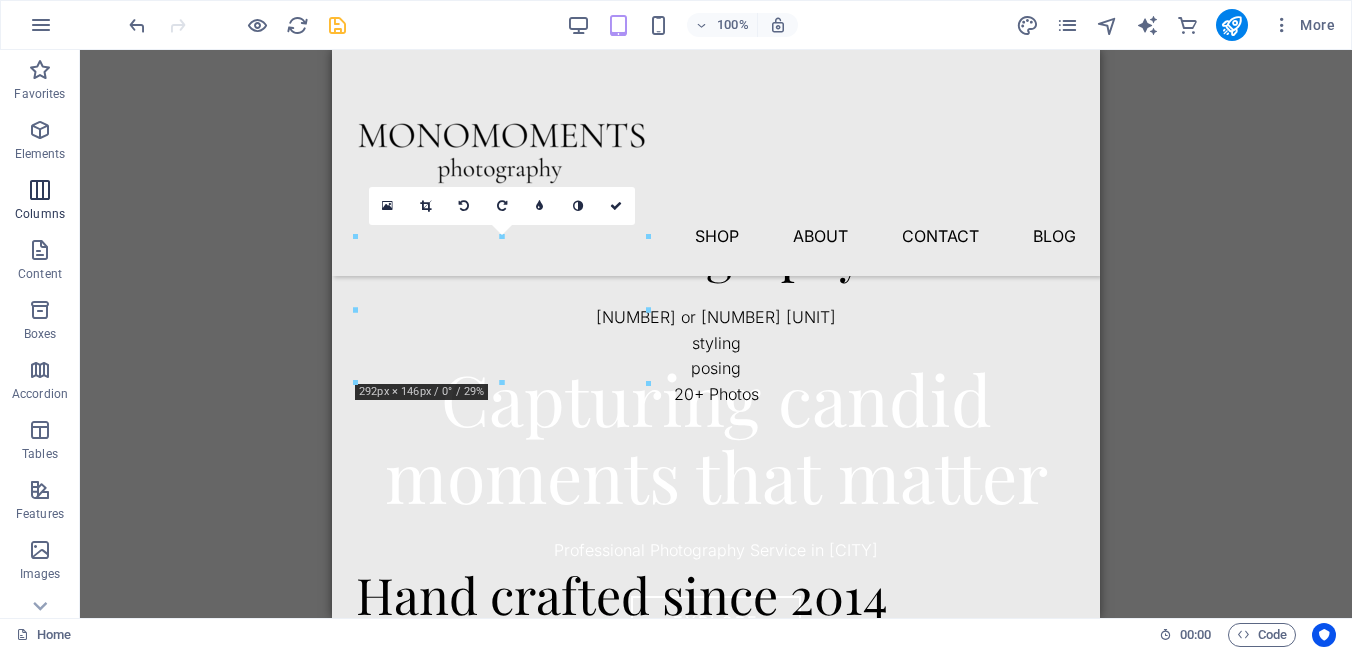 click on "Columns" at bounding box center (40, 214) 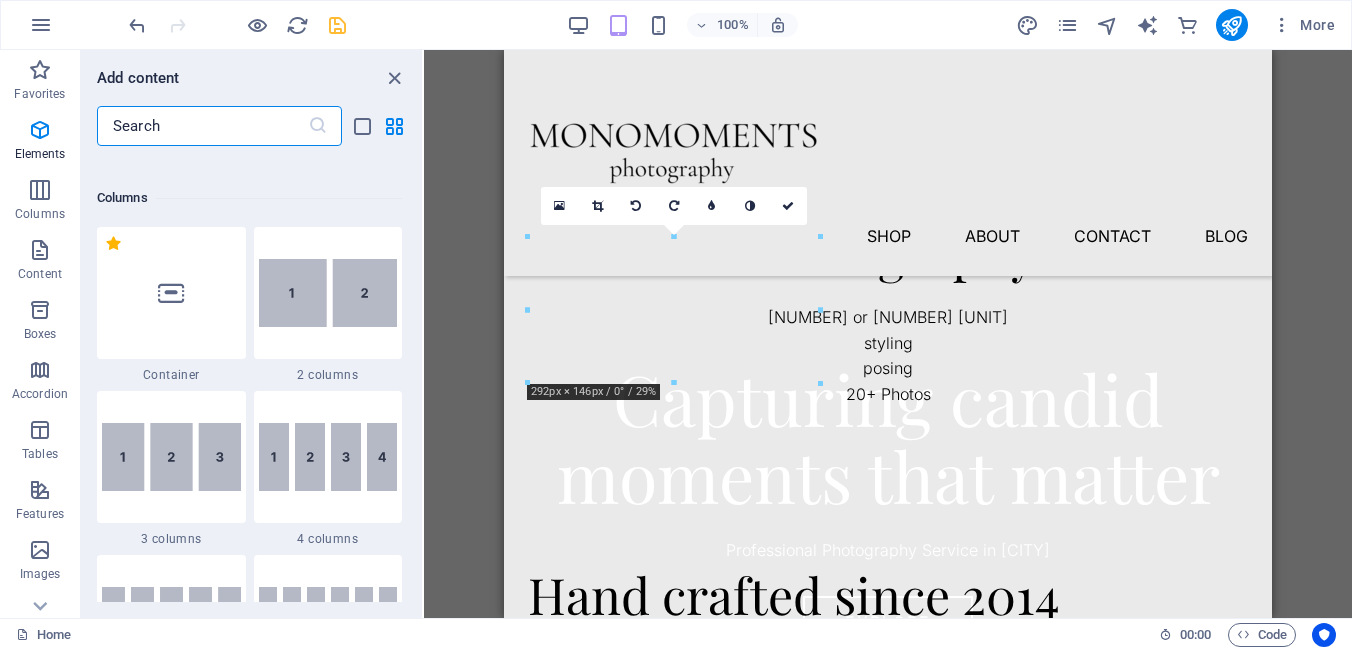scroll, scrollTop: 990, scrollLeft: 0, axis: vertical 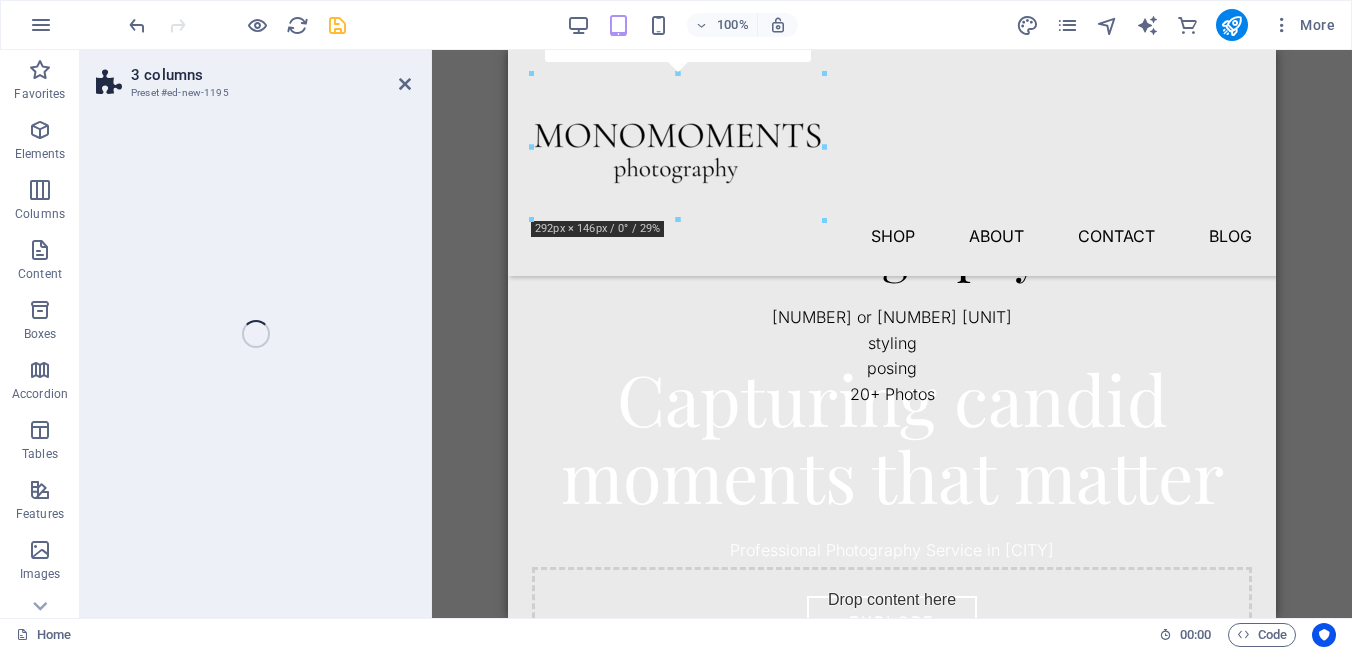 select on "rem" 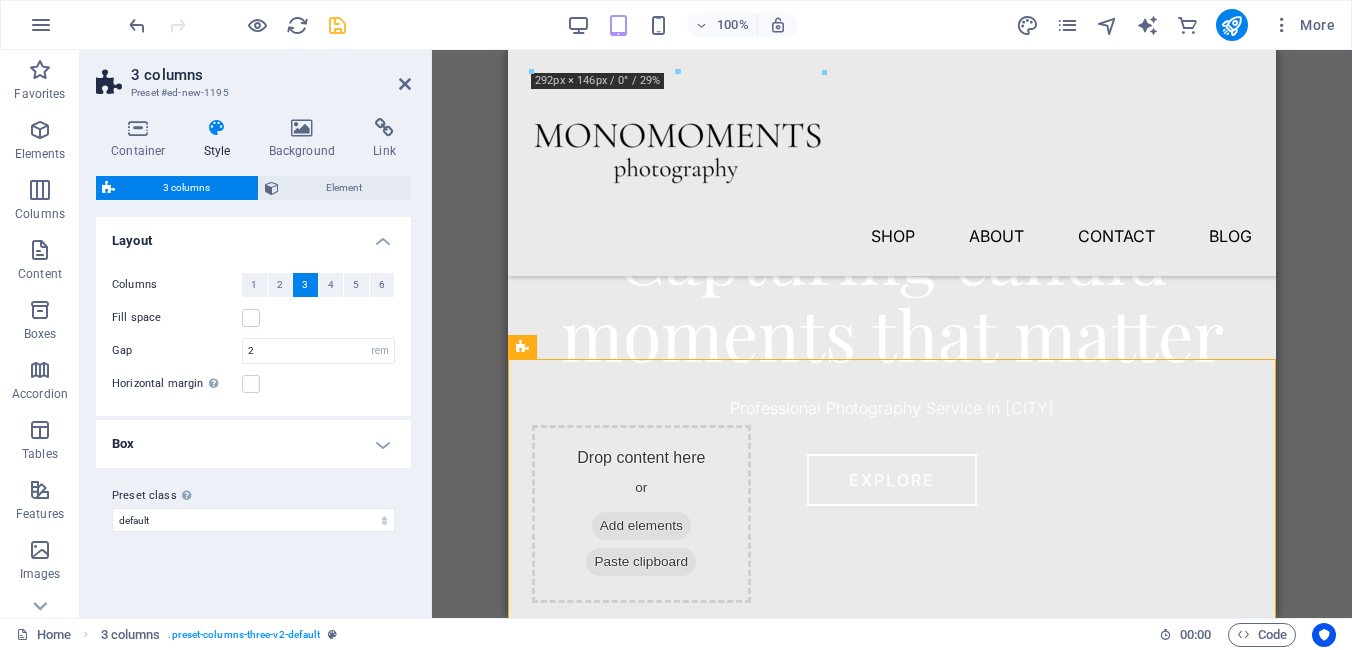 scroll, scrollTop: 757, scrollLeft: 0, axis: vertical 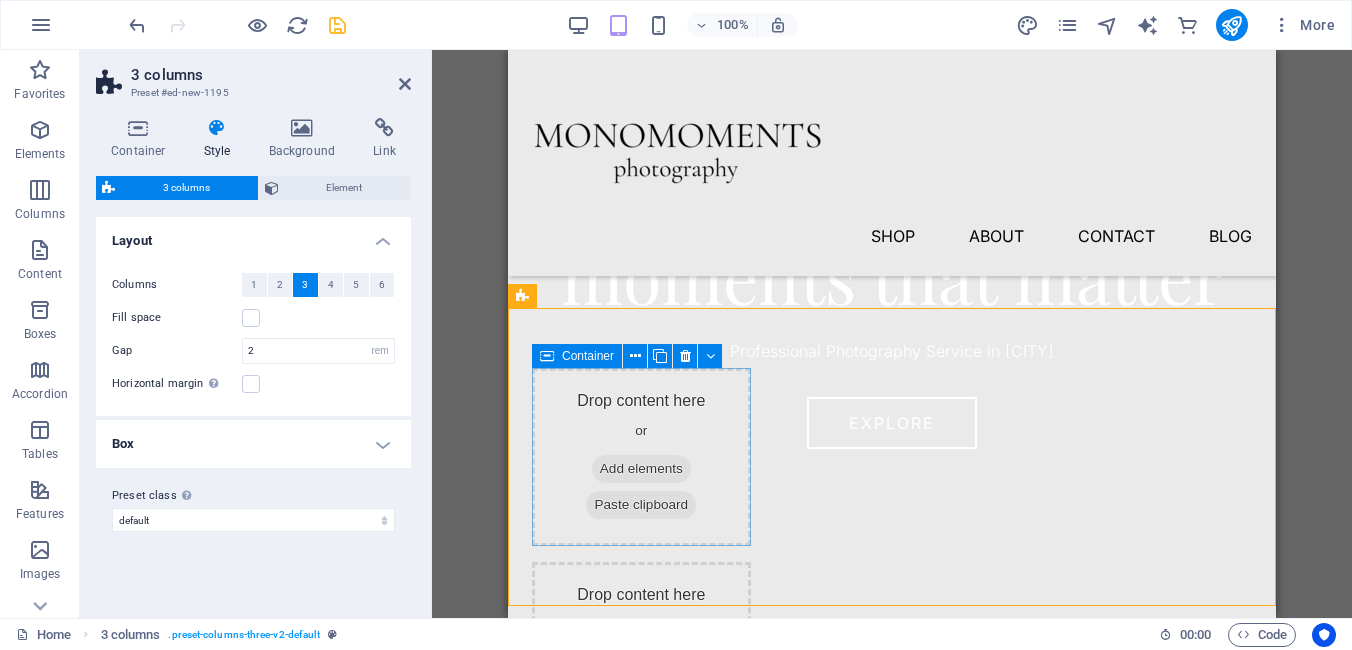 click on "Add elements" at bounding box center [641, 469] 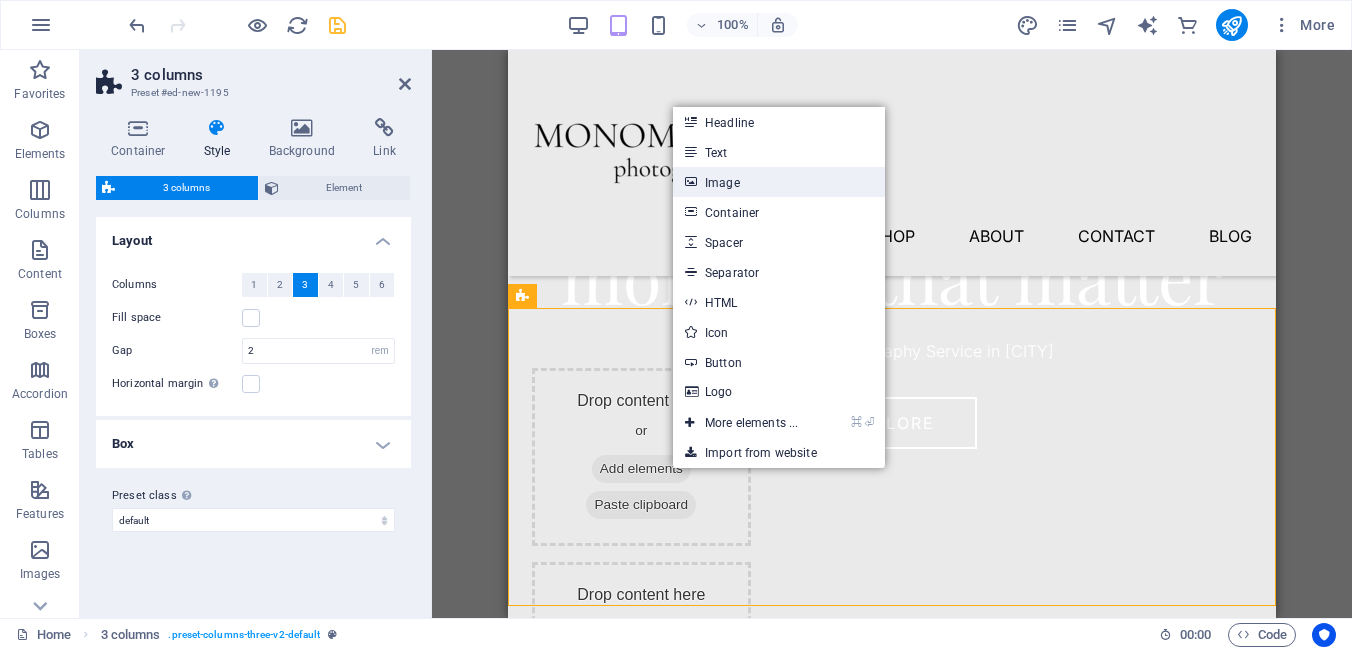 click on "Image" at bounding box center [779, 182] 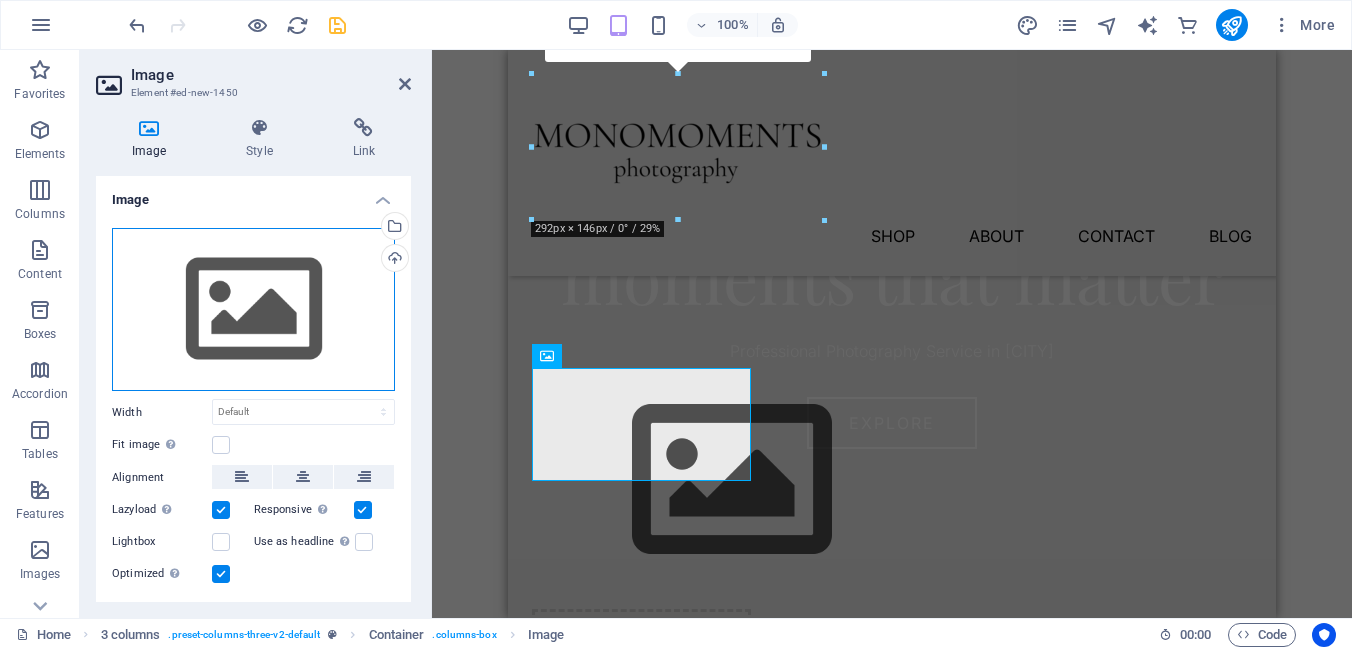 click on "Drag files here, click to choose files or select files from Files or our free stock photos & videos" at bounding box center (253, 310) 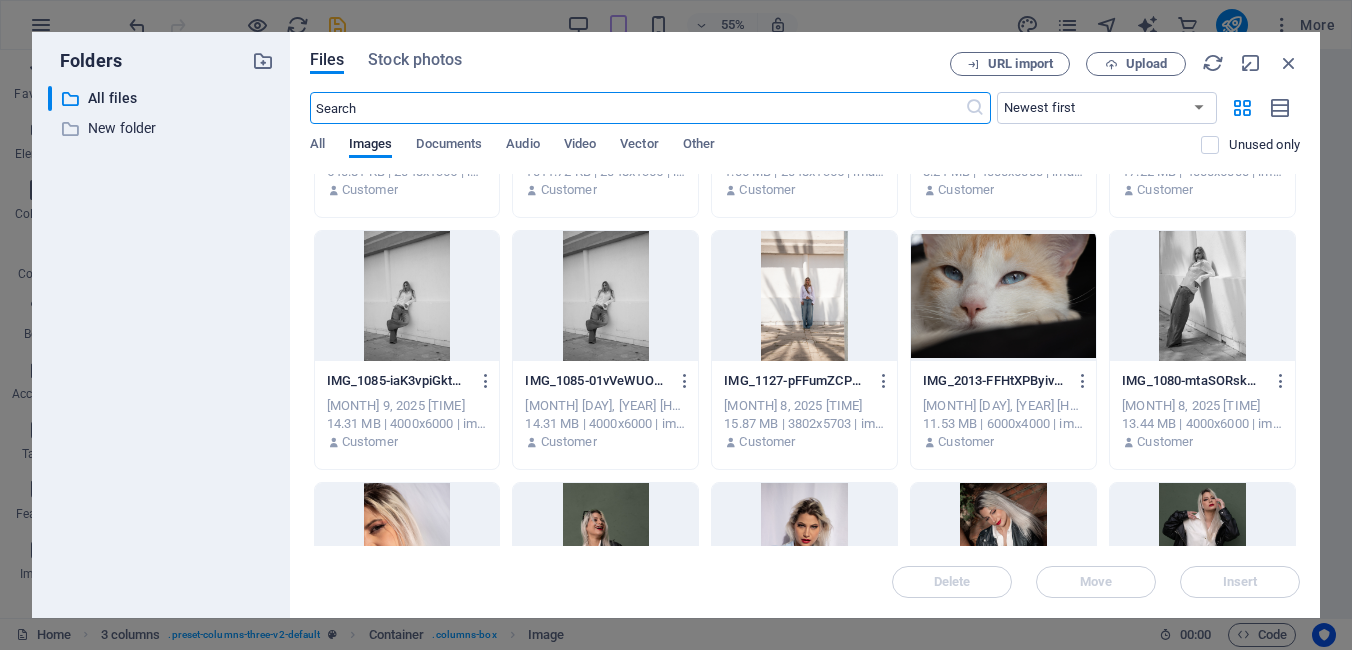 scroll, scrollTop: 3474, scrollLeft: 0, axis: vertical 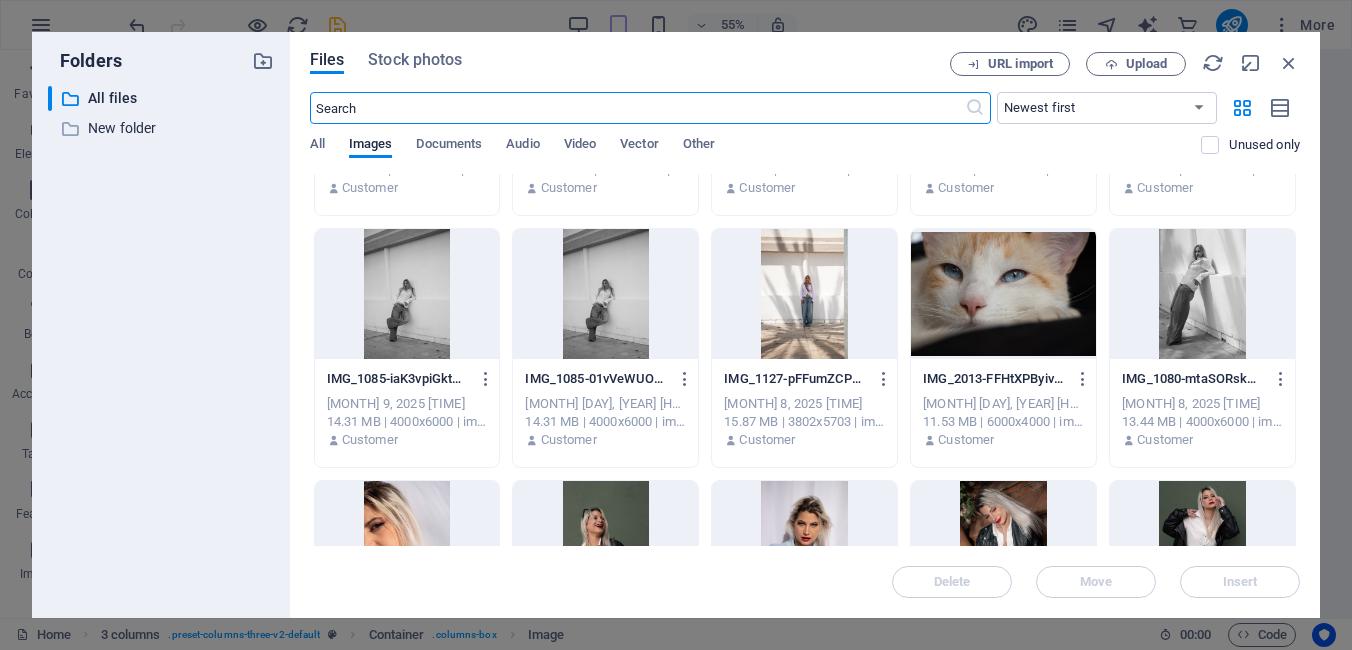 click at bounding box center (407, 294) 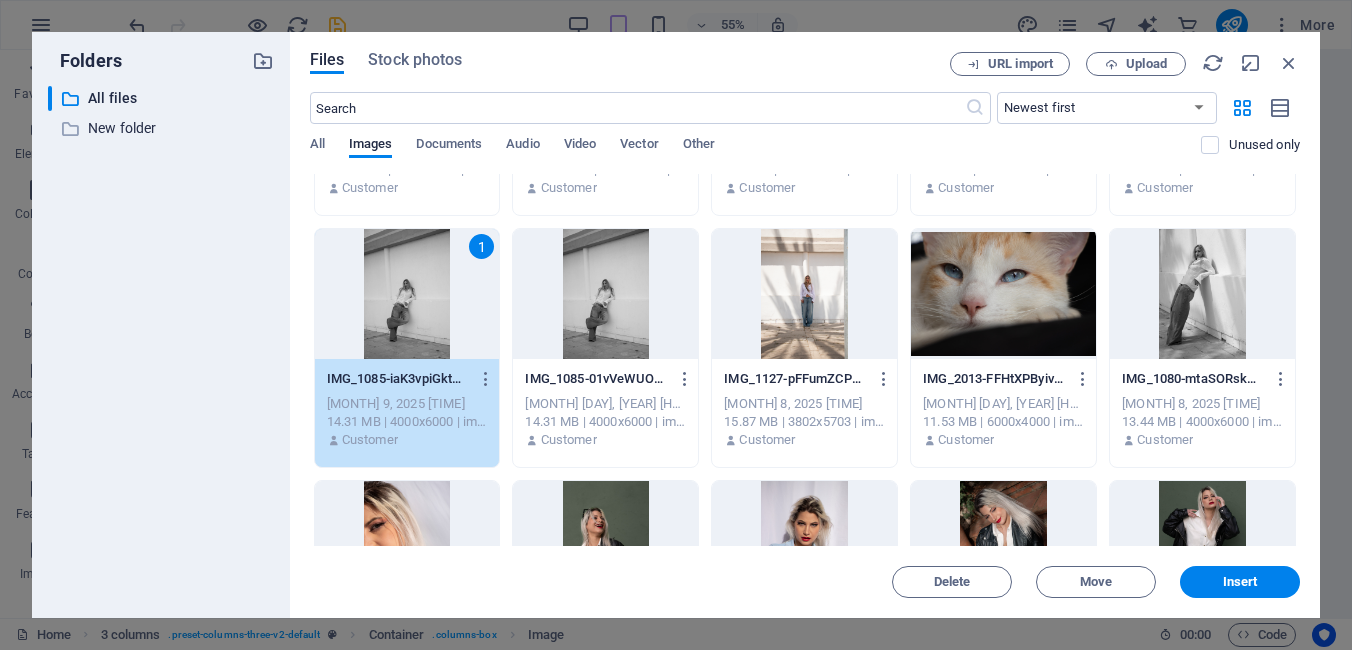 click on "1" at bounding box center (407, 294) 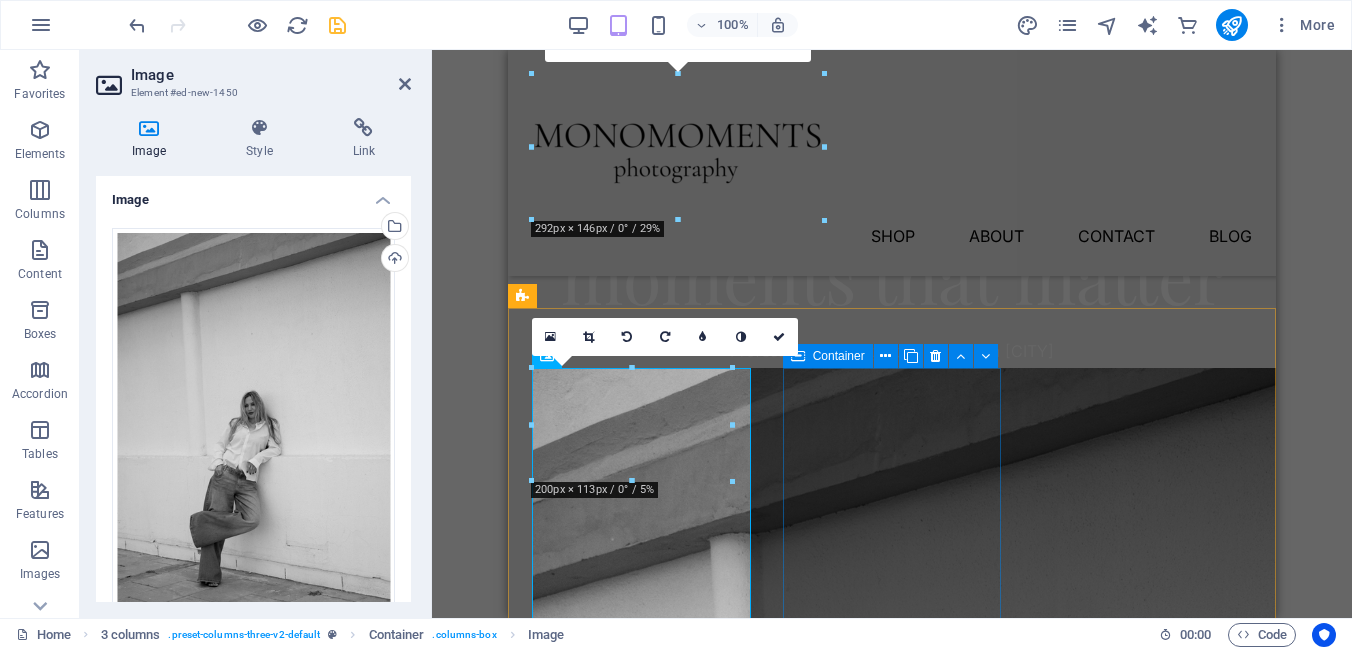 click on "Add elements" at bounding box center [641, 1637] 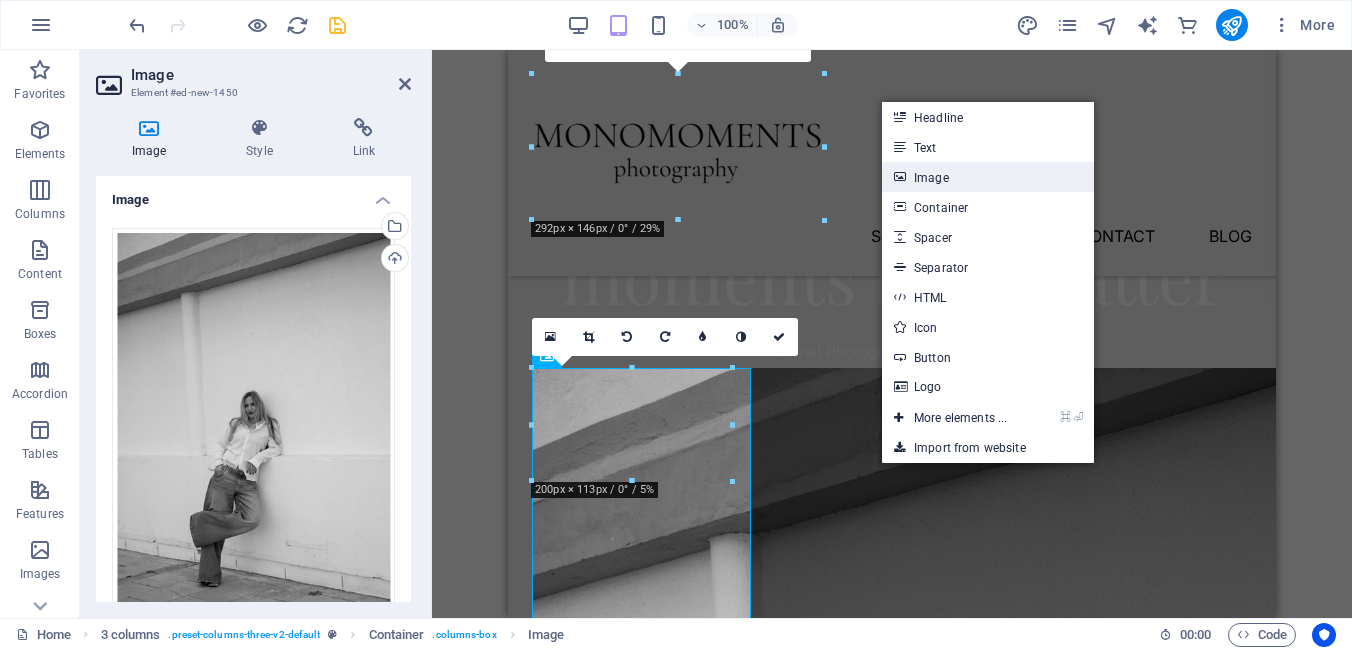 click on "Image" at bounding box center [988, 177] 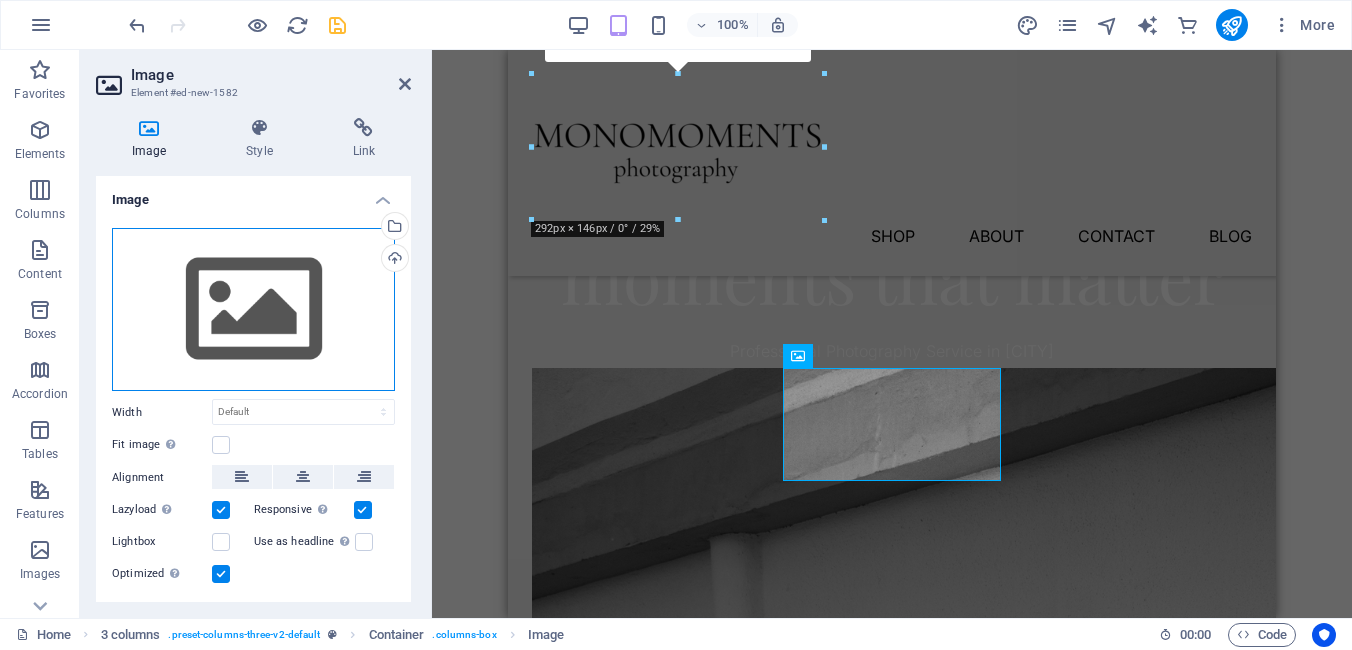 click on "Drag files here, click to choose files or select files from Files or our free stock photos & videos" at bounding box center [253, 310] 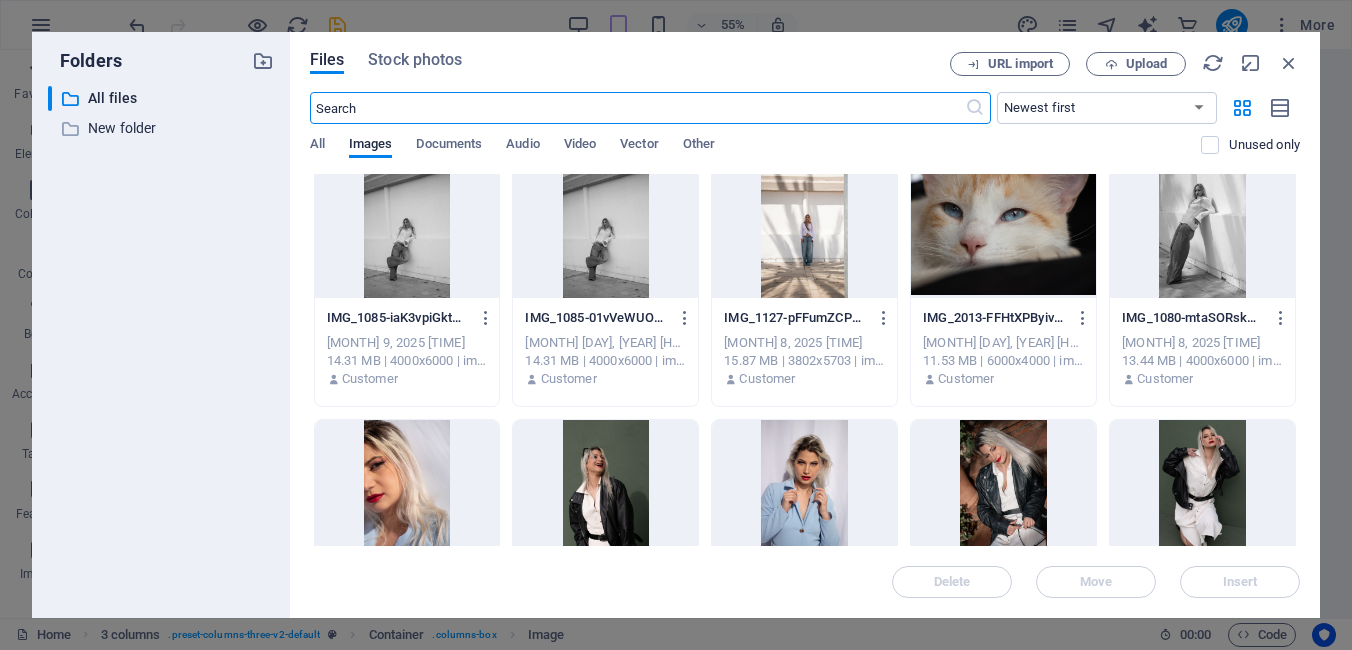 scroll, scrollTop: 3541, scrollLeft: 0, axis: vertical 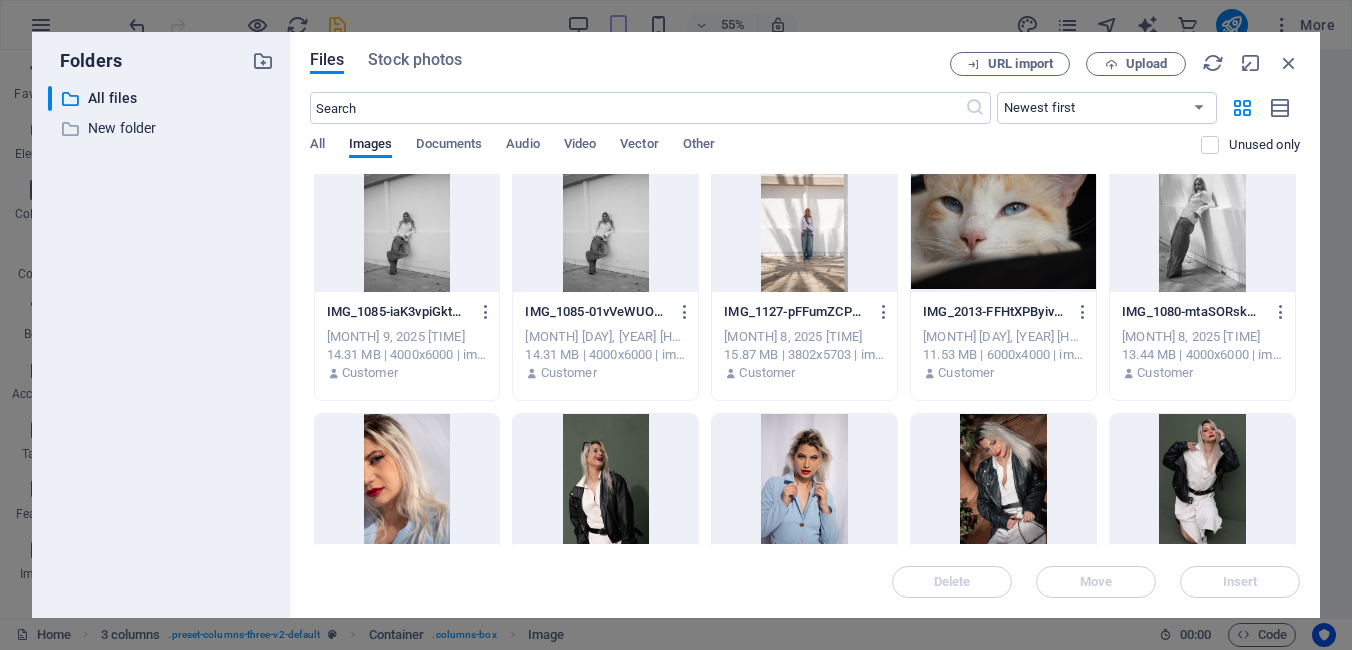 click at bounding box center (804, 227) 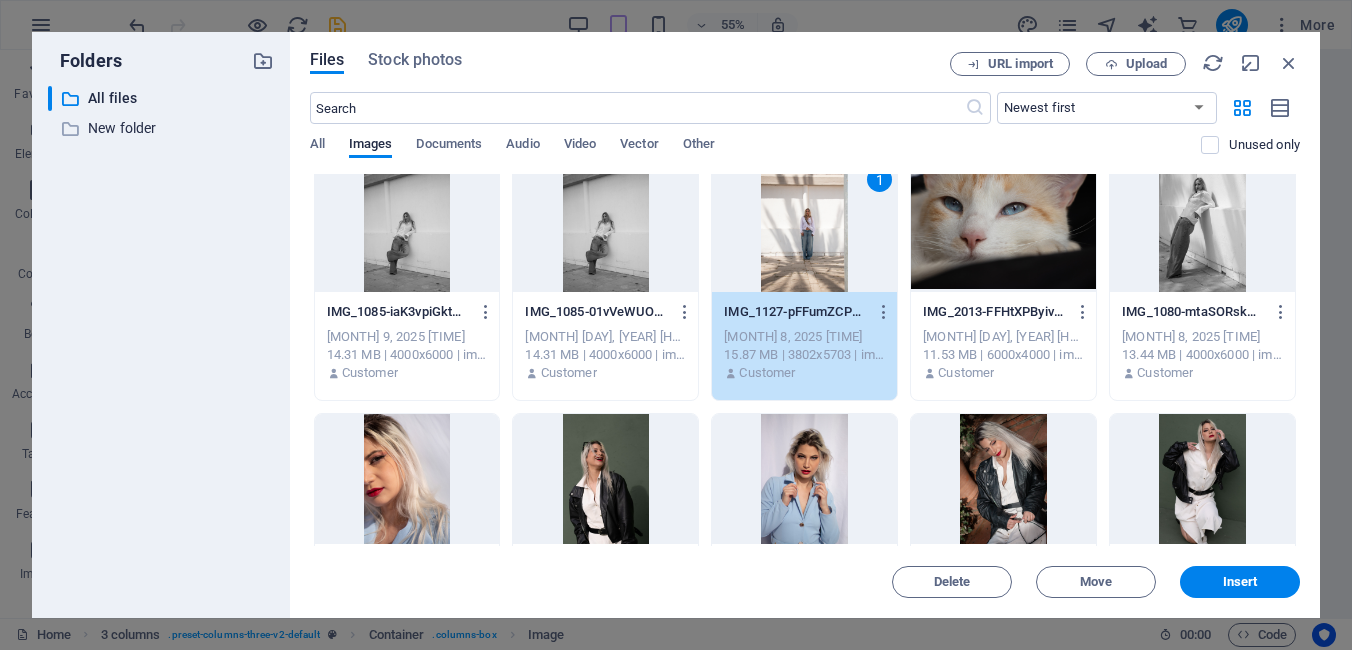 click on "1" at bounding box center [804, 227] 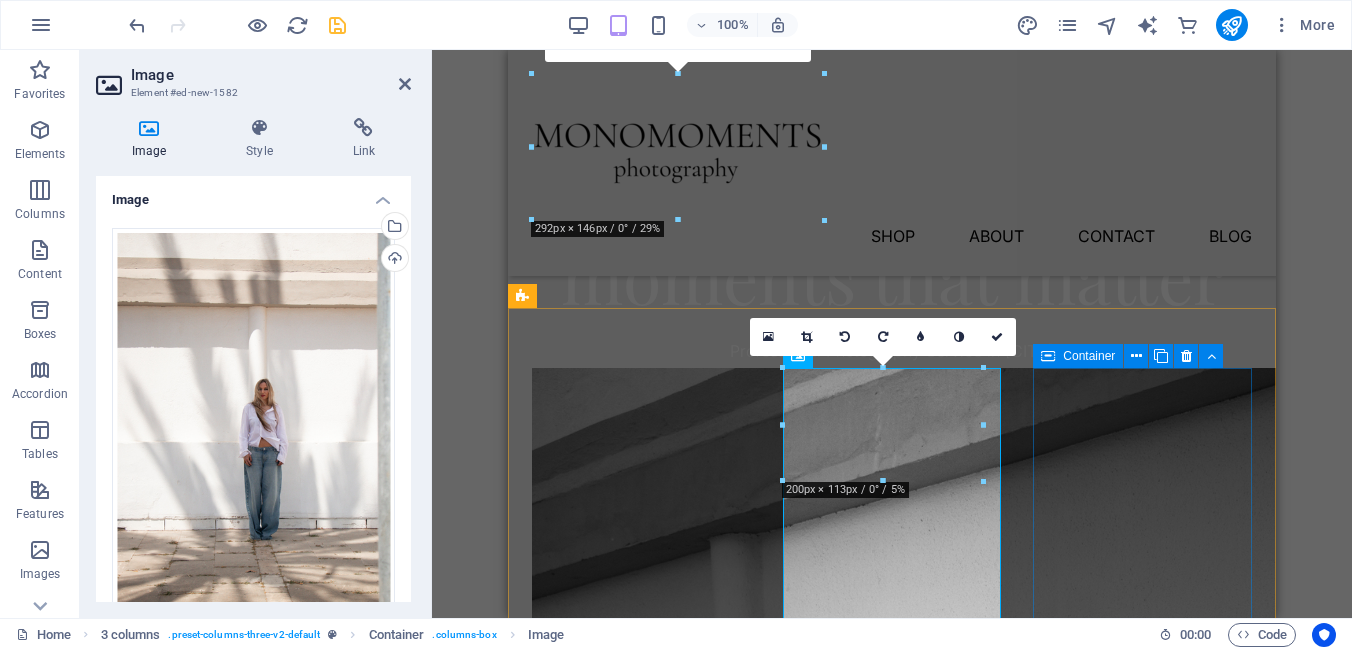 click on "Add elements" at bounding box center (641, 2805) 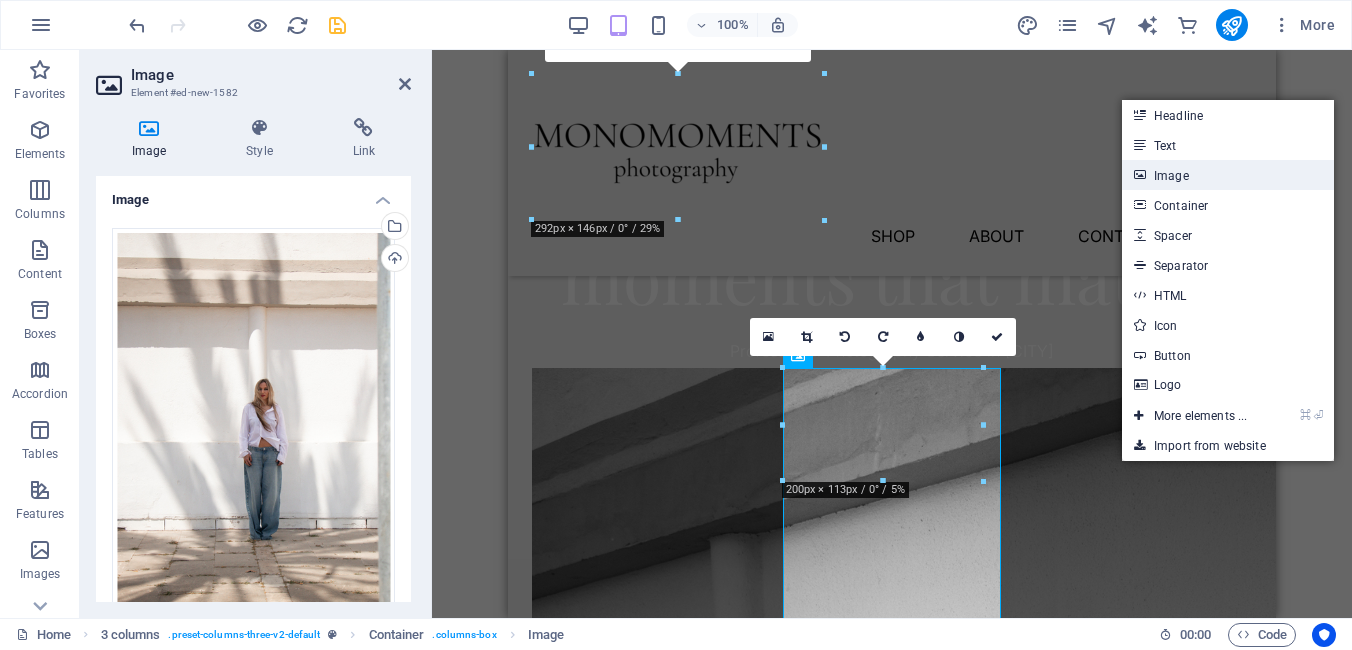 click on "Image" at bounding box center (1228, 175) 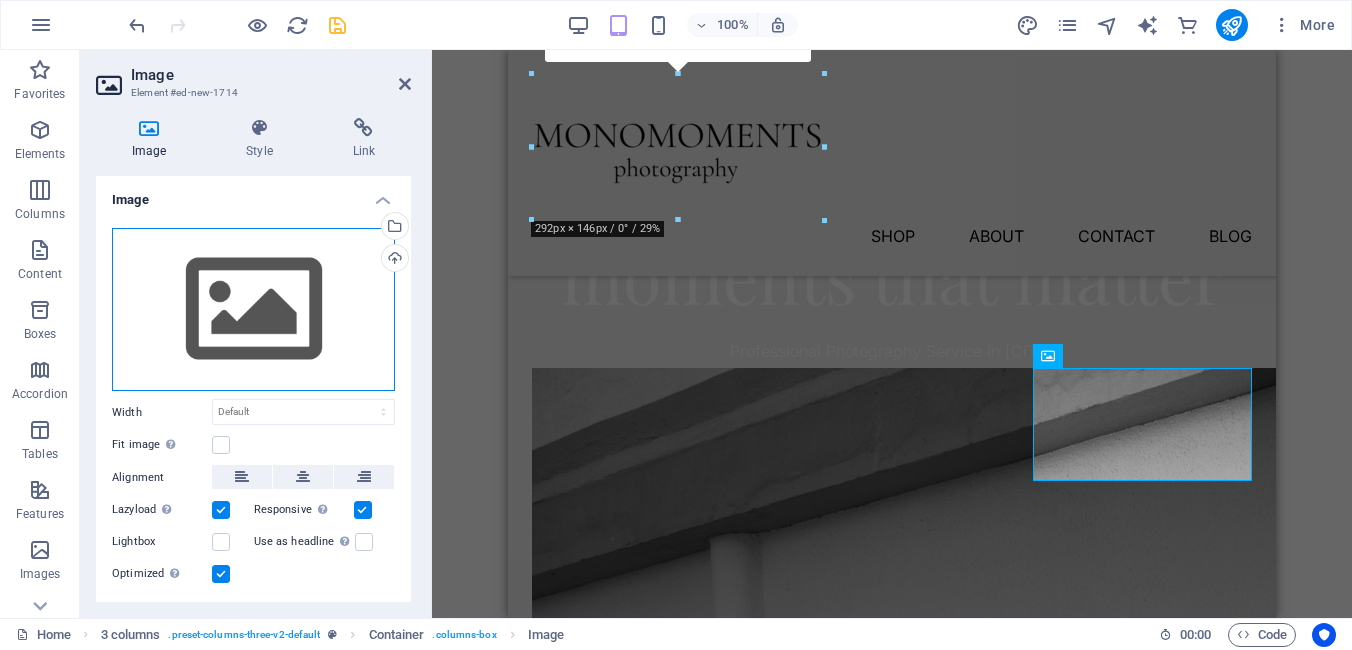click on "Drag files here, click to choose files or select files from Files or our free stock photos & videos" at bounding box center [253, 310] 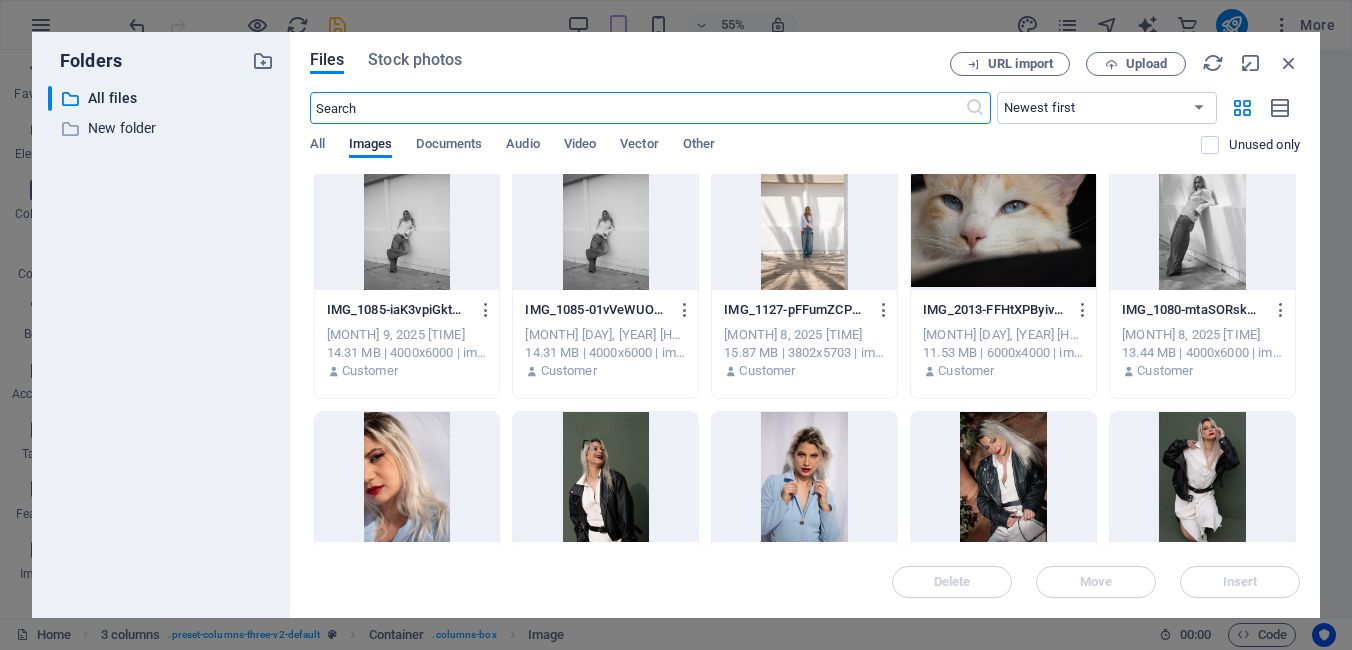 scroll, scrollTop: 3544, scrollLeft: 0, axis: vertical 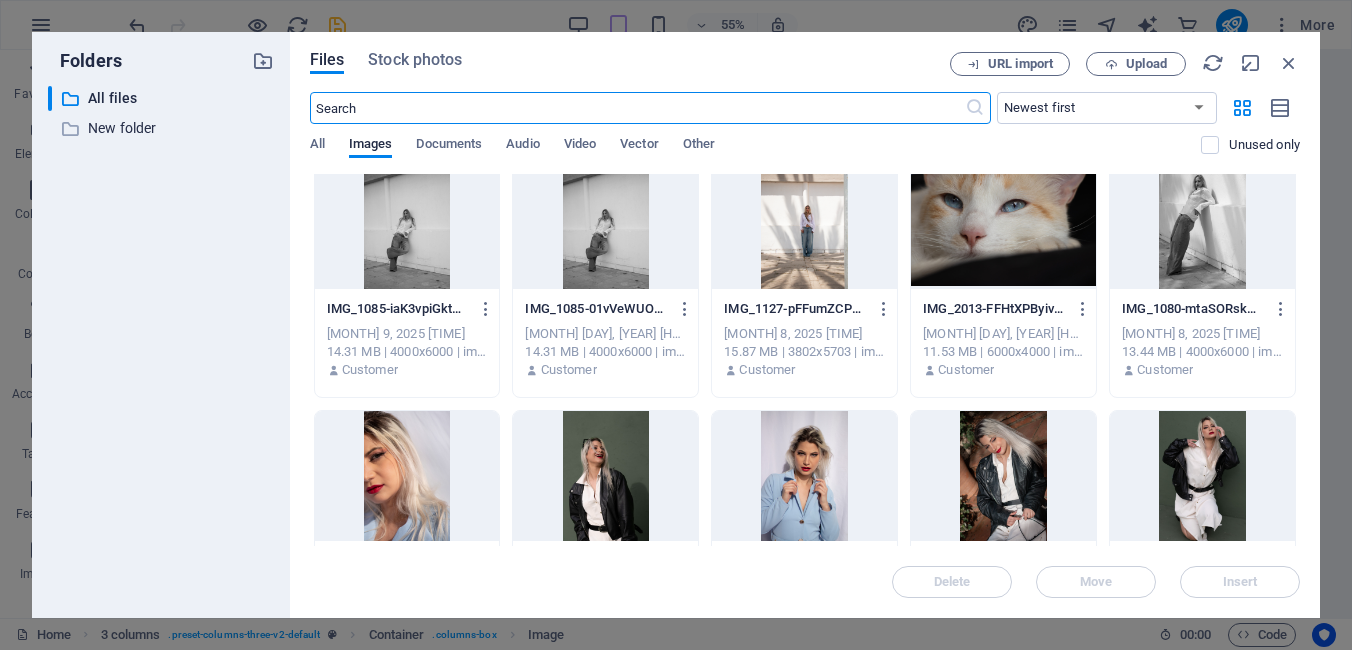 click at bounding box center (804, 224) 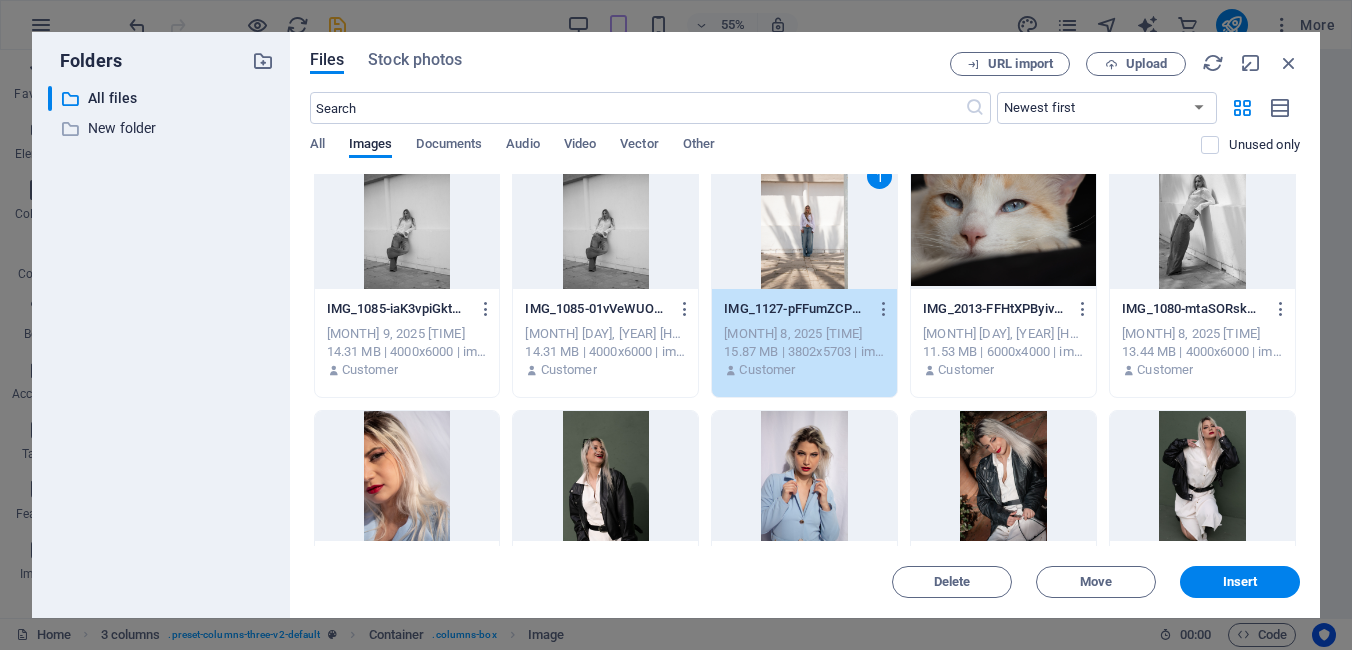 click on "1" at bounding box center [804, 224] 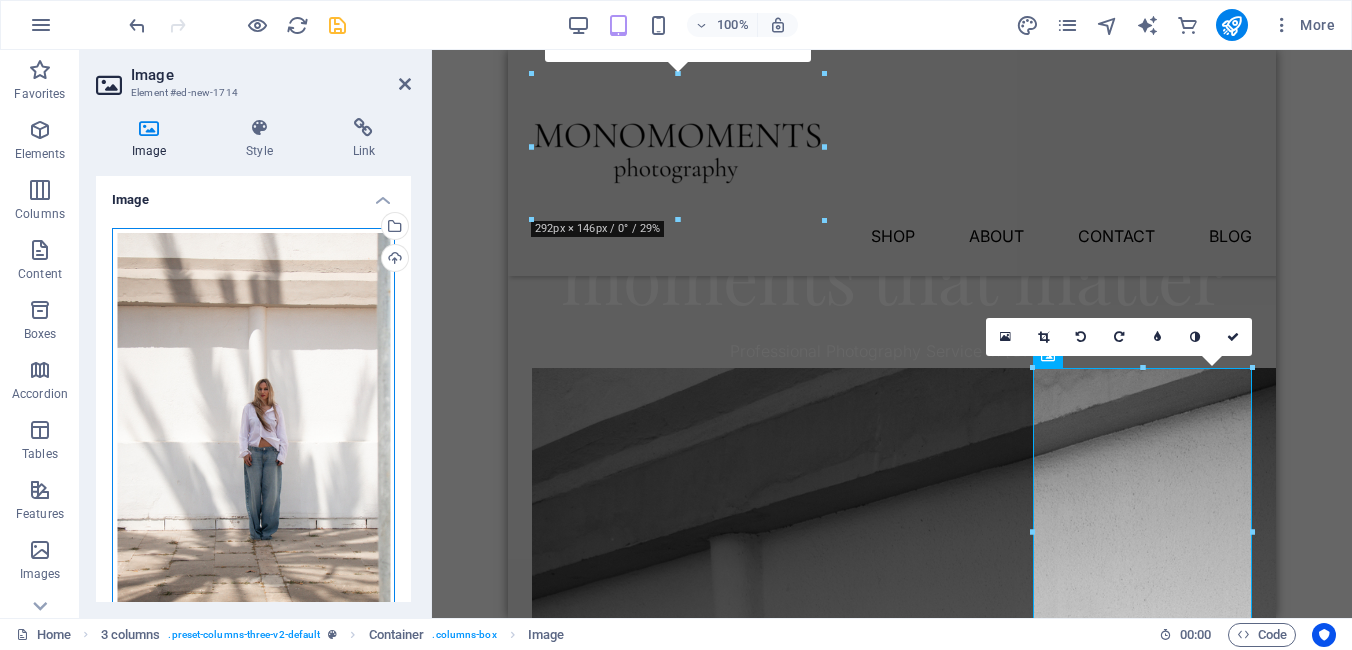 click on "Drag files here, click to choose files or select files from Files or our free stock photos & videos" at bounding box center (253, 438) 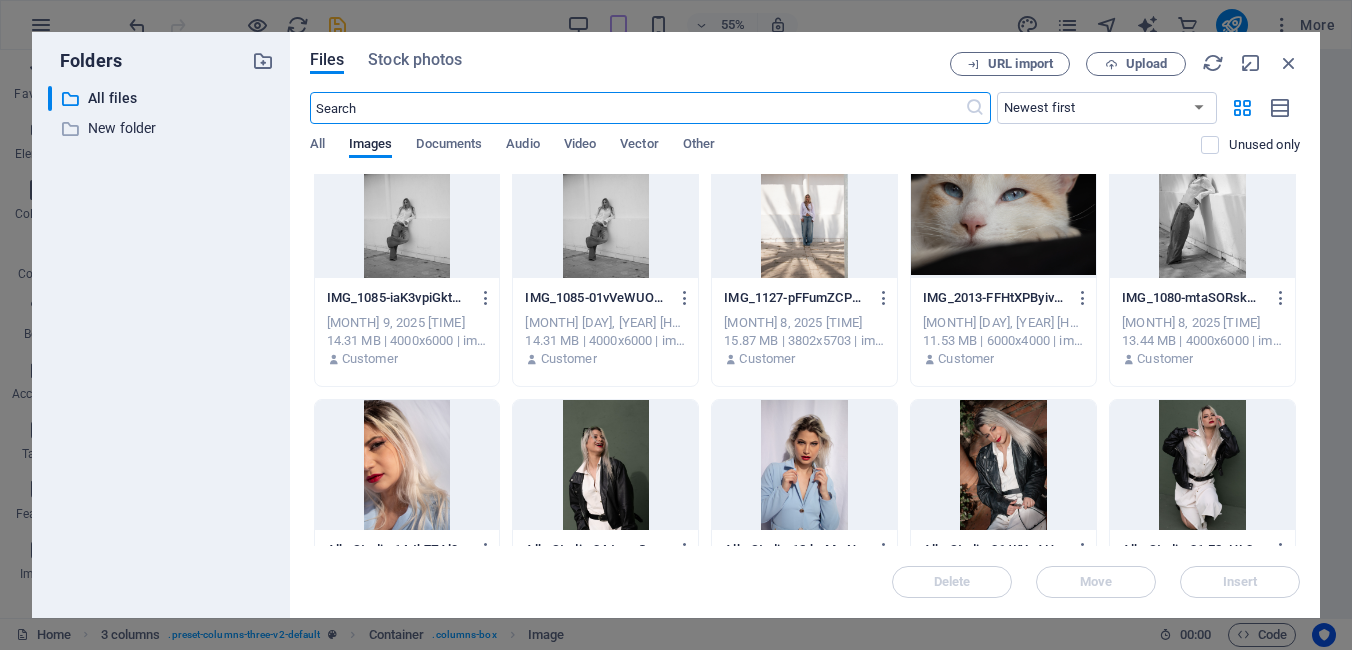 scroll, scrollTop: 3497, scrollLeft: 0, axis: vertical 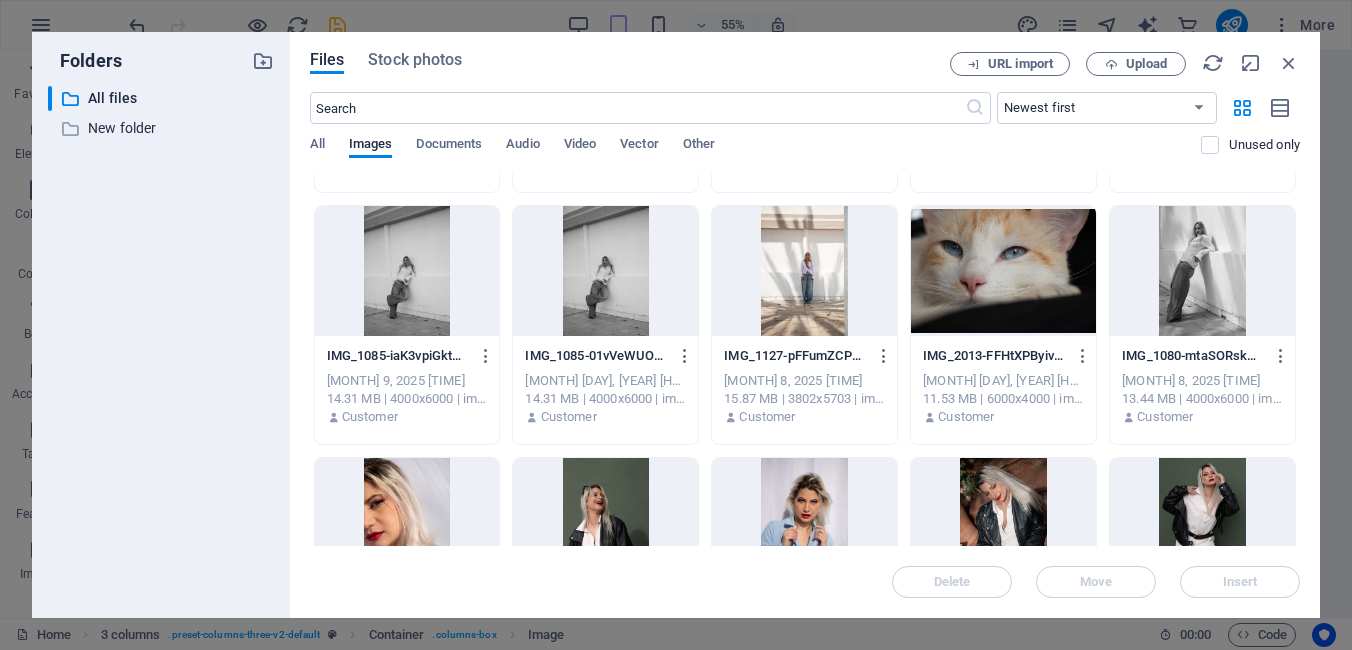click at bounding box center [1202, 271] 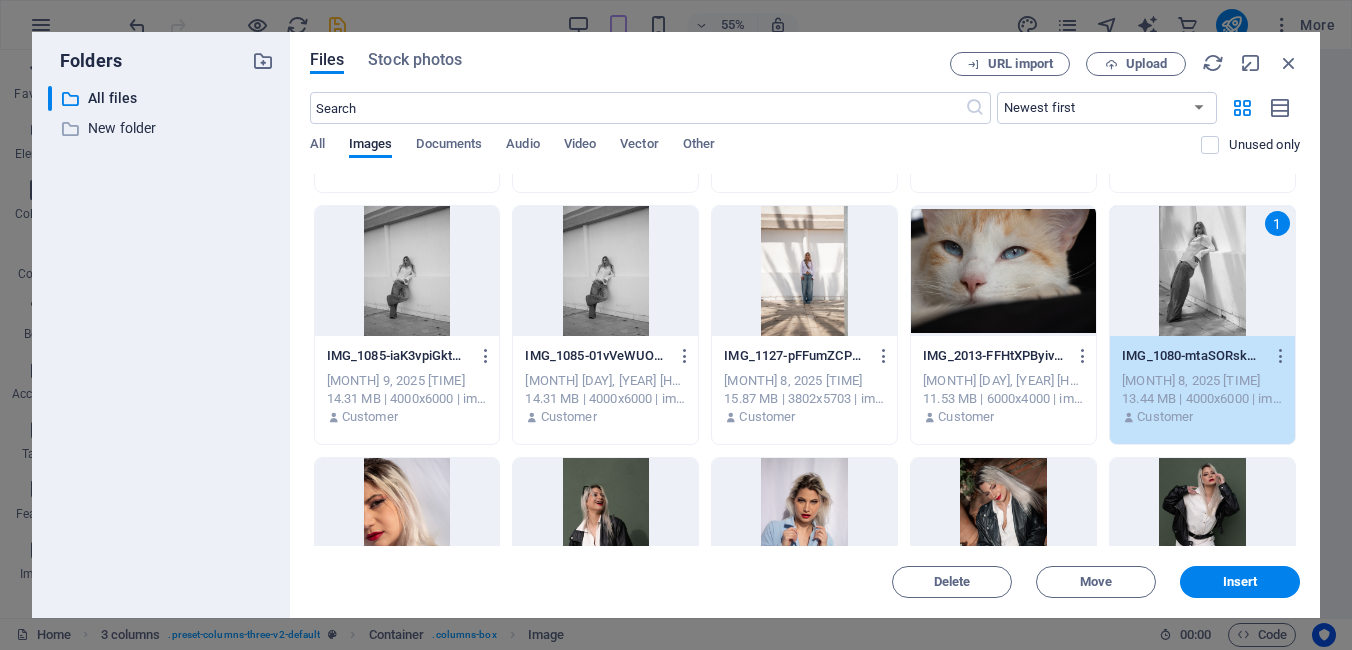 click on "1" at bounding box center [1202, 271] 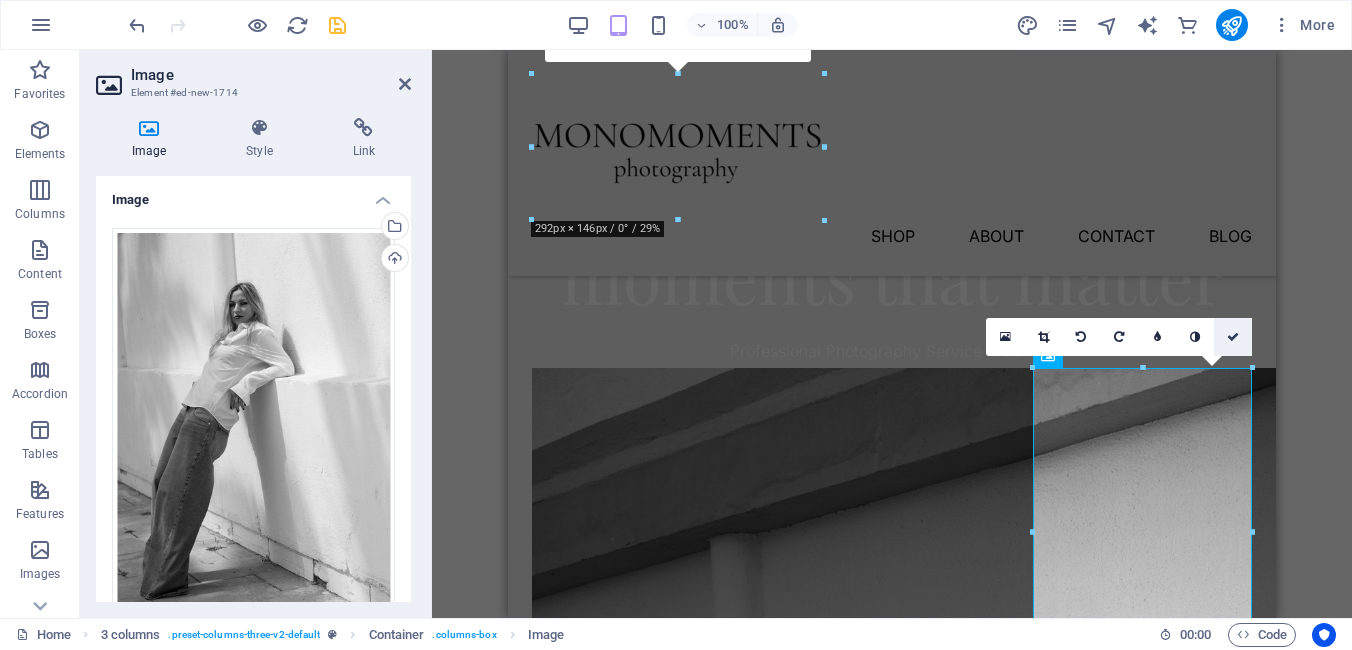 click at bounding box center (1233, 337) 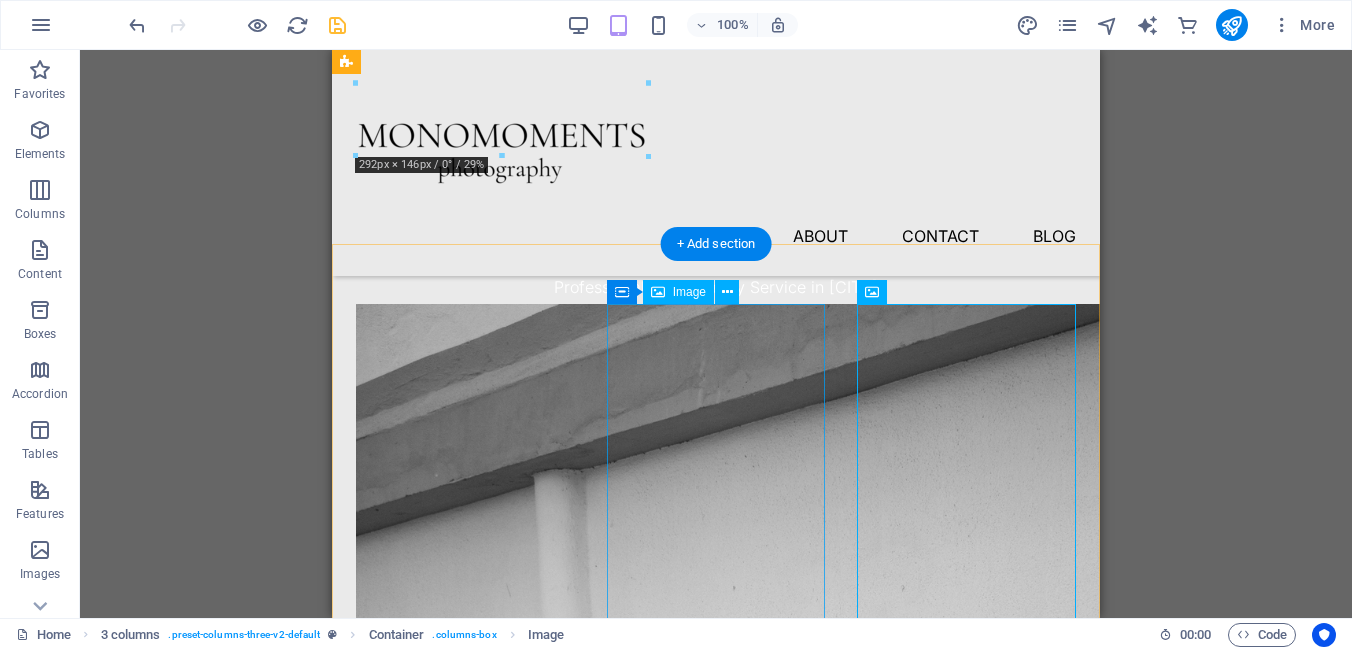 scroll, scrollTop: 819, scrollLeft: 0, axis: vertical 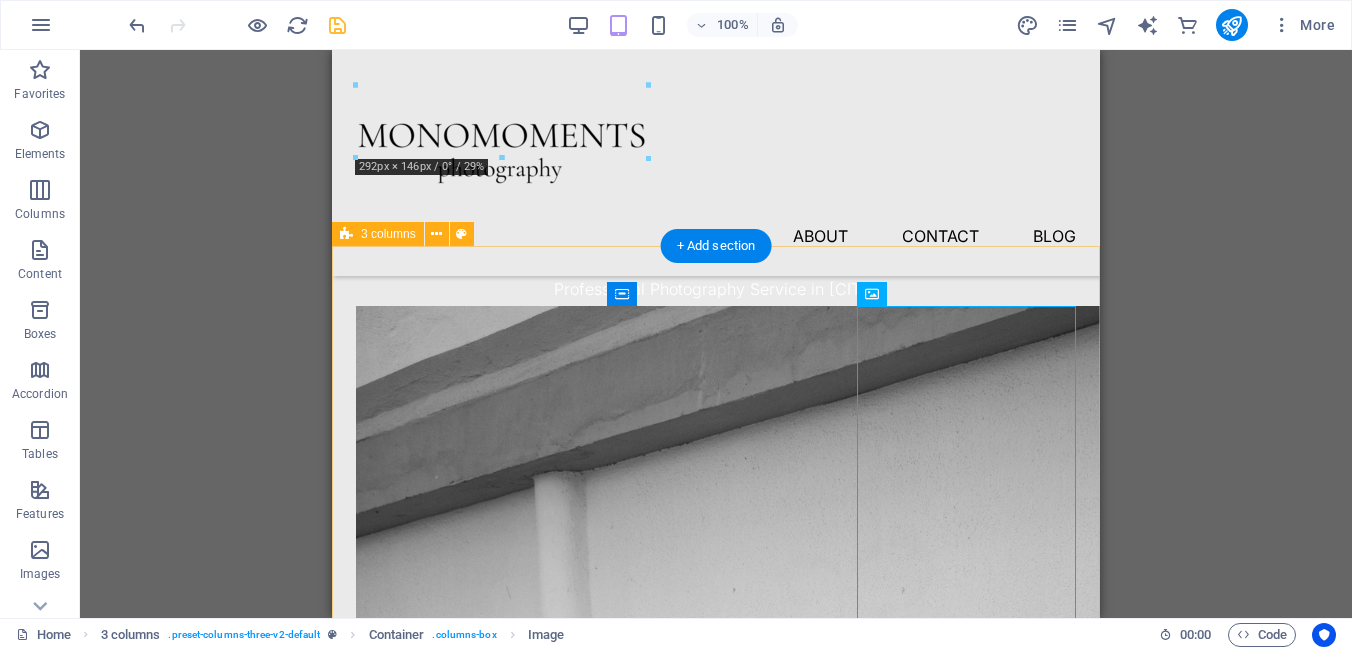 click at bounding box center (716, 2050) 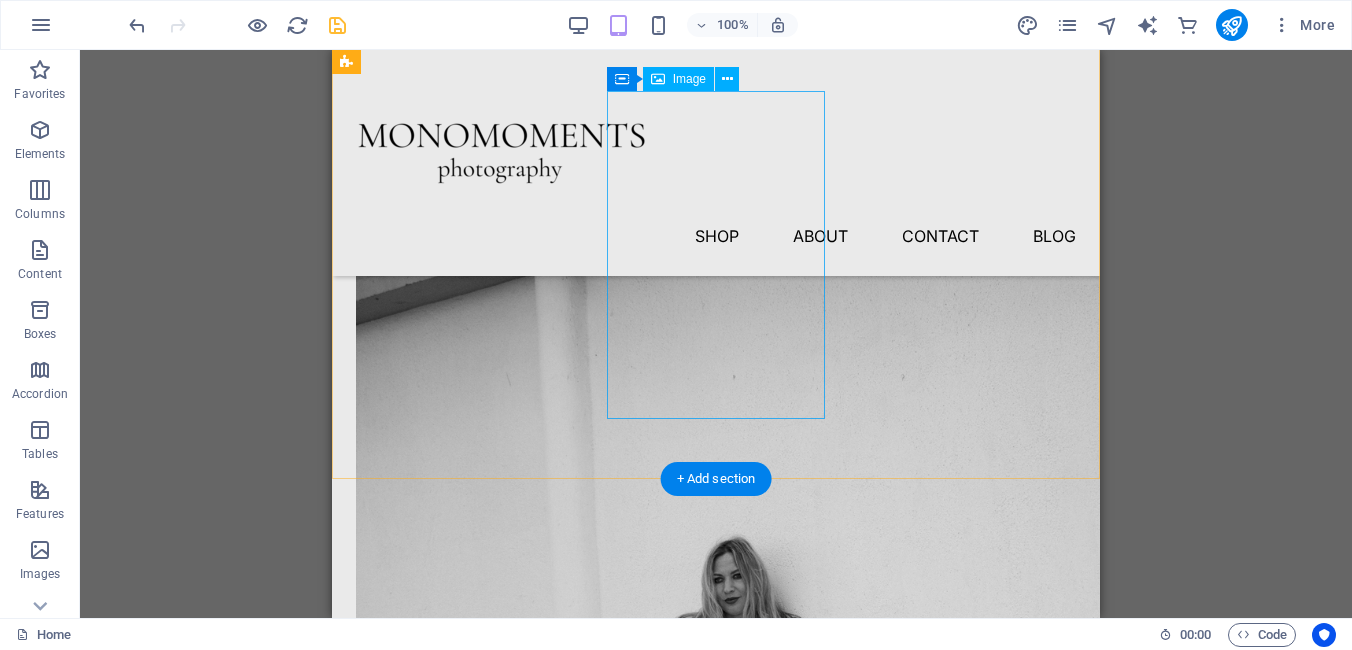 scroll, scrollTop: 1020, scrollLeft: 0, axis: vertical 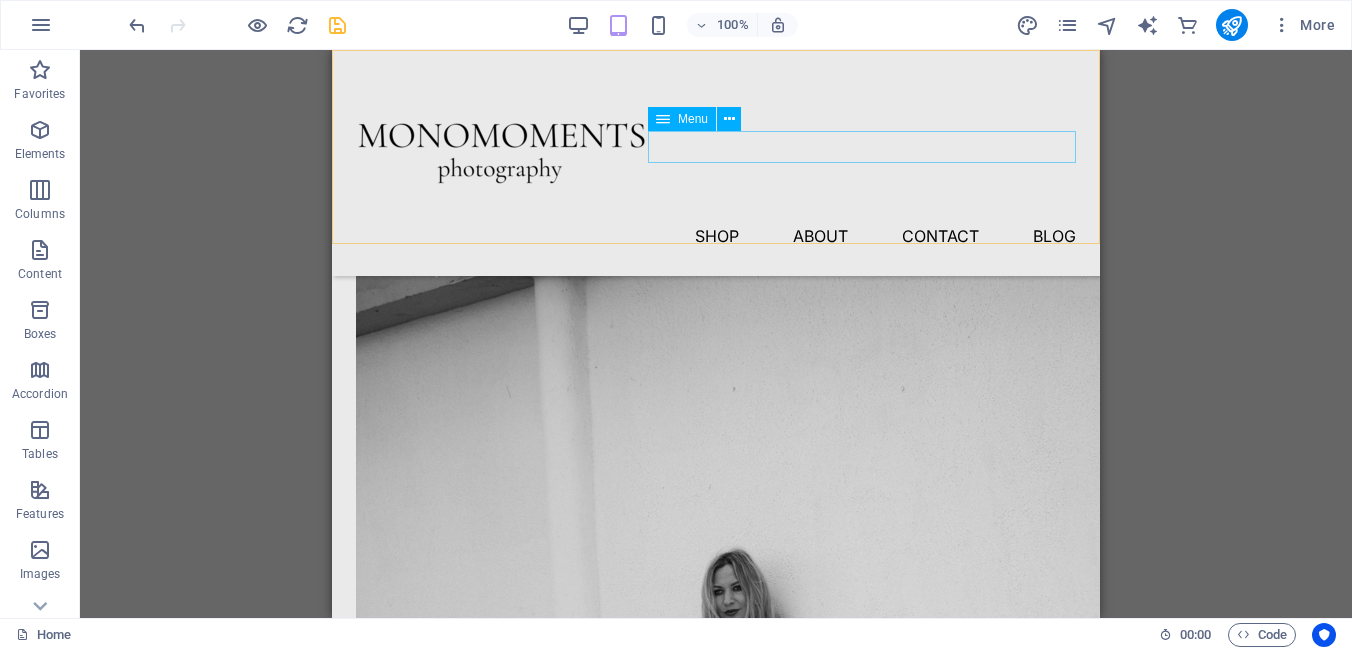 click on "Shop About Contact Blog" at bounding box center (716, 236) 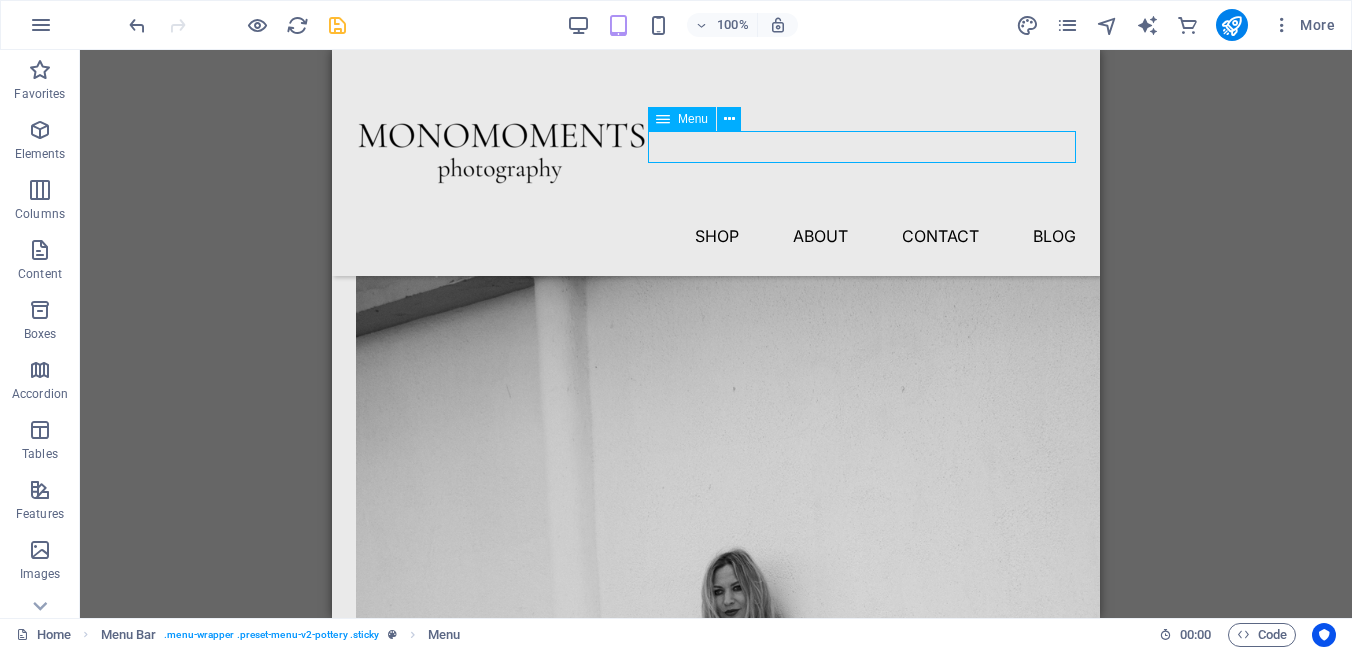 click on "Shop About Contact Blog" at bounding box center [716, 236] 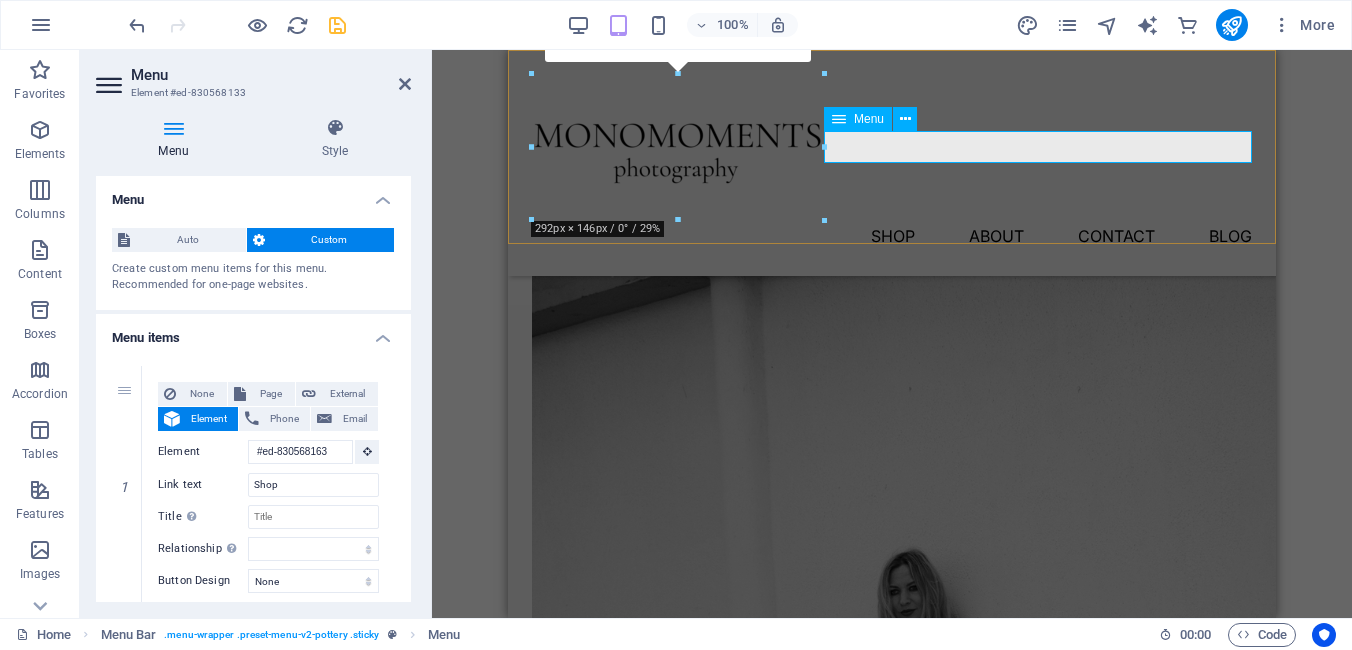 click on "Shop About Contact Blog" at bounding box center (892, 236) 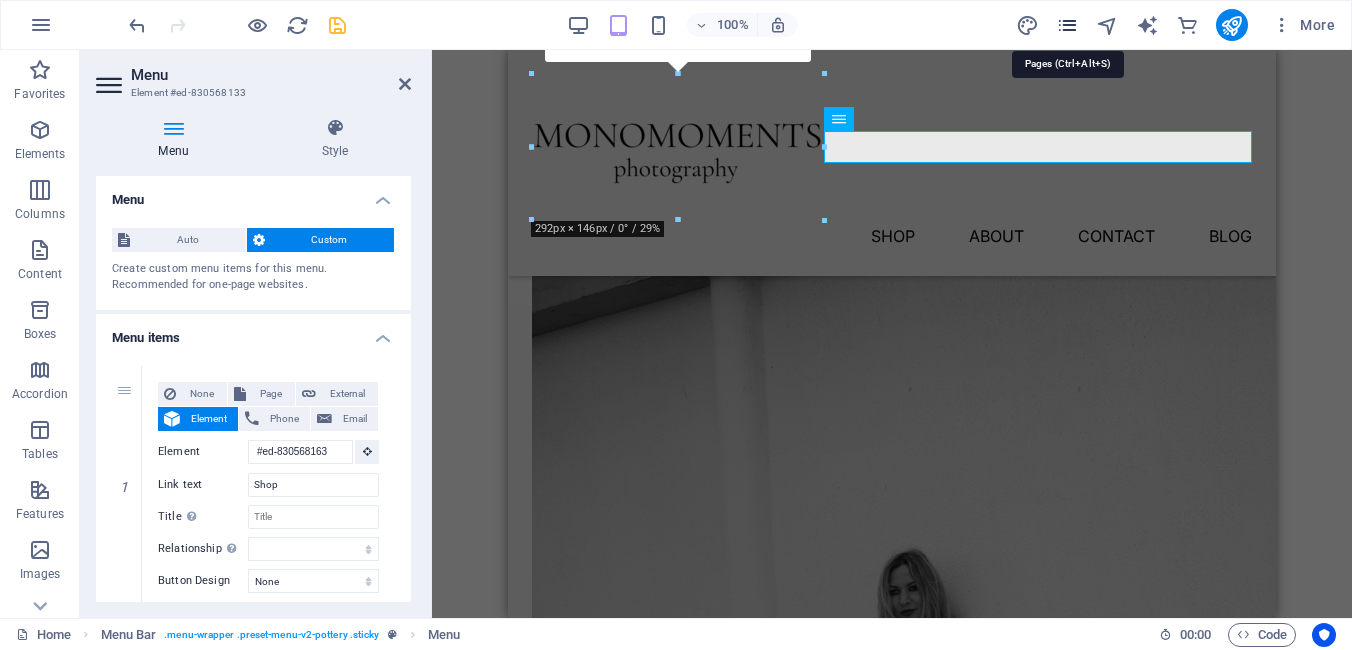 click at bounding box center [1067, 25] 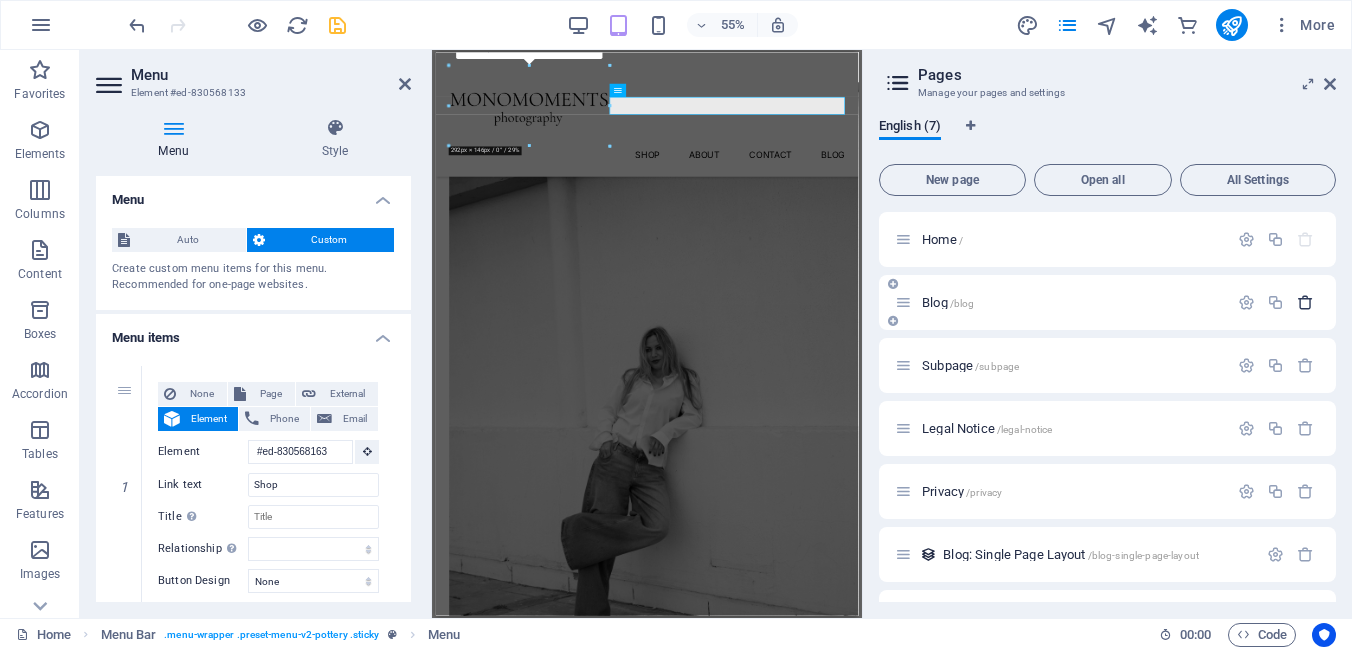 click at bounding box center (1305, 302) 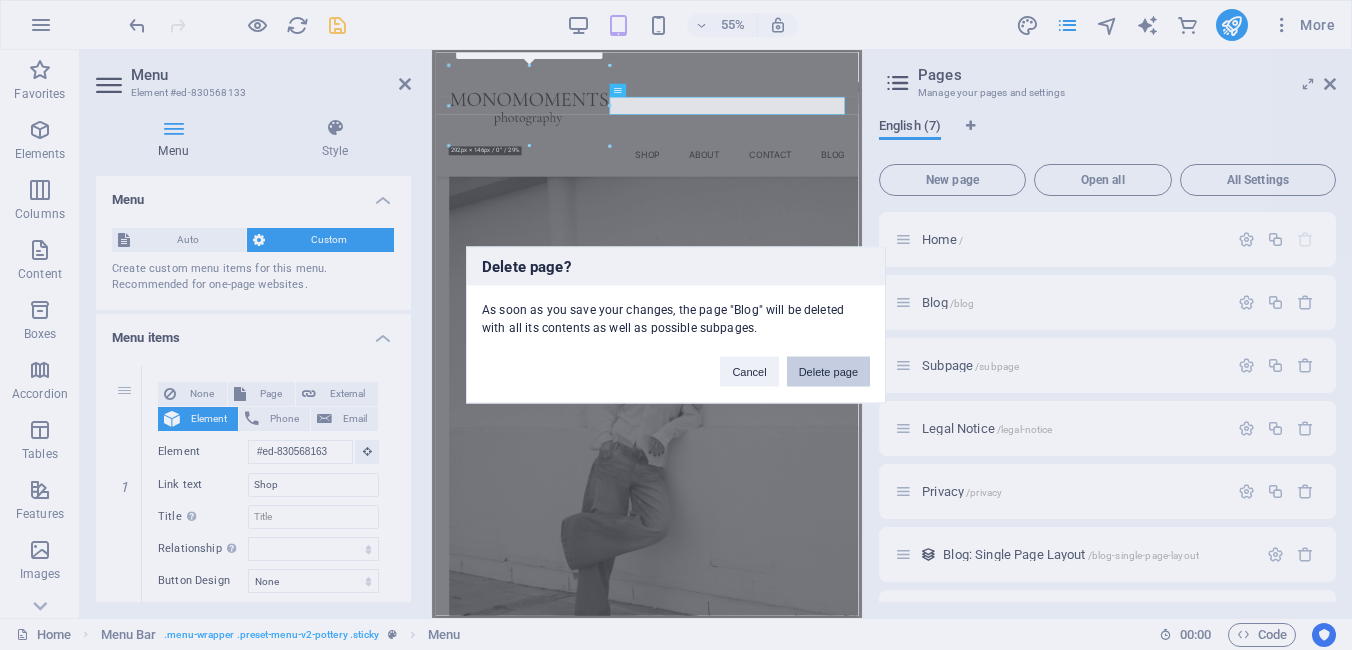 click on "Delete page" at bounding box center [828, 372] 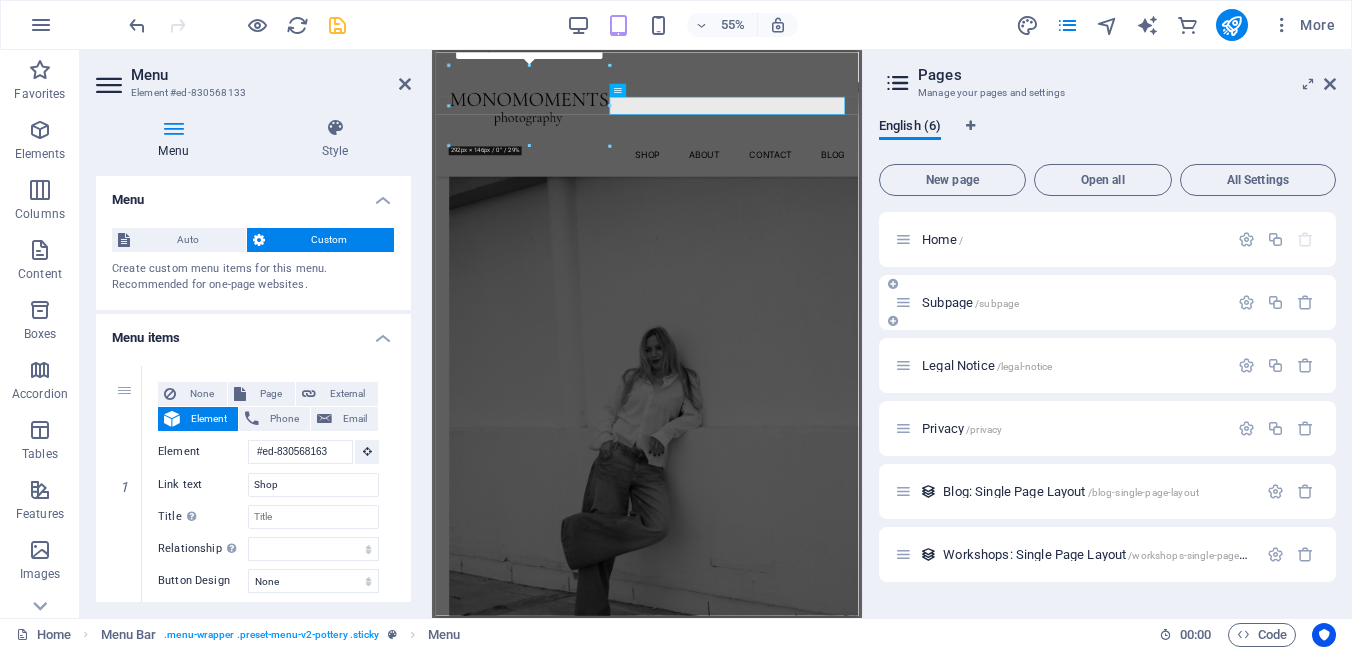 click on "Subpage /subpage" at bounding box center (970, 302) 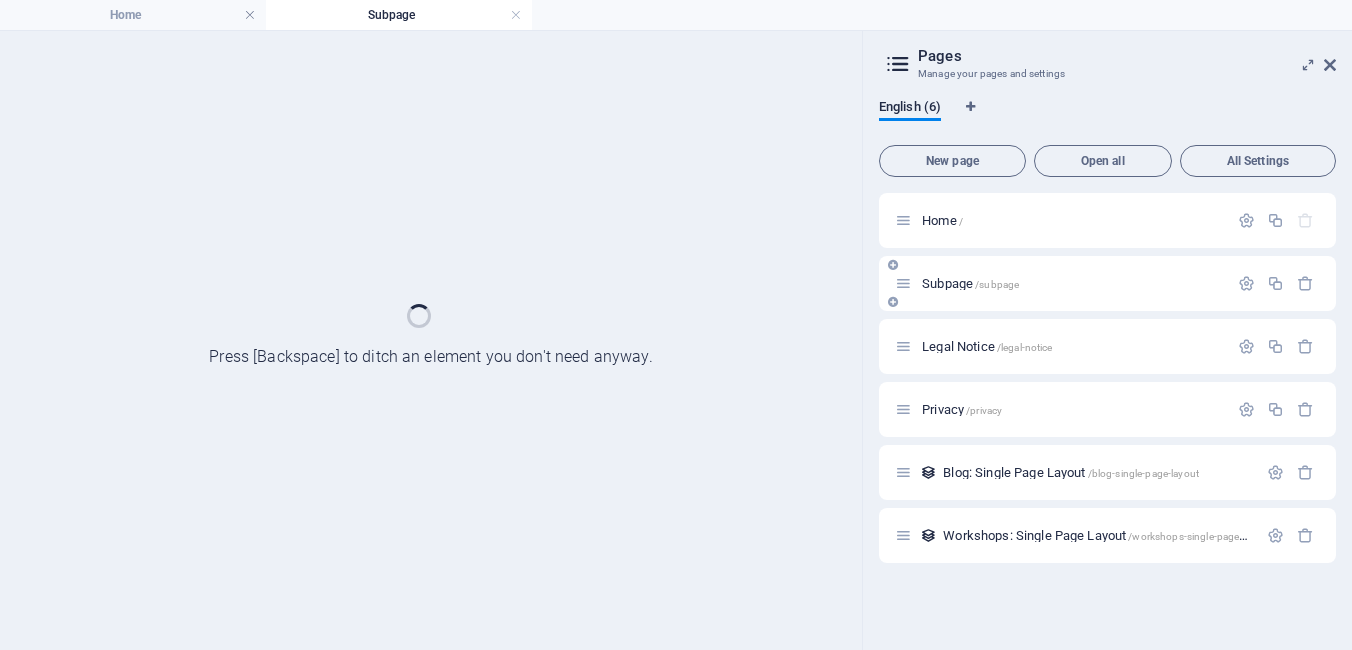 scroll, scrollTop: 0, scrollLeft: 0, axis: both 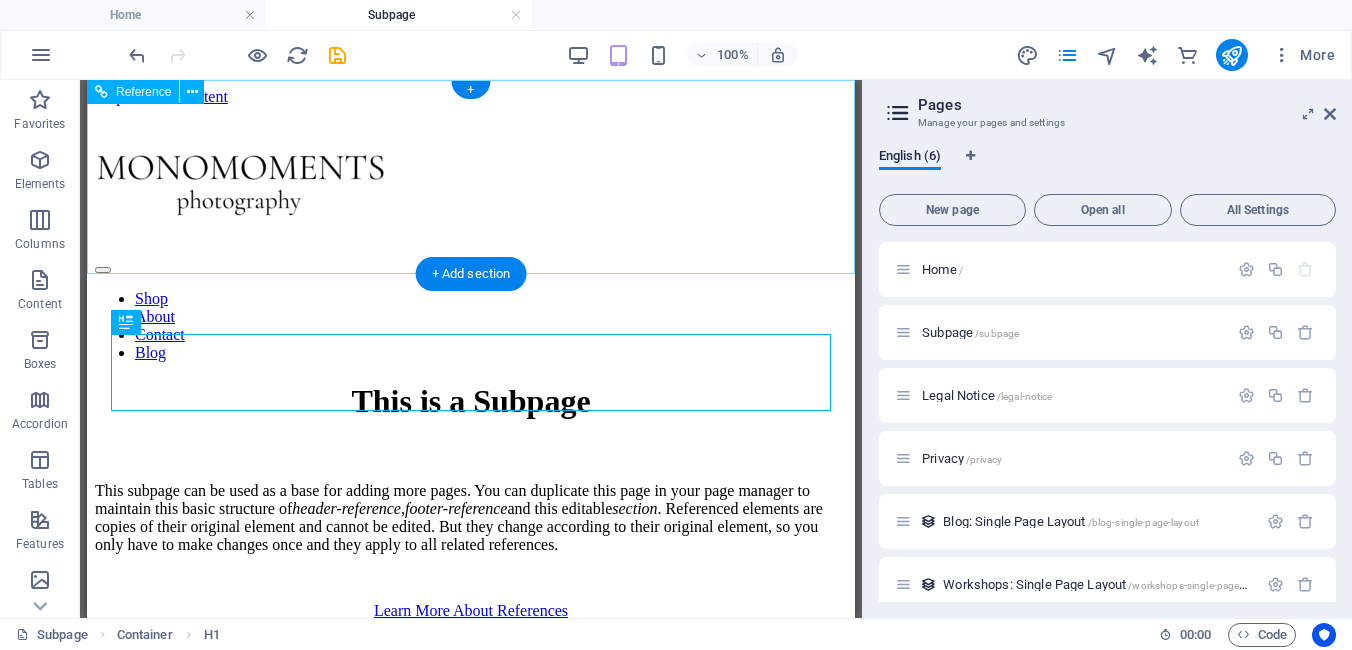 click on "Shop About Contact Blog" at bounding box center (471, 326) 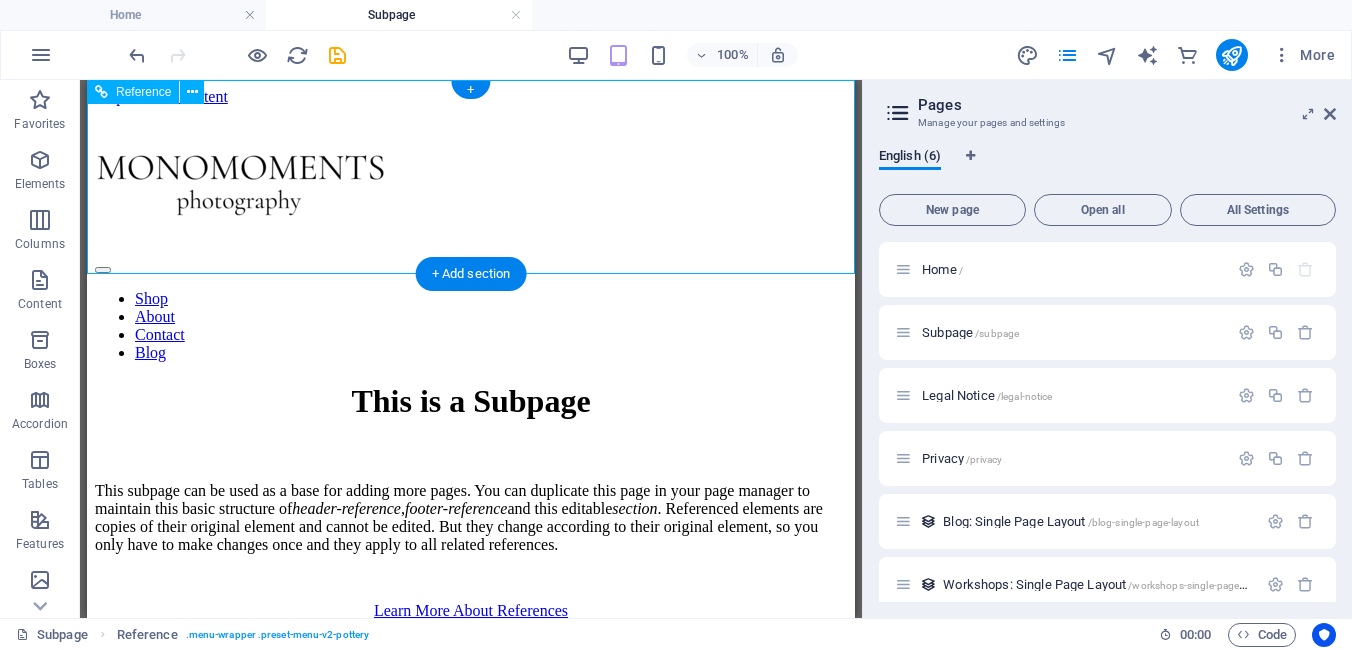 click on "Shop About Contact Blog" at bounding box center (471, 326) 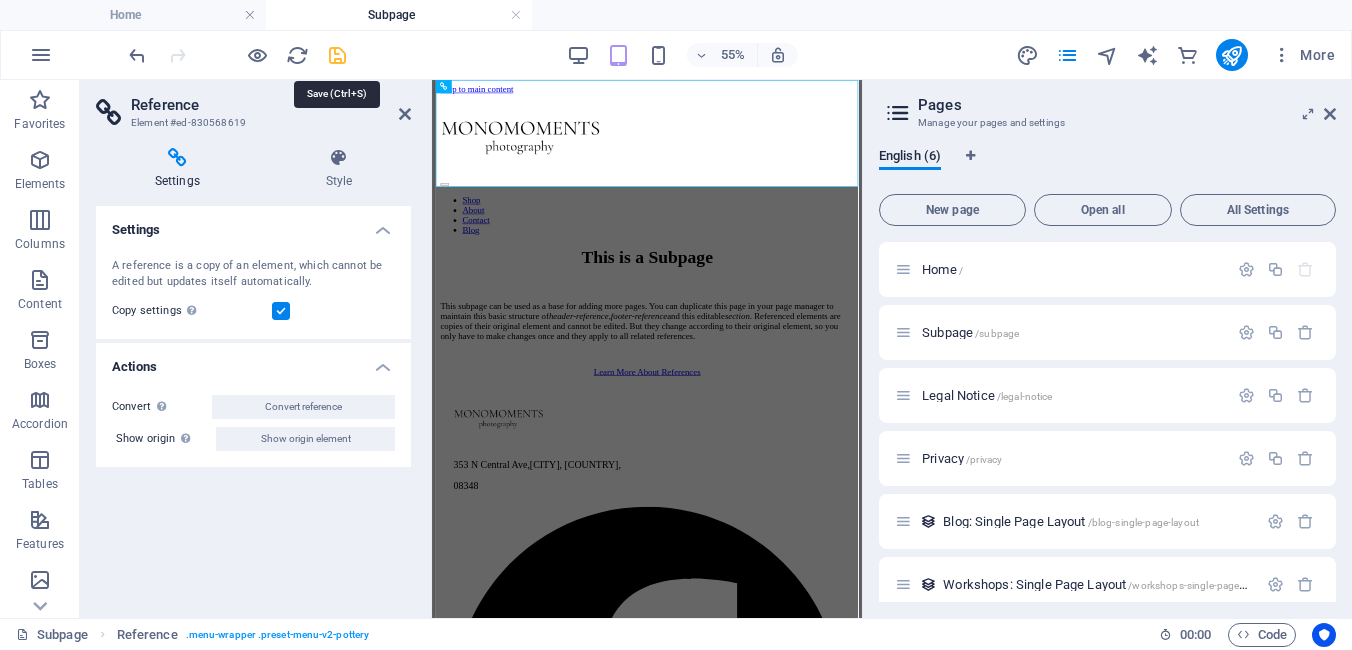click at bounding box center [337, 55] 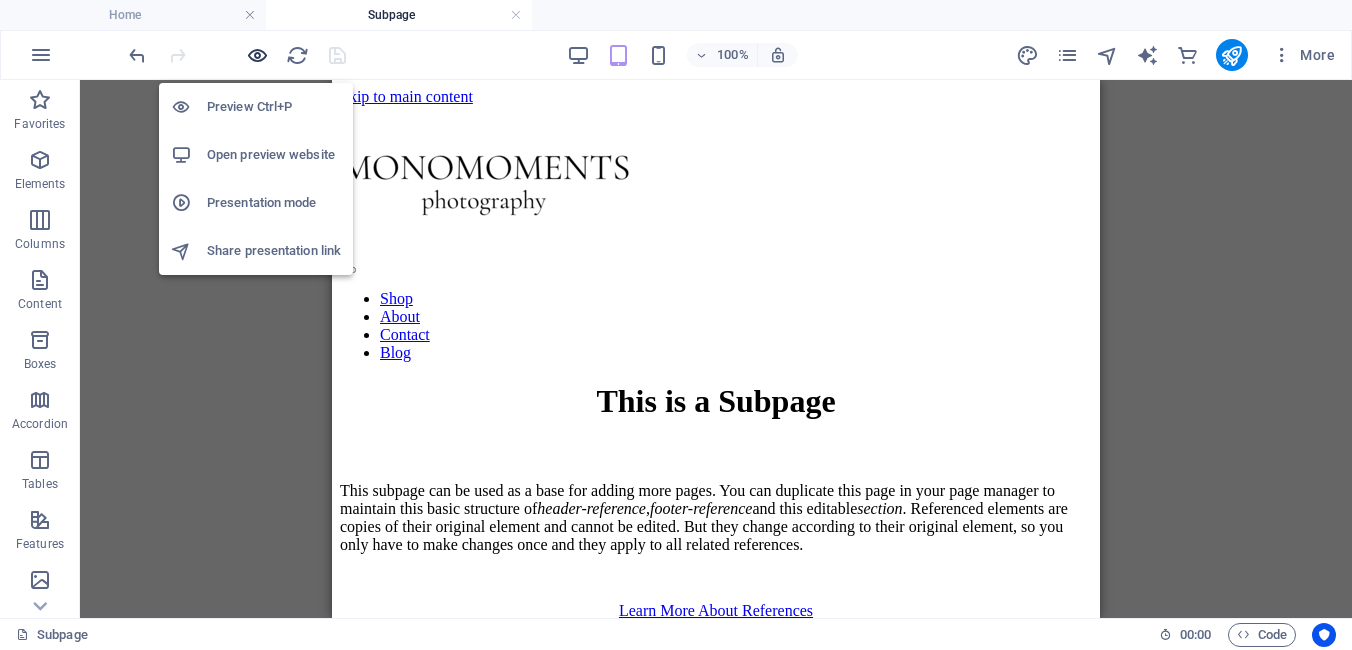 click at bounding box center [257, 55] 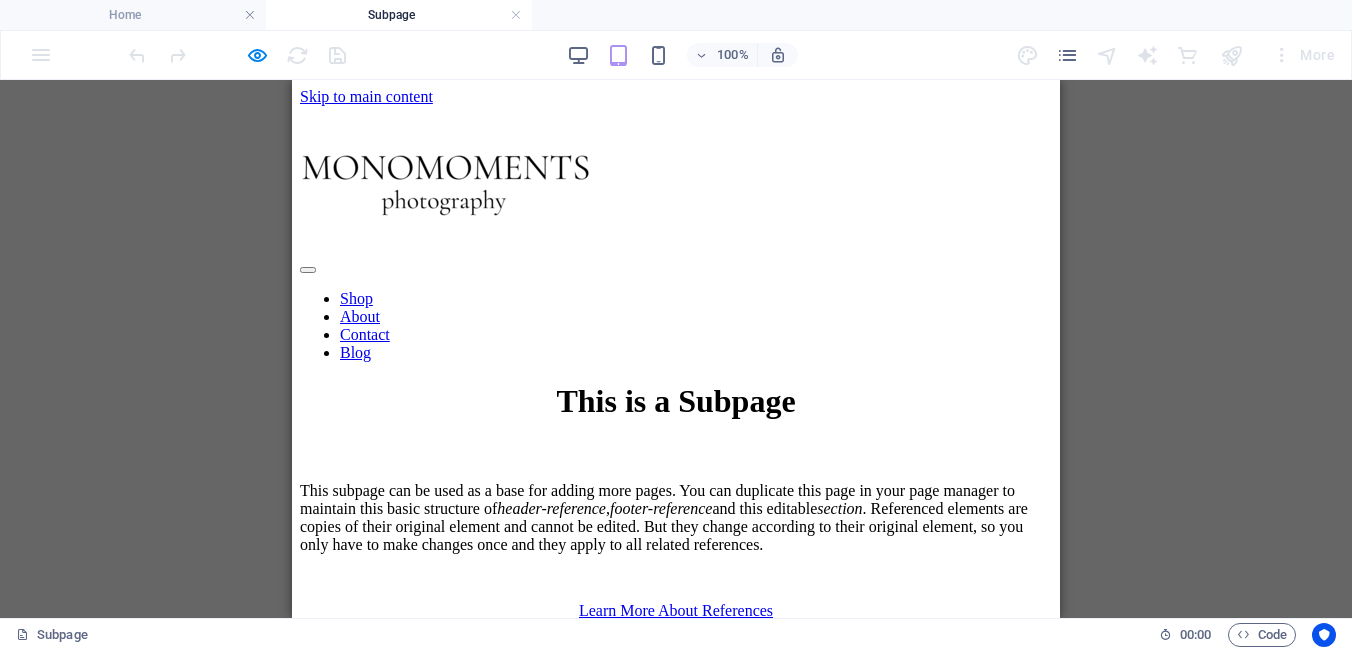 click on "Shop" at bounding box center [356, 298] 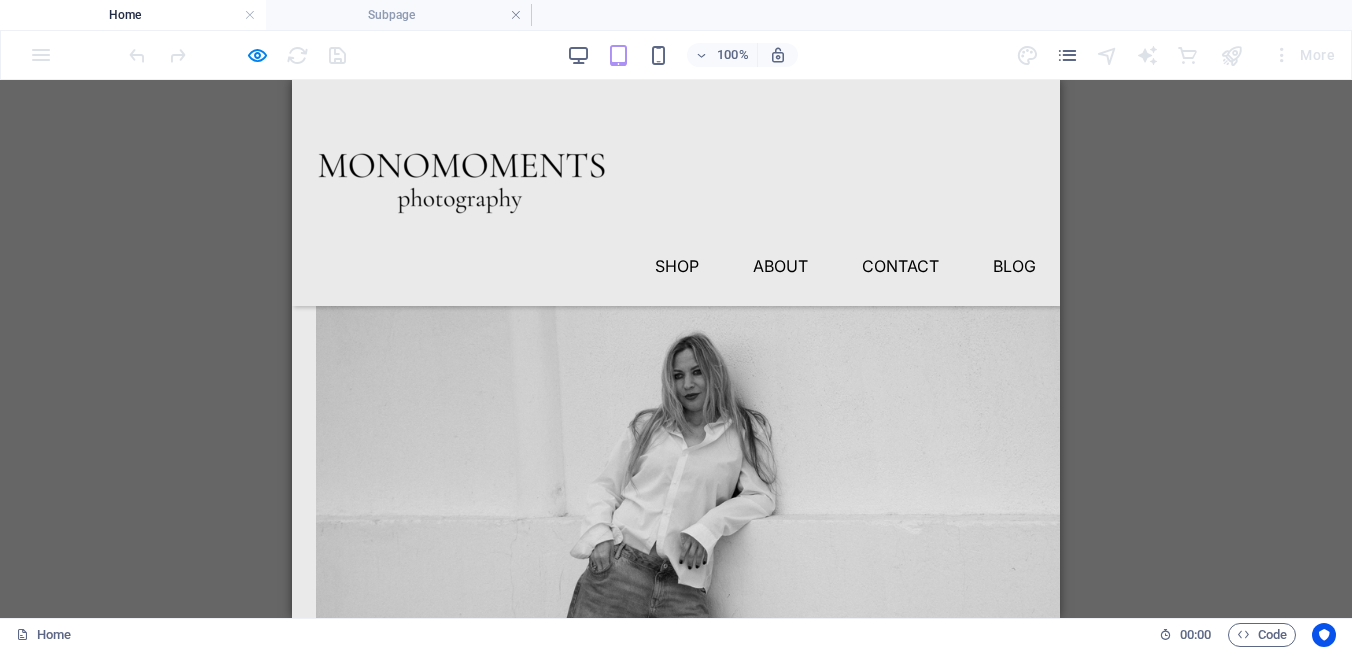 scroll, scrollTop: 1277, scrollLeft: 0, axis: vertical 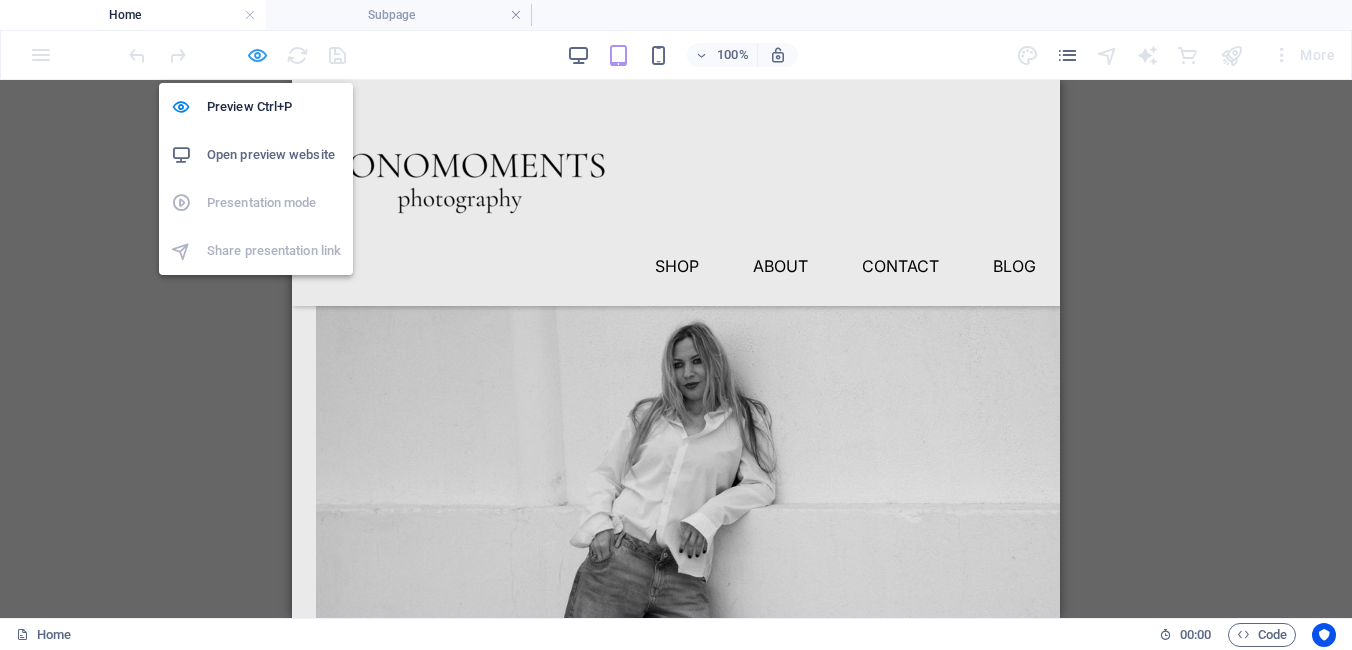 click at bounding box center (257, 55) 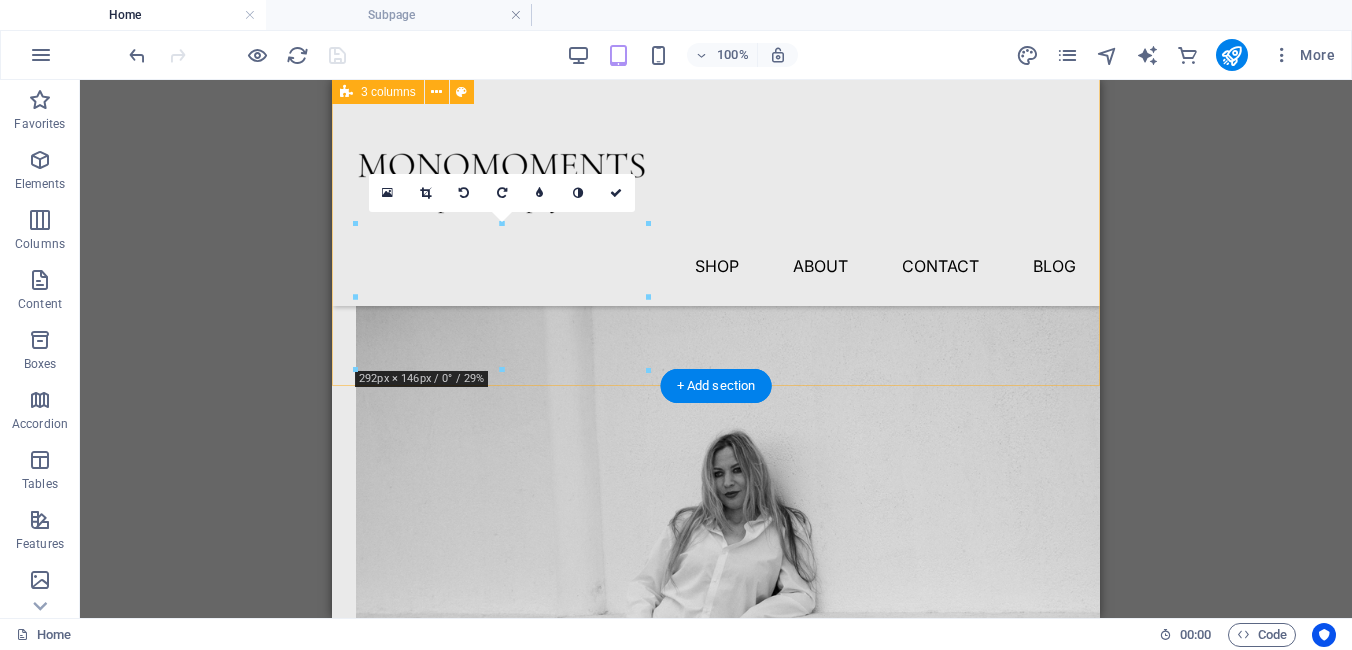 scroll, scrollTop: 1180, scrollLeft: 0, axis: vertical 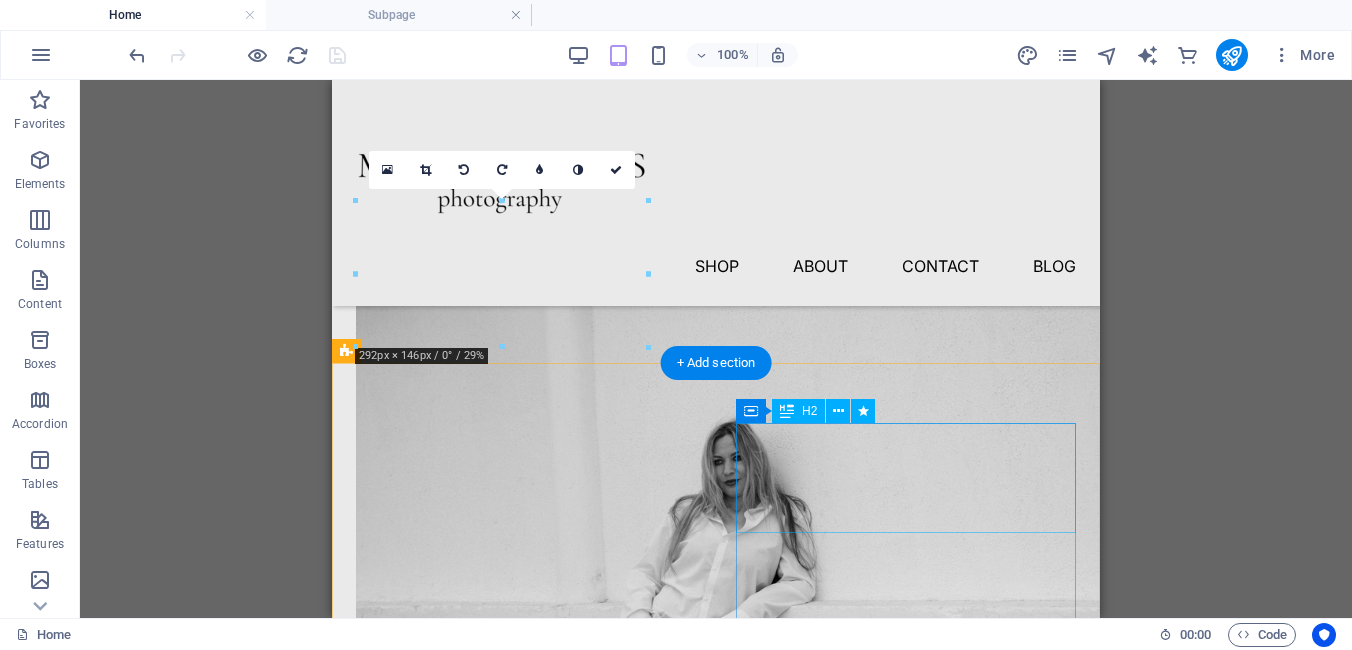 click on "Hand crafted since 2014" at bounding box center (716, 3610) 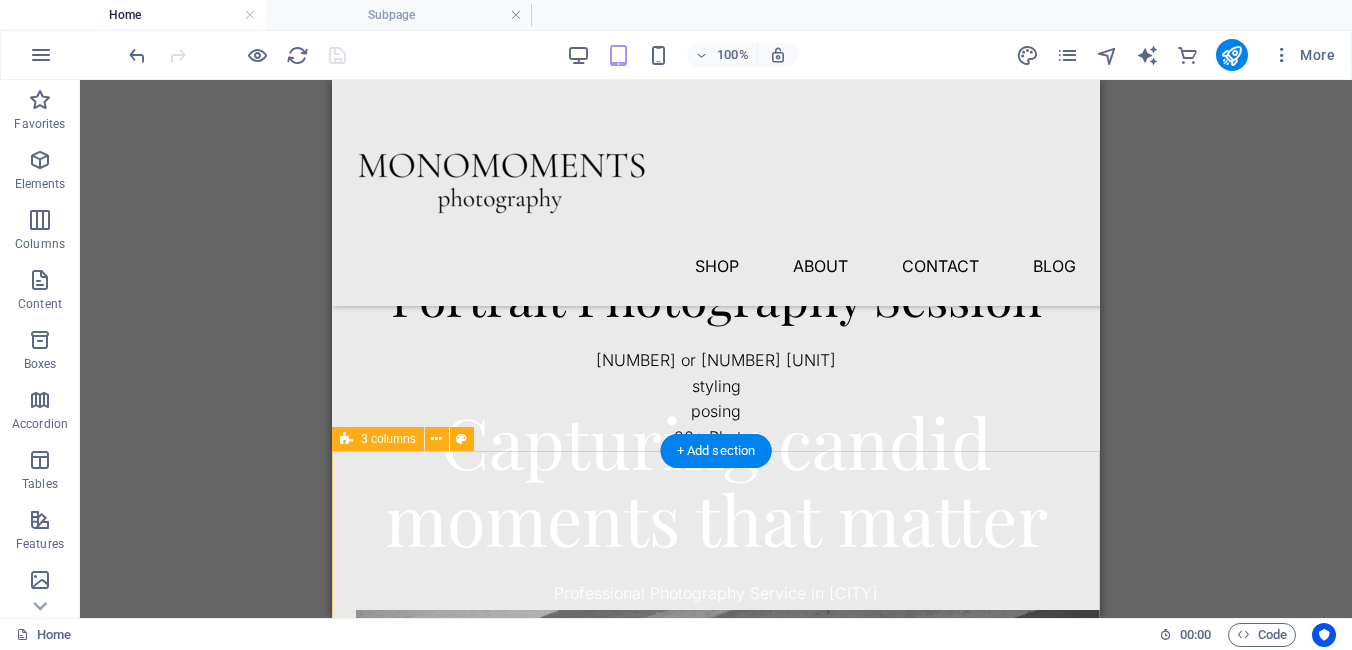 scroll, scrollTop: 463, scrollLeft: 0, axis: vertical 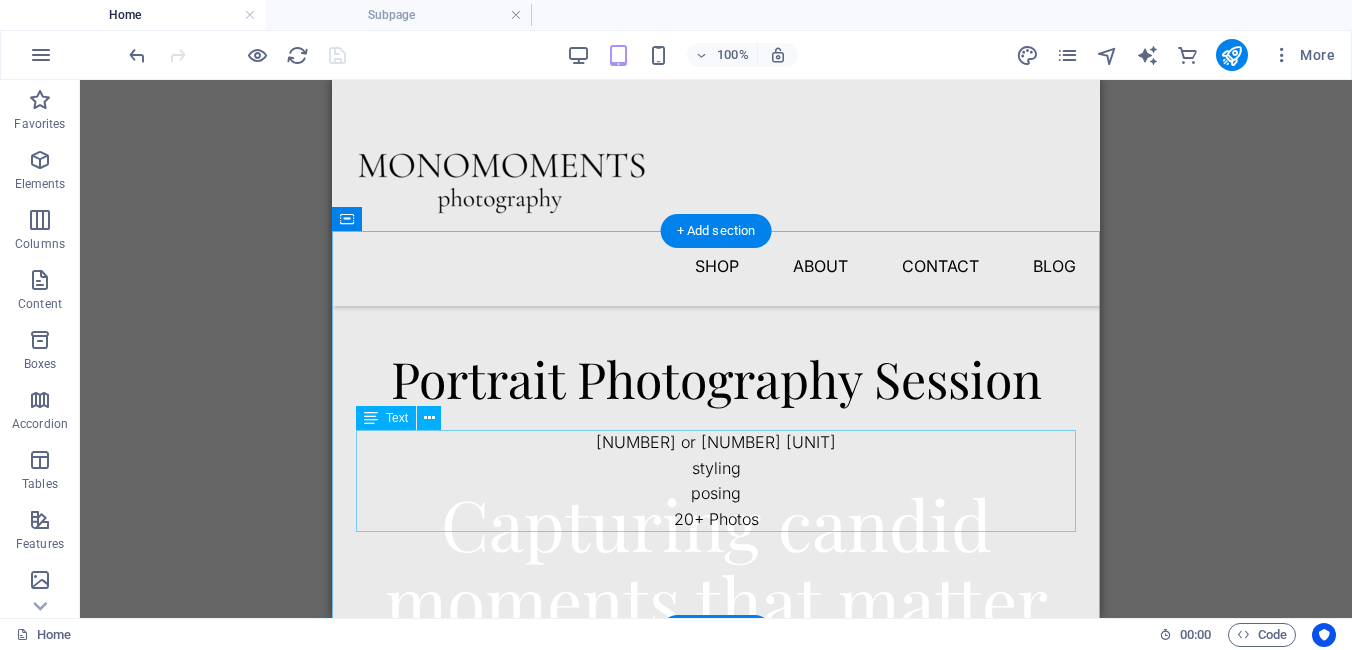 click on "[NUMBER] or [NUMBER] [UNIT] [WORD] [NUMBER]+ [WORD]" at bounding box center (716, 481) 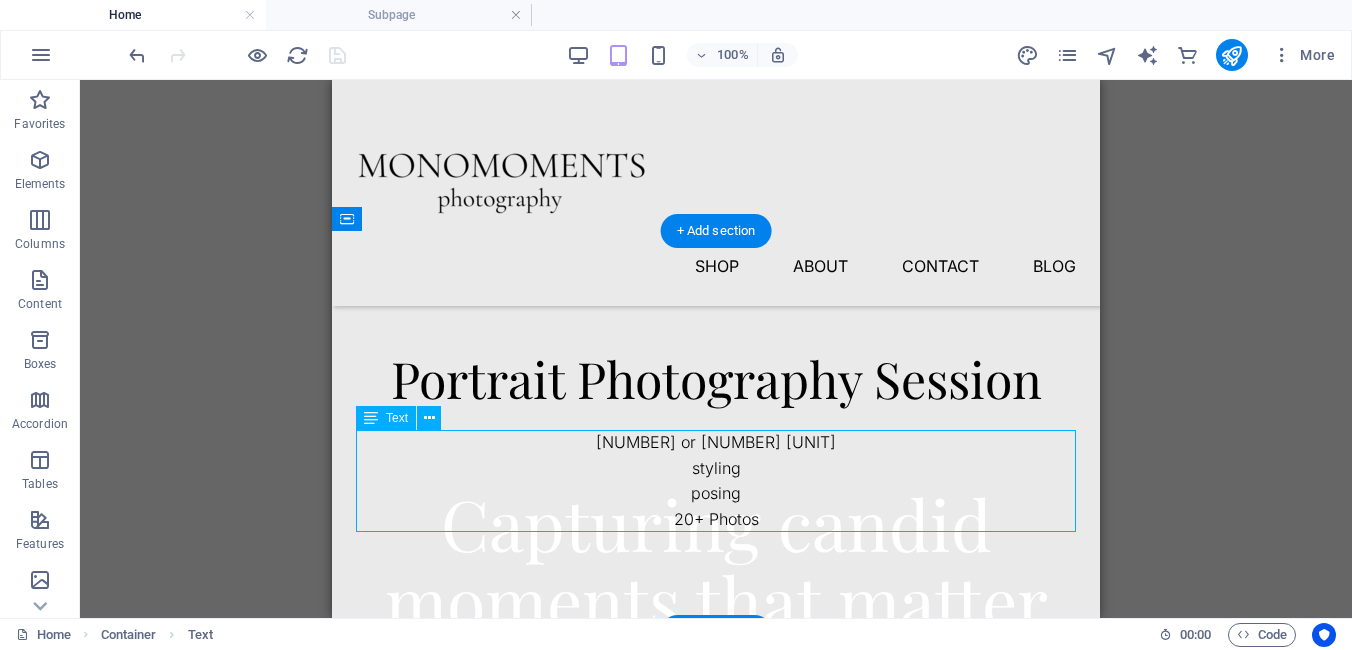 click on "[NUMBER] or [NUMBER] [UNIT] [WORD] [NUMBER]+ [WORD]" at bounding box center [716, 481] 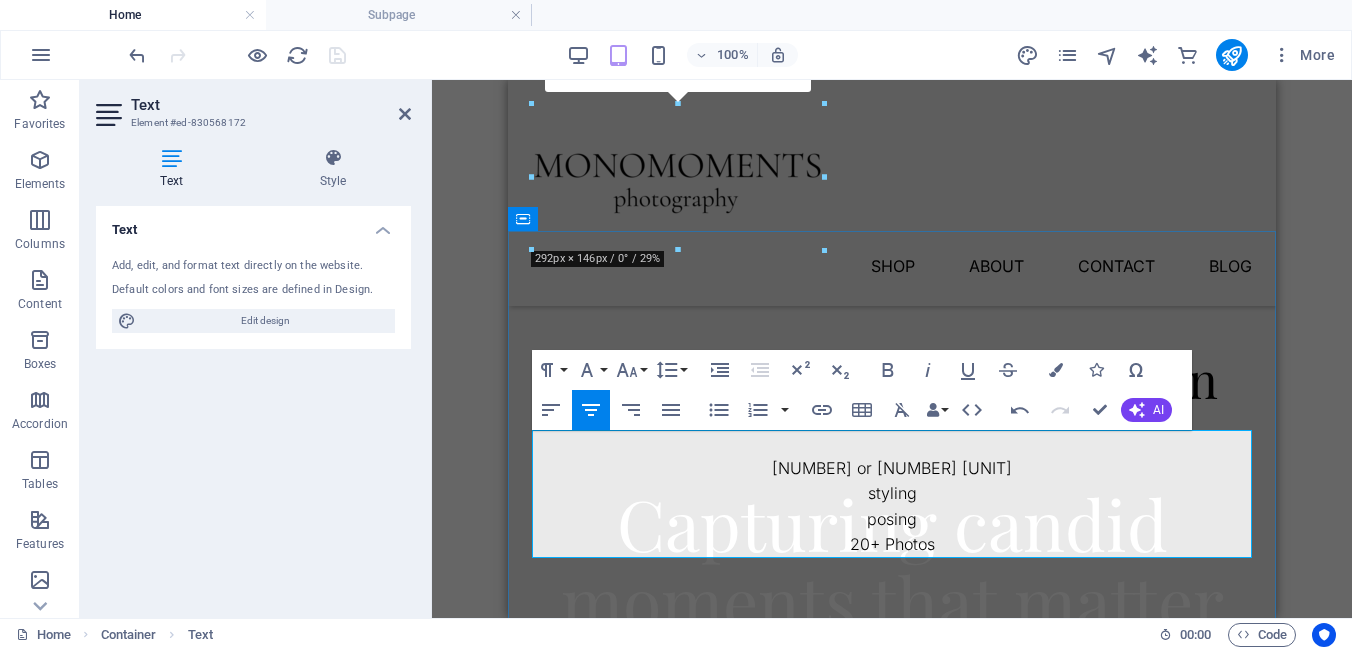 type 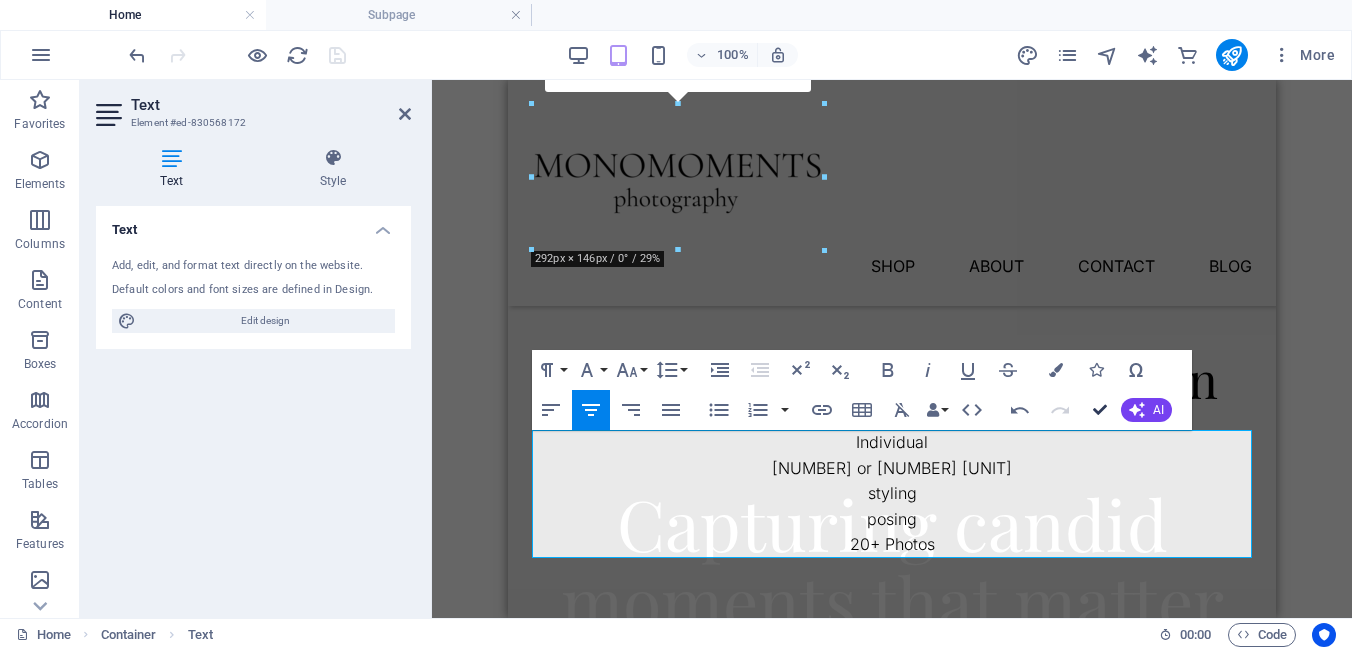 drag, startPoint x: 1096, startPoint y: 406, endPoint x: 762, endPoint y: 325, distance: 343.68155 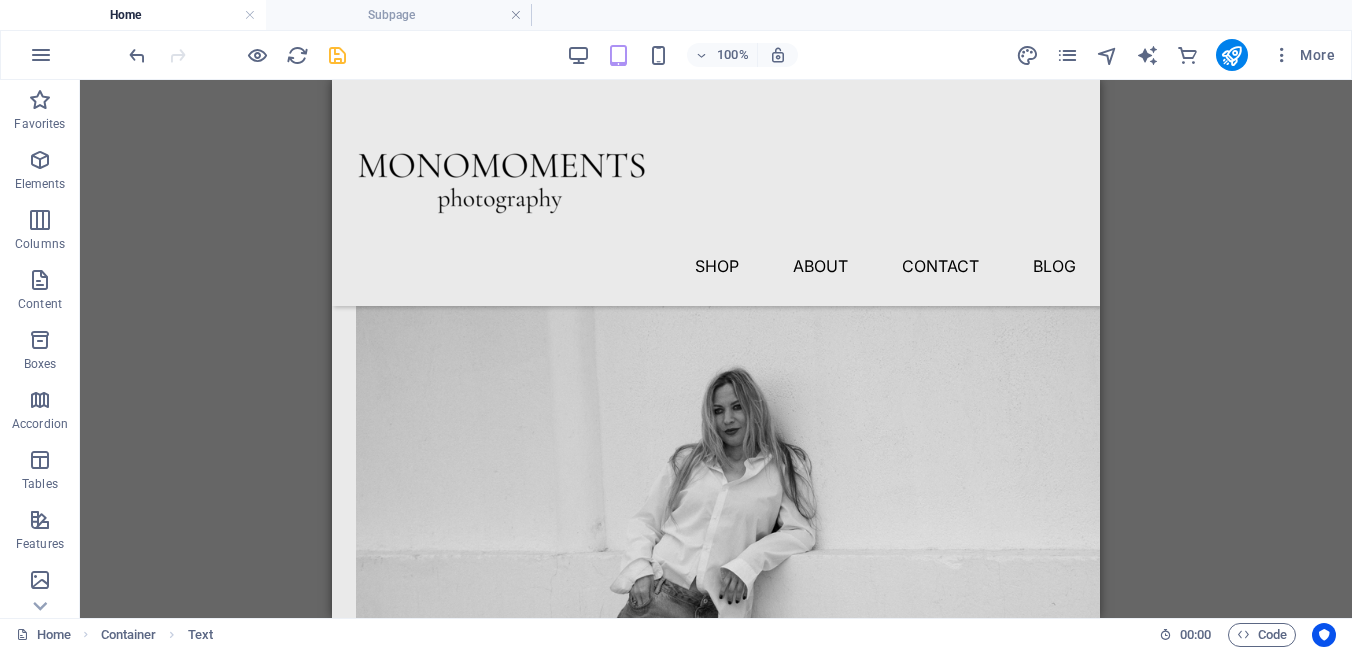 scroll, scrollTop: 1261, scrollLeft: 0, axis: vertical 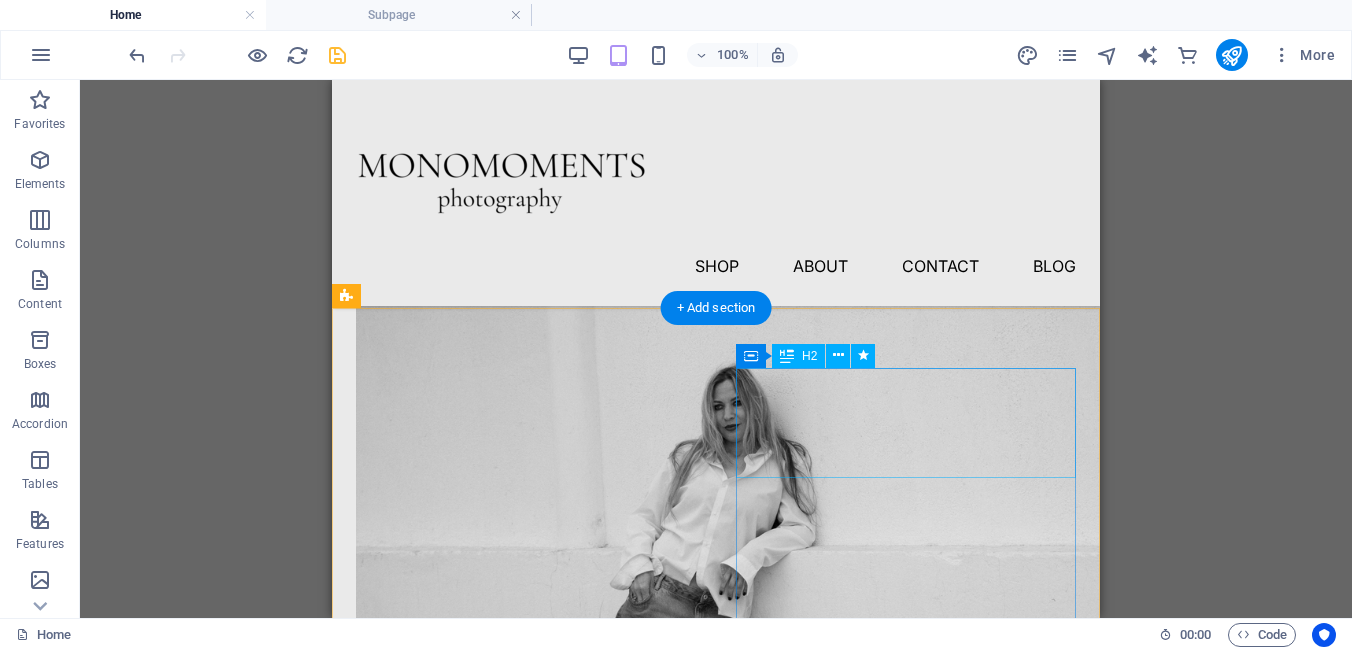 click on "Hand crafted since 2014" at bounding box center [716, 3555] 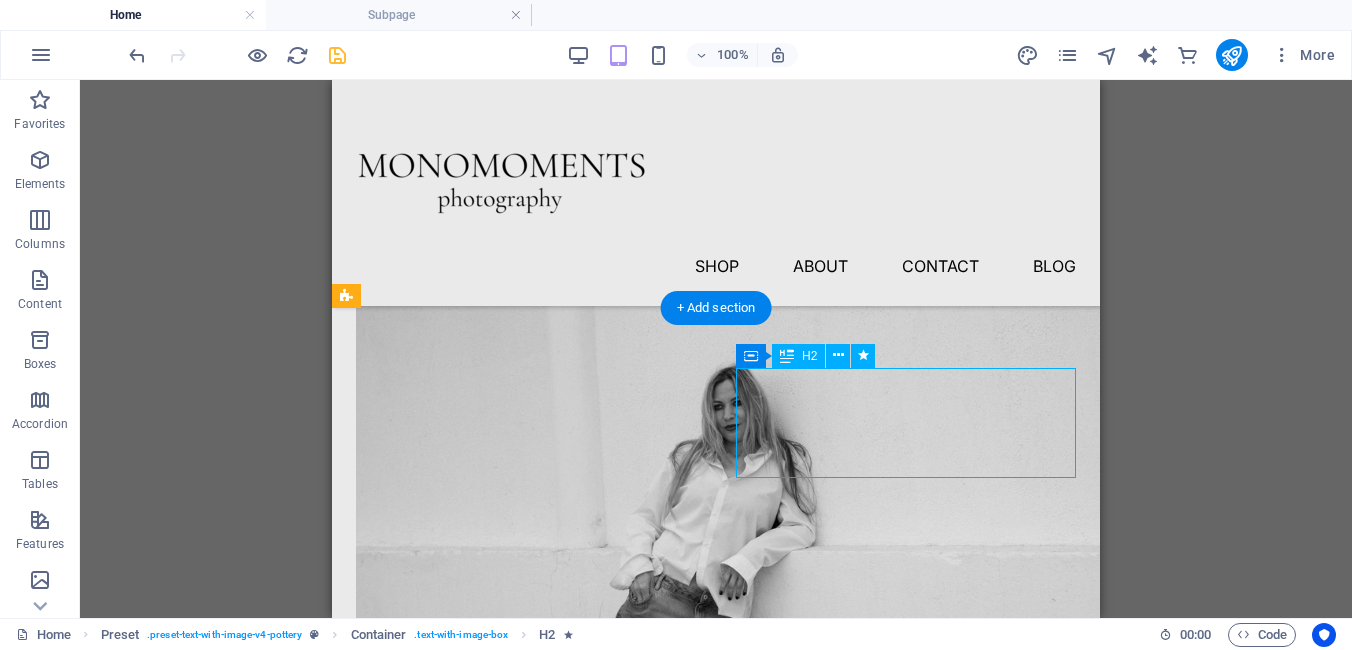 click on "Hand crafted since 2014" at bounding box center [716, 3555] 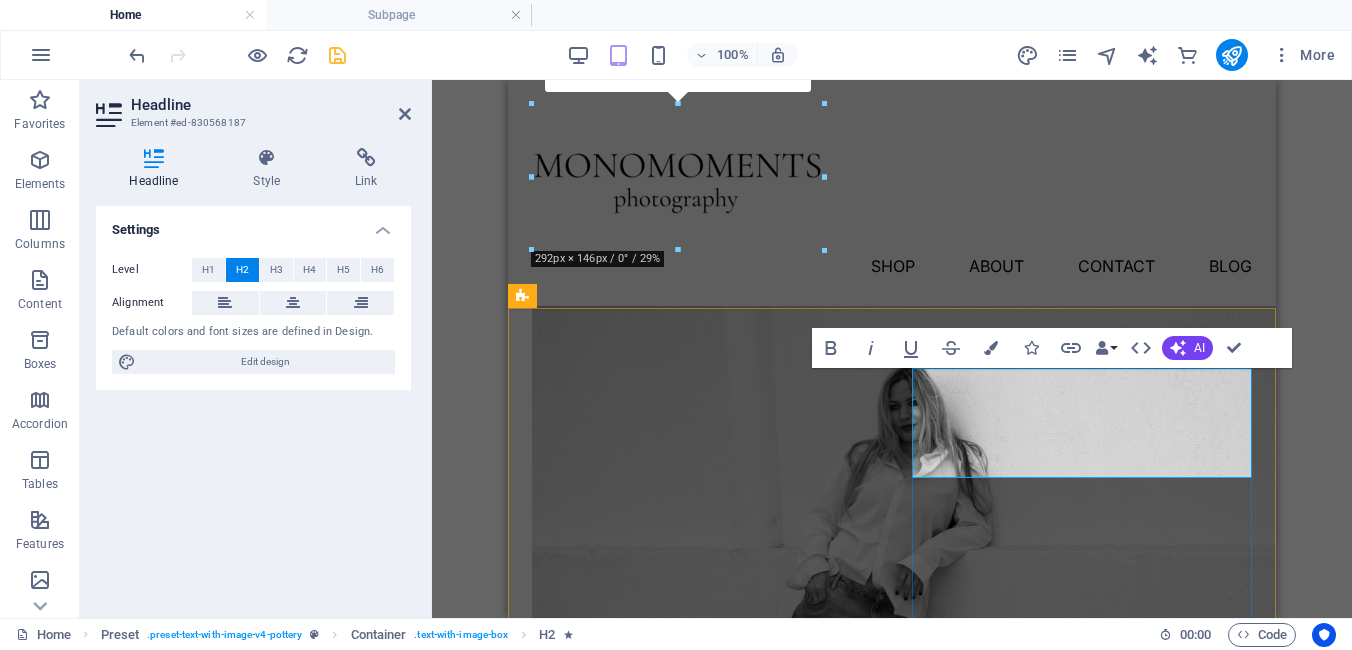 type 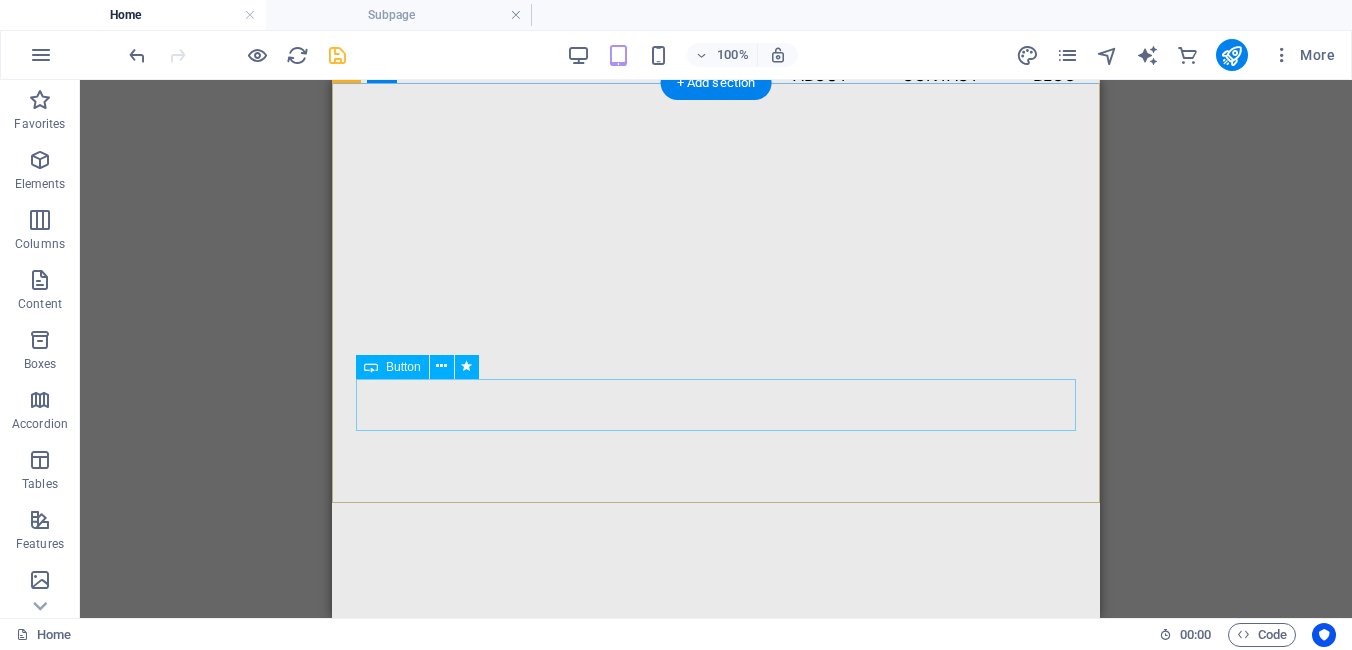 scroll, scrollTop: 164, scrollLeft: 0, axis: vertical 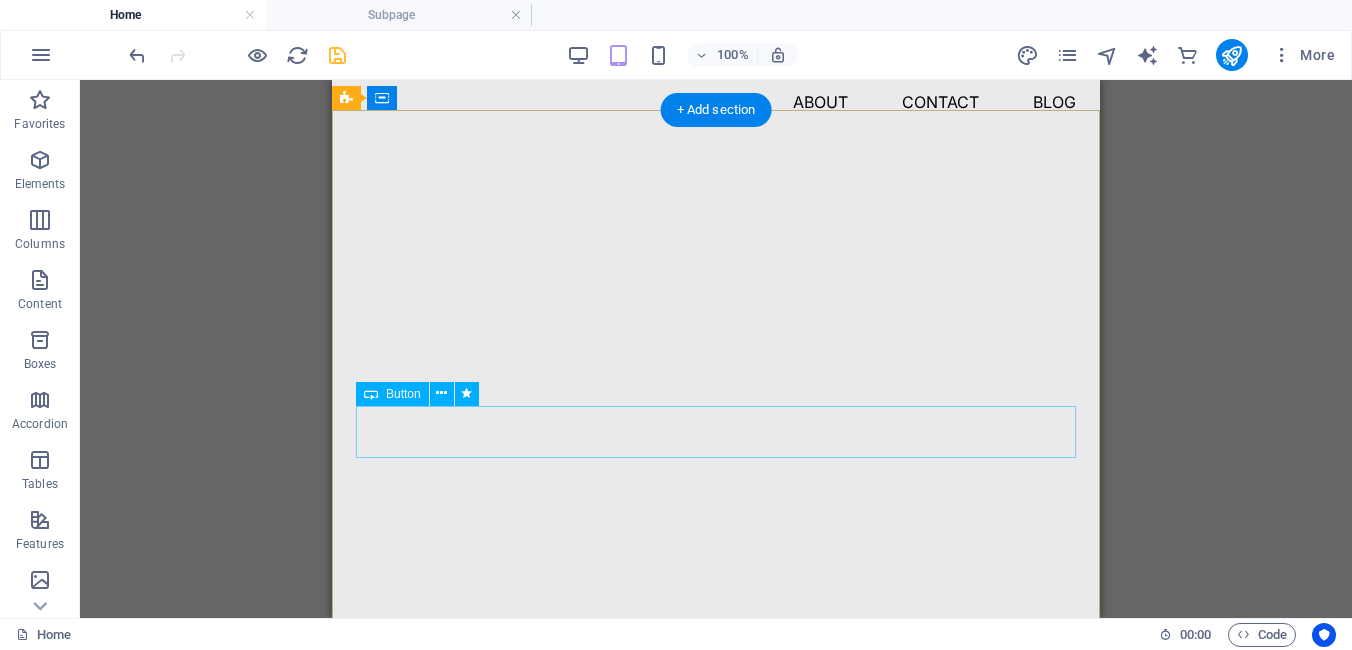 click on "Explore" at bounding box center (716, 1078) 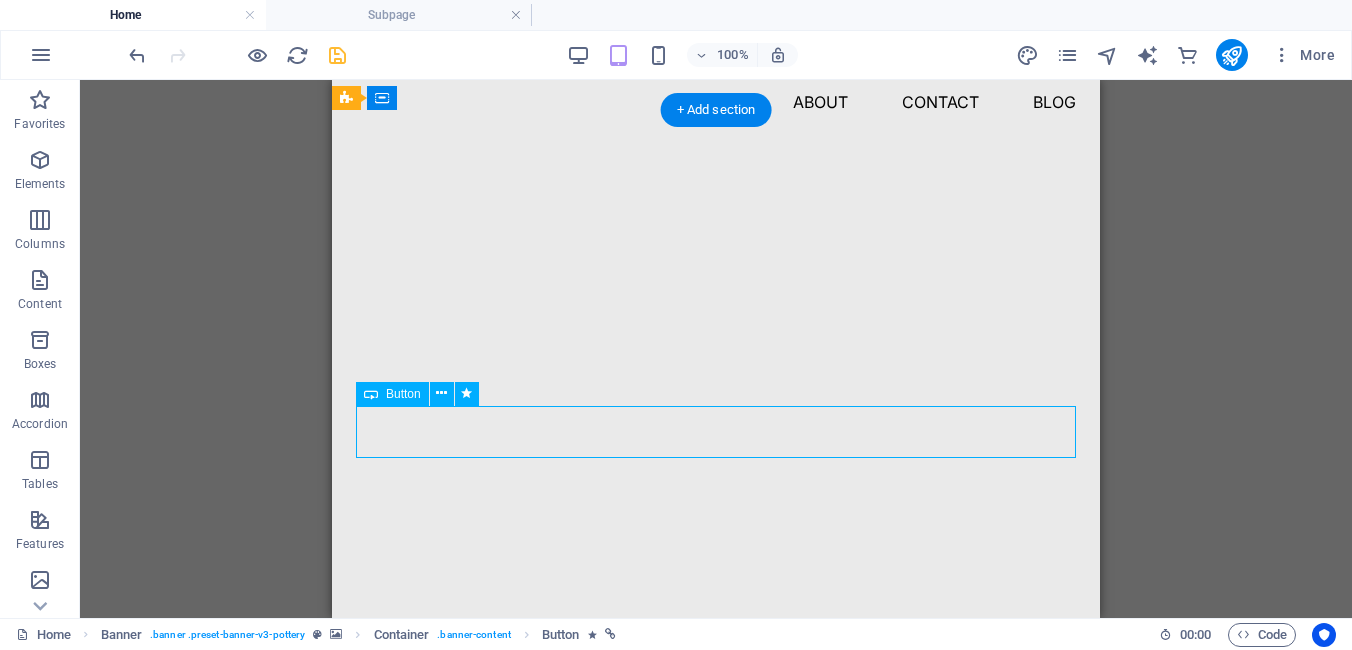 click on "Explore" at bounding box center (716, 1078) 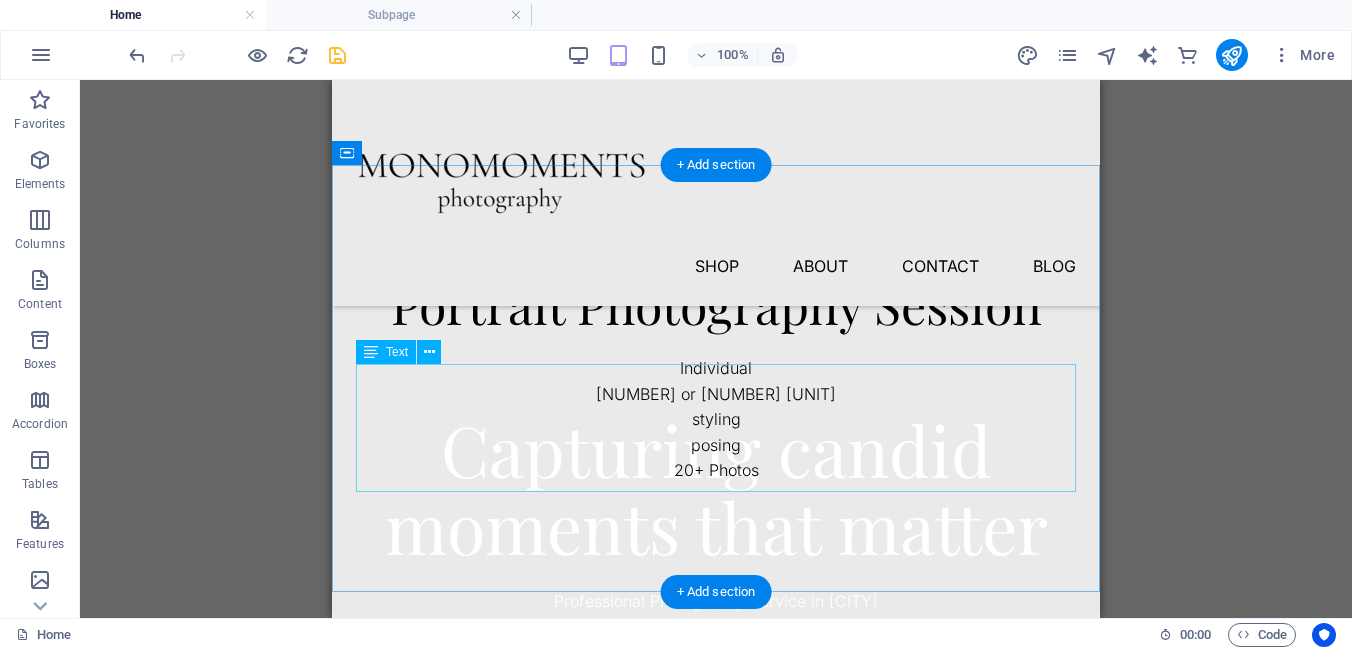 scroll, scrollTop: 522, scrollLeft: 0, axis: vertical 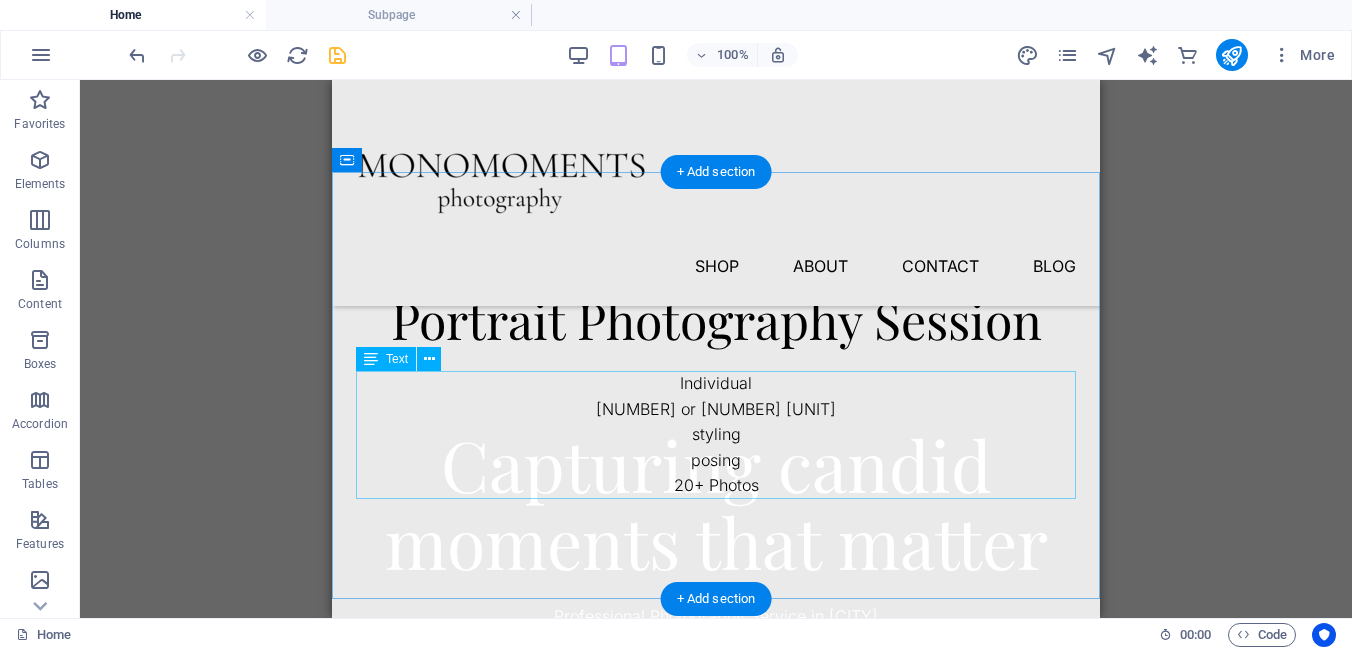click on "Individual 1 or 2 hours styling posing 20+ Photos" at bounding box center (716, 435) 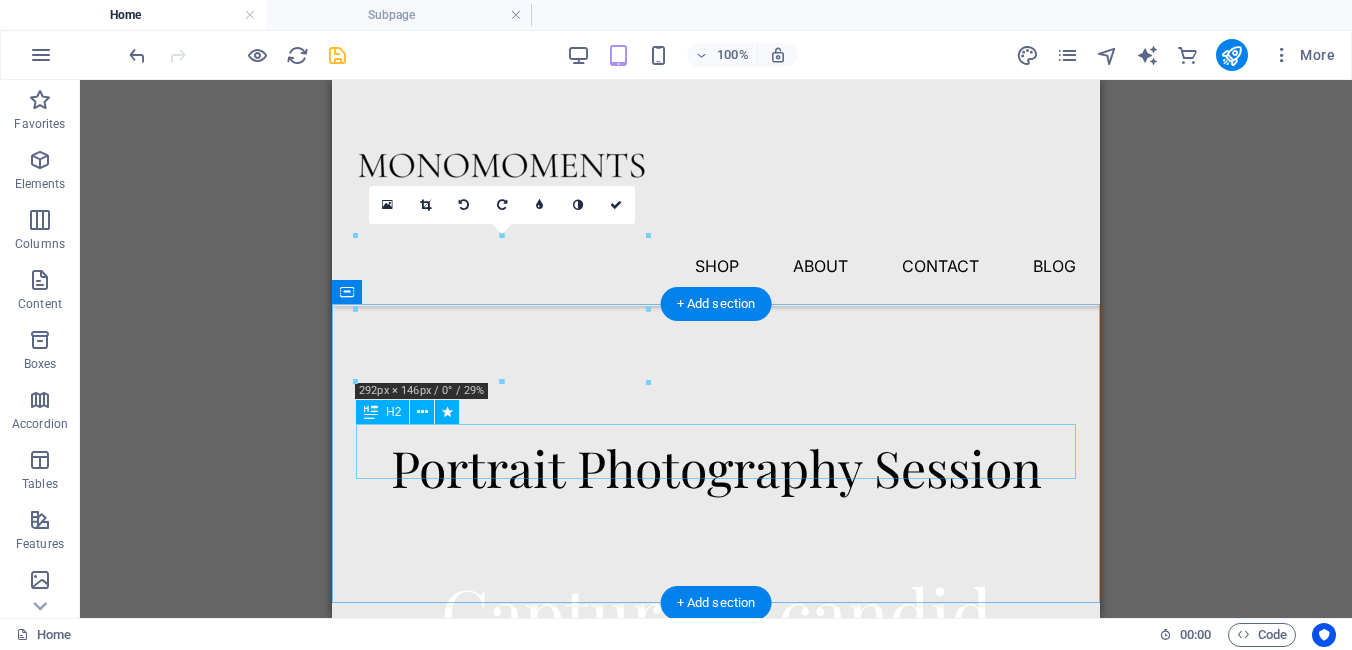 scroll, scrollTop: 362, scrollLeft: 0, axis: vertical 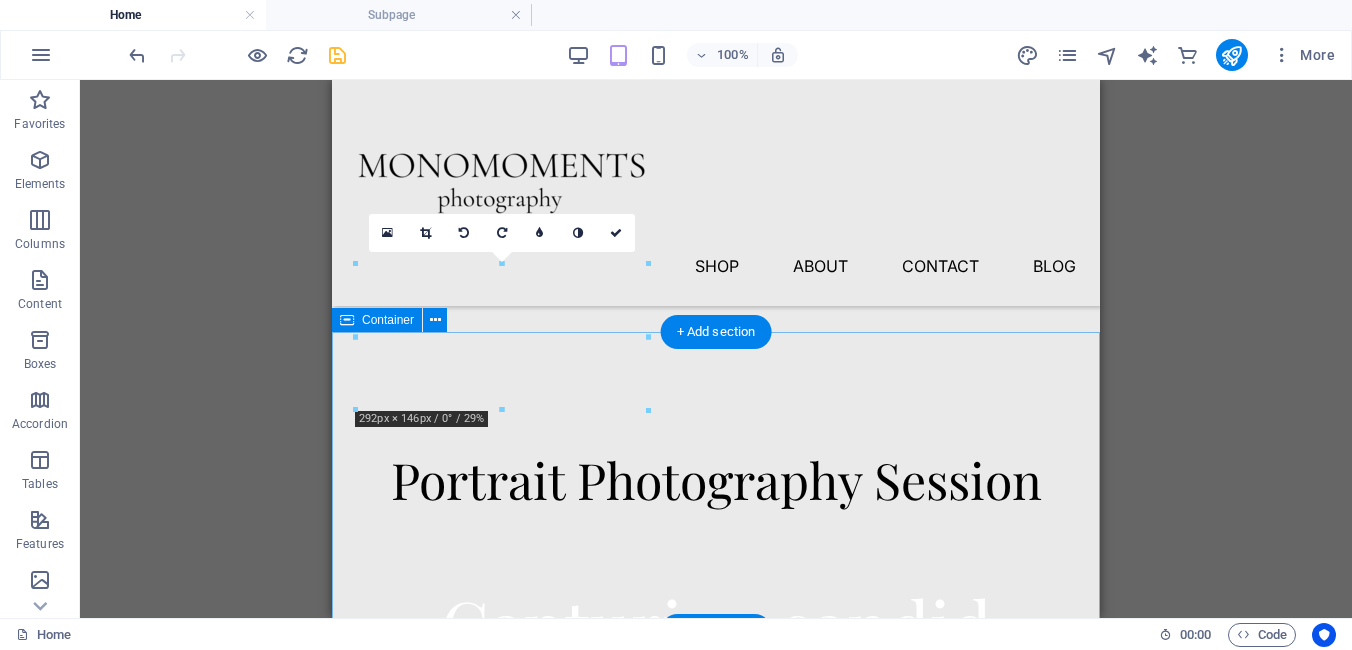 click on "Portrait Photography Session" at bounding box center (716, 481) 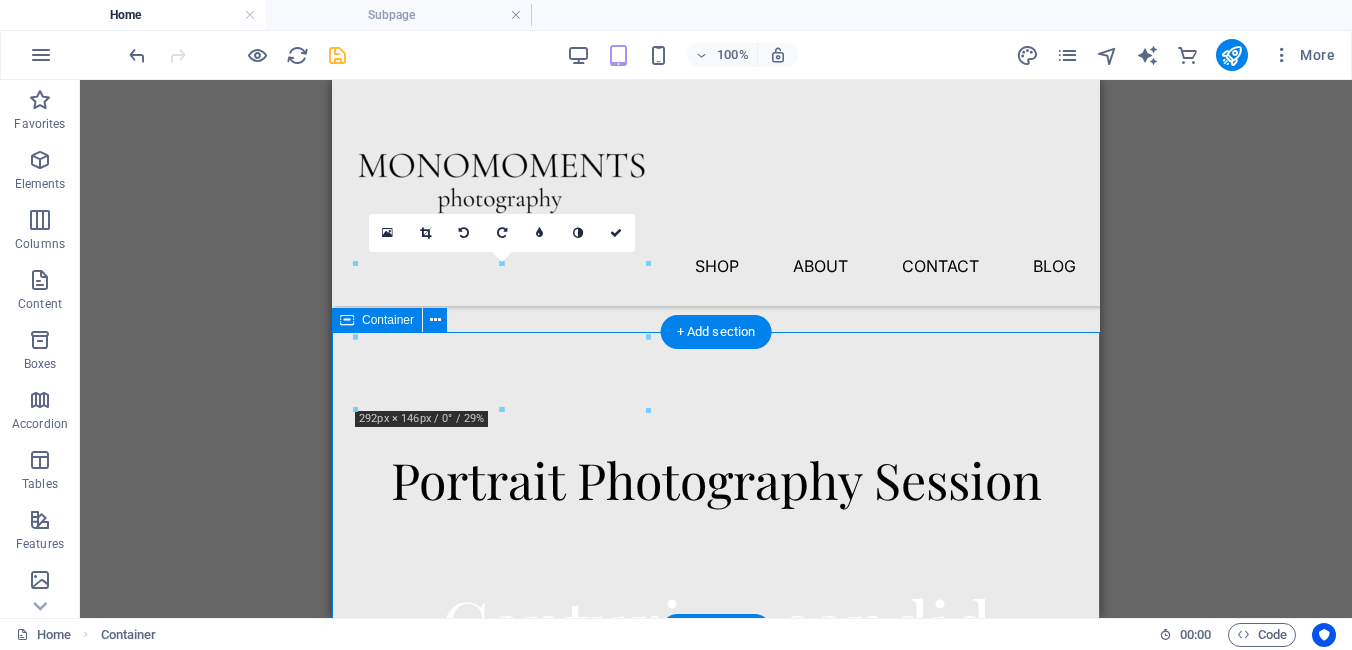 click on "Portrait Photography Session" at bounding box center (716, 481) 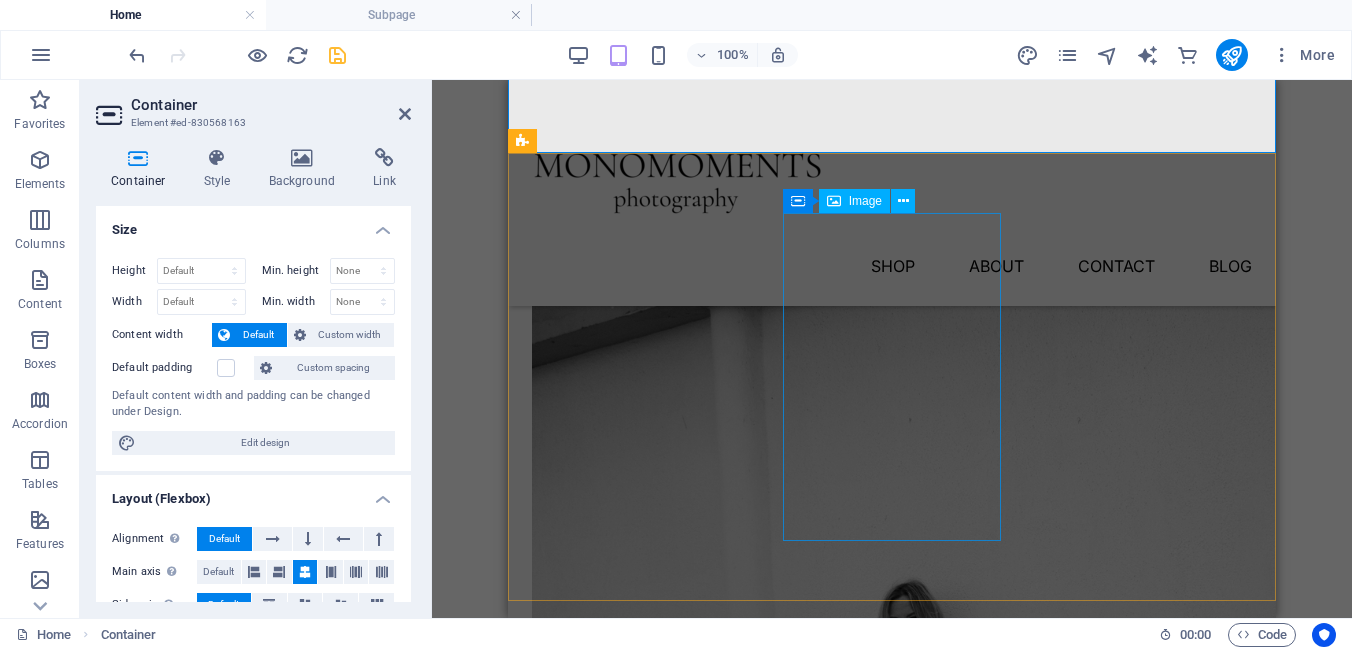 scroll, scrollTop: 933, scrollLeft: 0, axis: vertical 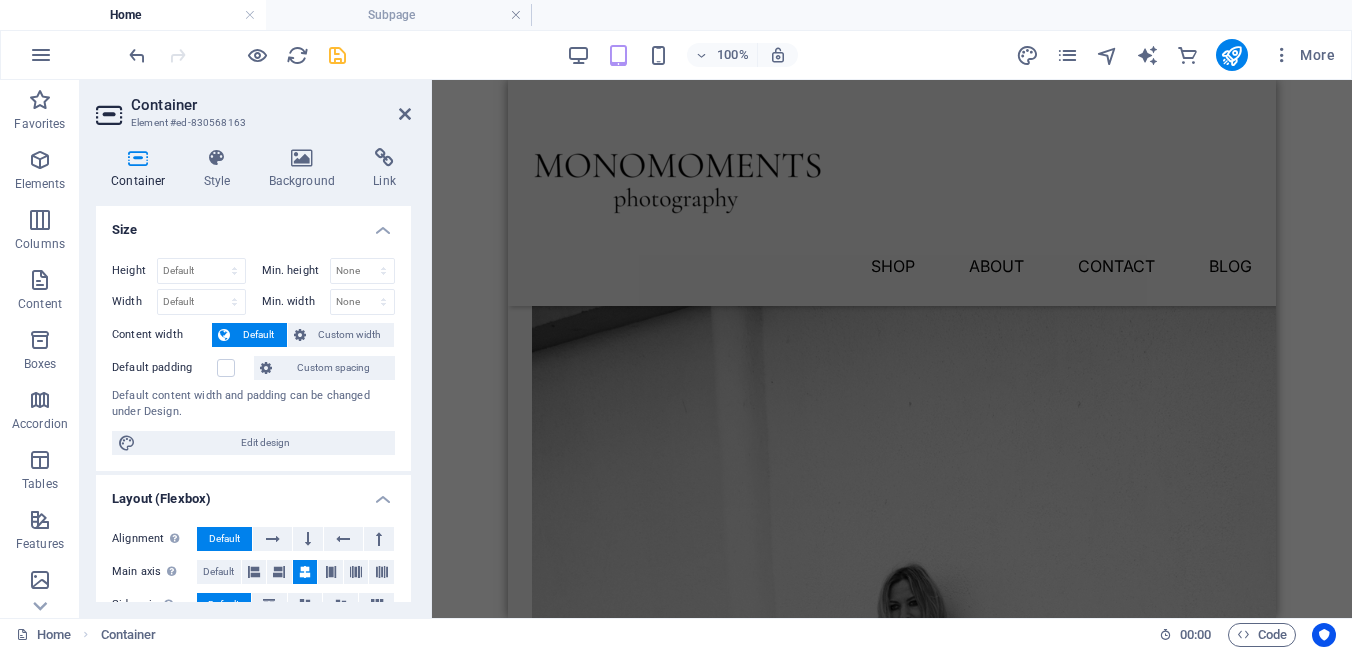 click at bounding box center (337, 55) 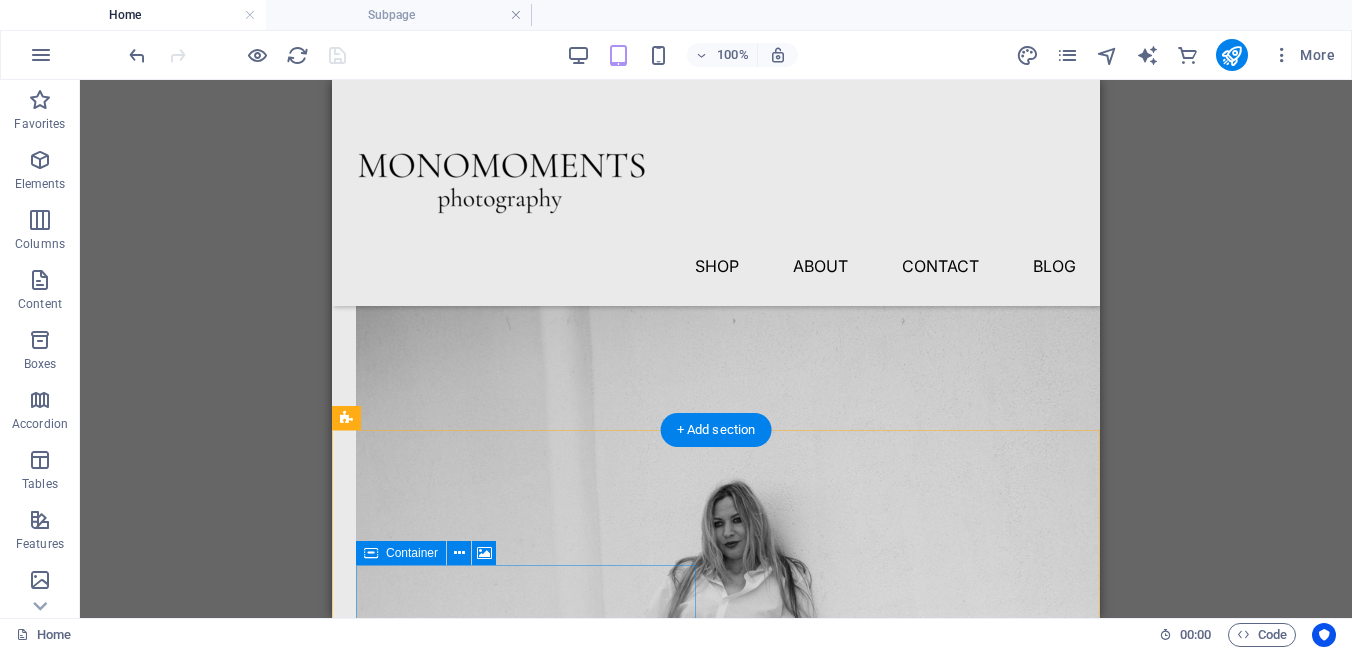 scroll, scrollTop: 1010, scrollLeft: 0, axis: vertical 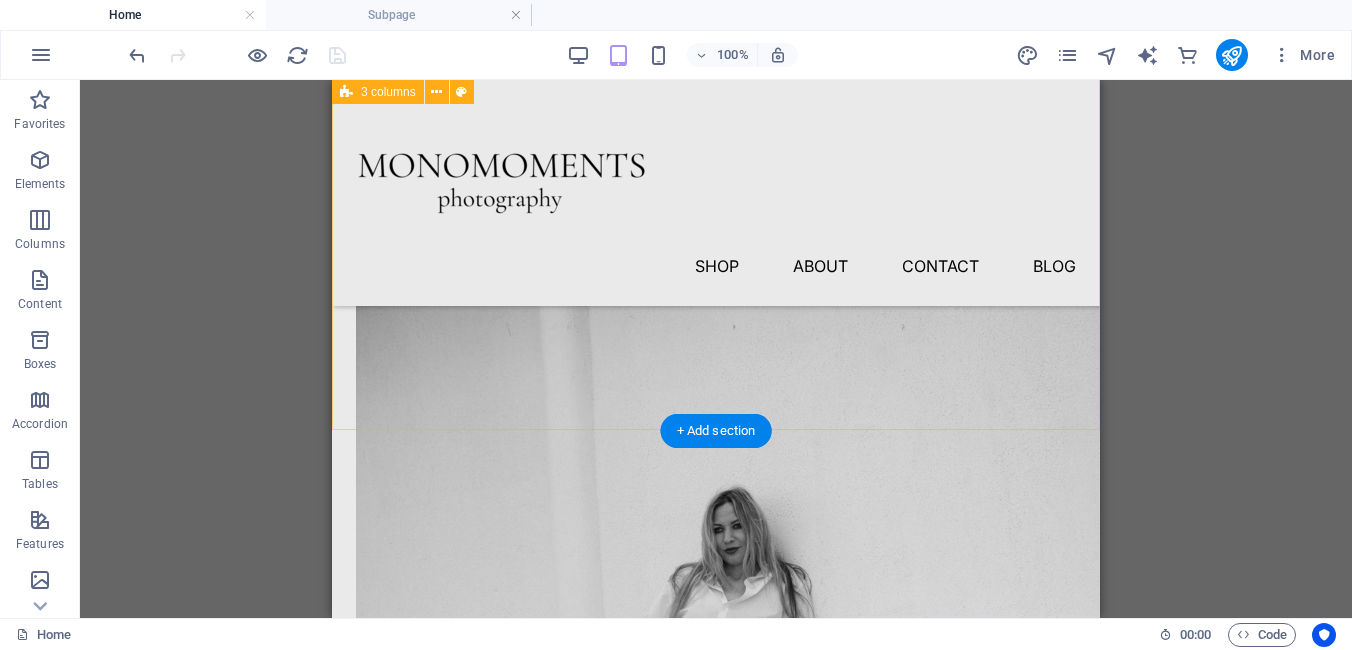 click at bounding box center [716, 1787] 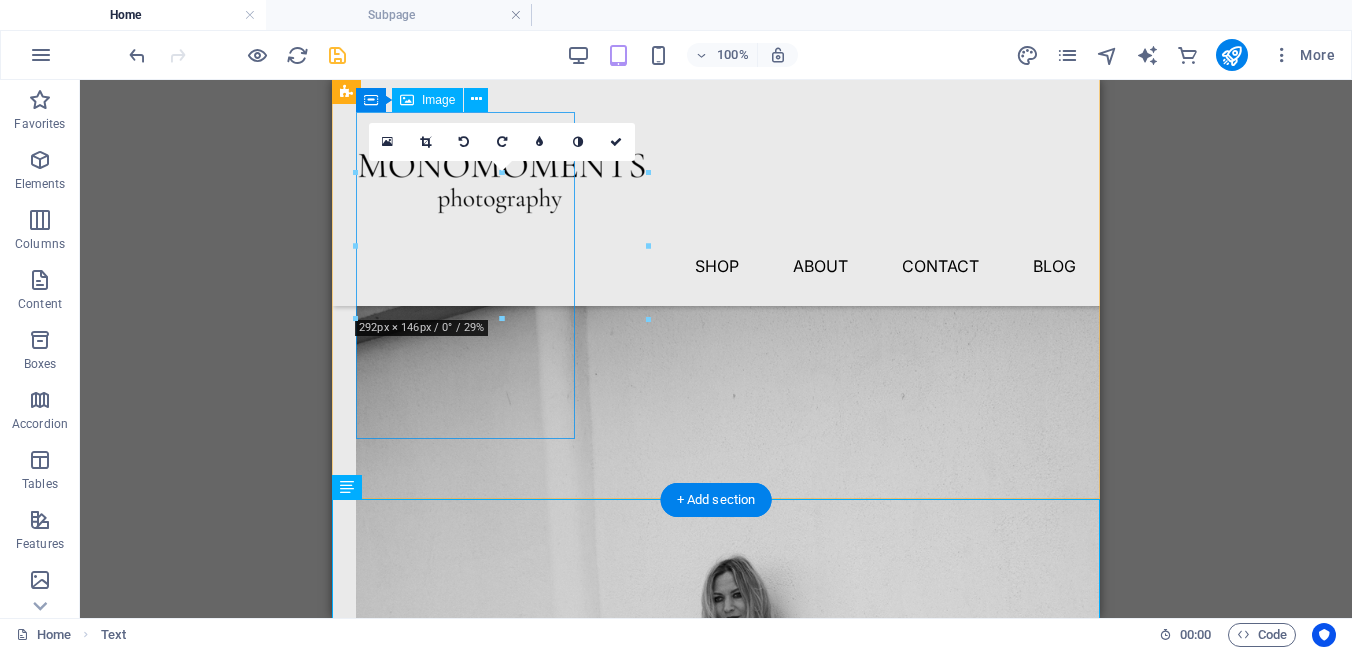 scroll, scrollTop: 913, scrollLeft: 0, axis: vertical 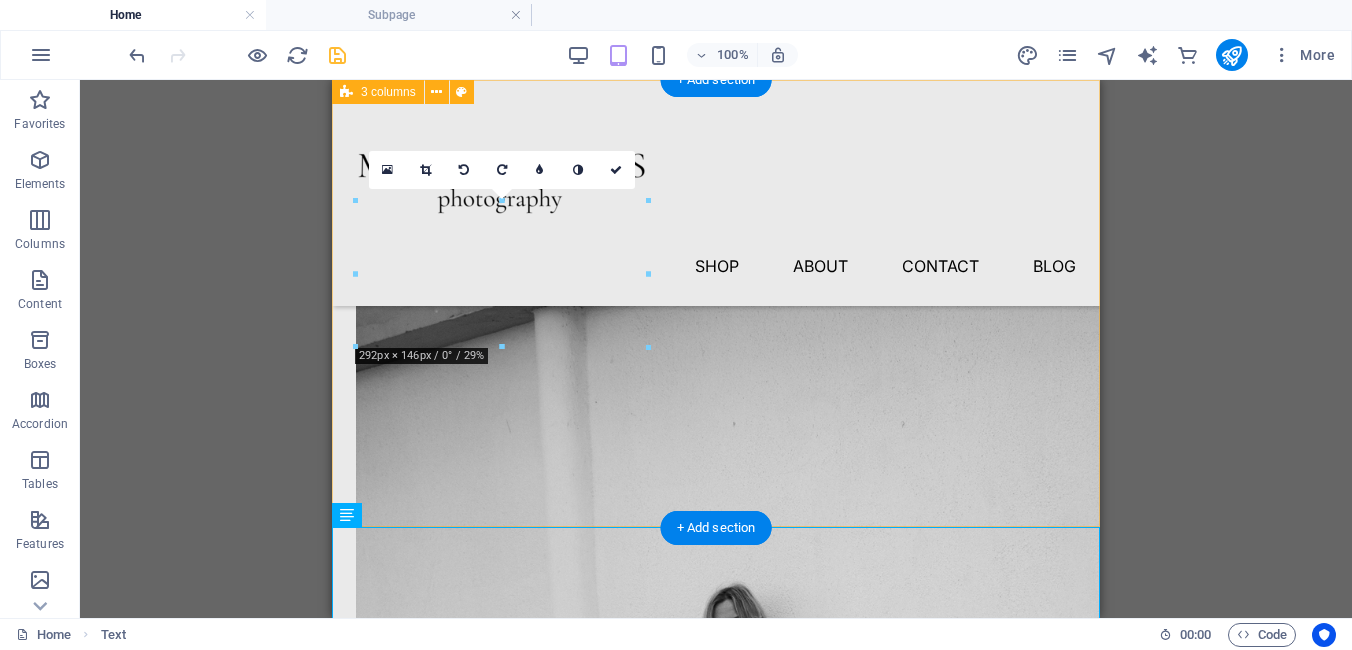 click at bounding box center [716, 1884] 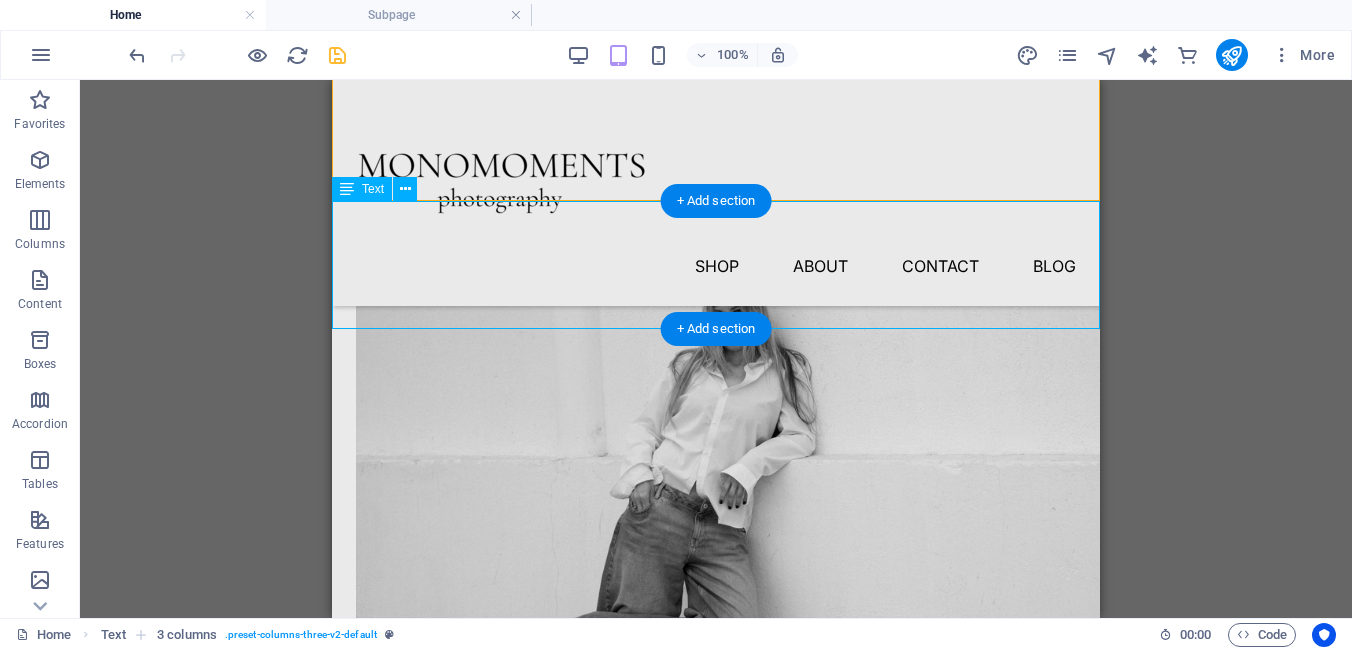 scroll, scrollTop: 1193, scrollLeft: 0, axis: vertical 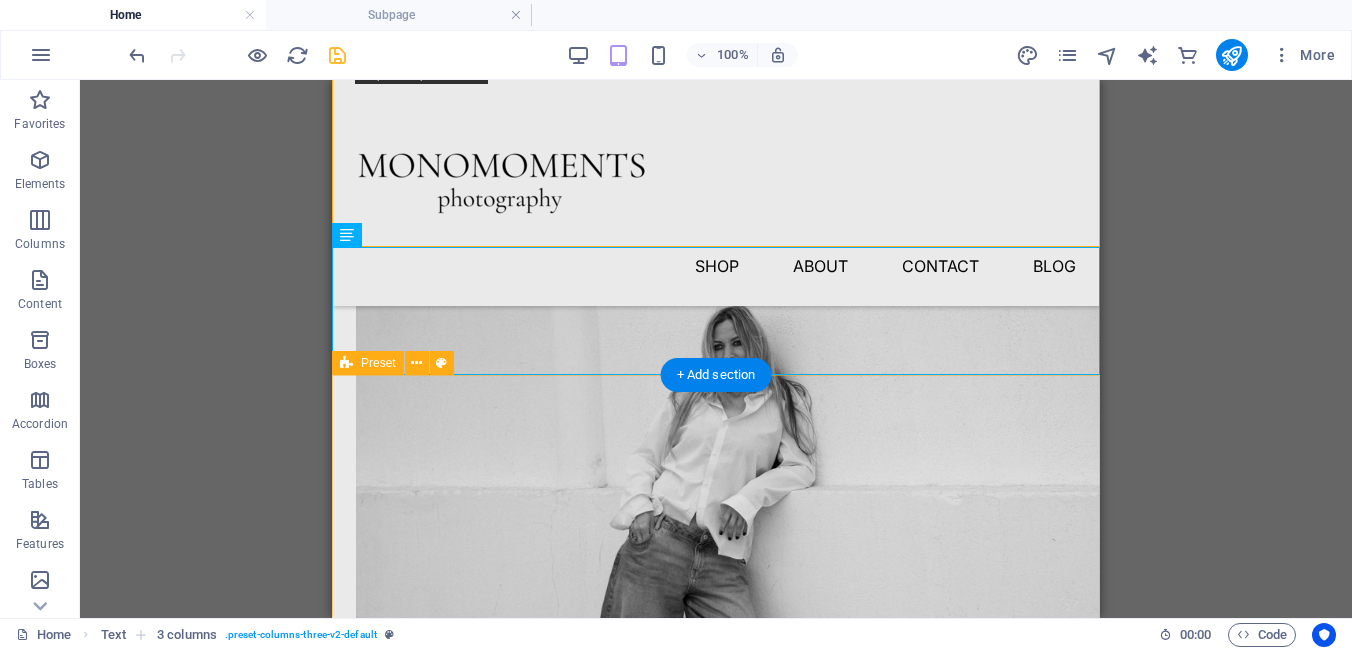 click on "Lorem ipsum dolor sit amet, consectetur adipiscing elit, sed do eiusmod tempor incididunt ut labore et dolore magna aliqua. Ut enim ad minim veniam, quis nostrud exercitation ullamco laboris nisi ut aliquip ex ea commodo consequat. Duis aute irure dolor in reprehenderit in voluptate velit esse cillum dolore eu fugiat nulla pariatur. Excepteur sint occaecat cupidatat non proident, sunt in culpa qui officia deserunt mollit anim id est laborum. Ut enim ad minim veniam, quis nostrud exercitation ullamco laboris nisi ut aliquip ex ea commodo consequat. Duis aute irure dolor in reprehenderit in voluptate velit esse cillum dolore eu fugiat nulla pariatur. Excepteur sint occaecat cupidatat non proident, sunt in culpa qui officia deserunt mollit anim id est laborum. Drop content here or  Add elements  Paste clipboard" at bounding box center [716, 4008] 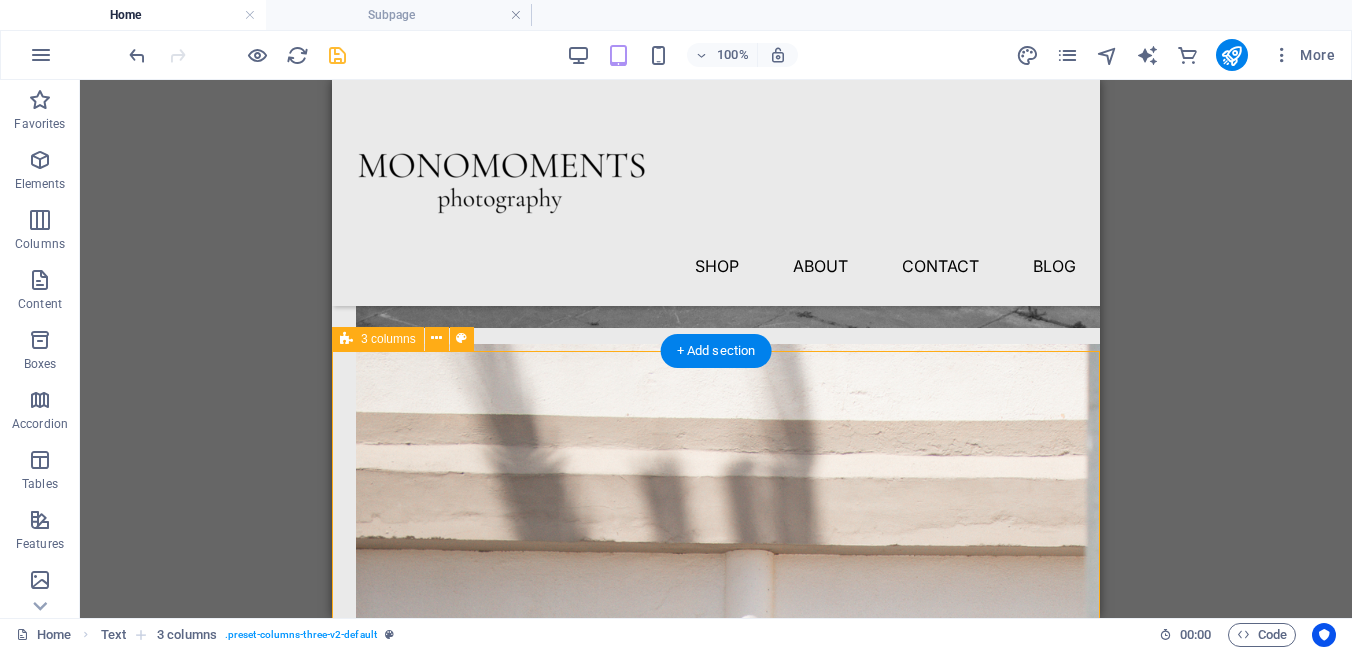 scroll, scrollTop: 1878, scrollLeft: 0, axis: vertical 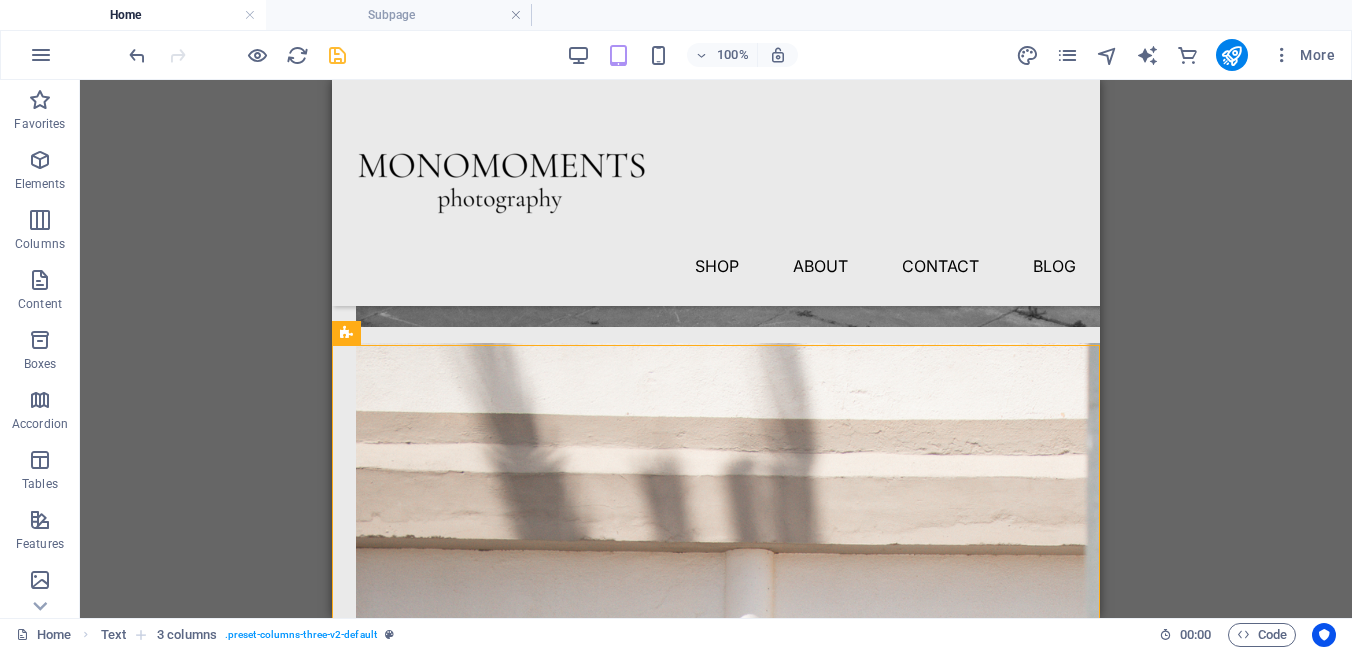 drag, startPoint x: 353, startPoint y: 336, endPoint x: 369, endPoint y: 323, distance: 20.615528 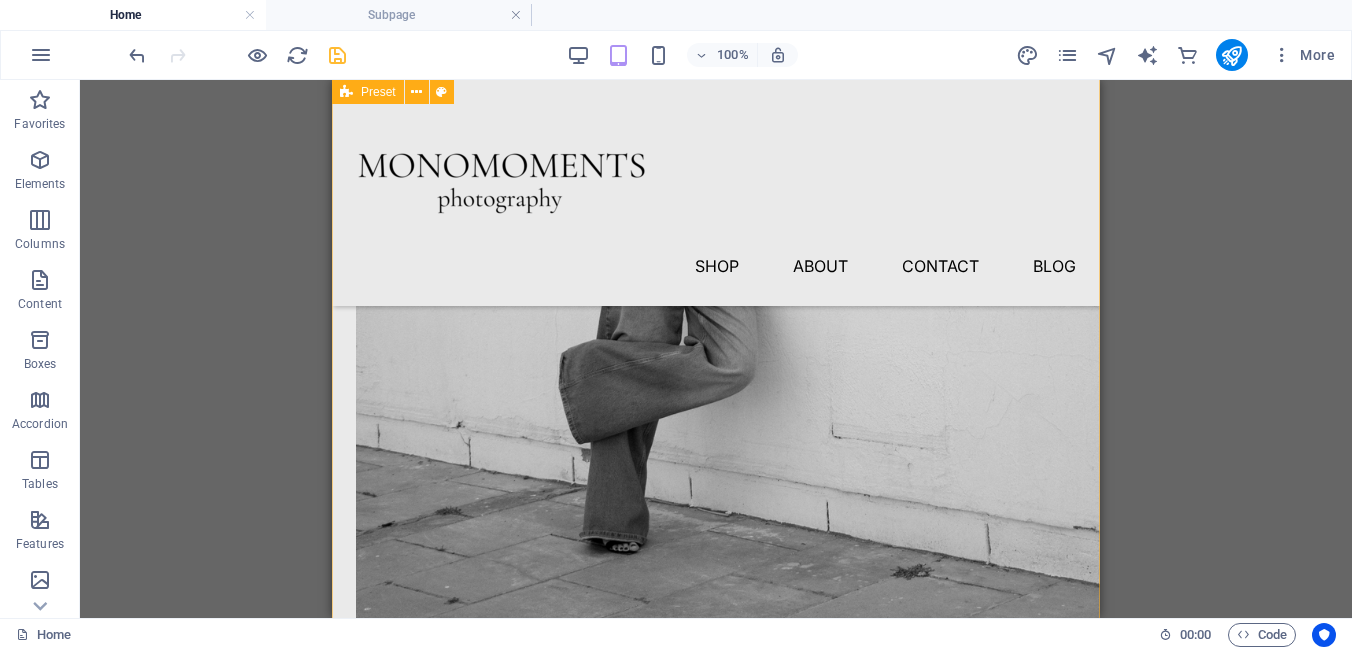 scroll, scrollTop: 1325, scrollLeft: 0, axis: vertical 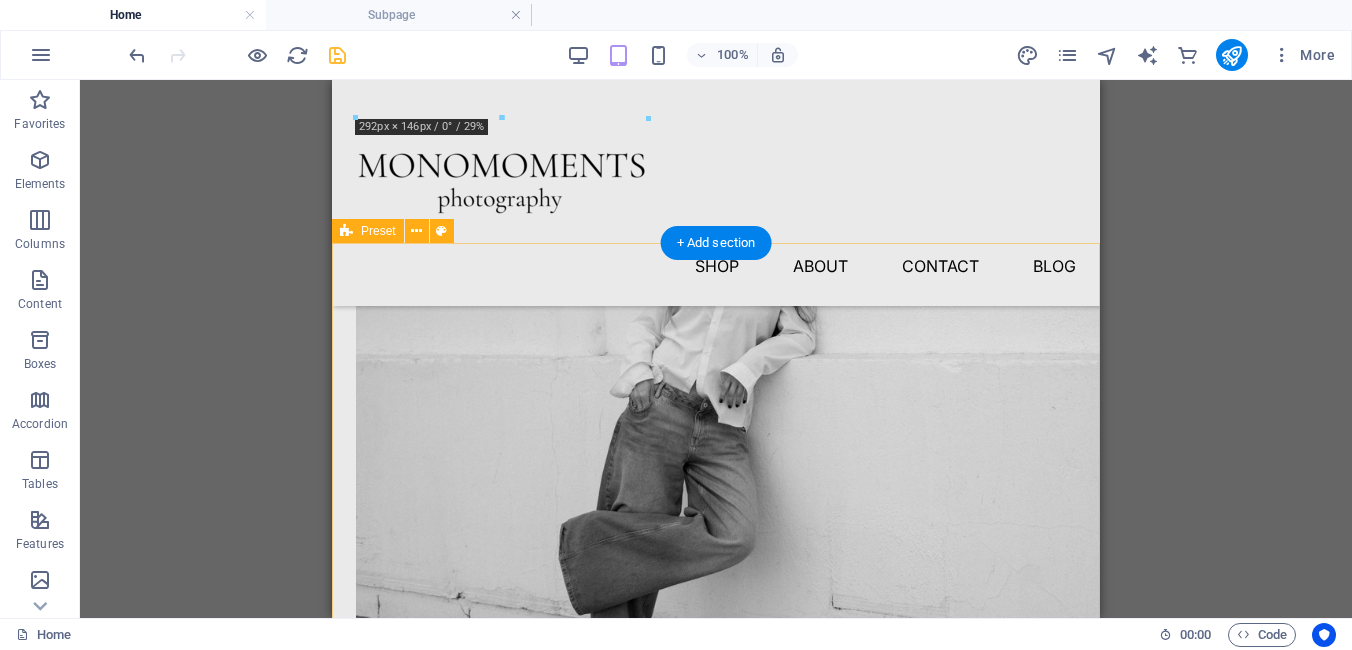 click on "Lorem ipsum dolor sit amet, consectetur adipiscing elit, sed do eiusmod tempor incididunt ut labore et dolore magna aliqua. Ut enim ad minim veniam, quis nostrud exercitation ullamco laboris nisi ut aliquip ex ea commodo consequat. Duis aute irure dolor in reprehenderit in voluptate velit esse cillum dolore eu fugiat nulla pariatur. Excepteur sint occaecat cupidatat non proident, sunt in culpa qui officia deserunt mollit anim id est laborum. Ut enim ad minim veniam, quis nostrud exercitation ullamco laboris nisi ut aliquip ex ea commodo consequat. Duis aute irure dolor in reprehenderit in voluptate velit esse cillum dolore eu fugiat nulla pariatur. Excepteur sint occaecat cupidatat non proident, sunt in culpa qui officia deserunt mollit anim id est laborum. Drop content here or  Add elements  Paste clipboard" at bounding box center (716, 3876) 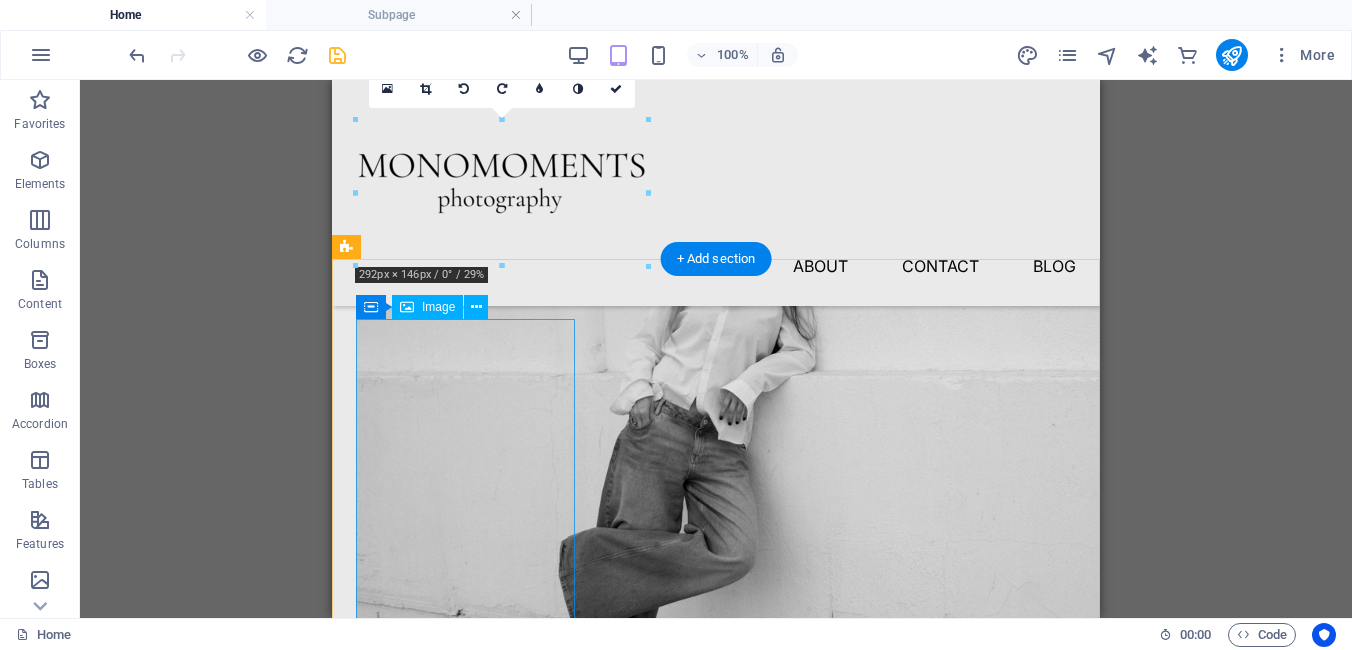 scroll, scrollTop: 1309, scrollLeft: 0, axis: vertical 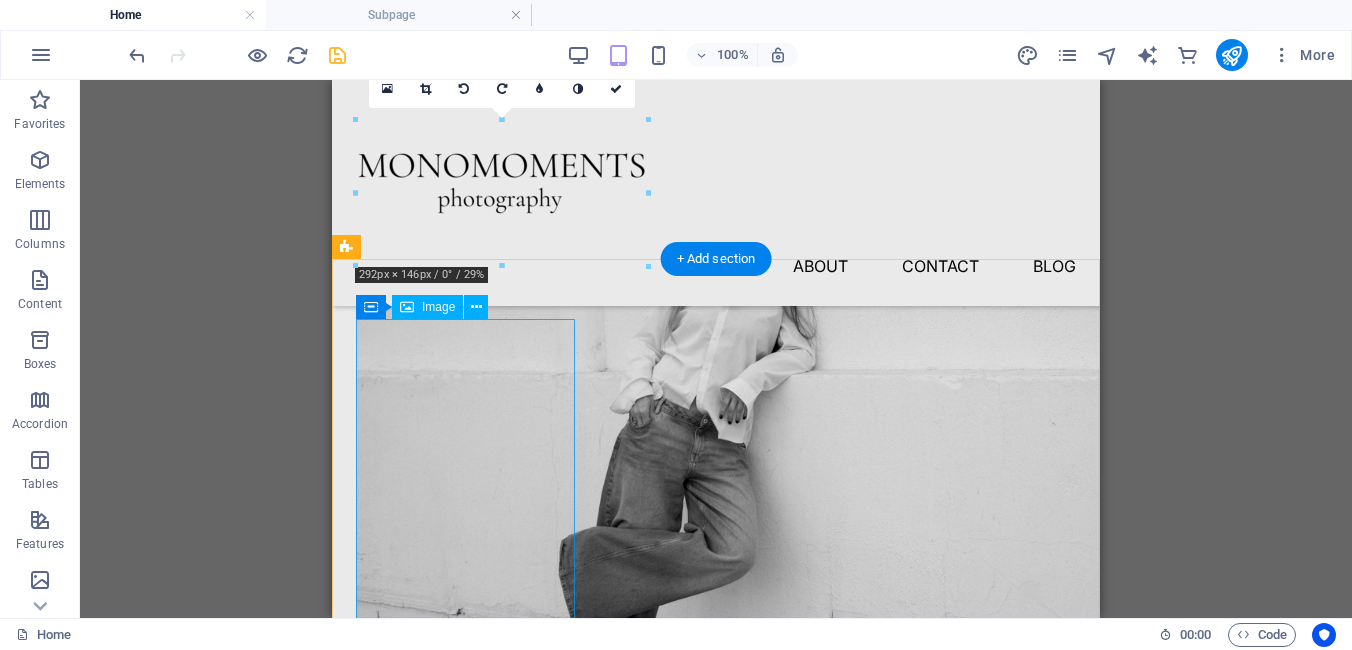 click at bounding box center [465, 4056] 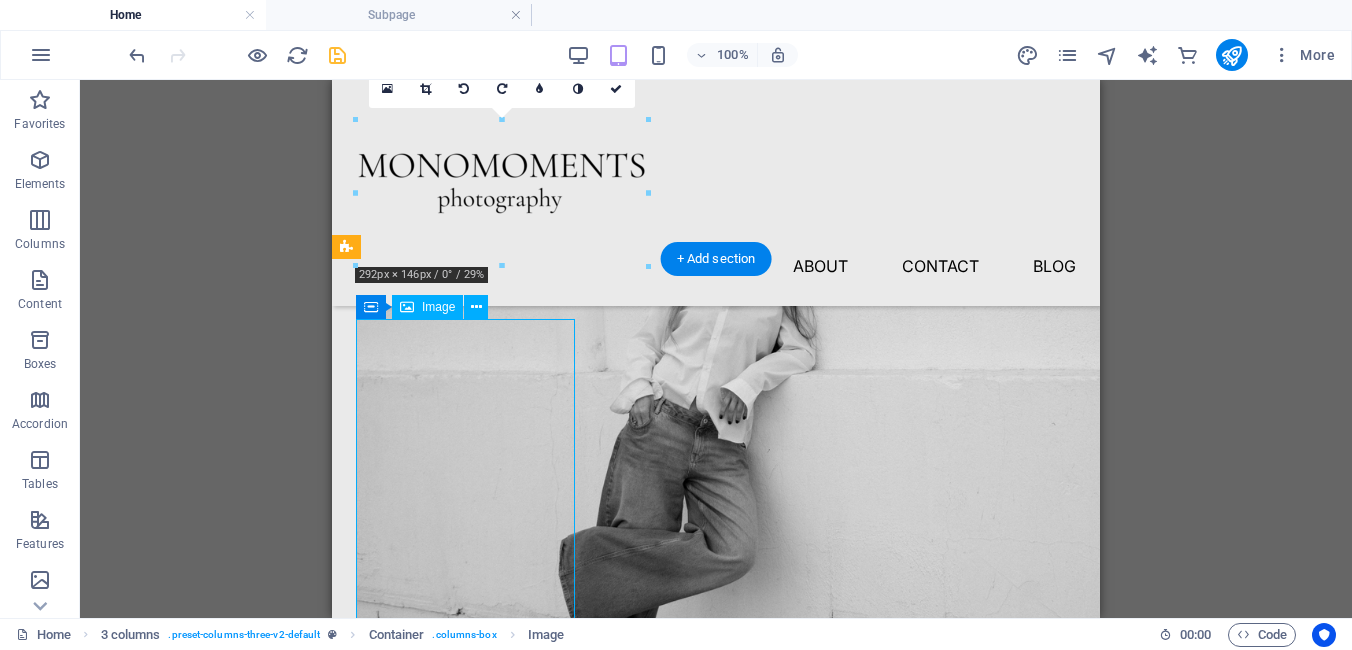 click at bounding box center (465, 4056) 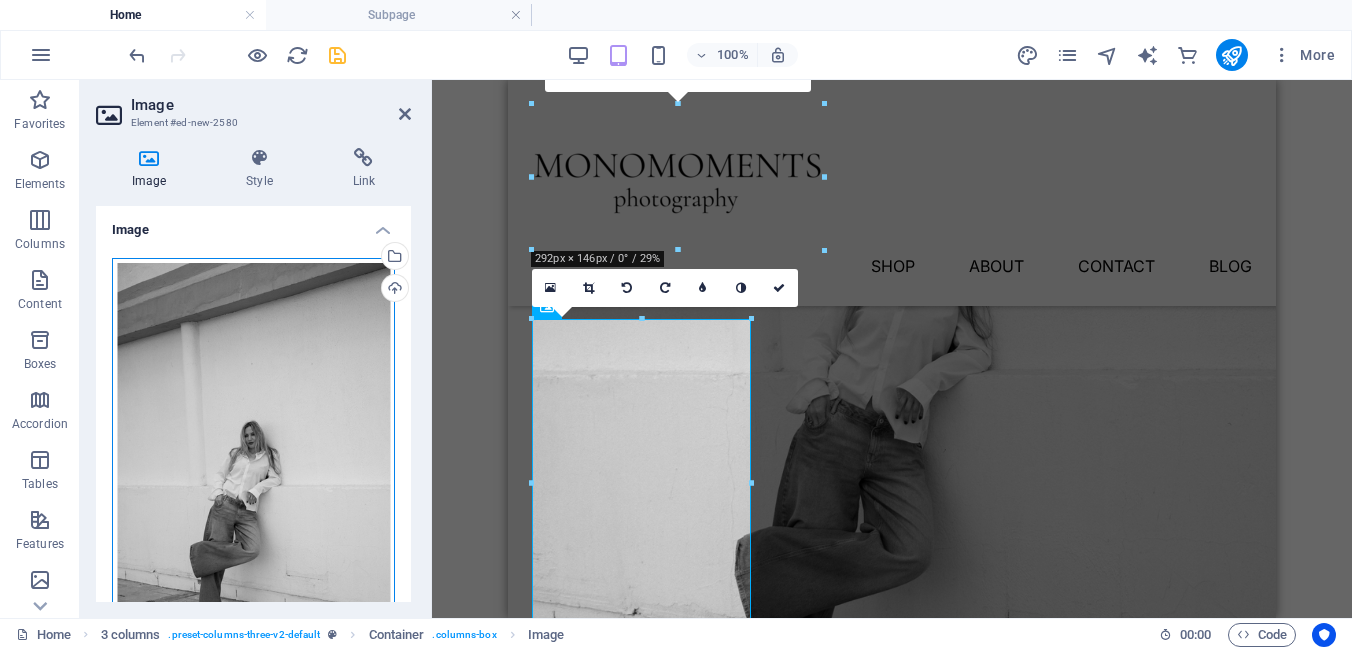 click on "Drag files here, click to choose files or select files from Files or our free stock photos & videos" at bounding box center (253, 468) 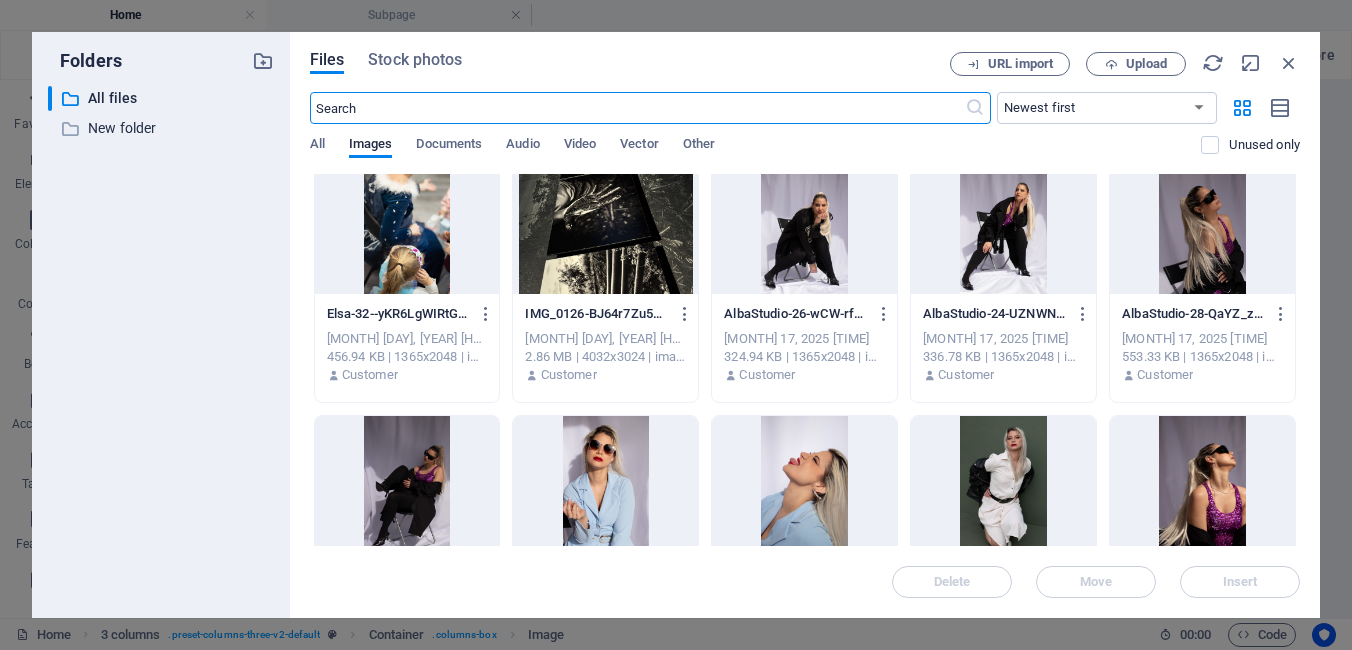 scroll, scrollTop: 4301, scrollLeft: 0, axis: vertical 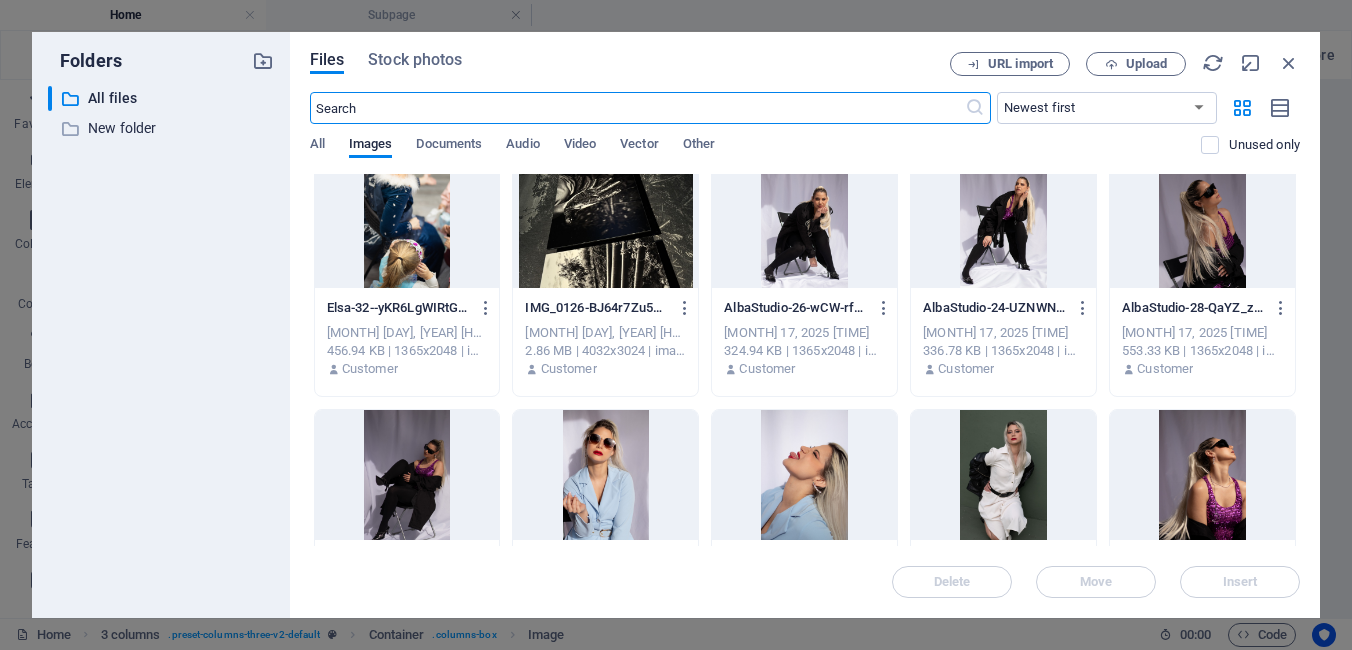 click at bounding box center [1202, 223] 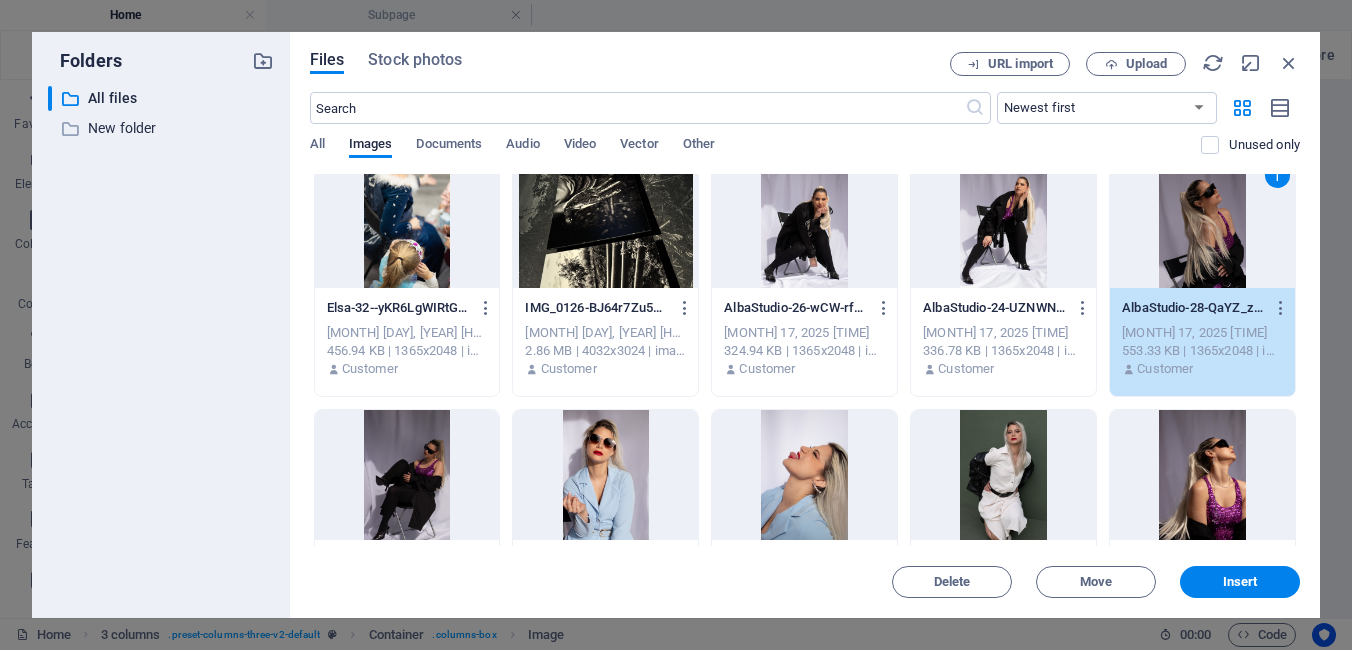click on "1" at bounding box center (1202, 223) 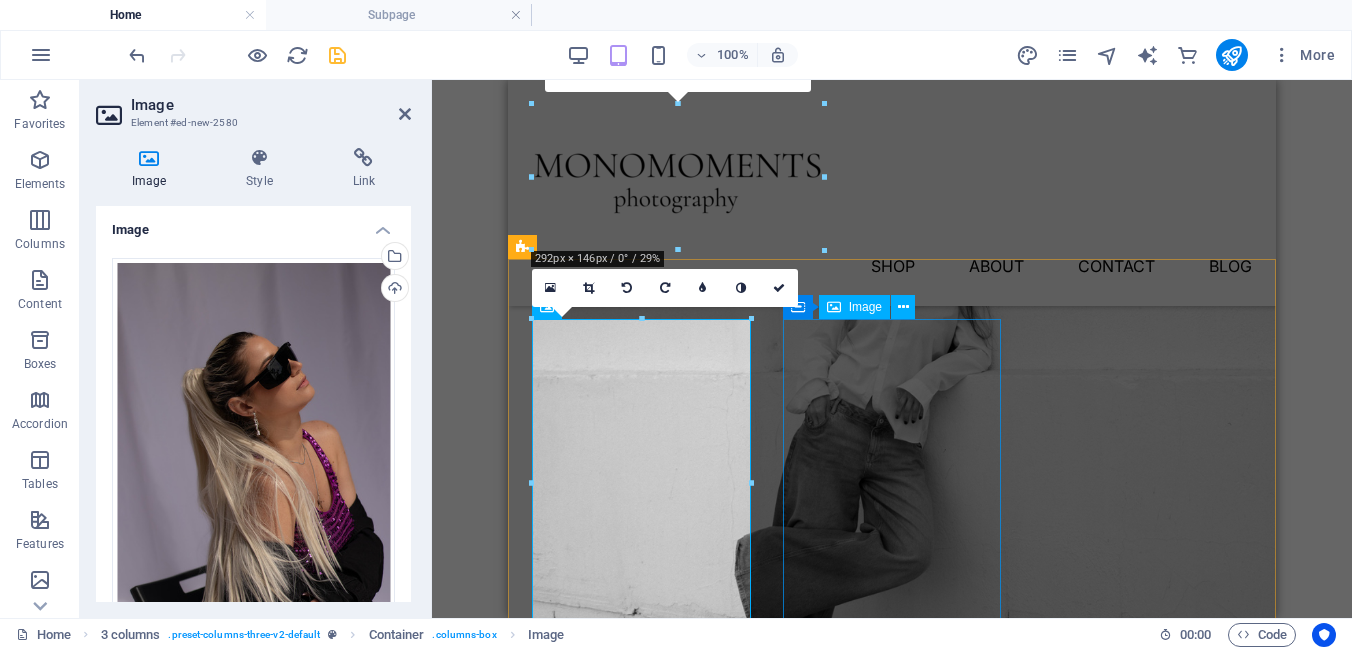 click at bounding box center [641, 5224] 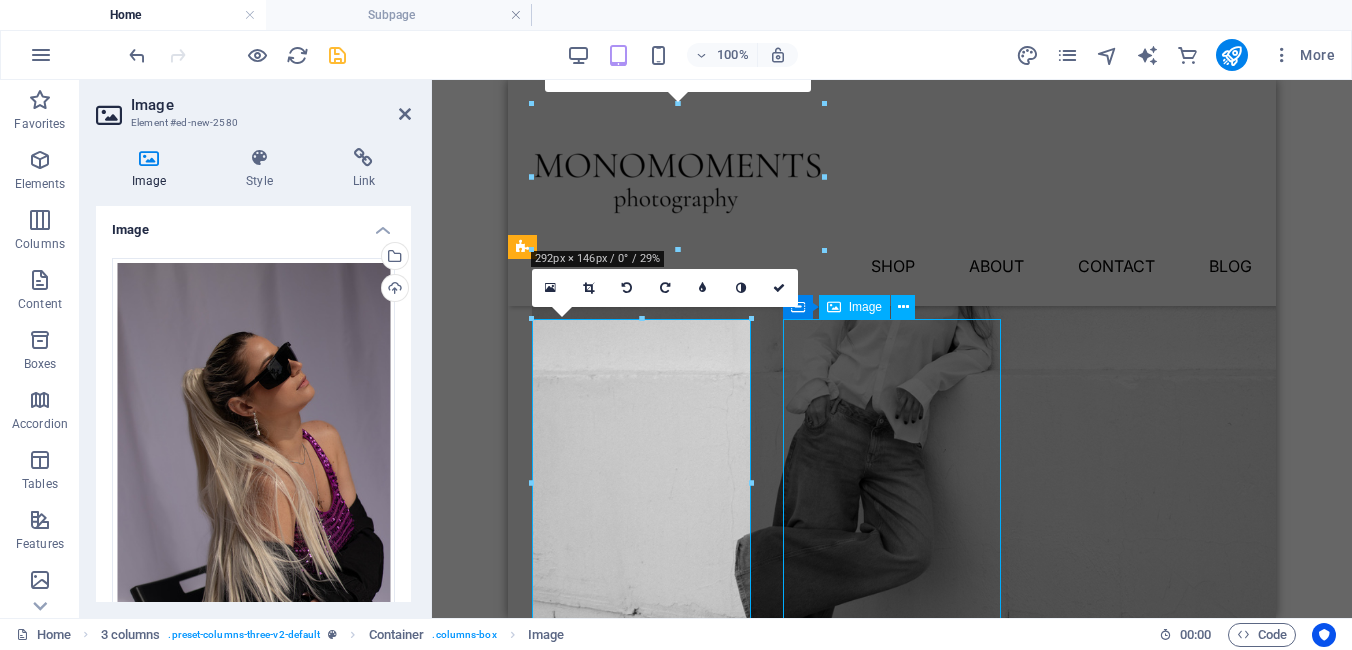 click at bounding box center (641, 5224) 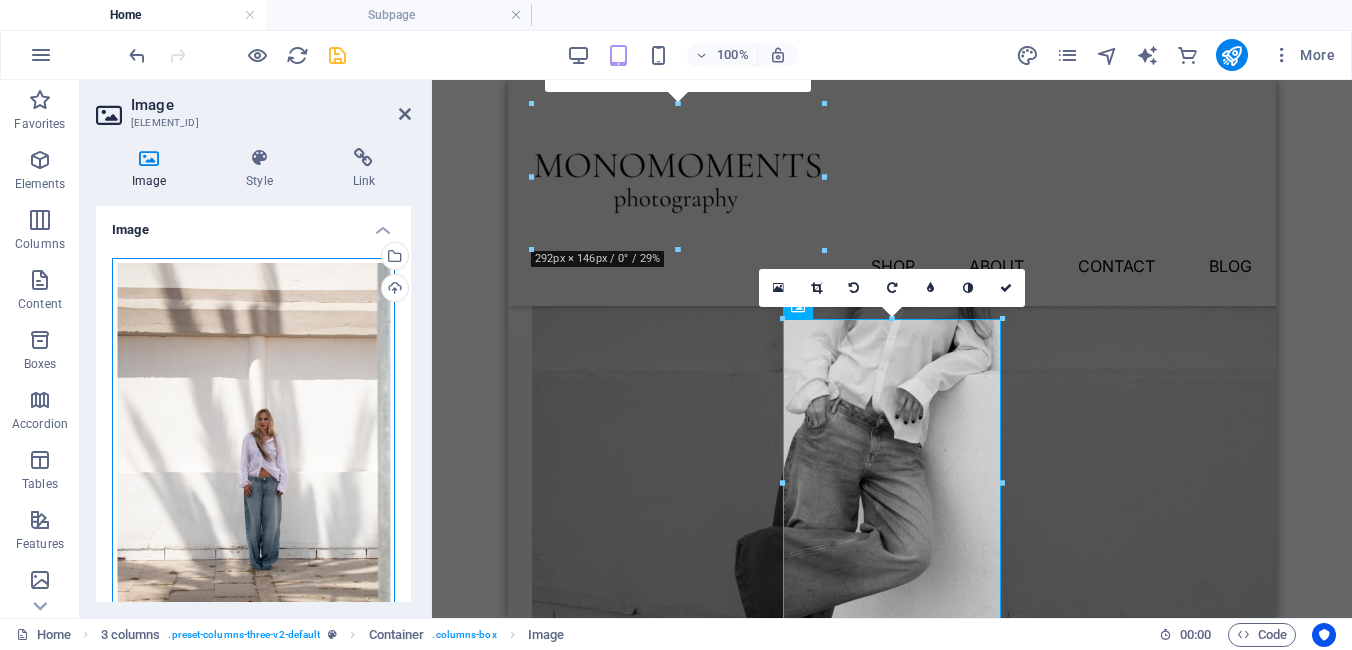 click on "Drag files here, click to choose files or select files from Files or our free stock photos & videos" at bounding box center [253, 468] 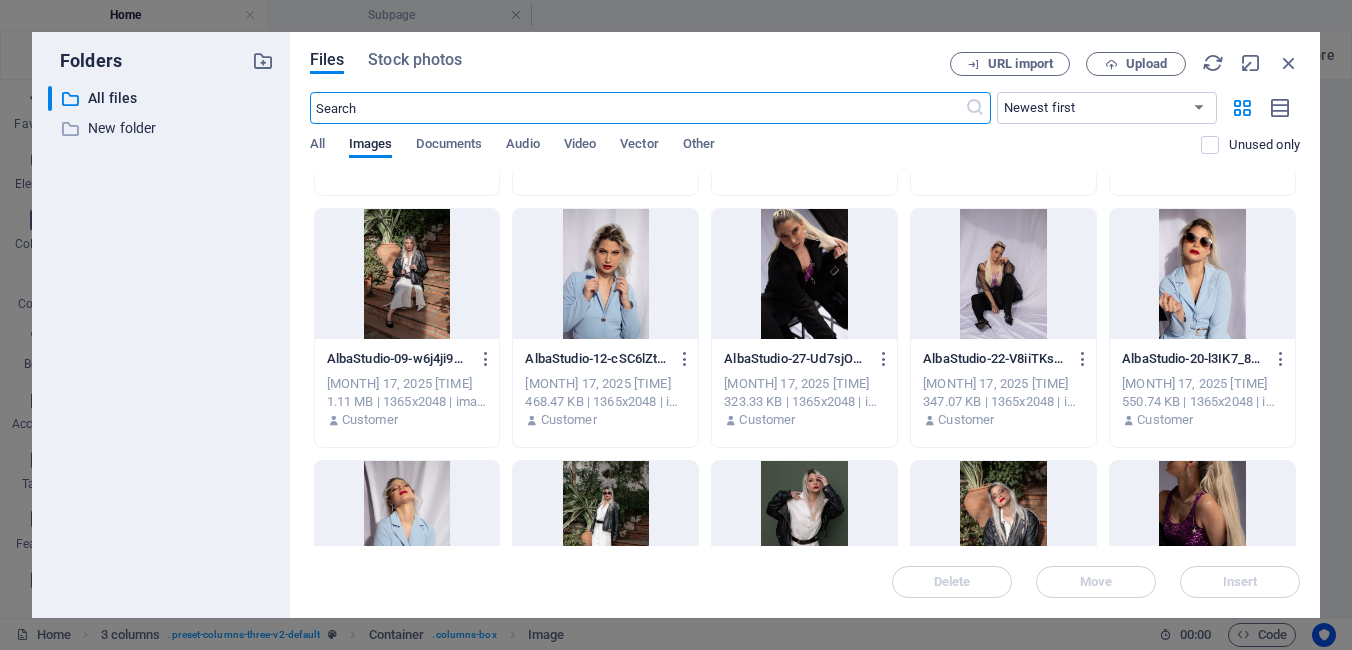 scroll, scrollTop: 4748, scrollLeft: 0, axis: vertical 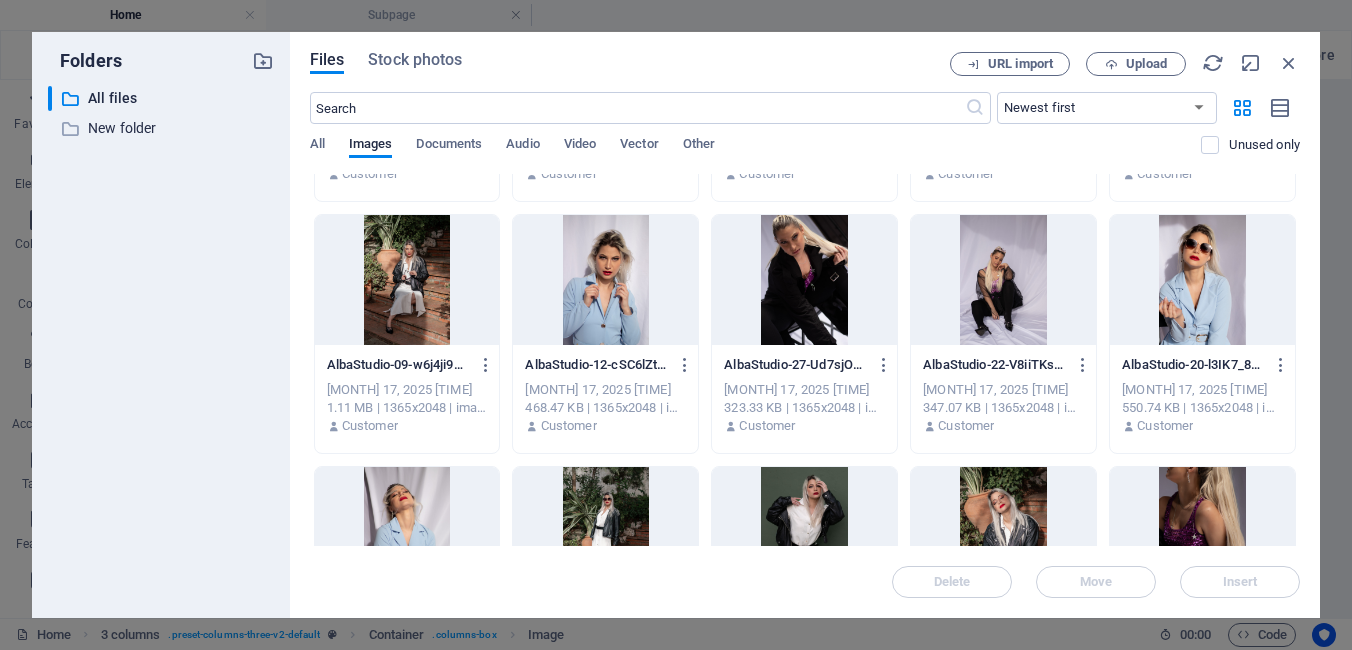 click at bounding box center [804, 280] 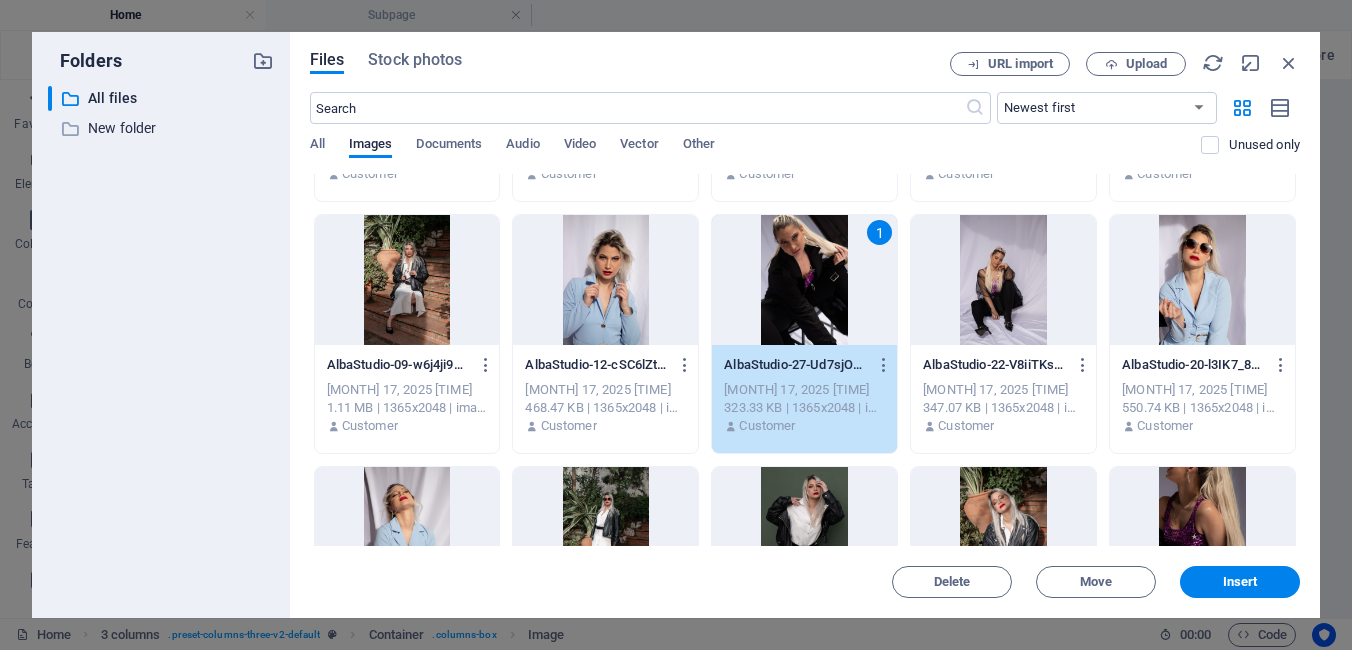 click on "1" at bounding box center (804, 280) 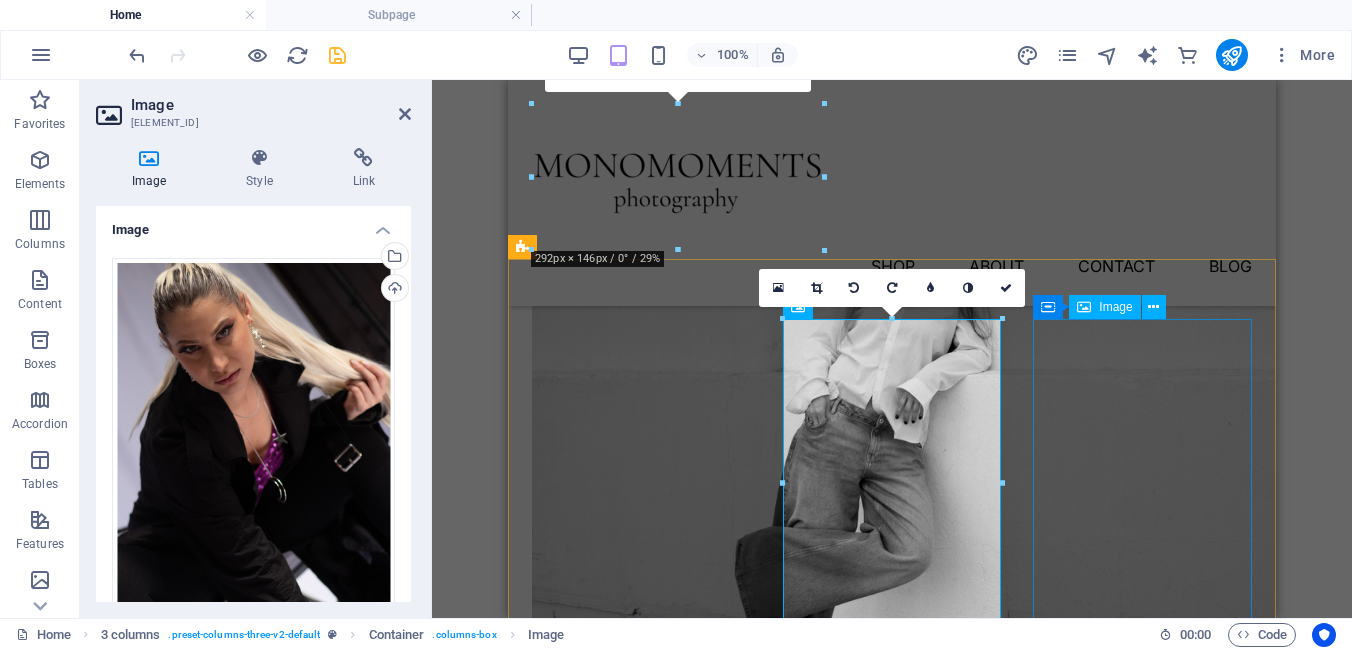 click at bounding box center [641, 6392] 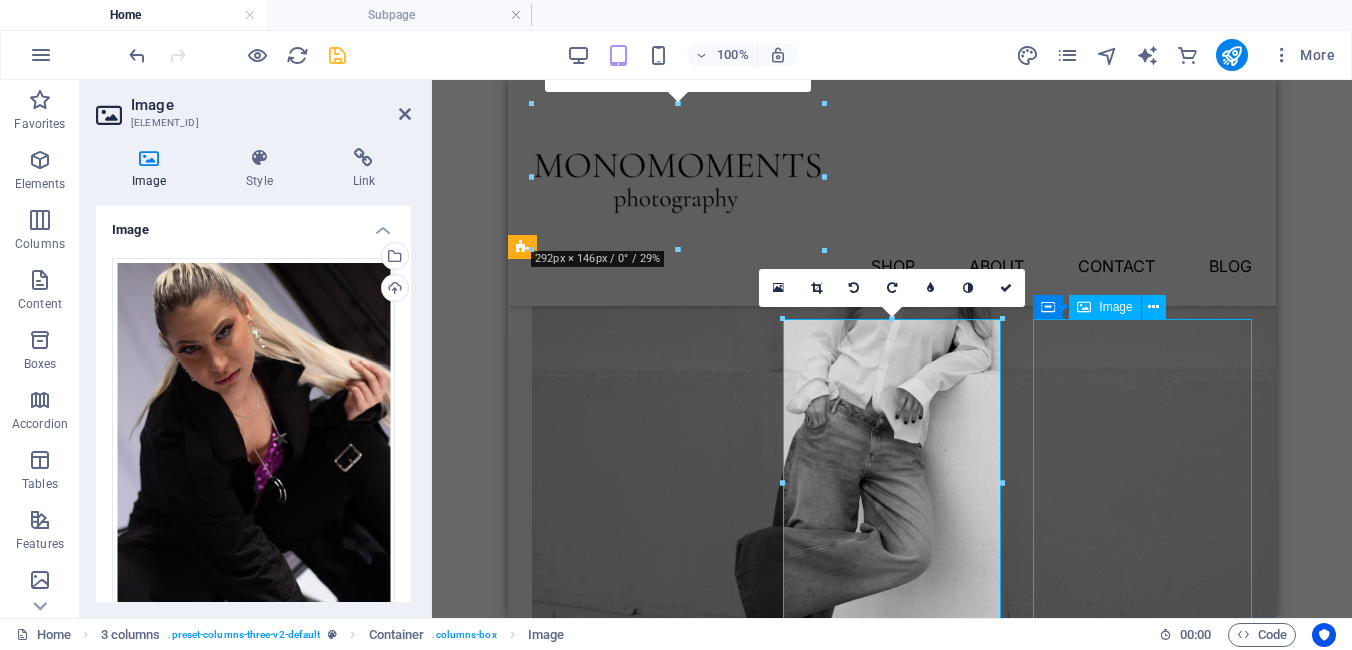 click at bounding box center (641, 6392) 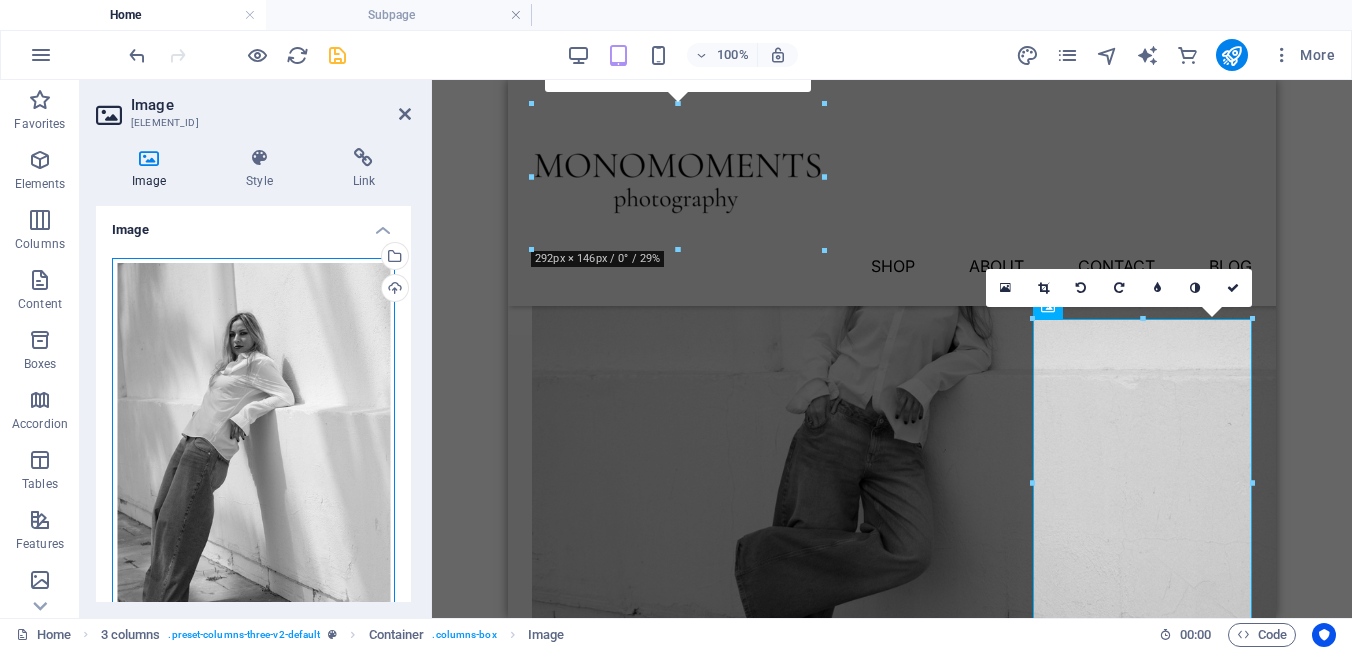 click on "Drag files here, click to choose files or select files from Files or our free stock photos & videos" at bounding box center [253, 468] 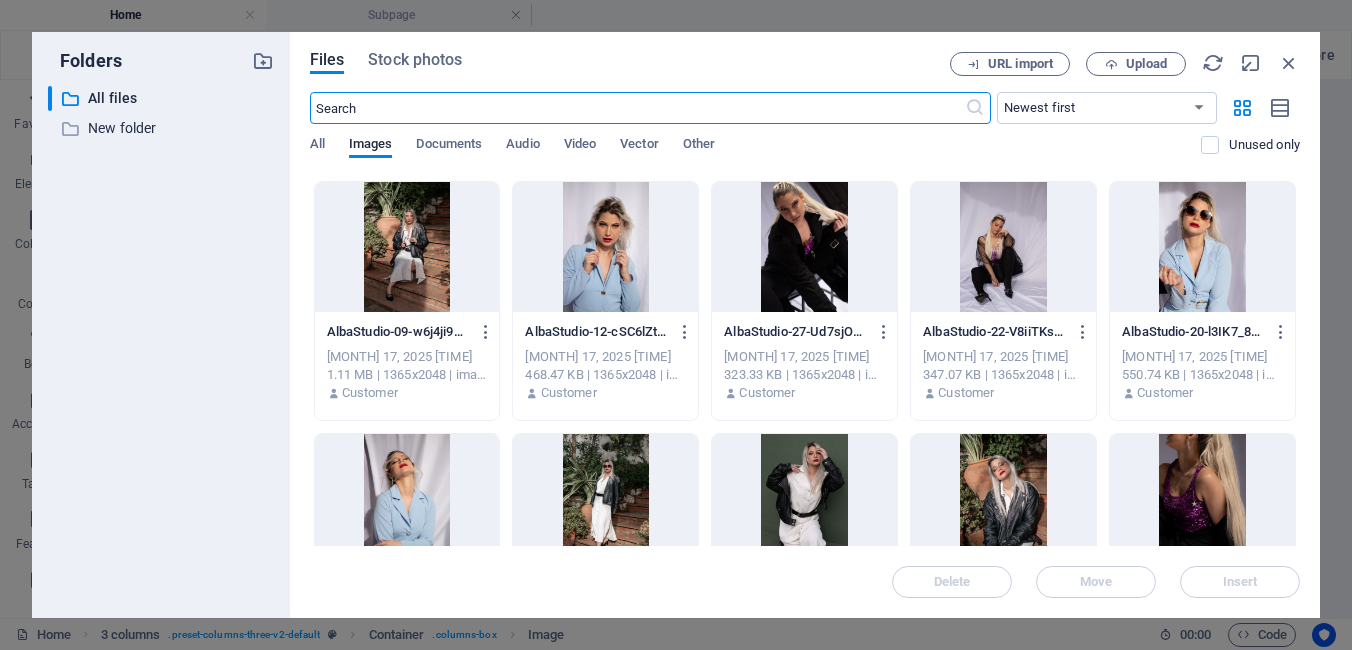 scroll, scrollTop: 4782, scrollLeft: 0, axis: vertical 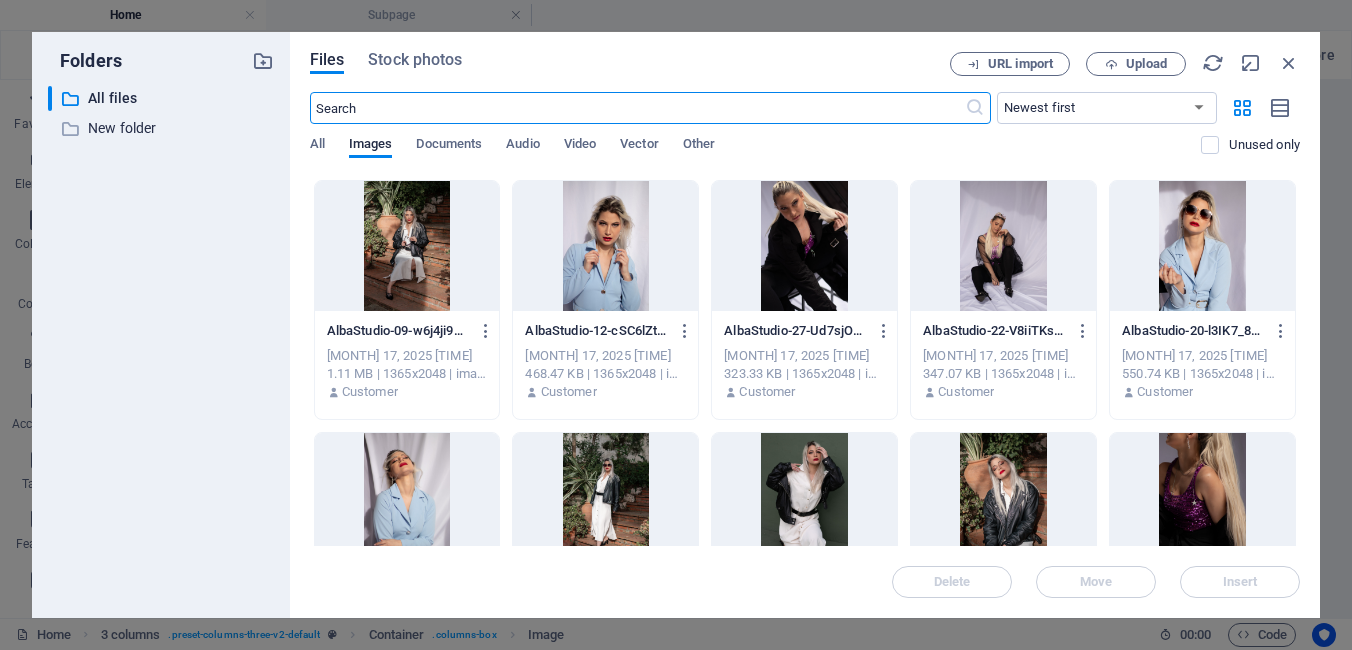 click at bounding box center (1003, 246) 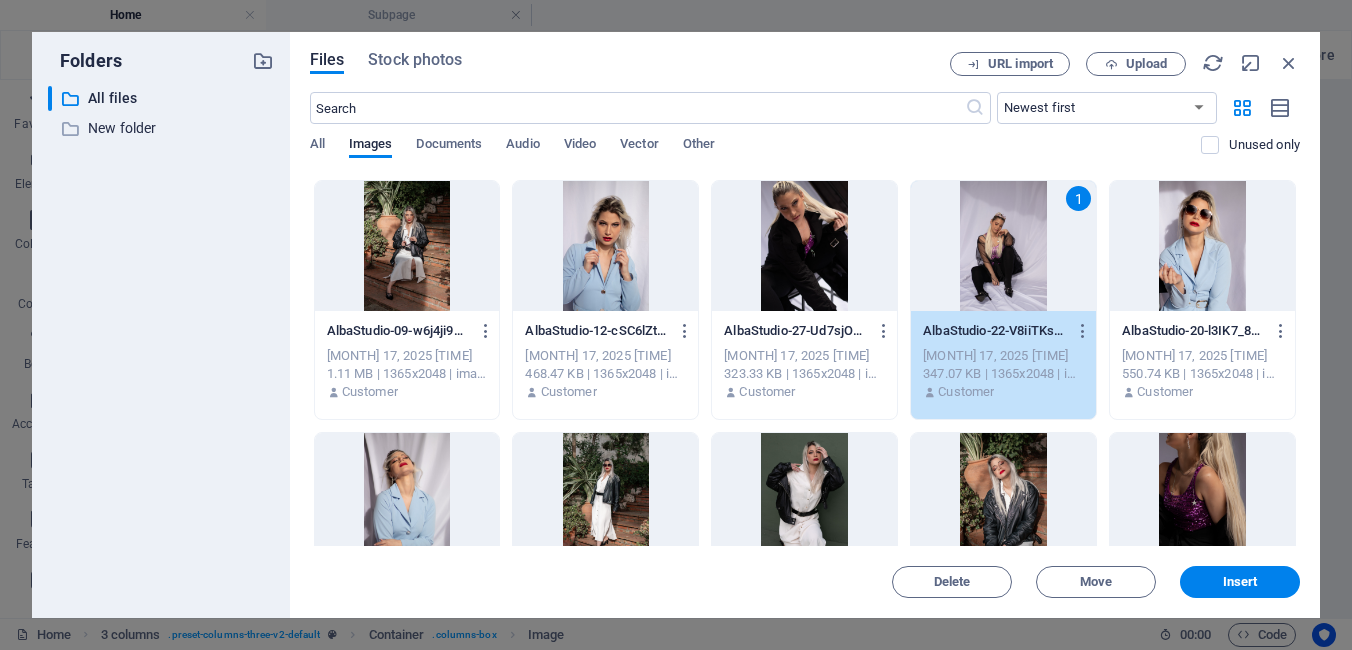 click on "1" at bounding box center [1003, 246] 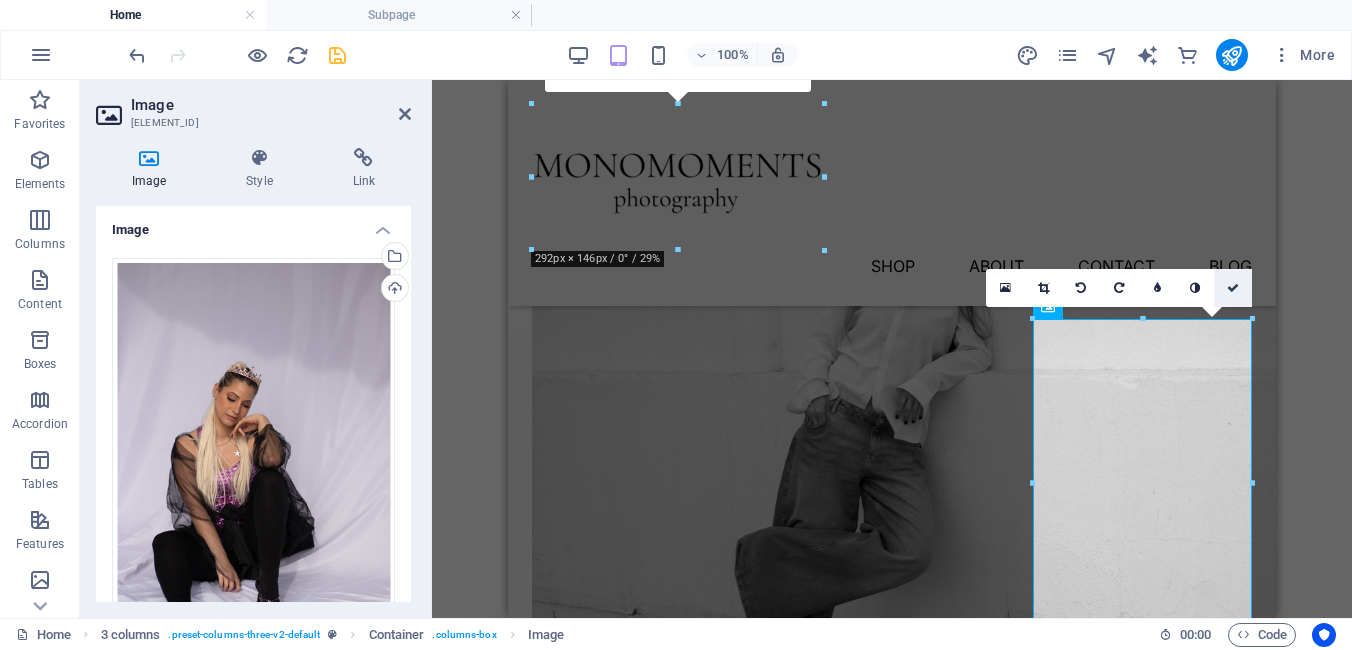 click at bounding box center (1233, 288) 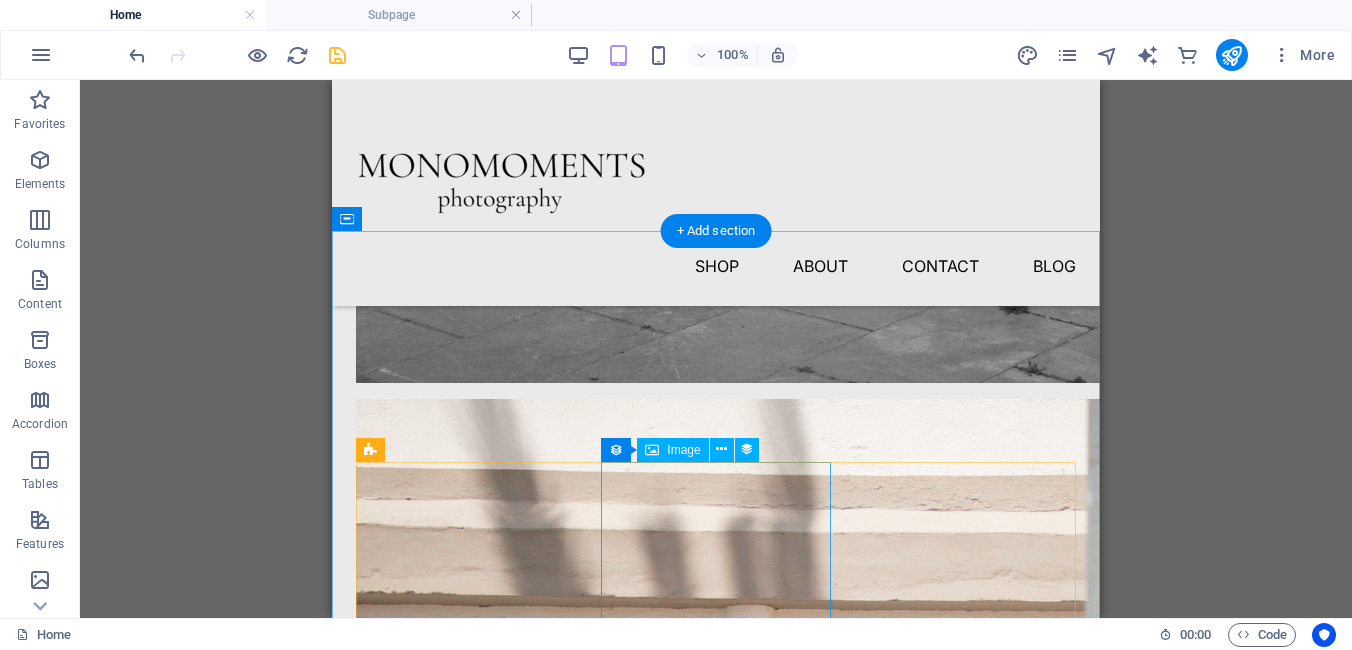 scroll, scrollTop: 1749, scrollLeft: 0, axis: vertical 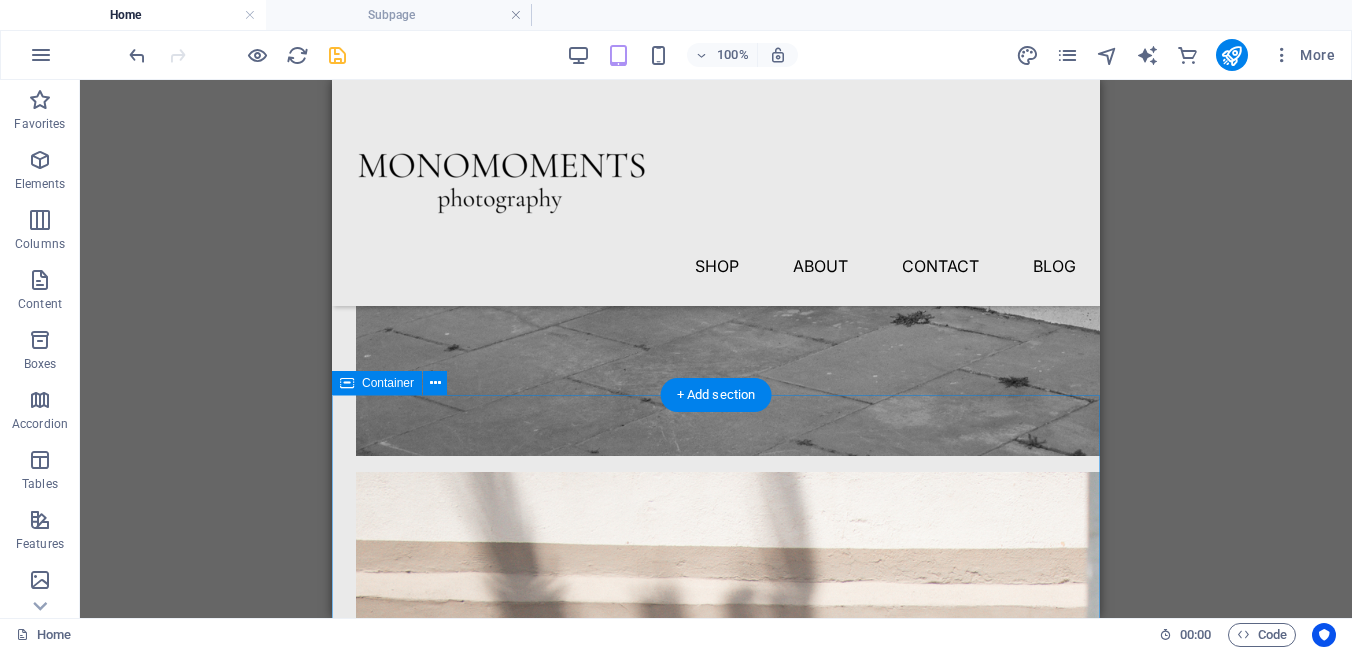 click on "Join Our Workshops Lorem ipsum dolor sit amet, consectetur adipiscing elit, sed do eiusmod tempor incididunt ut labore et dolore magna aliqua. Aperitivo & clay - 17.10.24 $64.50 Evening pottery workshop $23.50 Pottery class workshop $36.50  Vorherige Nächste" at bounding box center (716, 8313) 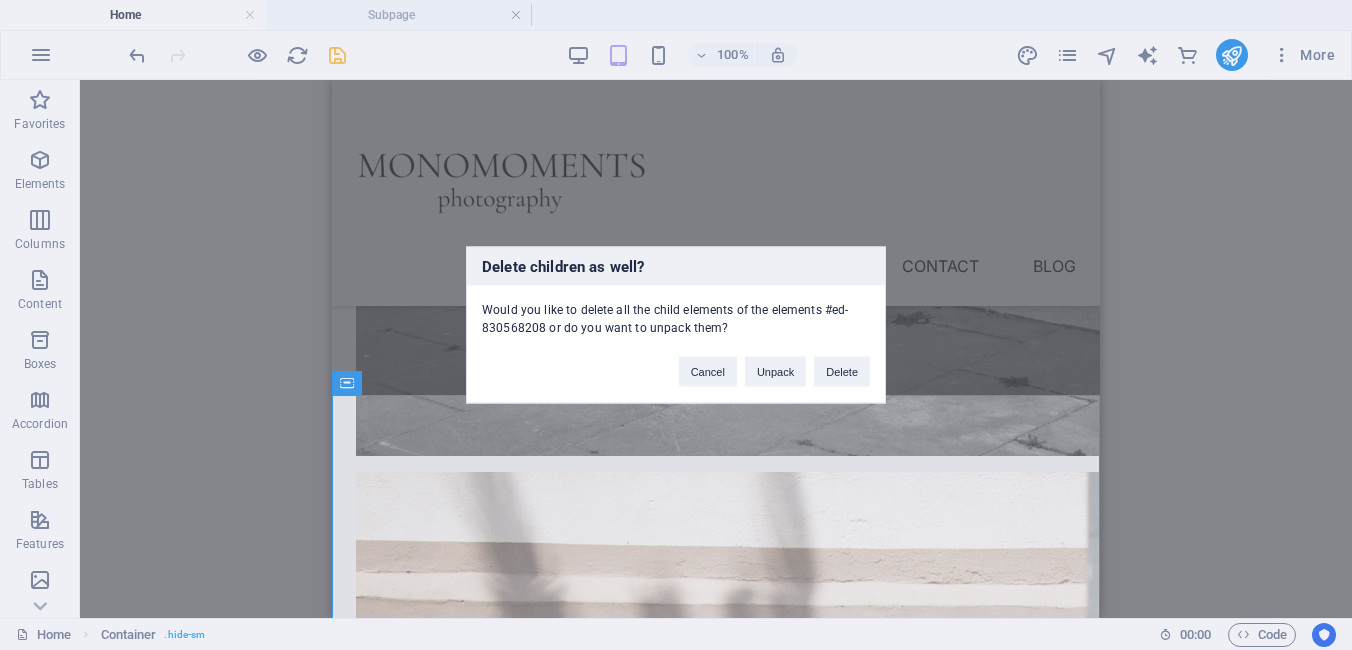 type 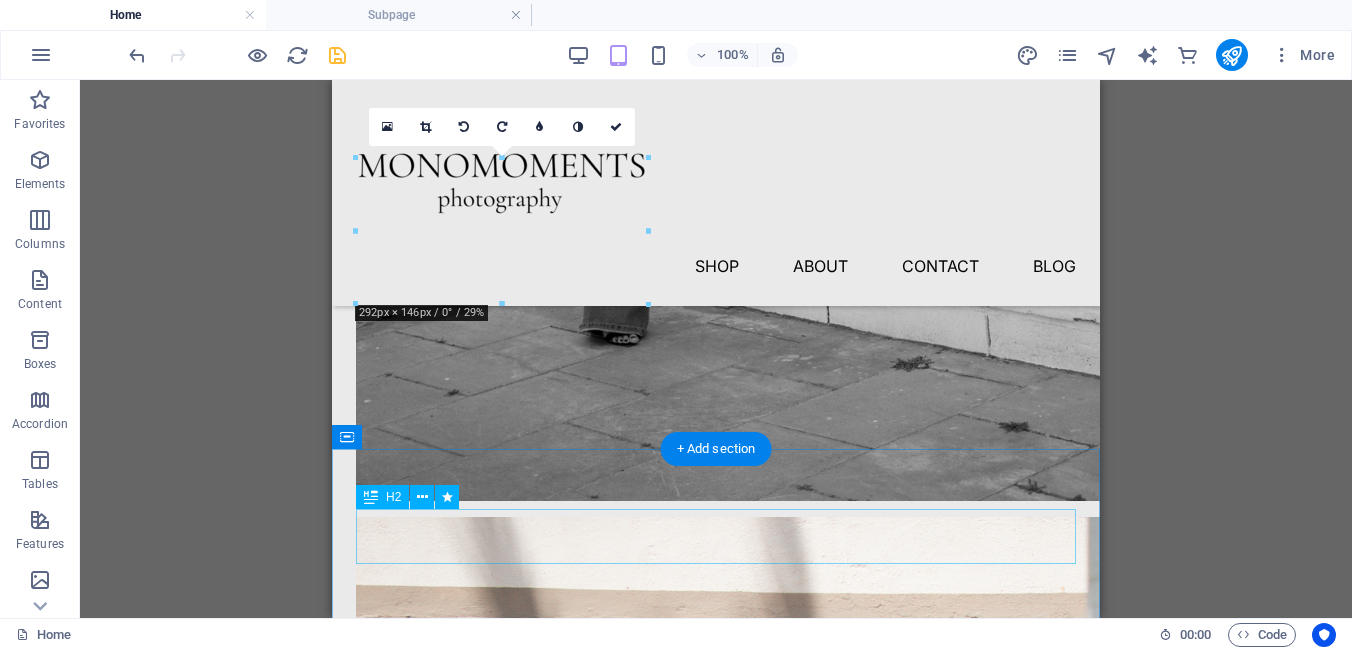 scroll, scrollTop: 1695, scrollLeft: 0, axis: vertical 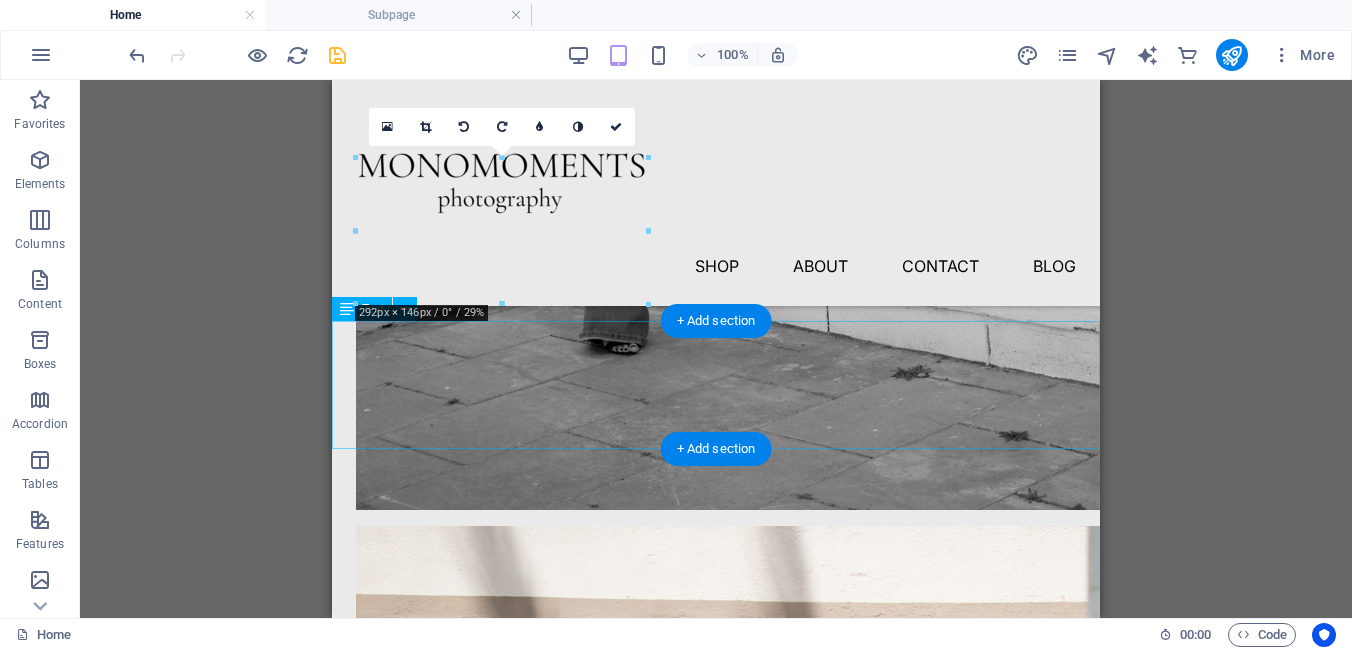 click on "Individual 1 or 2 hours styling posing 20+ Photos" at bounding box center [716, 6706] 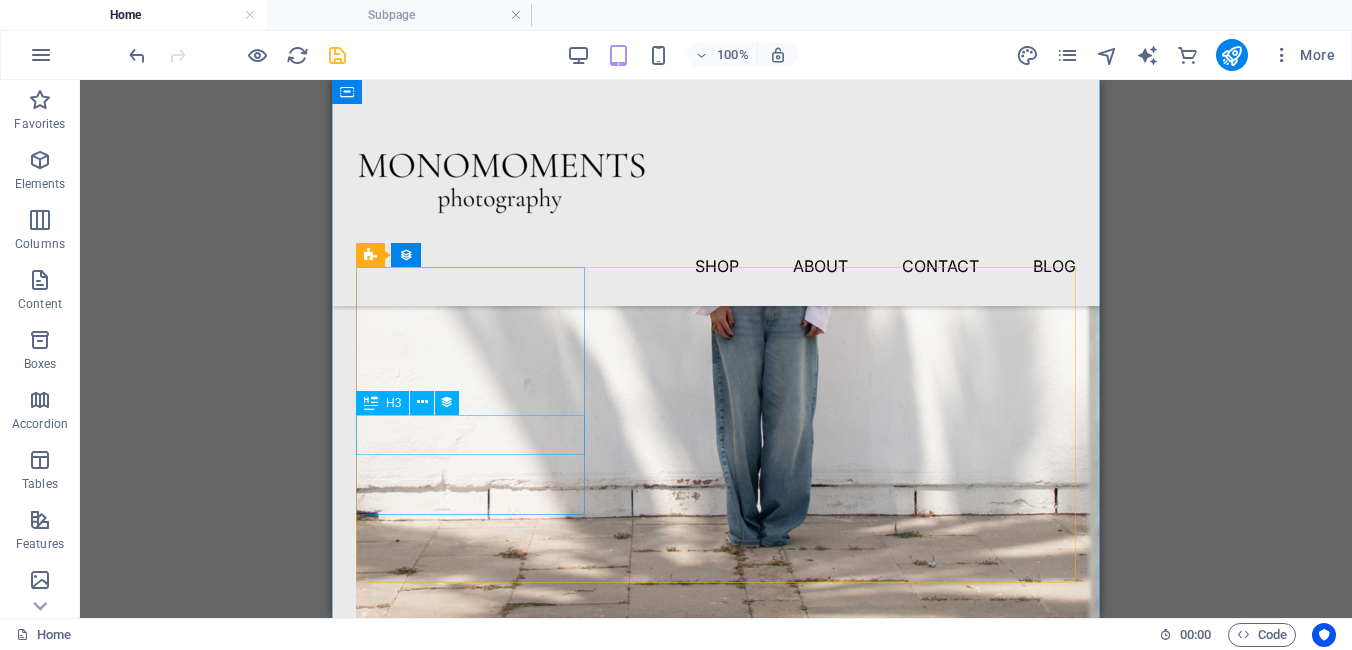 scroll, scrollTop: 2469, scrollLeft: 0, axis: vertical 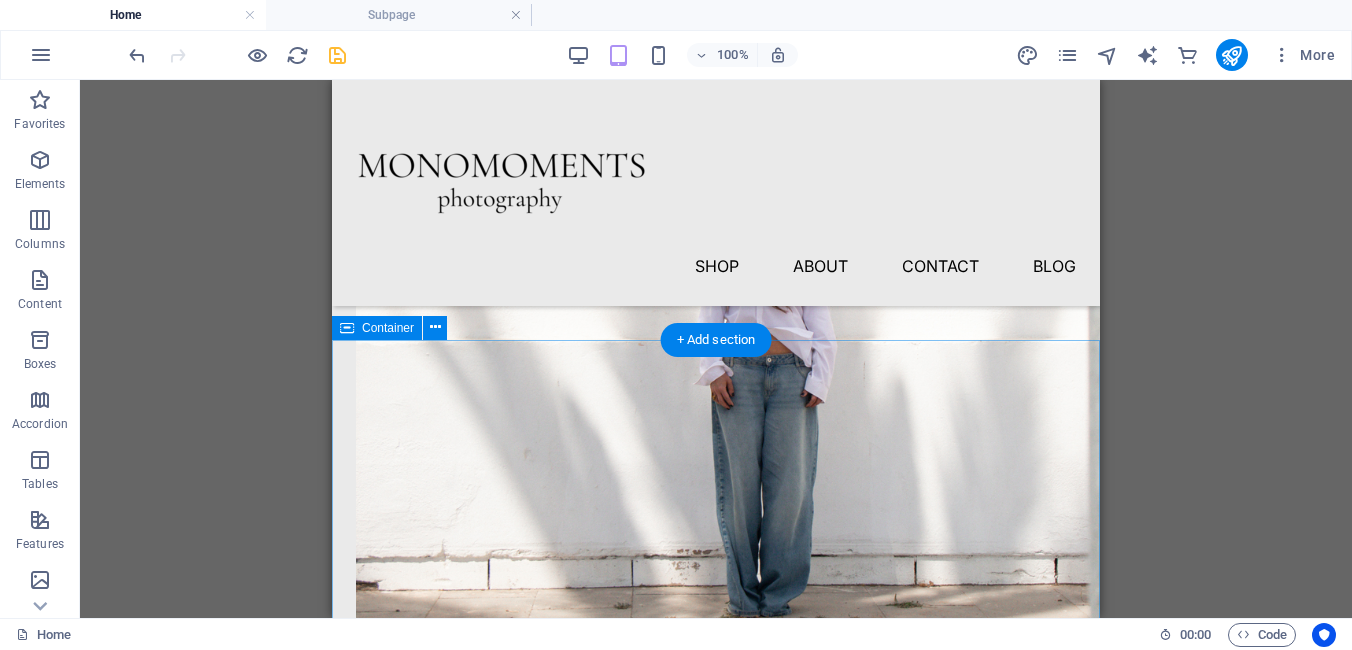 click on "Check out our blog Lorem ipsum dolor sit amet, consectetur adipiscing elit, sed do eiusmod tempor incididunt ut labore et dolore magna aliqua. Lean take into the area of slow sculpt pans and things Read More Open look into the sign of quick sculpt pots and pans Read More Quick give of the areas of fast sculpt work and items Read More  Vorherige Nächste  Explore More" at bounding box center [716, 7496] 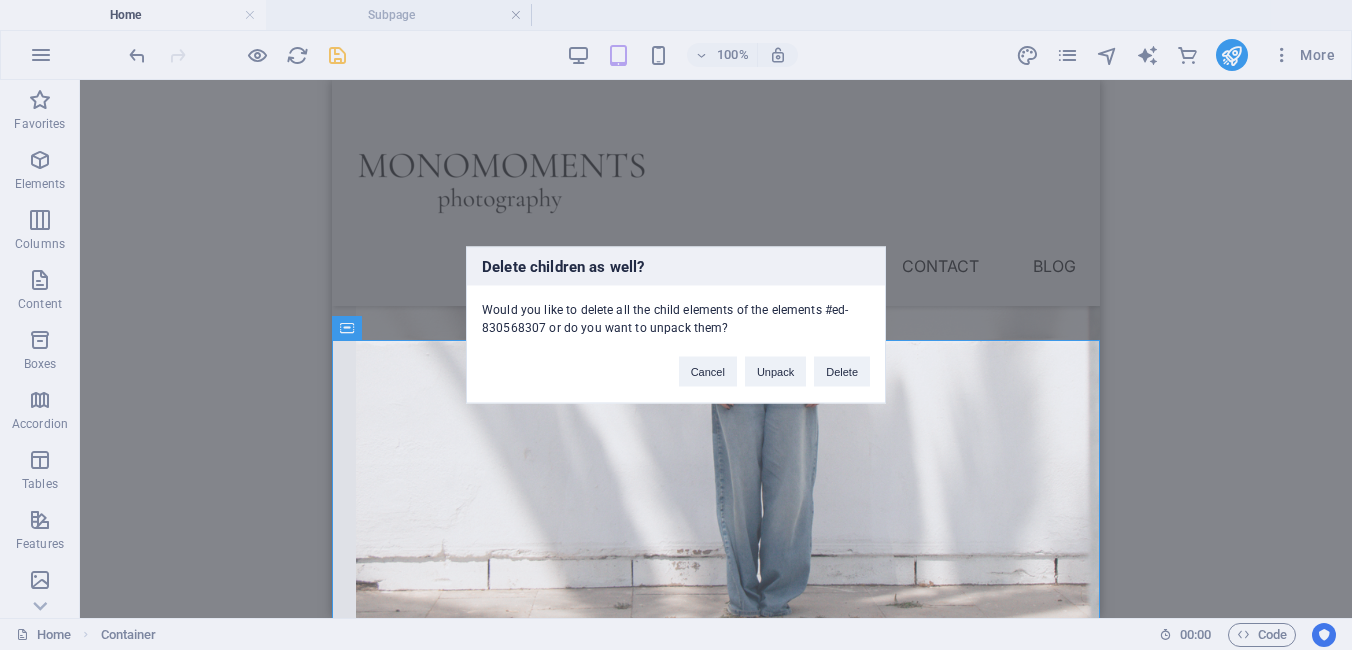 type 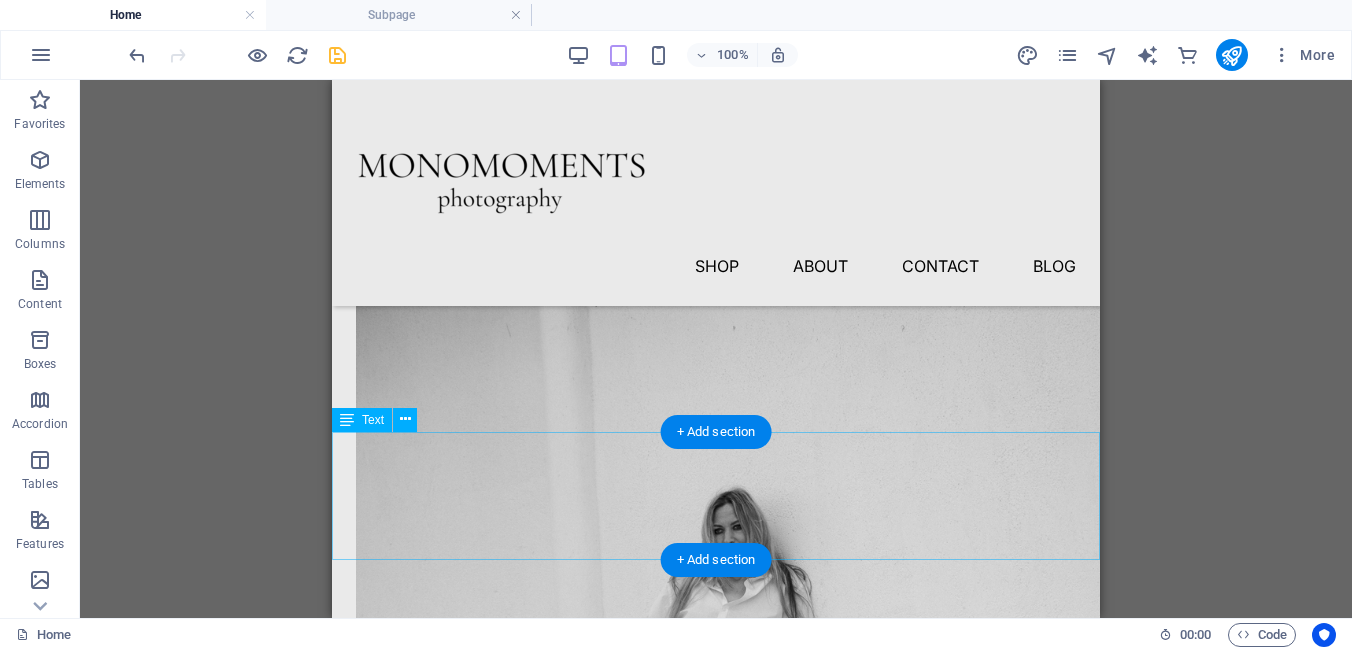 scroll, scrollTop: 1006, scrollLeft: 0, axis: vertical 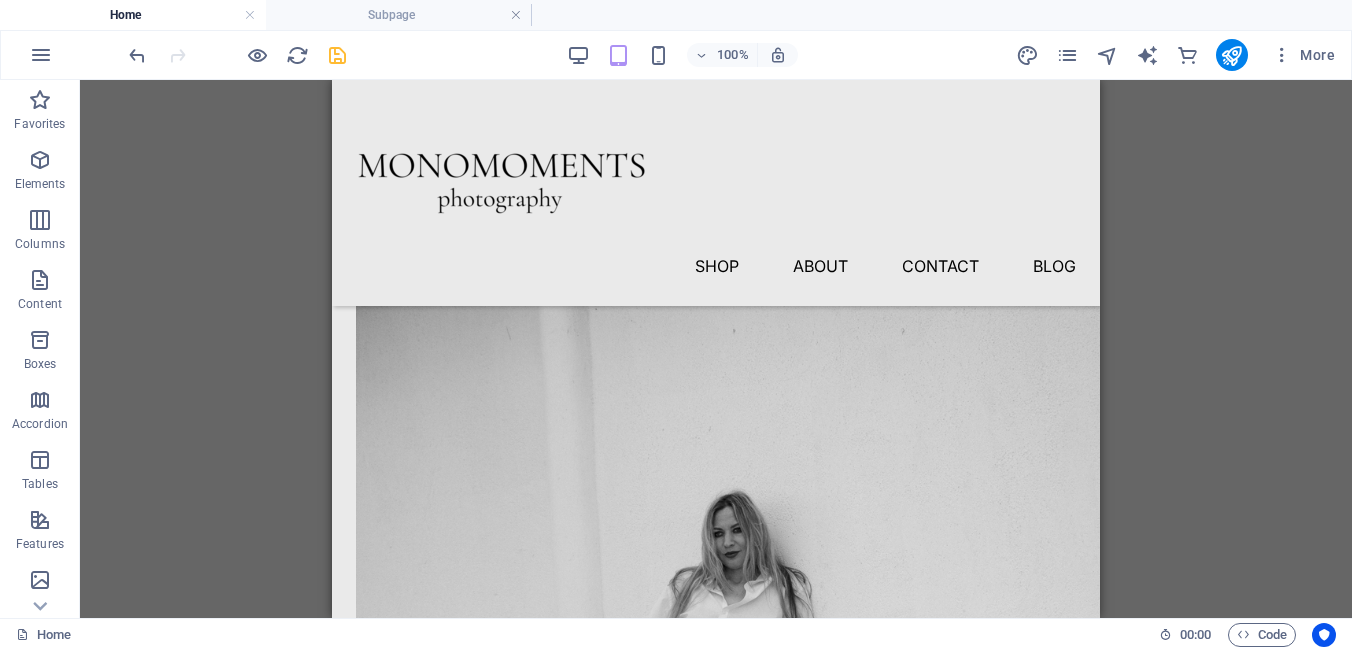 click on "100% More" at bounding box center [734, 55] 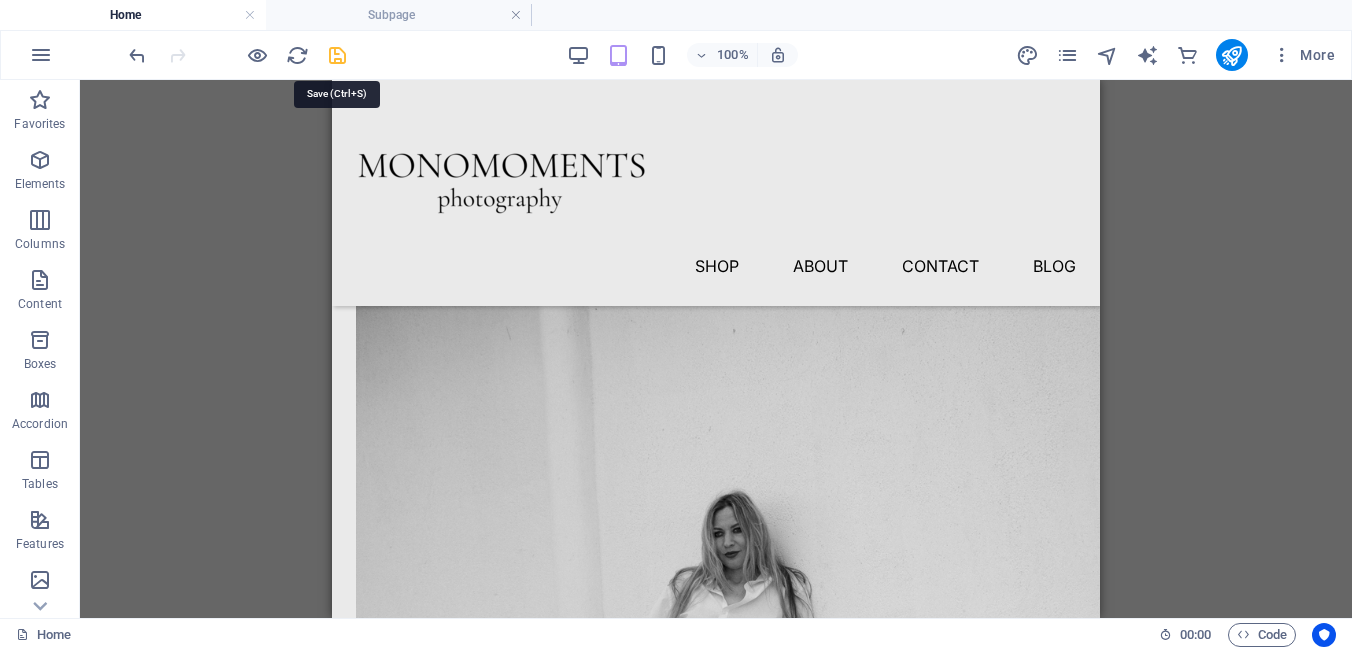 click at bounding box center (337, 55) 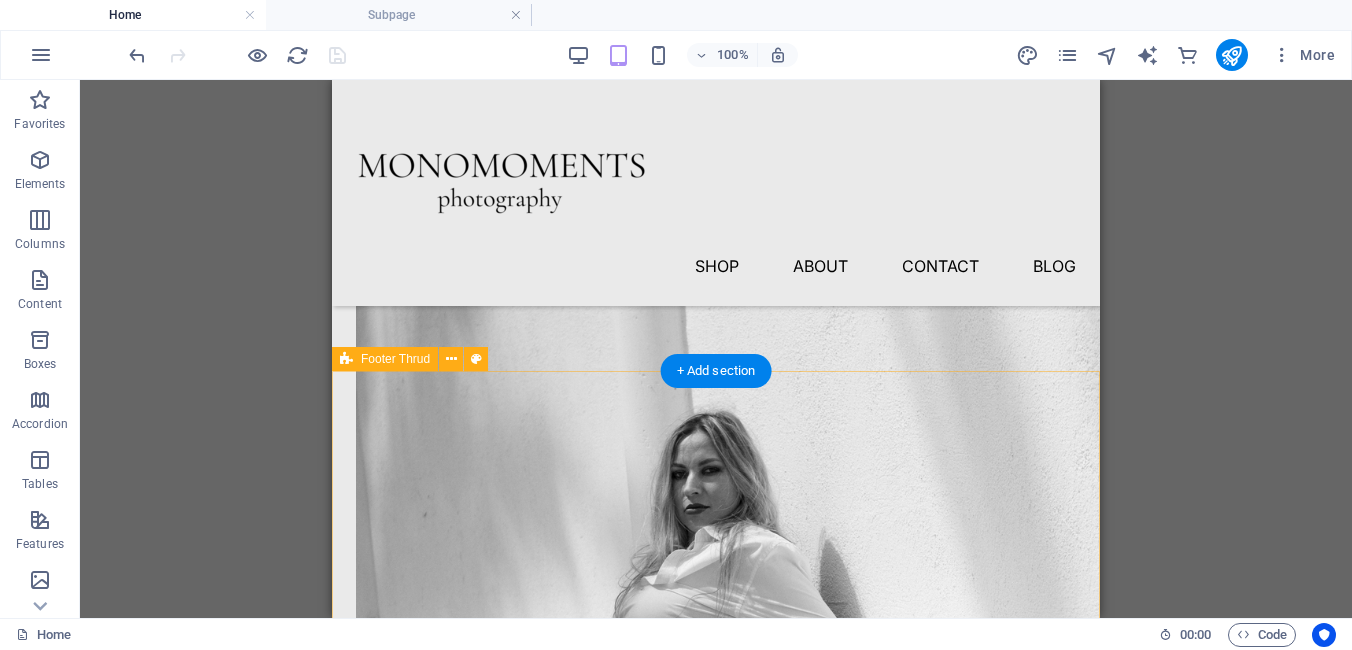 scroll, scrollTop: 3118, scrollLeft: 0, axis: vertical 